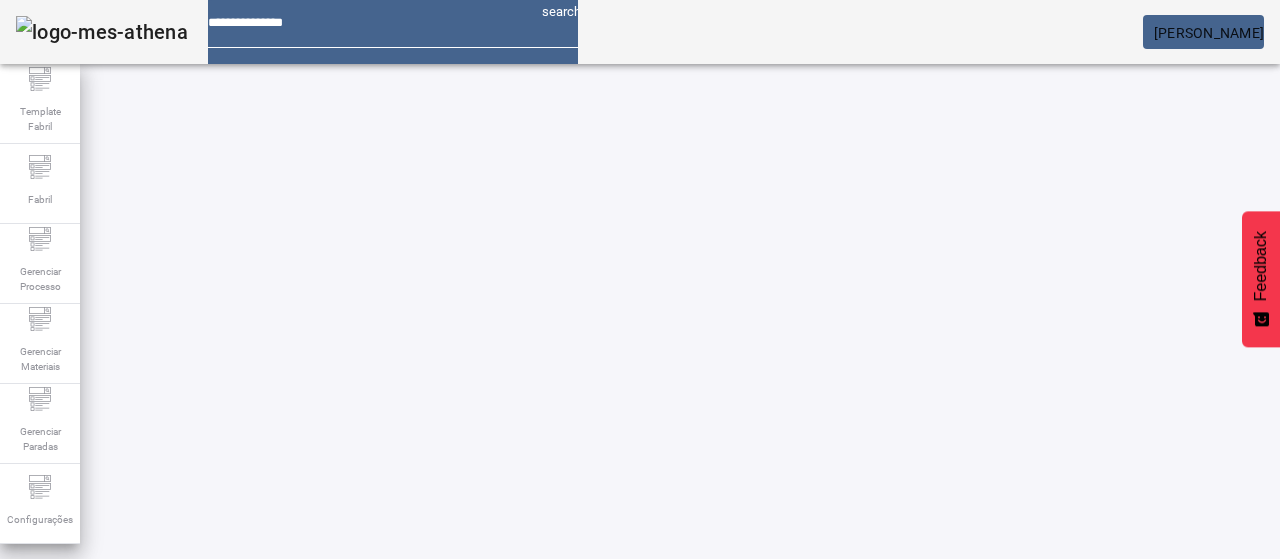 scroll, scrollTop: 0, scrollLeft: 0, axis: both 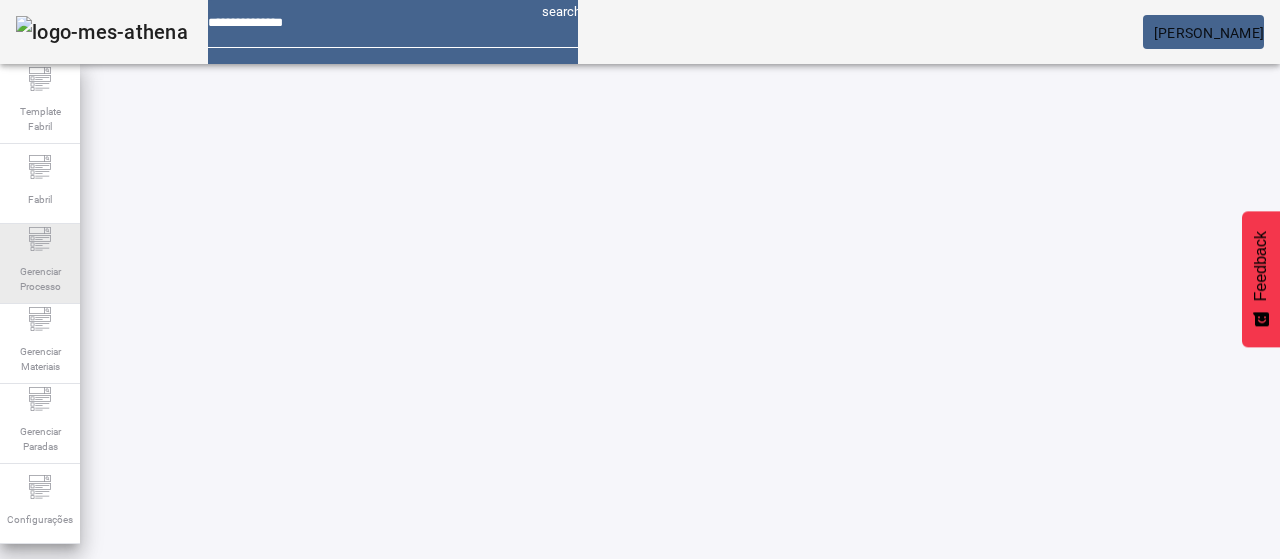 click 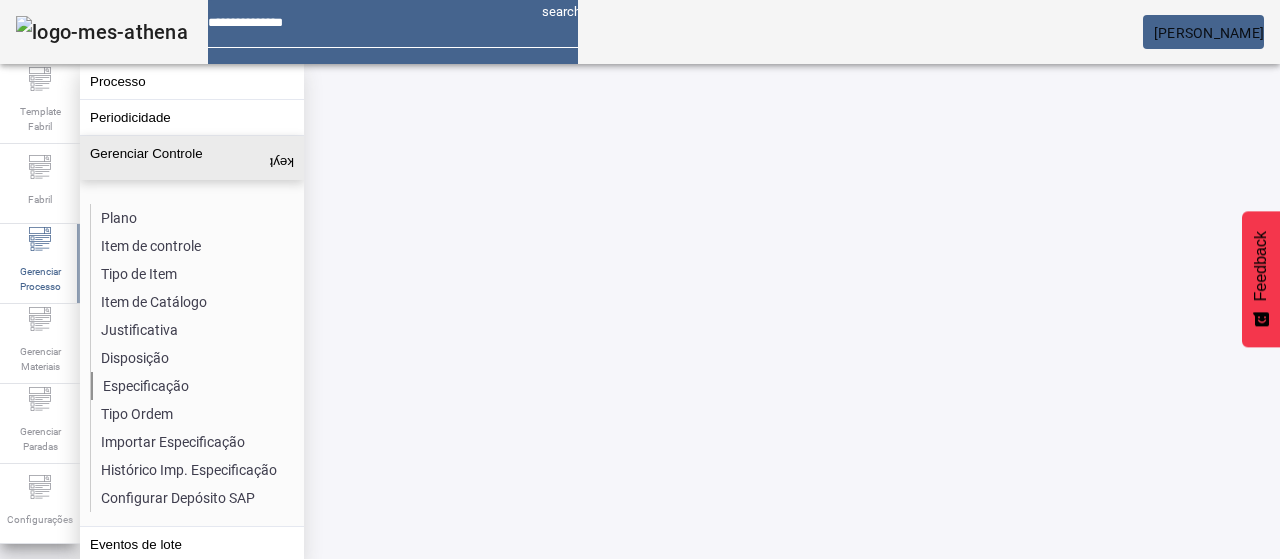 click on "Especificação" 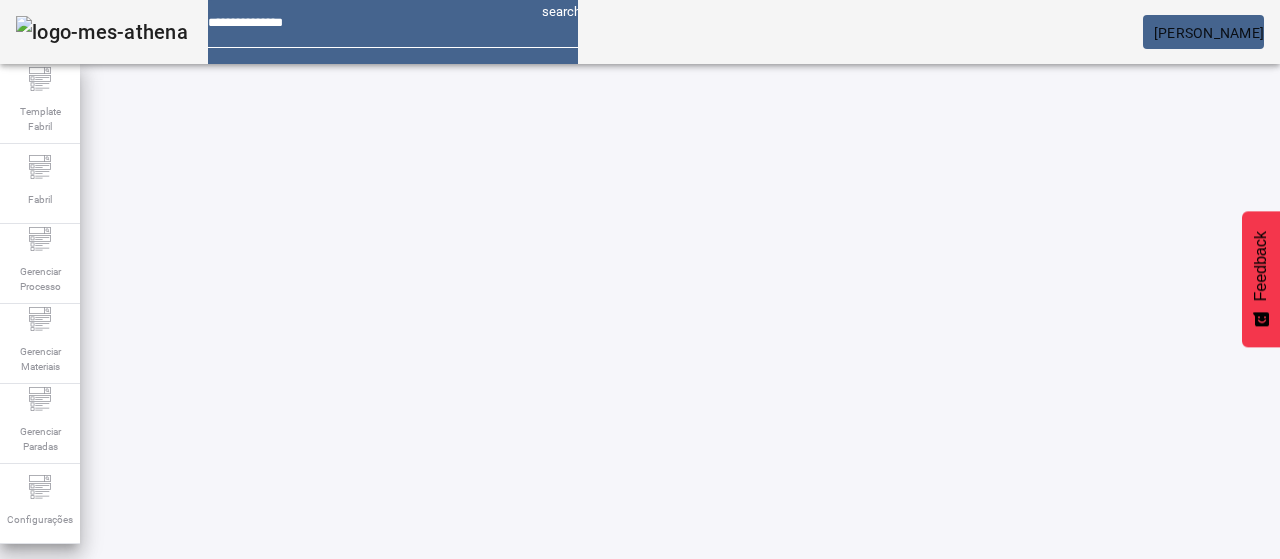 click on "Pesquise por item de controle" at bounding box center (116, 601) 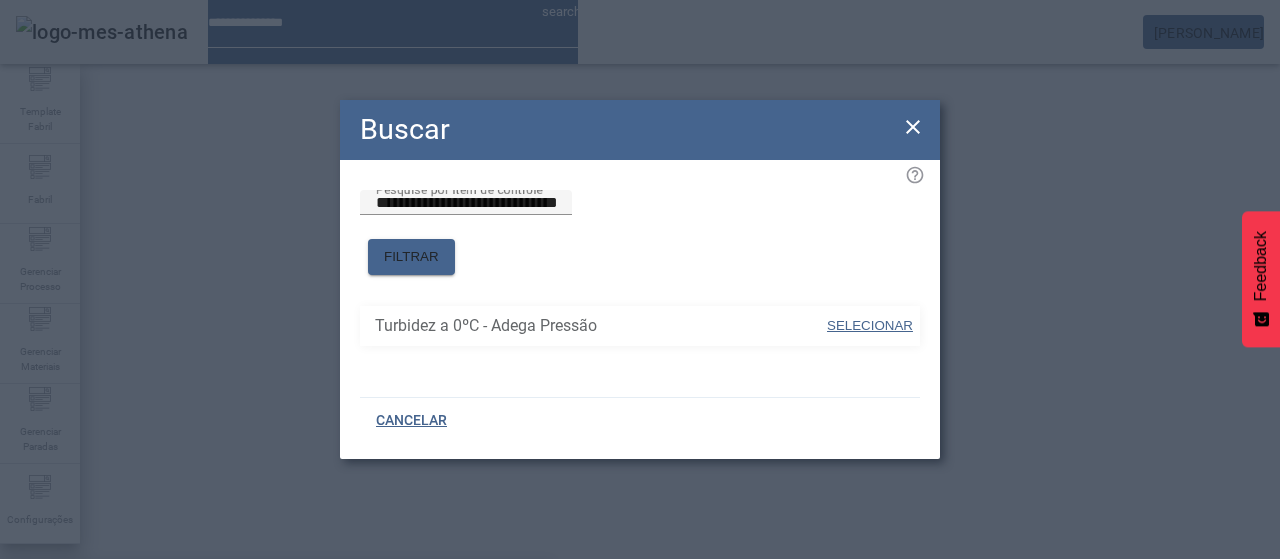 drag, startPoint x: 861, startPoint y: 304, endPoint x: 929, endPoint y: 340, distance: 76.941536 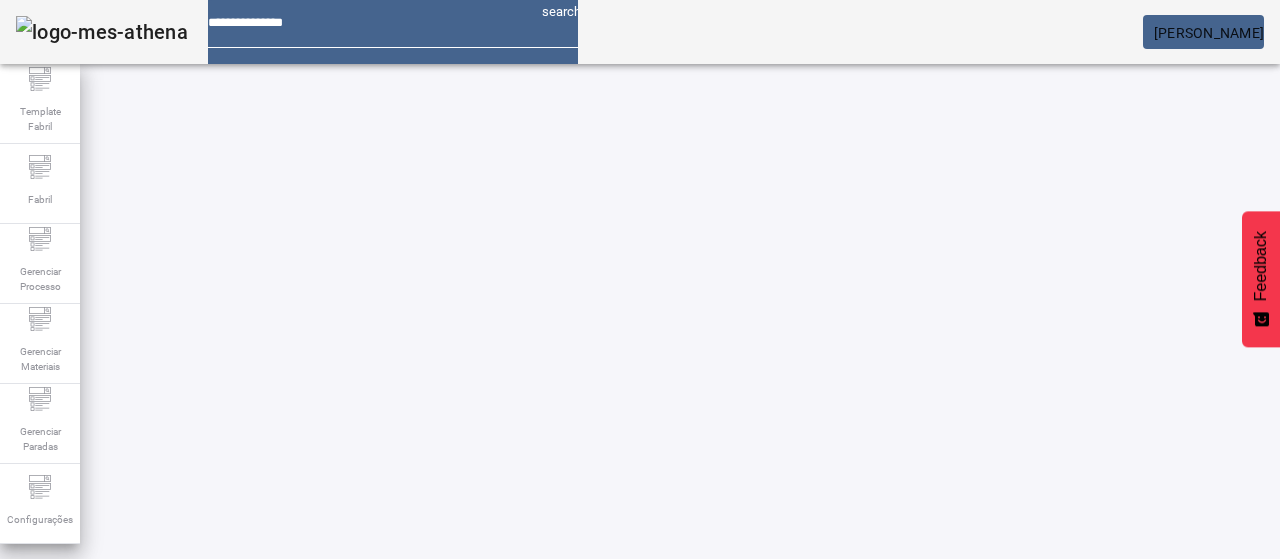 click on "FILTRAR" 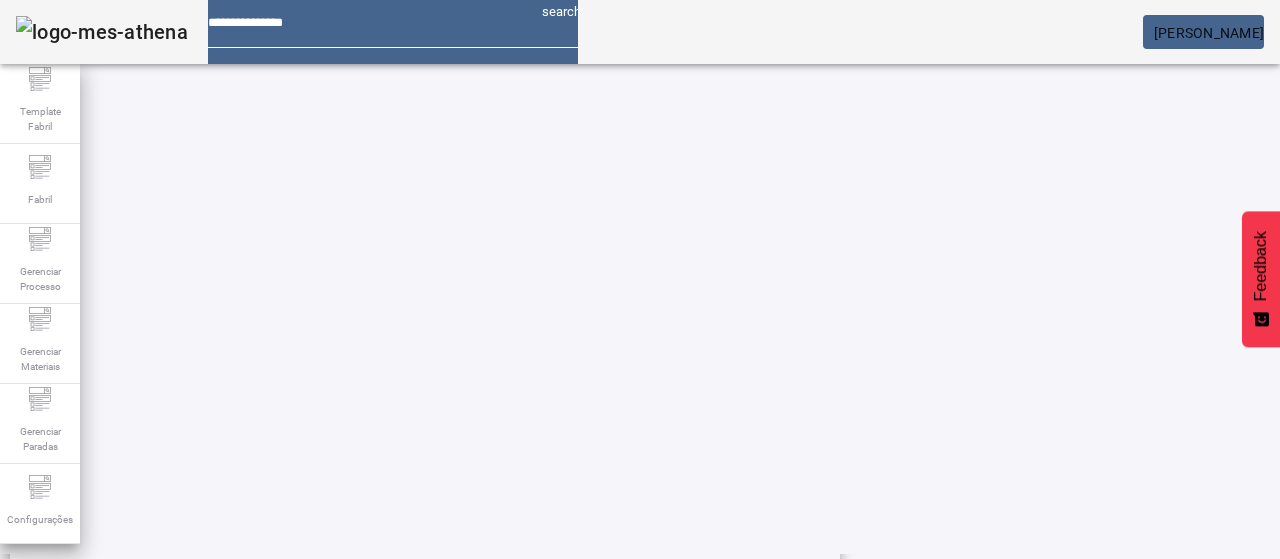 scroll, scrollTop: 223, scrollLeft: 0, axis: vertical 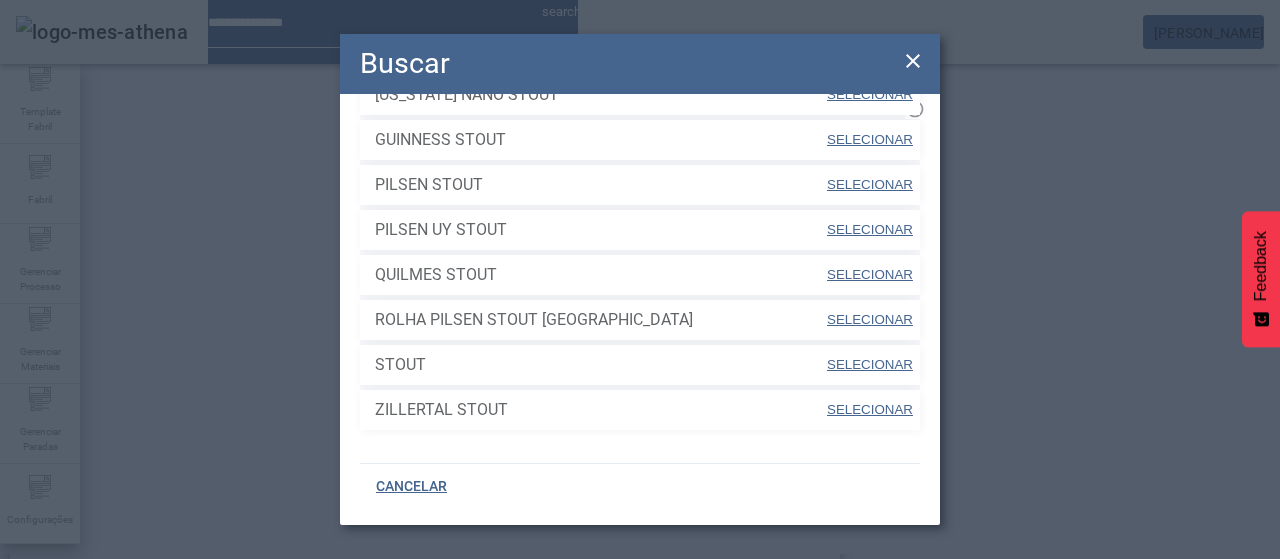 click on "SELECIONAR" at bounding box center [870, 274] 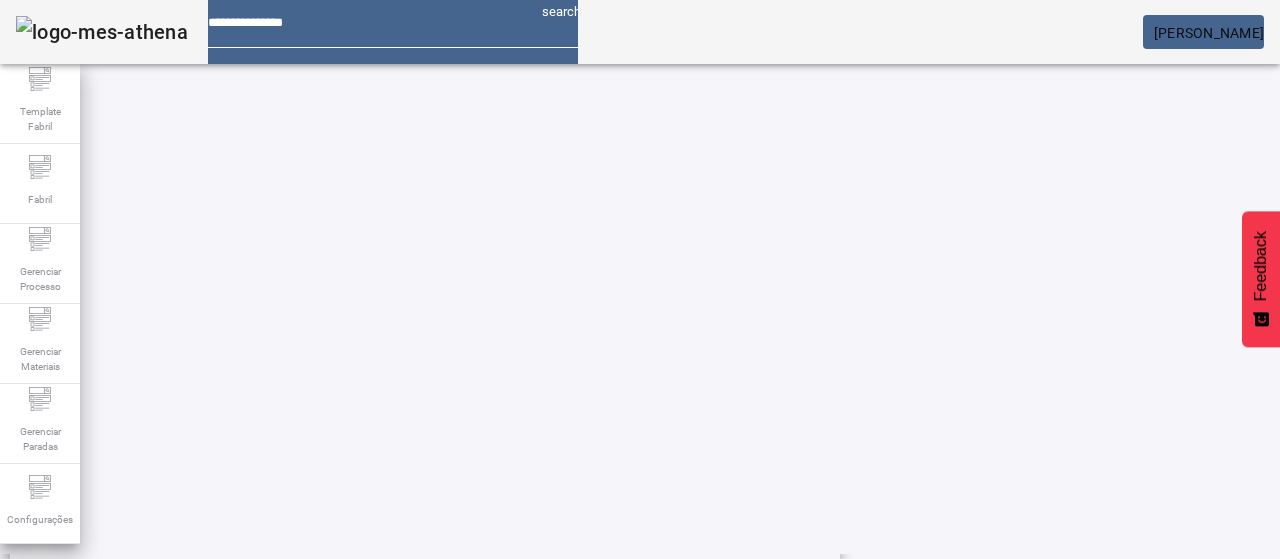 click on "FILTRAR" 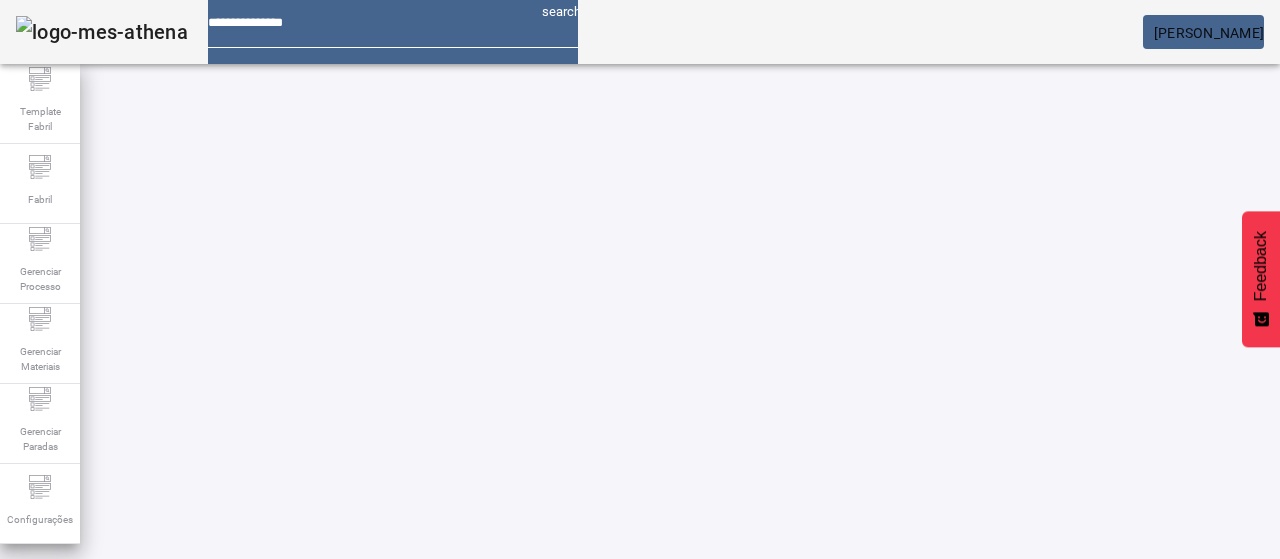scroll, scrollTop: 190, scrollLeft: 0, axis: vertical 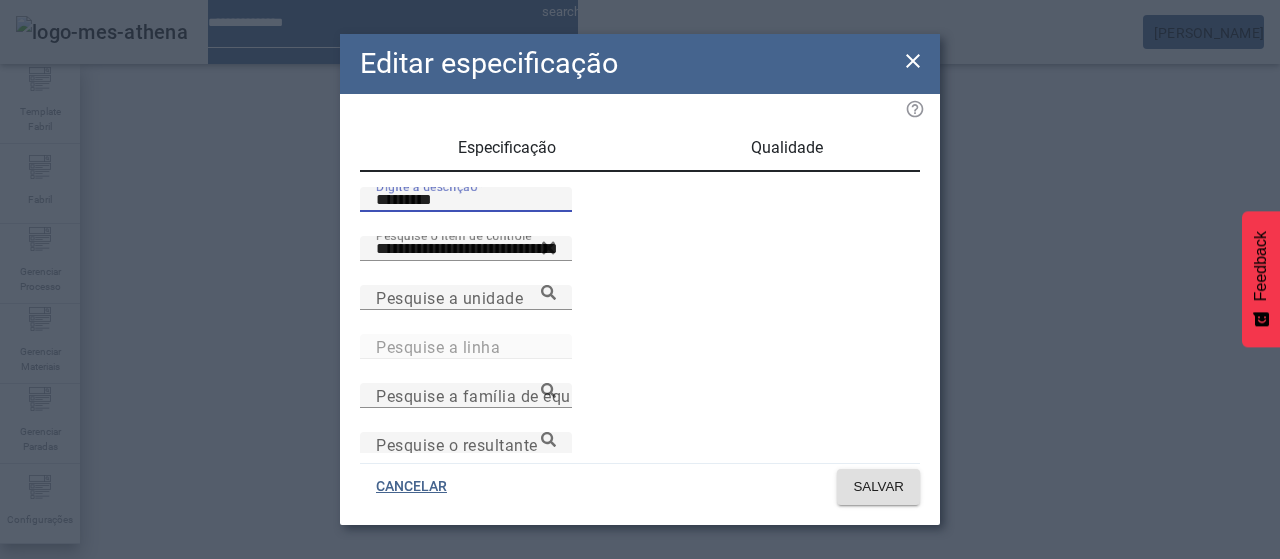 drag, startPoint x: 406, startPoint y: 223, endPoint x: 474, endPoint y: 222, distance: 68.007355 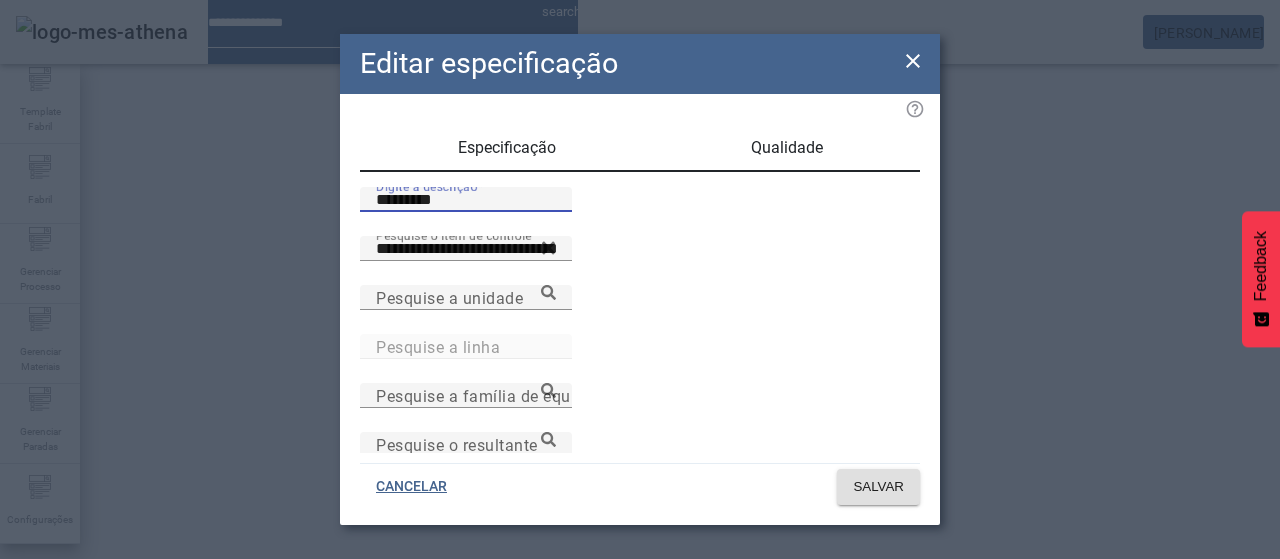 click on "*********" at bounding box center (466, 200) 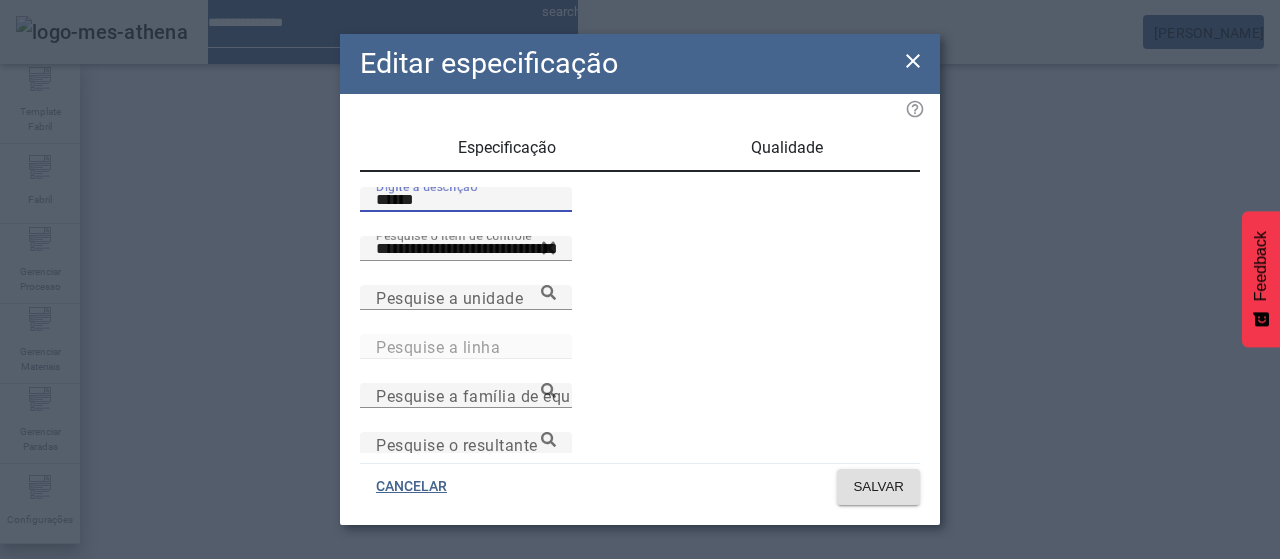 type on "******" 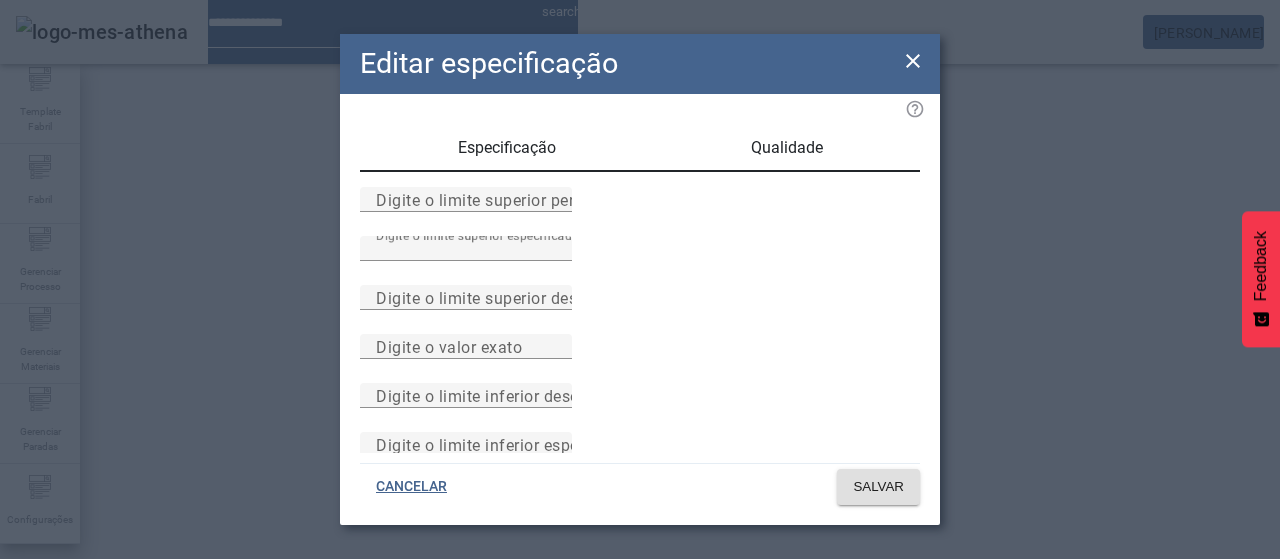 drag, startPoint x: 513, startPoint y: 307, endPoint x: 407, endPoint y: 294, distance: 106.7942 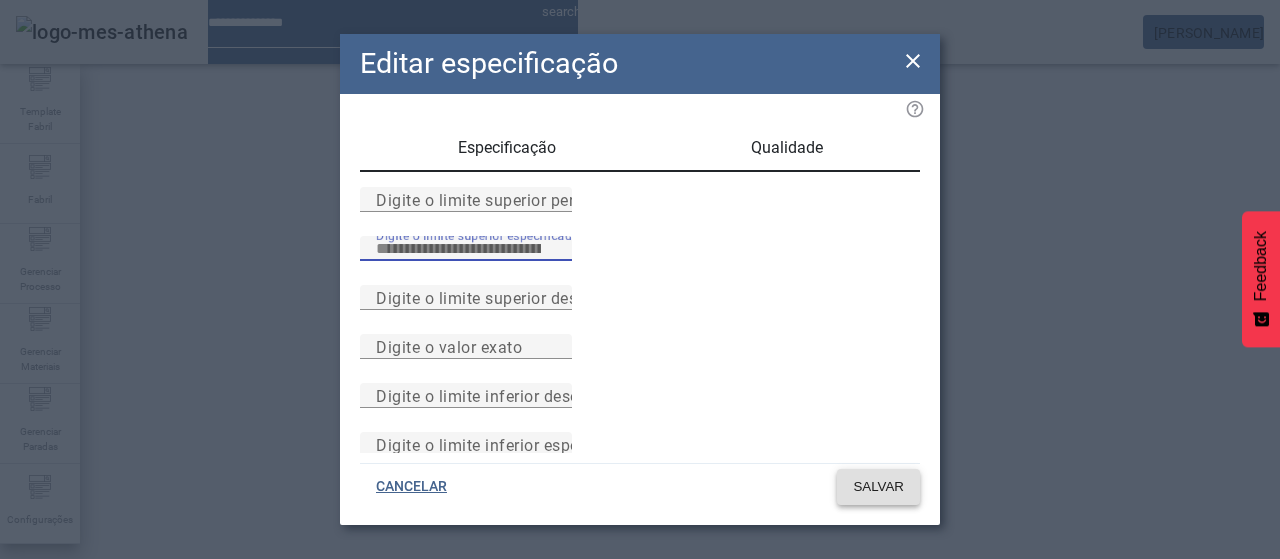 type on "*" 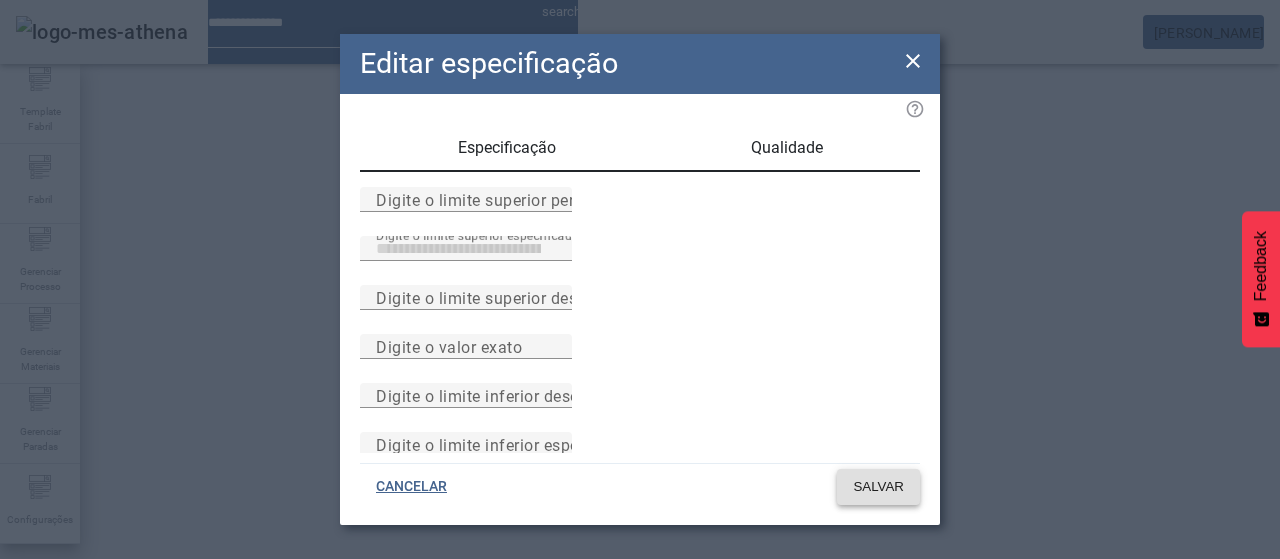 click on "SALVAR" 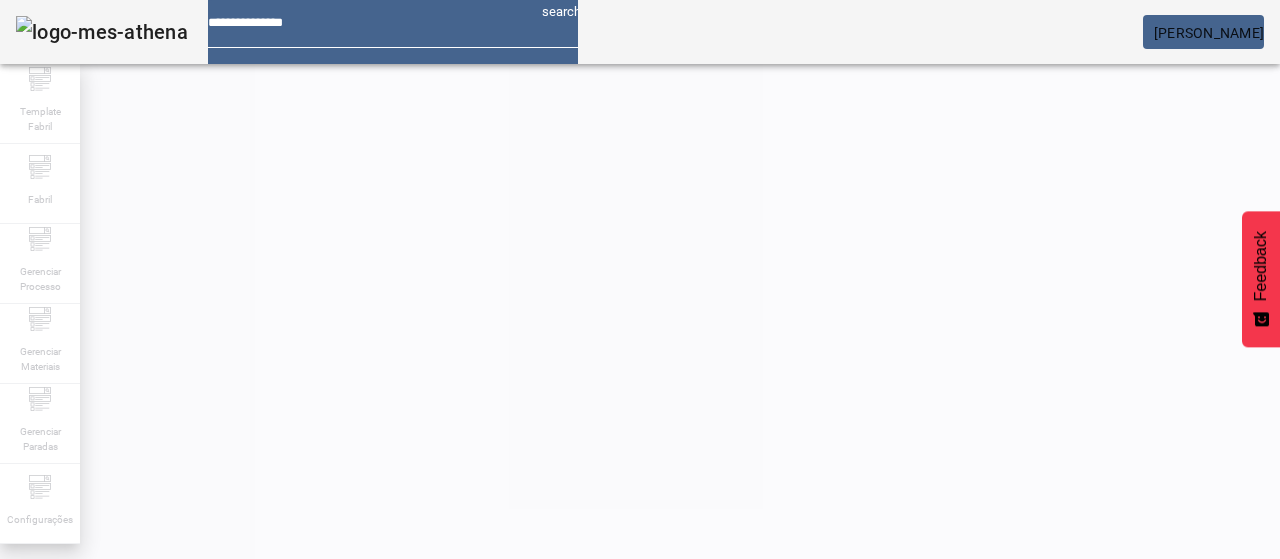 scroll, scrollTop: 190, scrollLeft: 0, axis: vertical 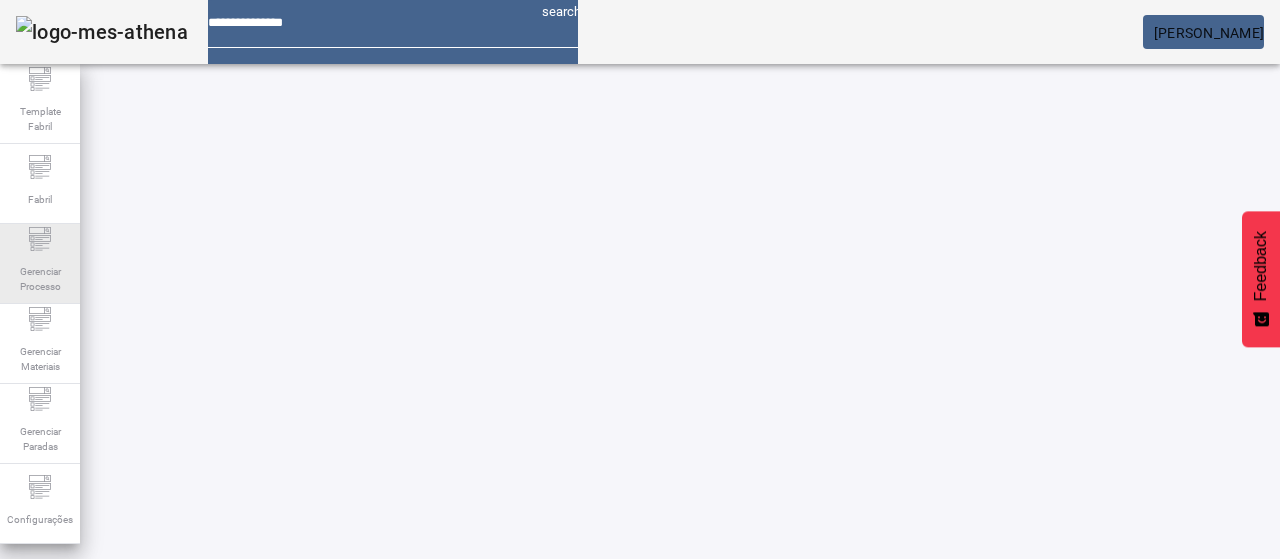 drag, startPoint x: 56, startPoint y: 241, endPoint x: 69, endPoint y: 224, distance: 21.400934 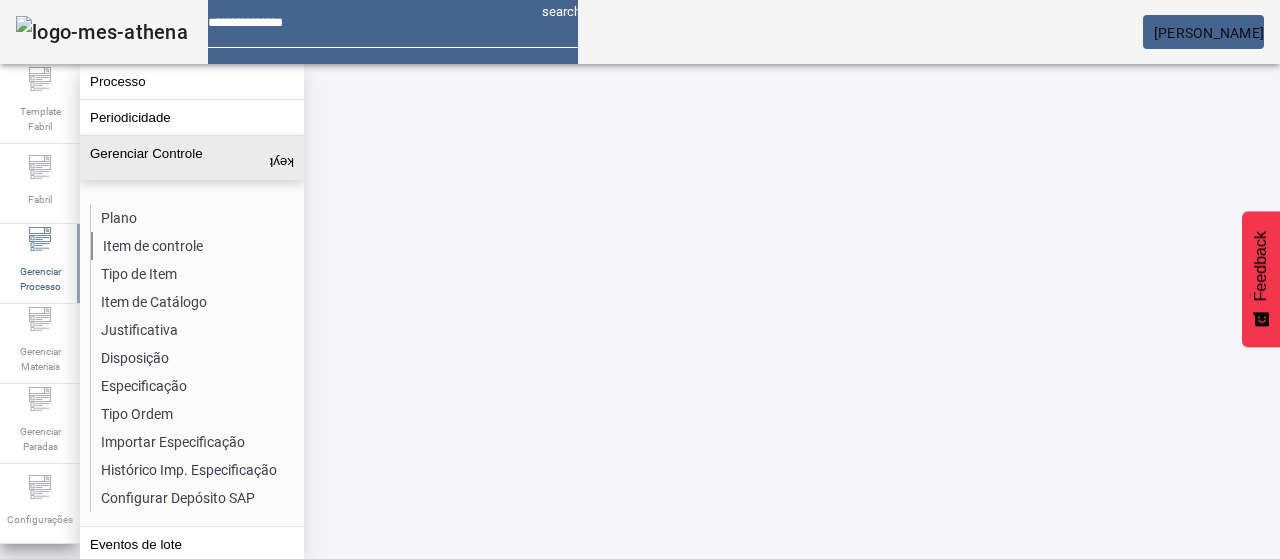 click on "Item de controle" 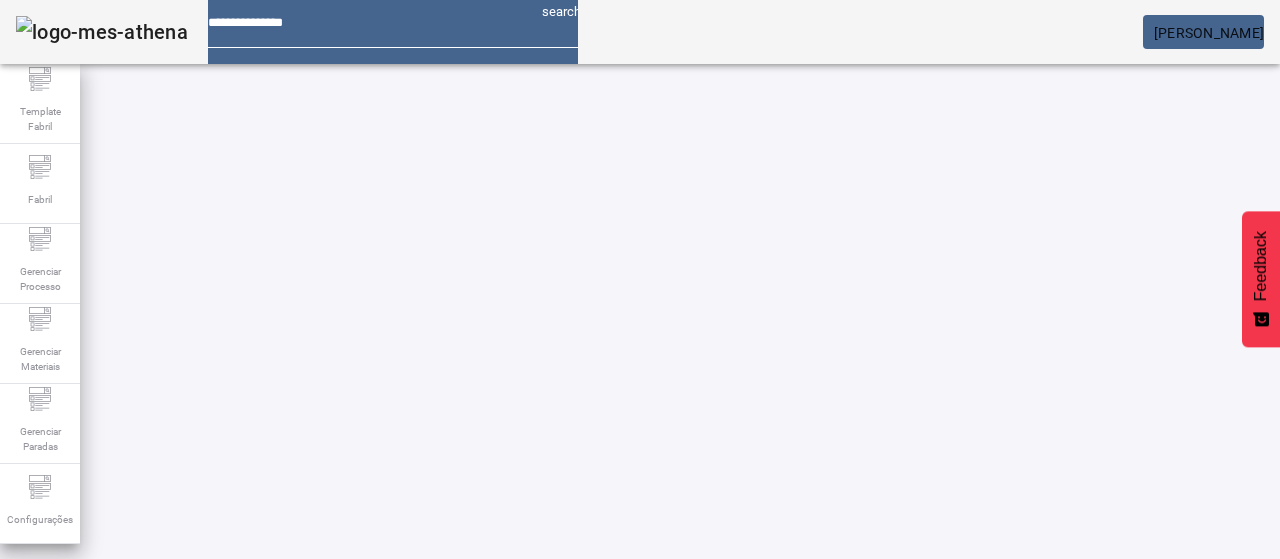 drag, startPoint x: 1198, startPoint y: 123, endPoint x: 1185, endPoint y: 123, distance: 13 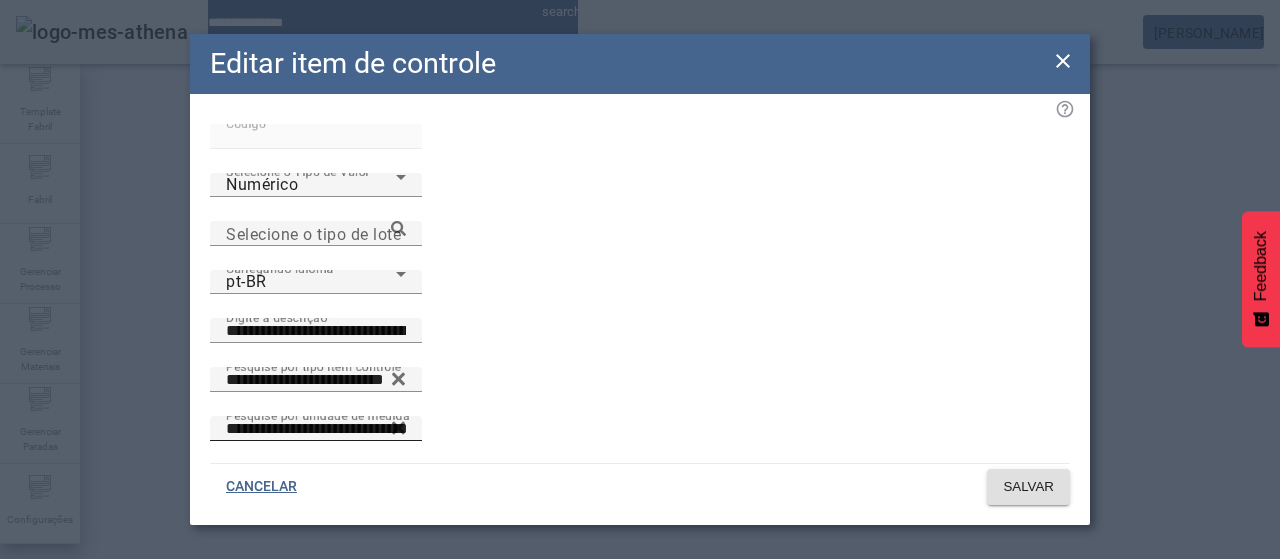 click 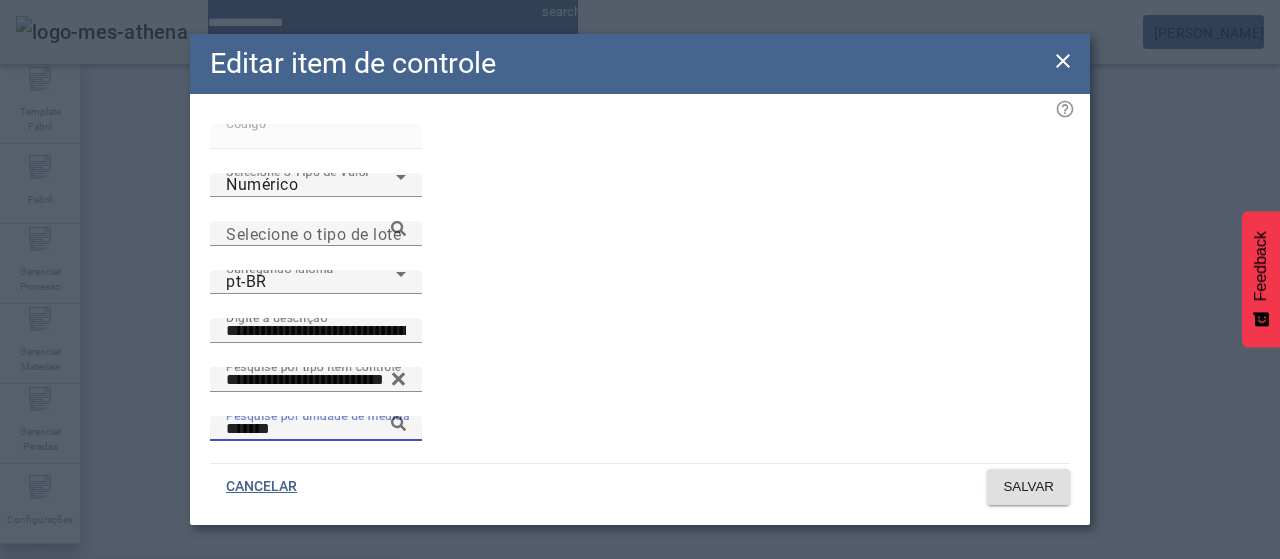 type on "*******" 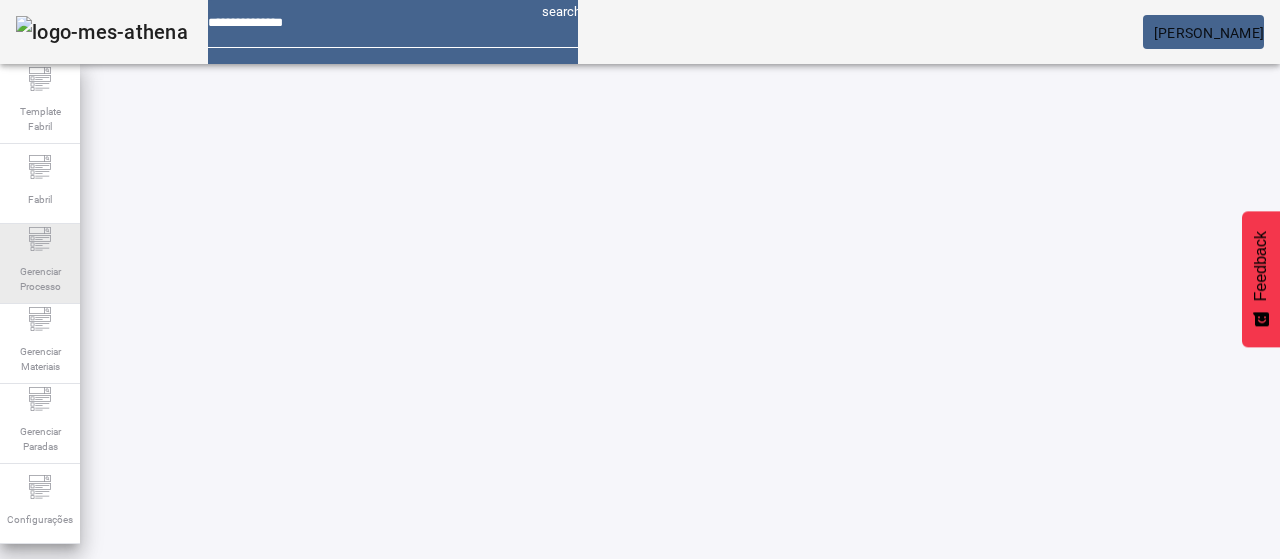 click on "Gerenciar Processo" 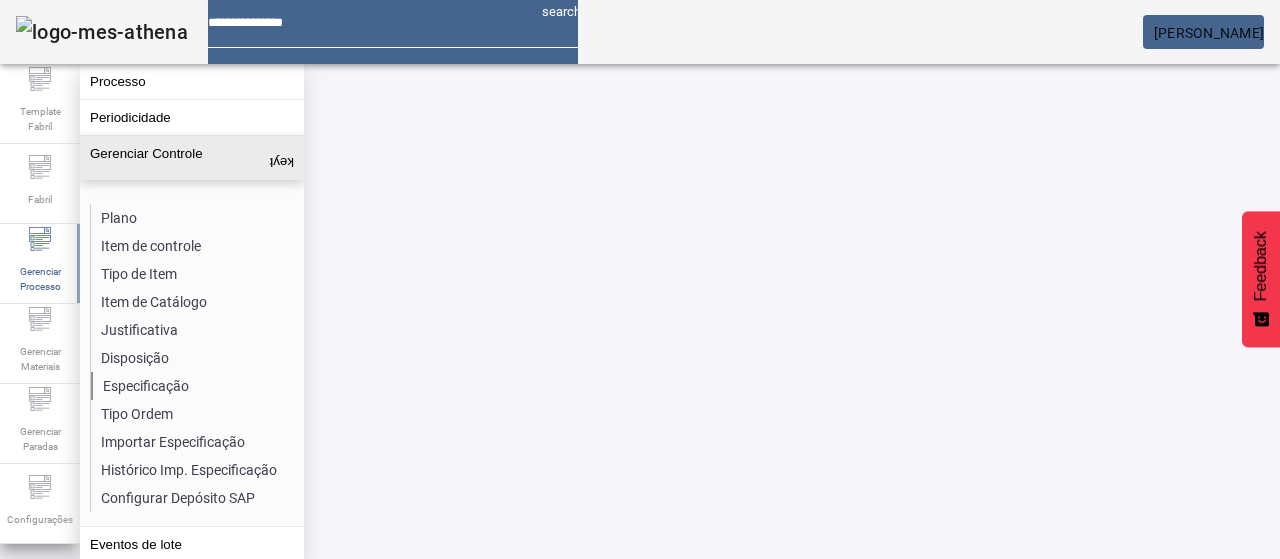 click on "Especificação" 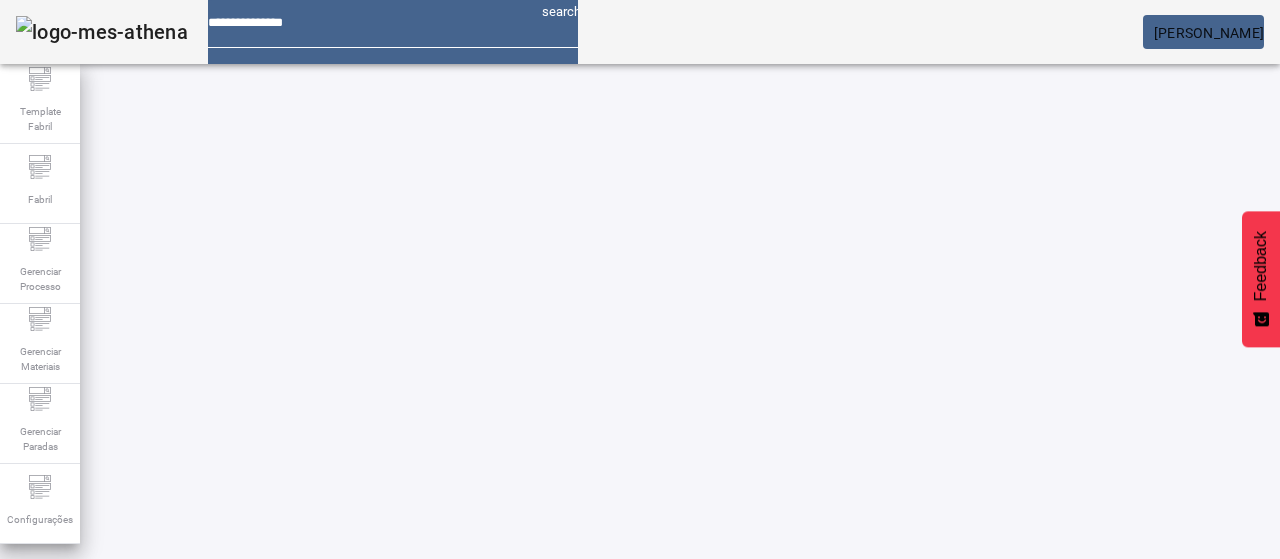 click on "Pesquise por item de catálogo" 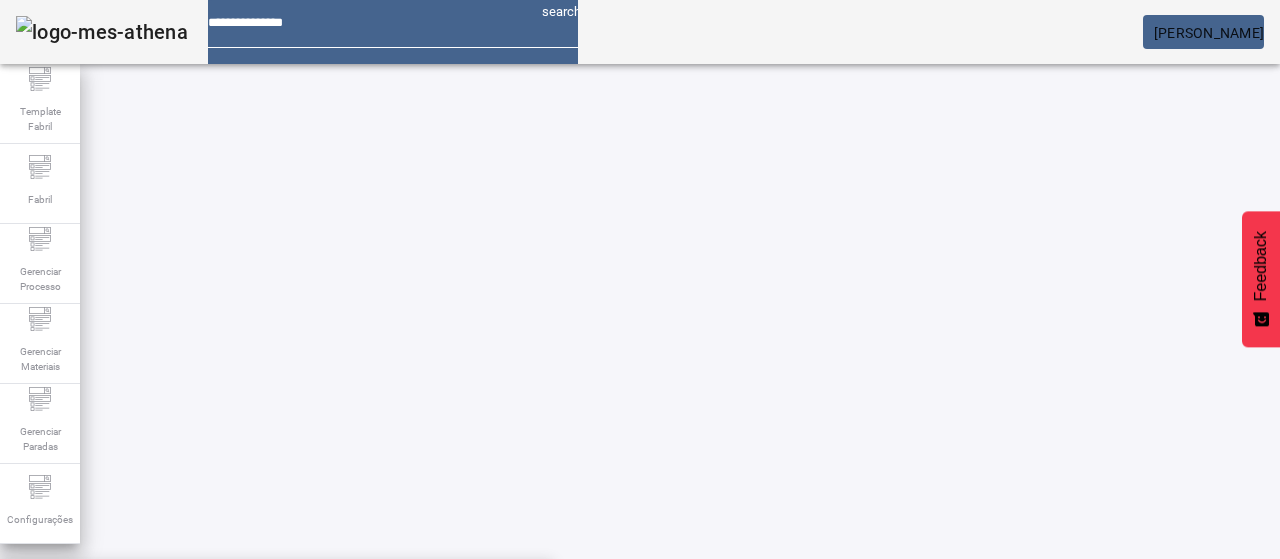 scroll, scrollTop: 144, scrollLeft: 0, axis: vertical 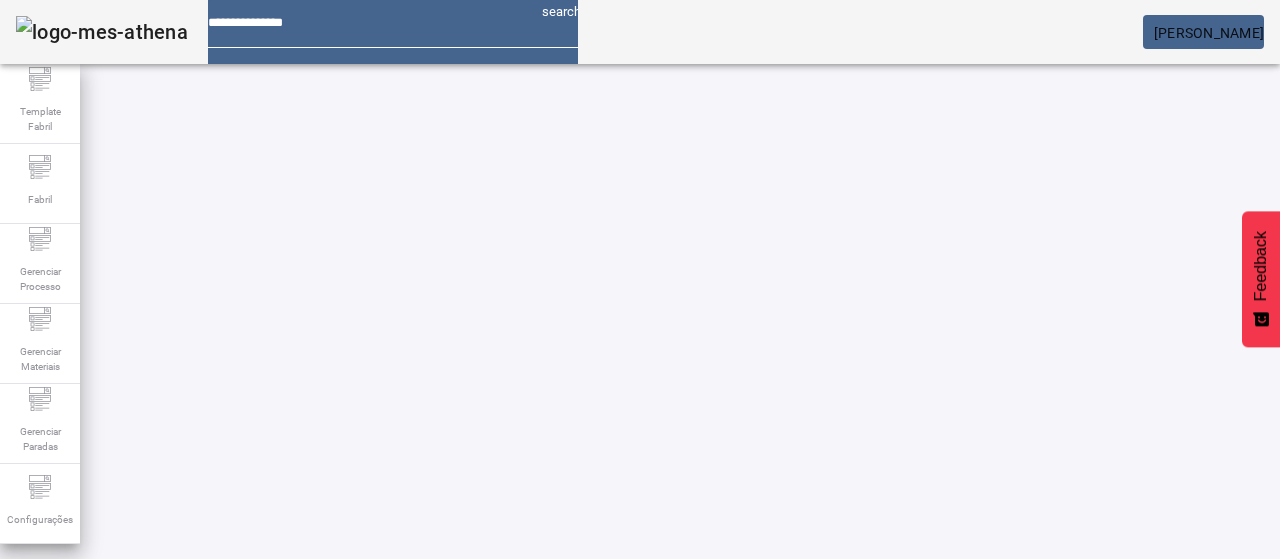 click on "FILTRAR" 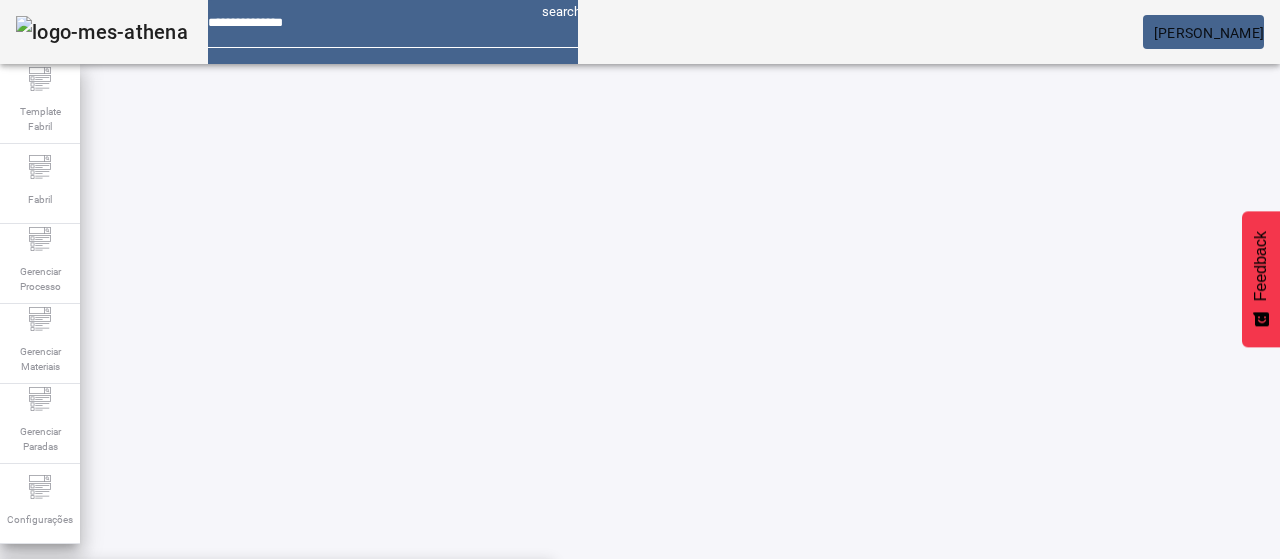 drag, startPoint x: 752, startPoint y: 147, endPoint x: 632, endPoint y: 155, distance: 120.26637 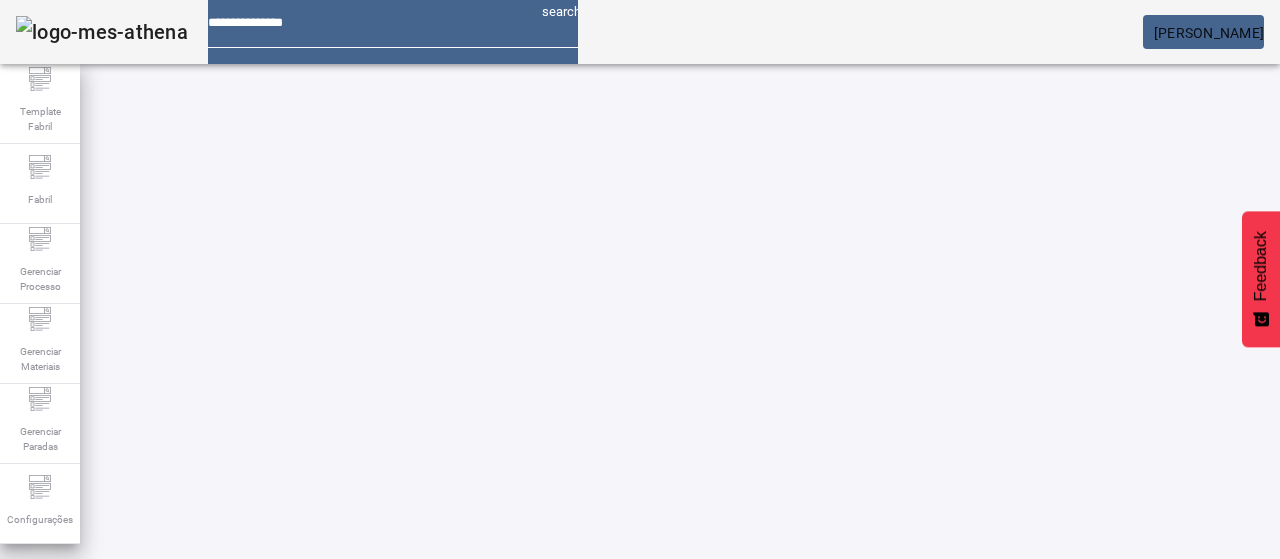 click on "FILTRAR" 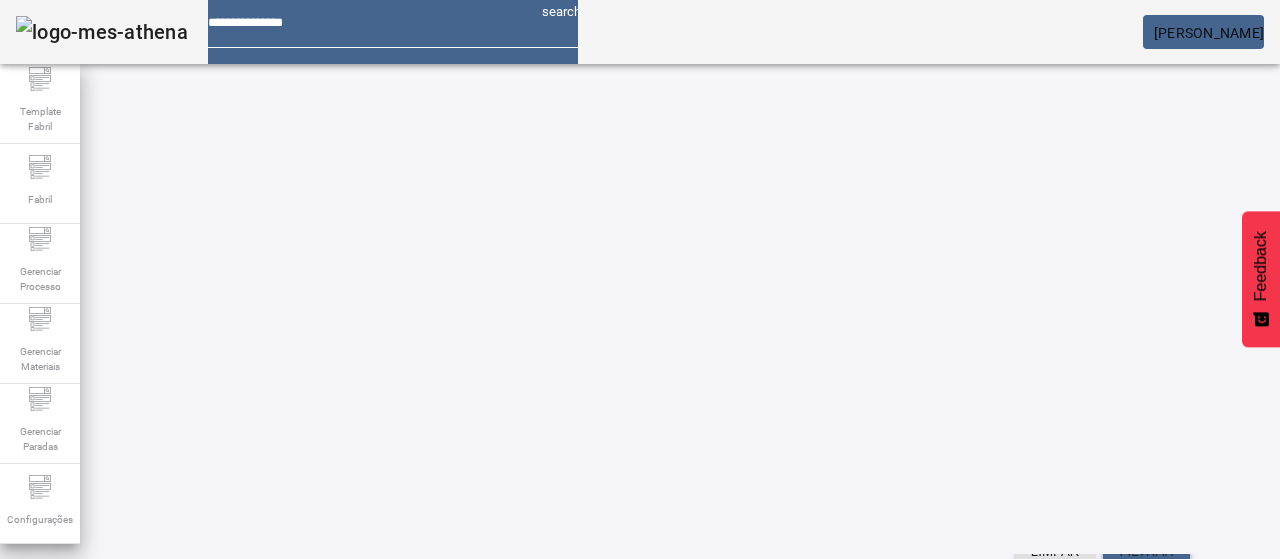 scroll, scrollTop: 423, scrollLeft: 0, axis: vertical 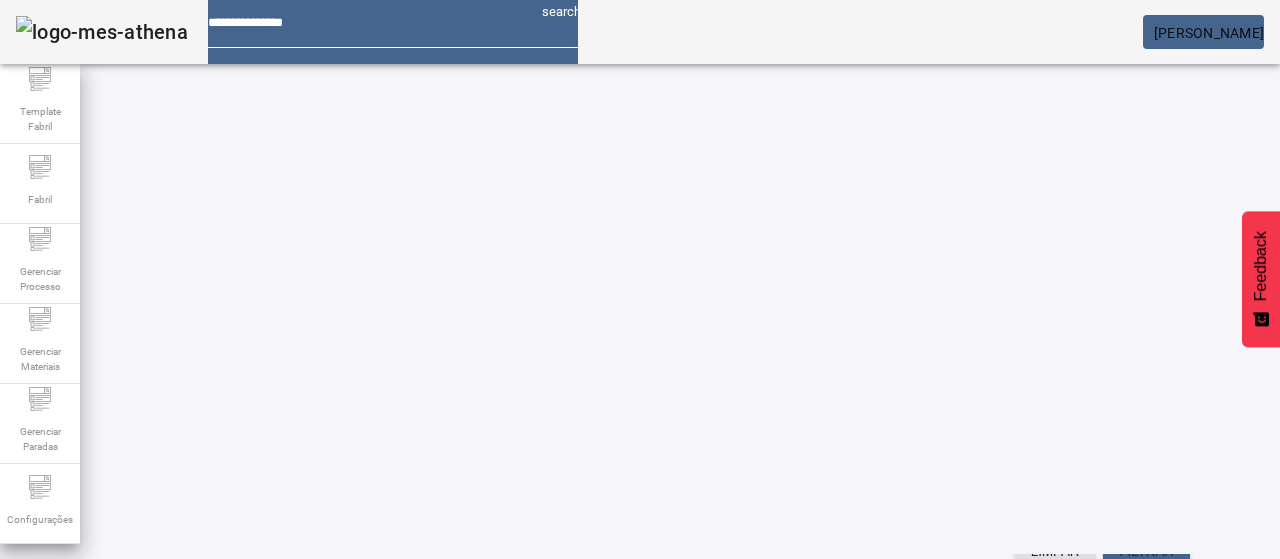click on "DMS - Adega de Pressão" at bounding box center (200, 660) 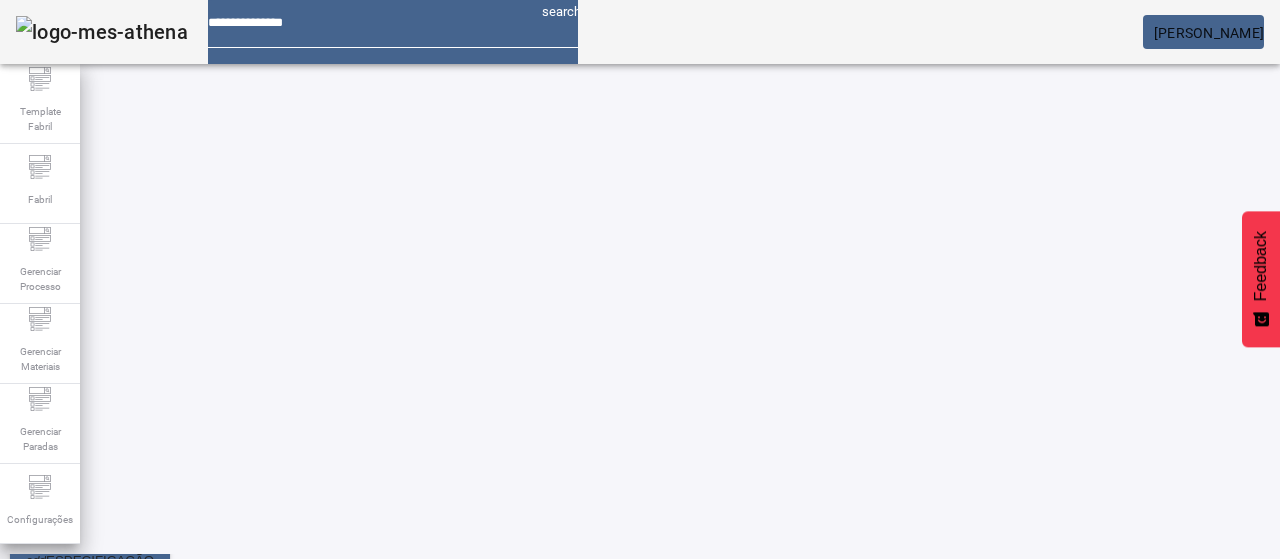 scroll, scrollTop: 0, scrollLeft: 0, axis: both 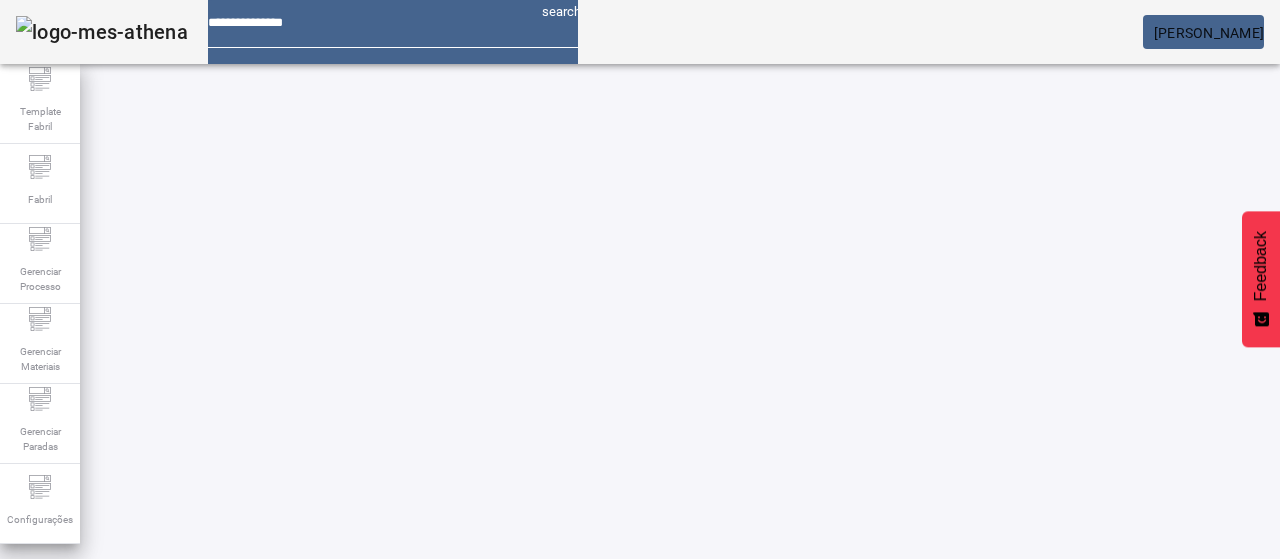 click on "**********" at bounding box center (328, 601) 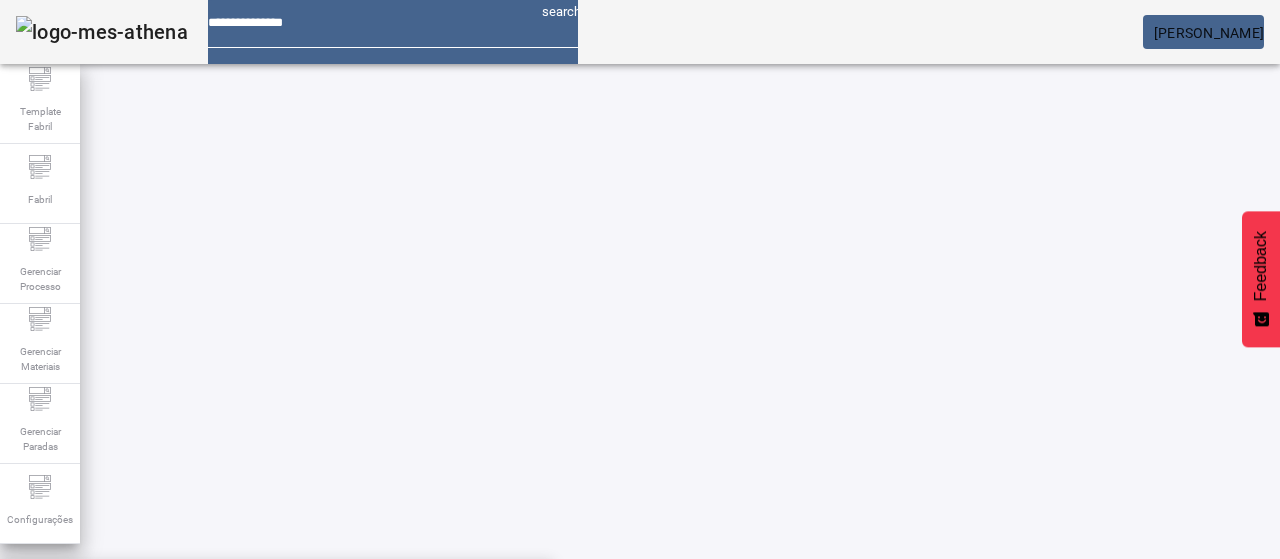 scroll, scrollTop: 300, scrollLeft: 0, axis: vertical 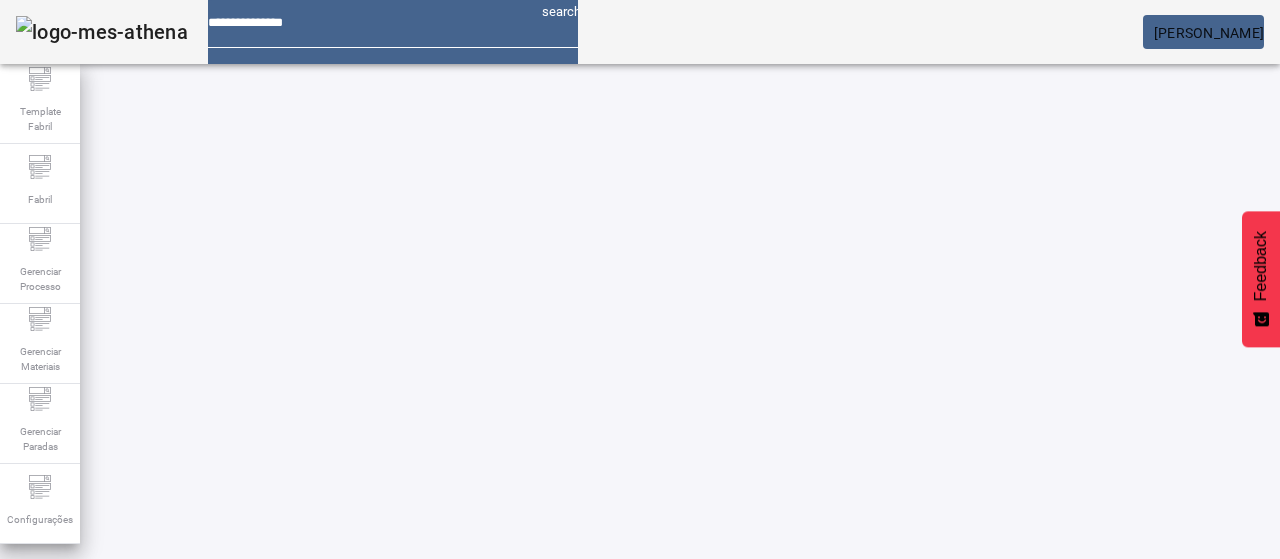 click 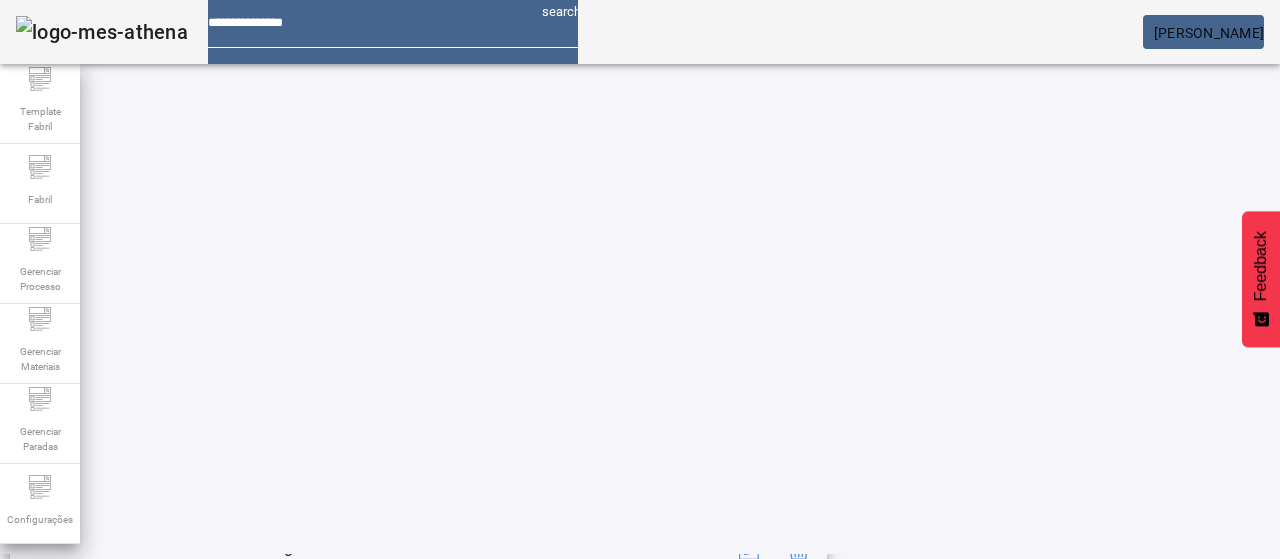scroll, scrollTop: 423, scrollLeft: 0, axis: vertical 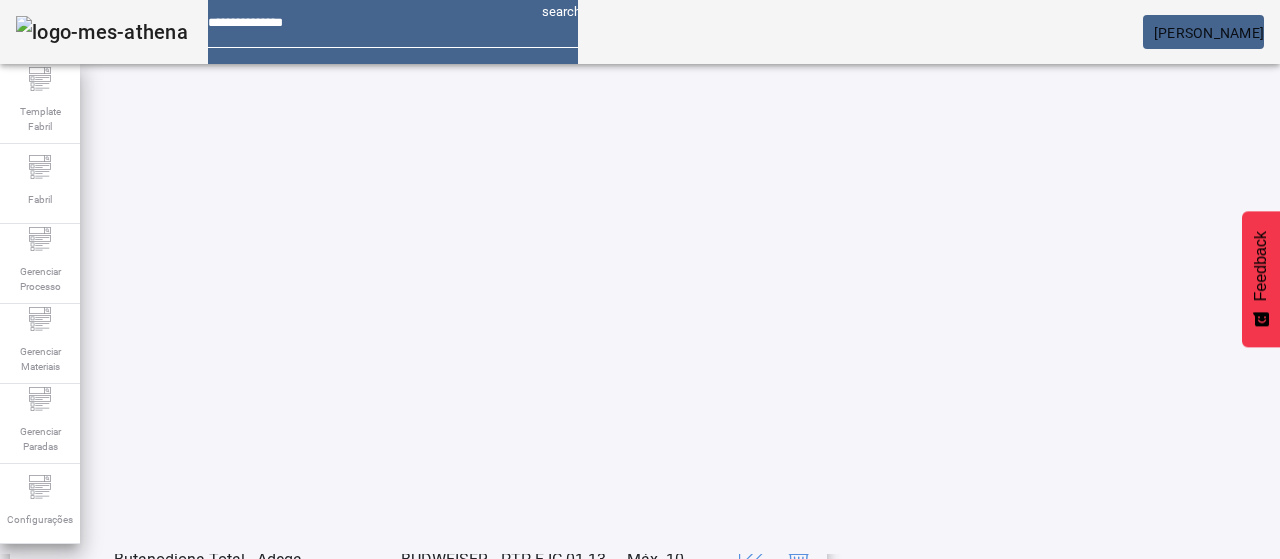 click on "Butanodiona Total - Adega de pressão" at bounding box center (213, 510) 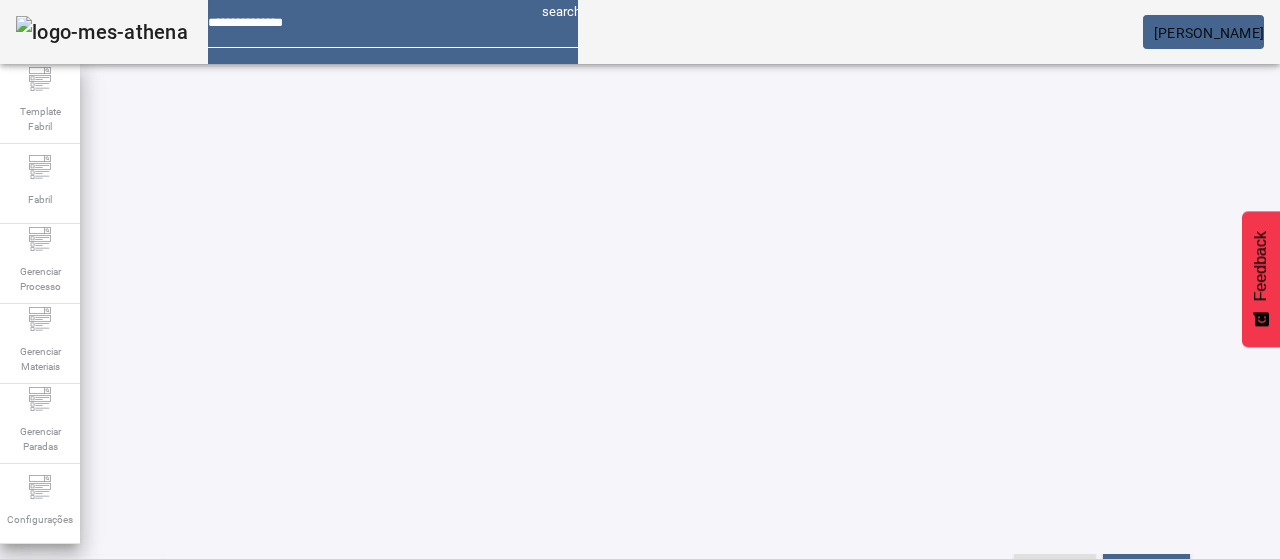 scroll, scrollTop: 23, scrollLeft: 0, axis: vertical 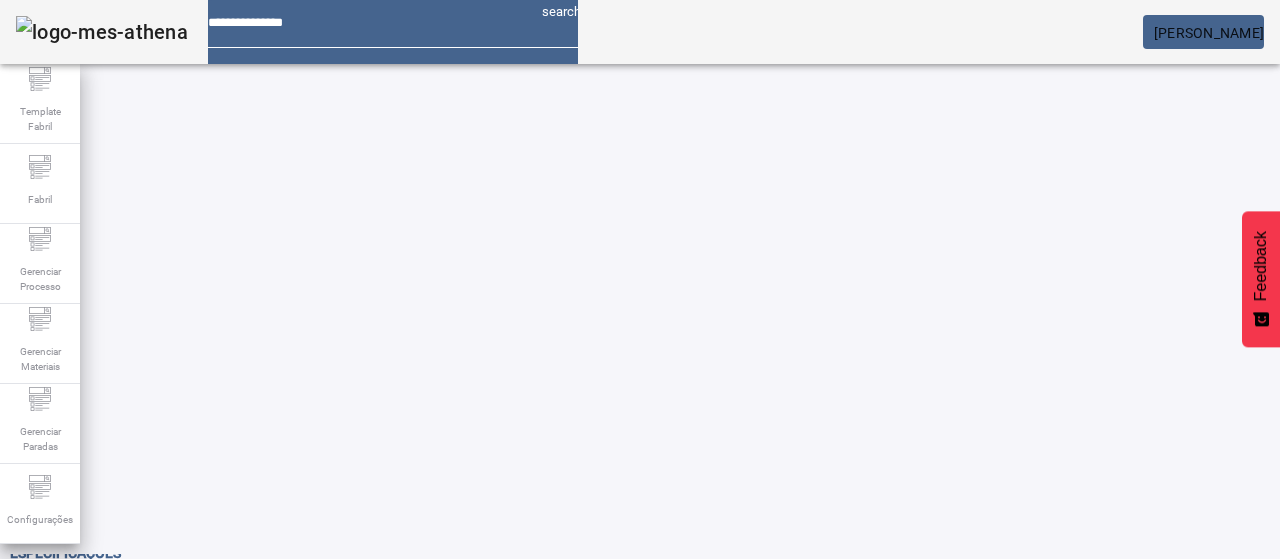 click on "**********" at bounding box center (328, 578) 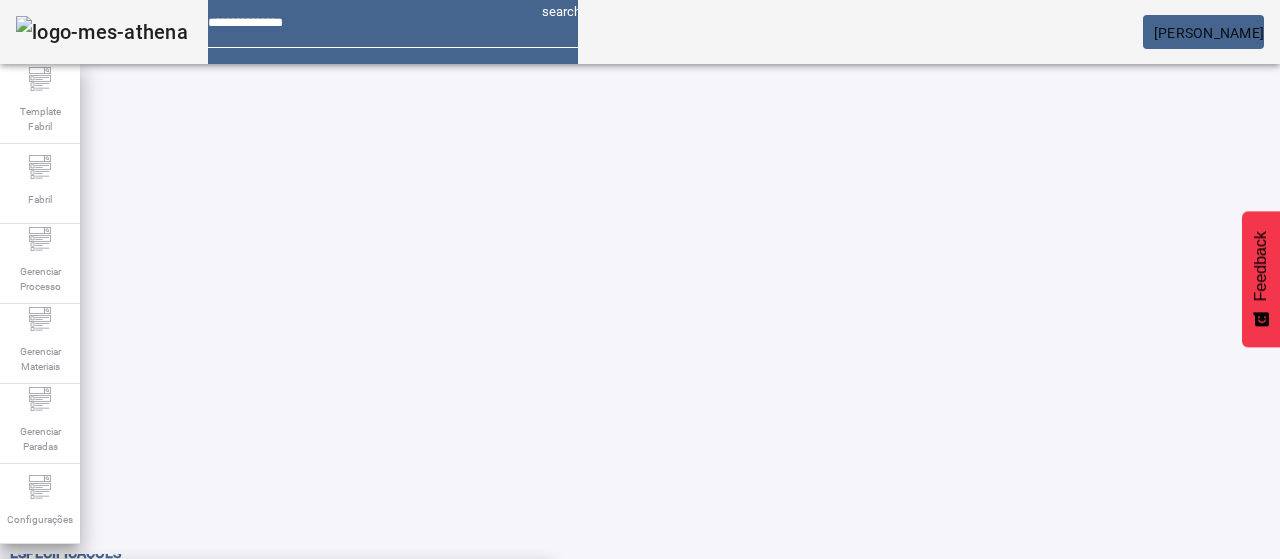 scroll, scrollTop: 300, scrollLeft: 0, axis: vertical 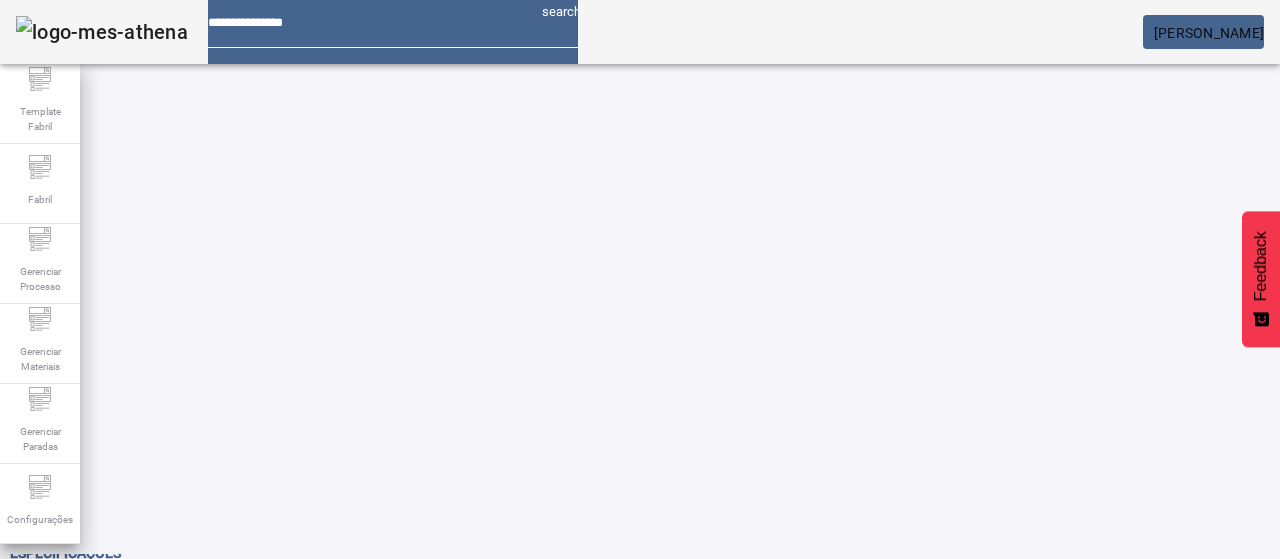 click 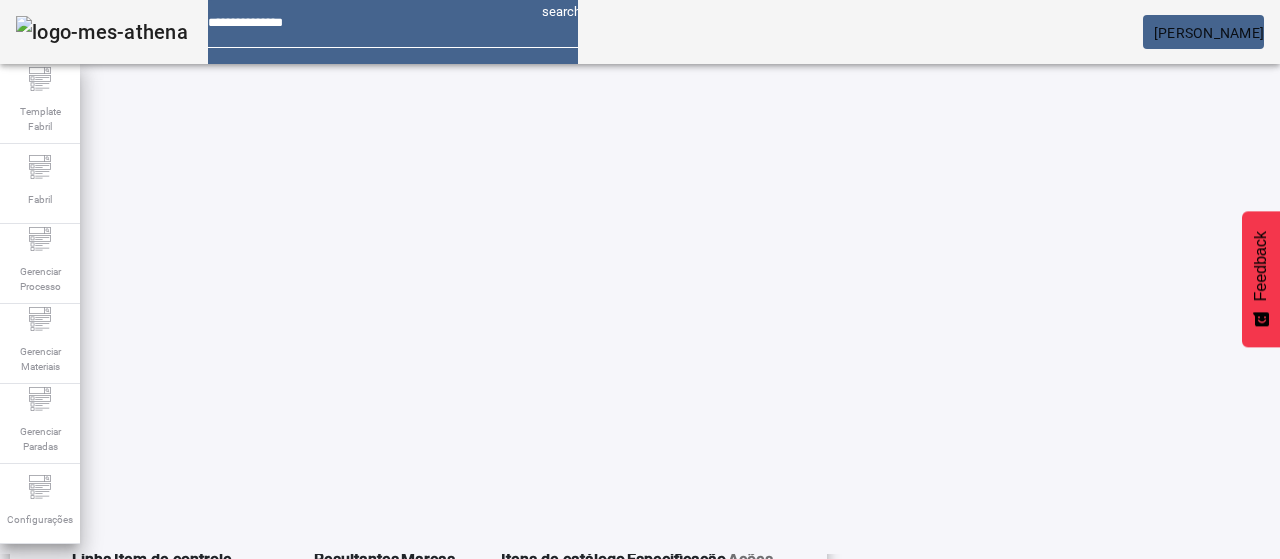 scroll, scrollTop: 423, scrollLeft: 0, axis: vertical 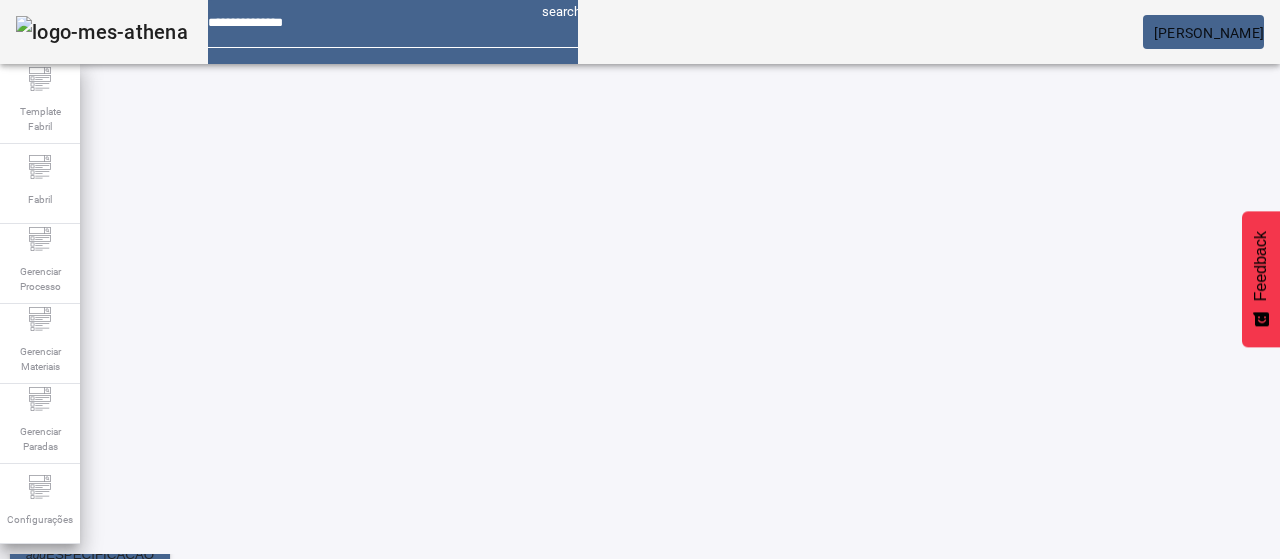 click on "Pesquise por marca" at bounding box center (1388, 501) 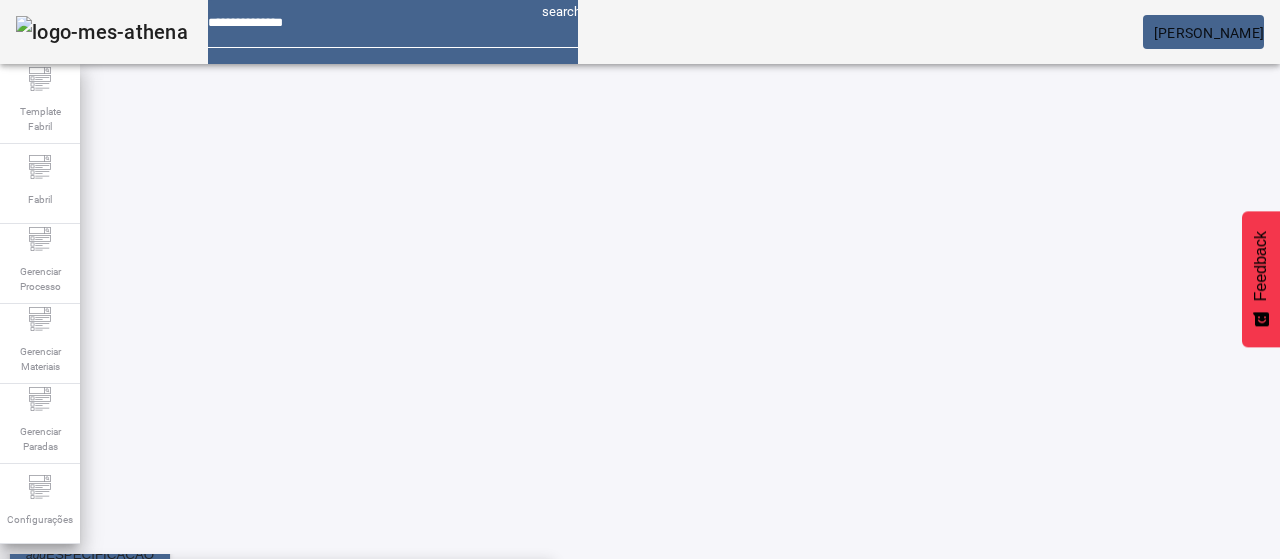 click on "MICHELOB" at bounding box center [276, 591] 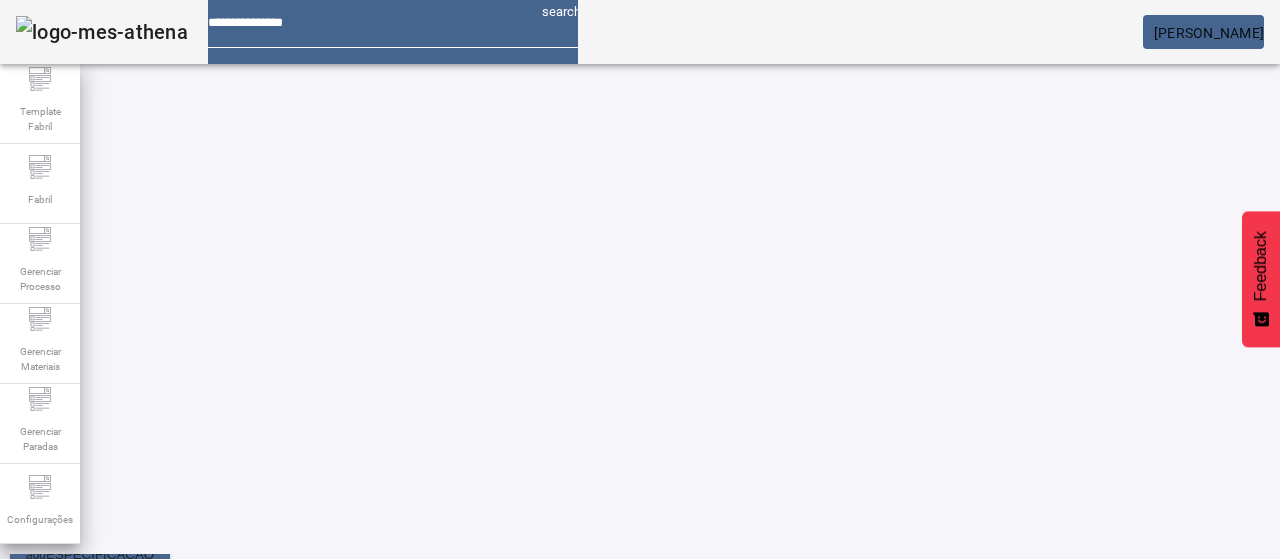 click on "FILTRAR" 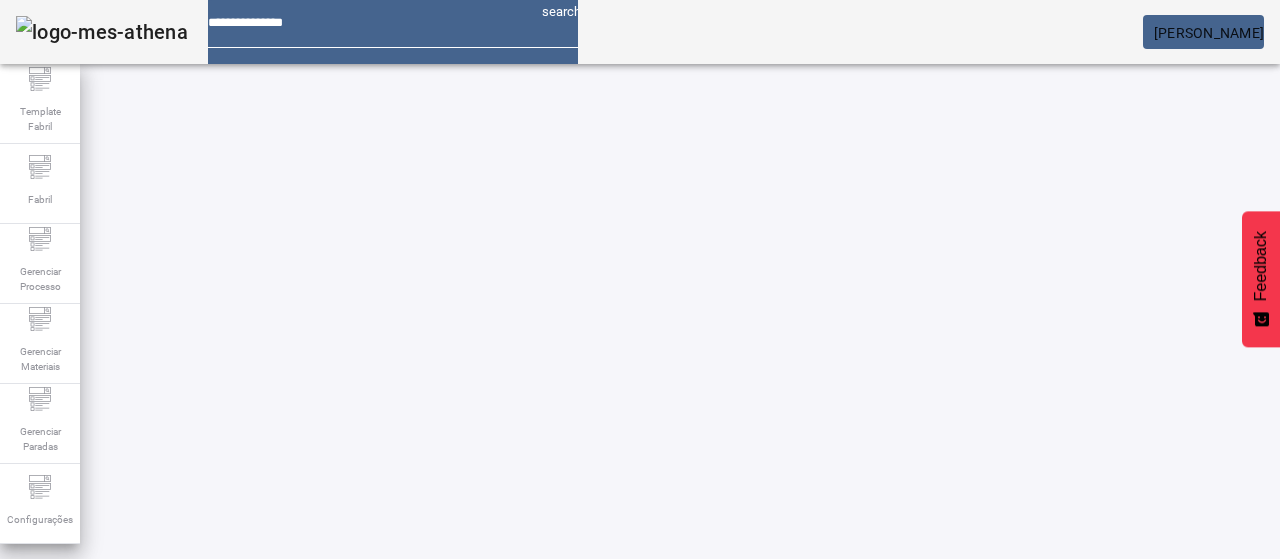 scroll, scrollTop: 0, scrollLeft: 0, axis: both 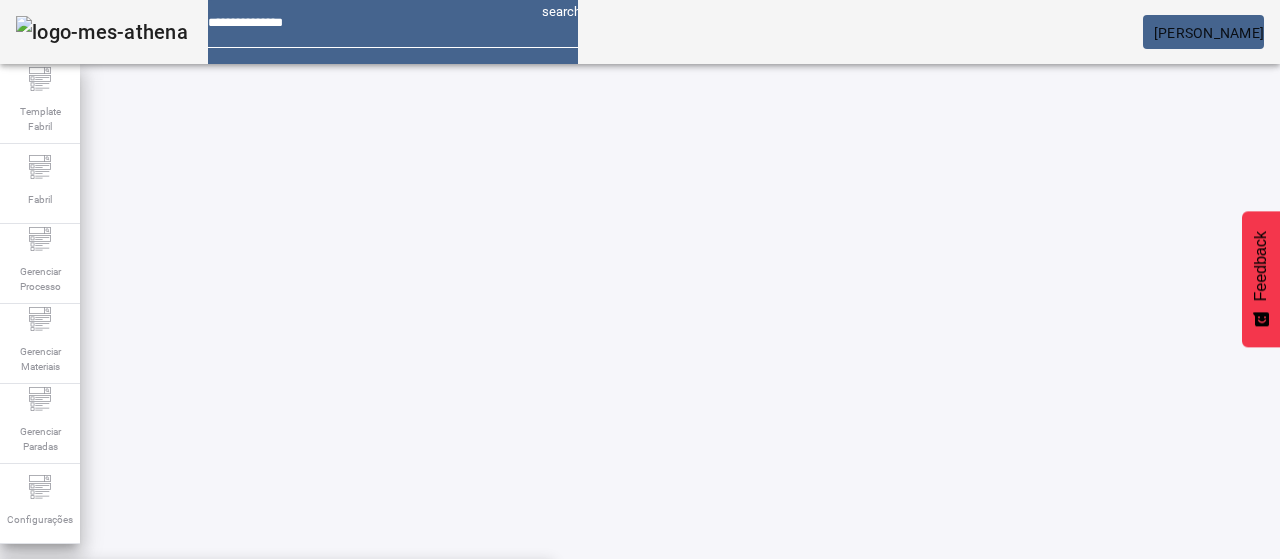 click on "PTP E-IC 01.13" at bounding box center [276, 623] 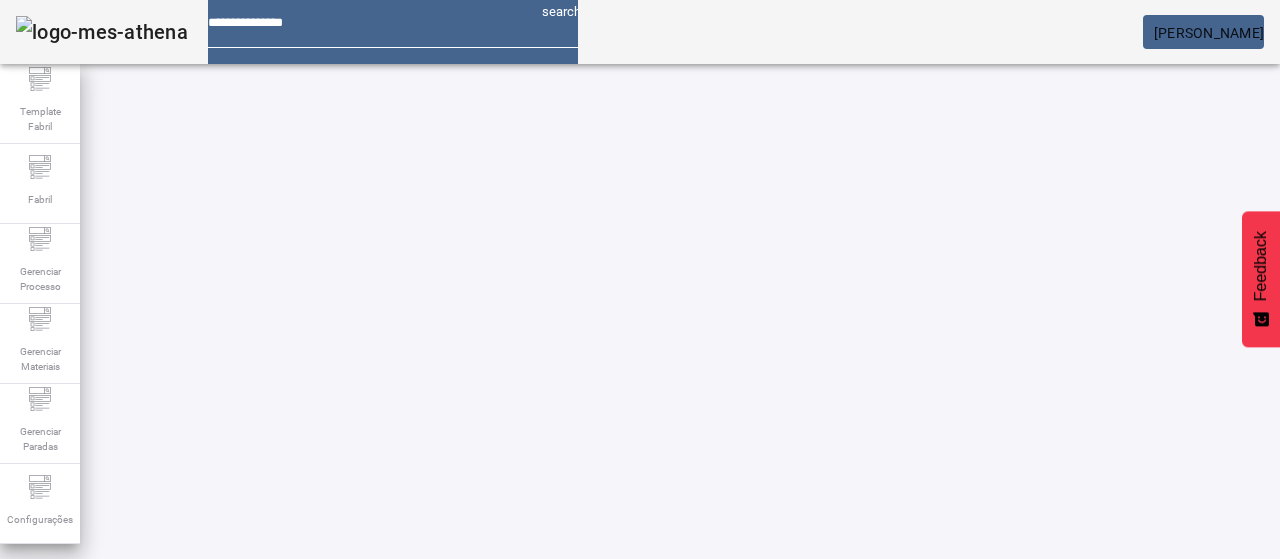click on "FILTRAR" 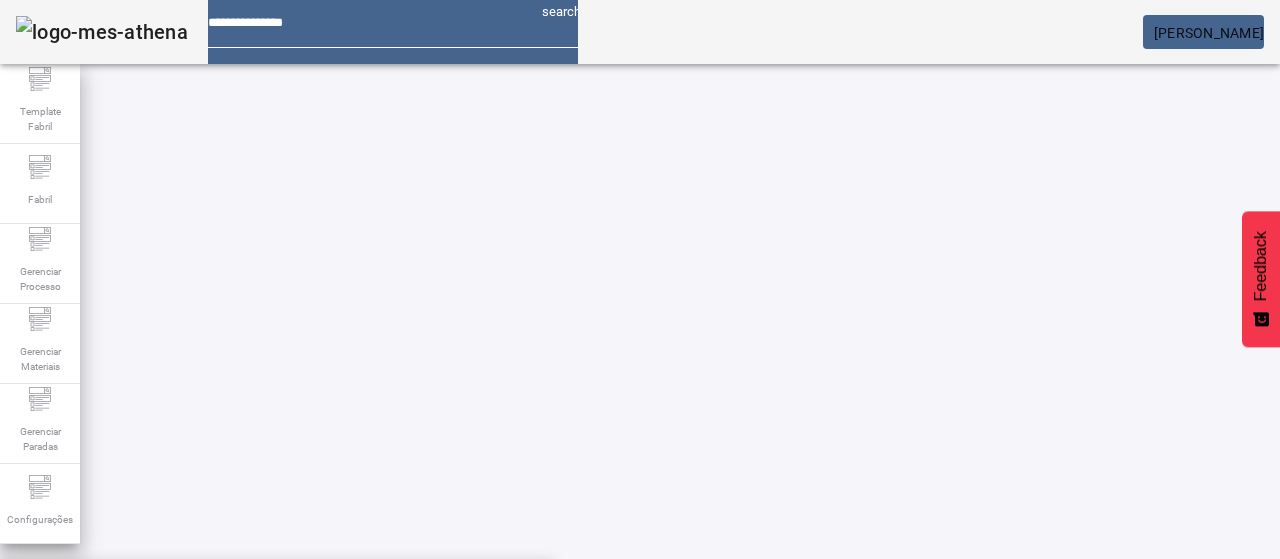 click on "**********" at bounding box center (328, 601) 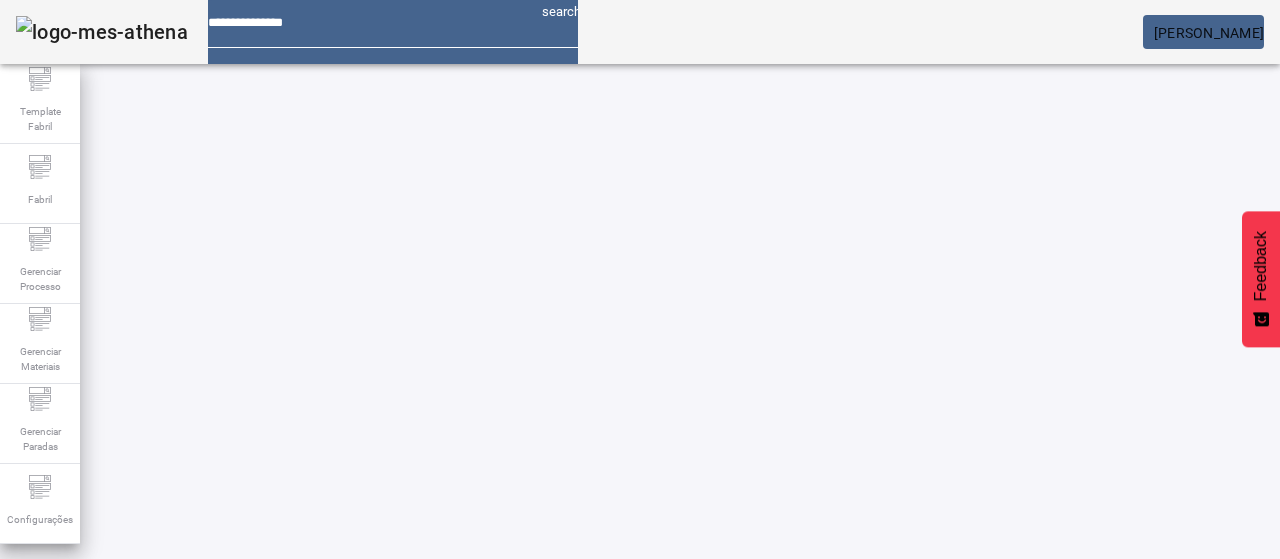 click on "FILTRAR" 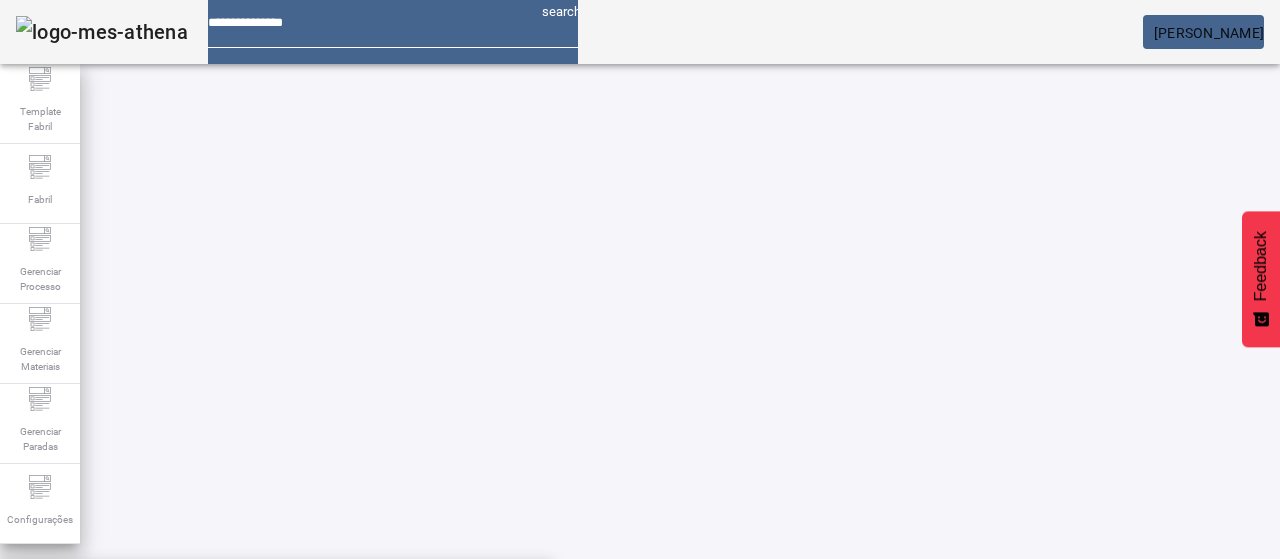 click 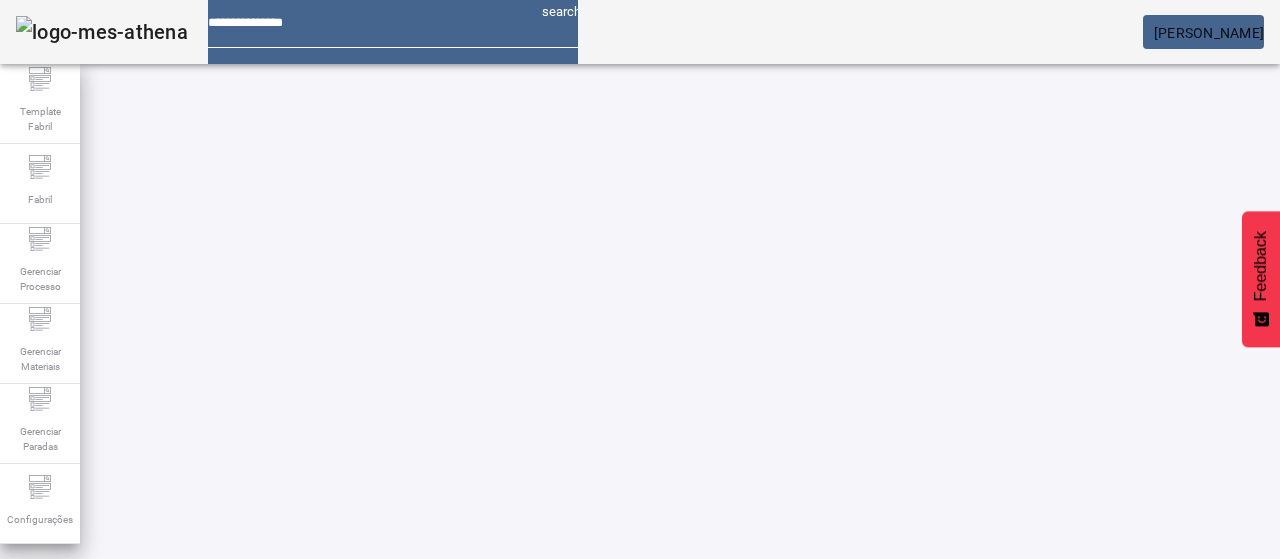 click on "FILTRAR" 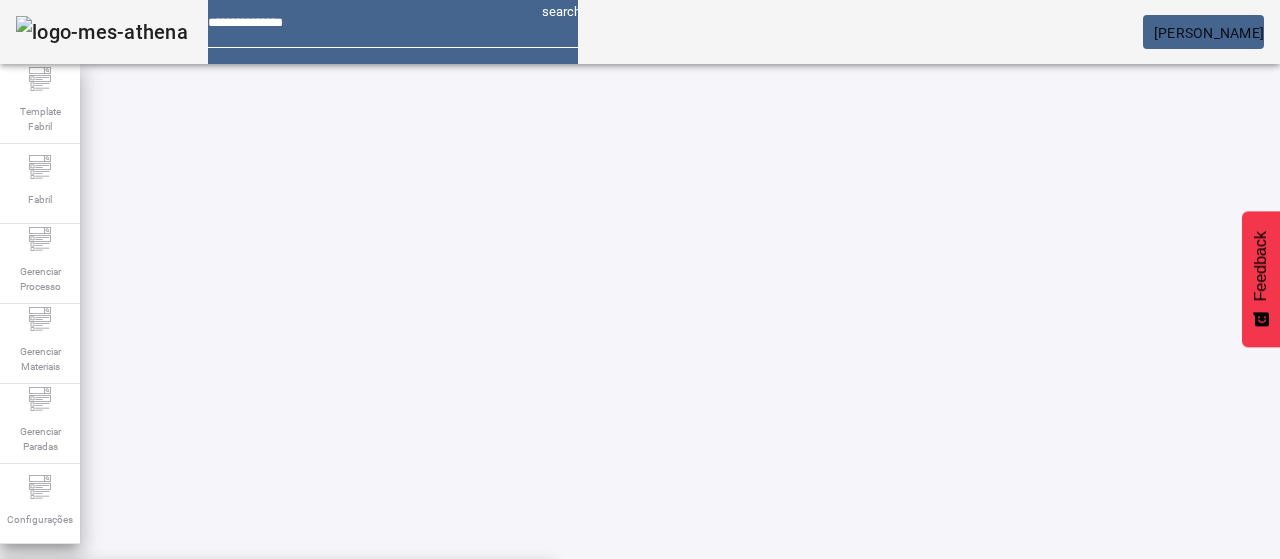 drag, startPoint x: 1202, startPoint y: 309, endPoint x: 1152, endPoint y: 312, distance: 50.08992 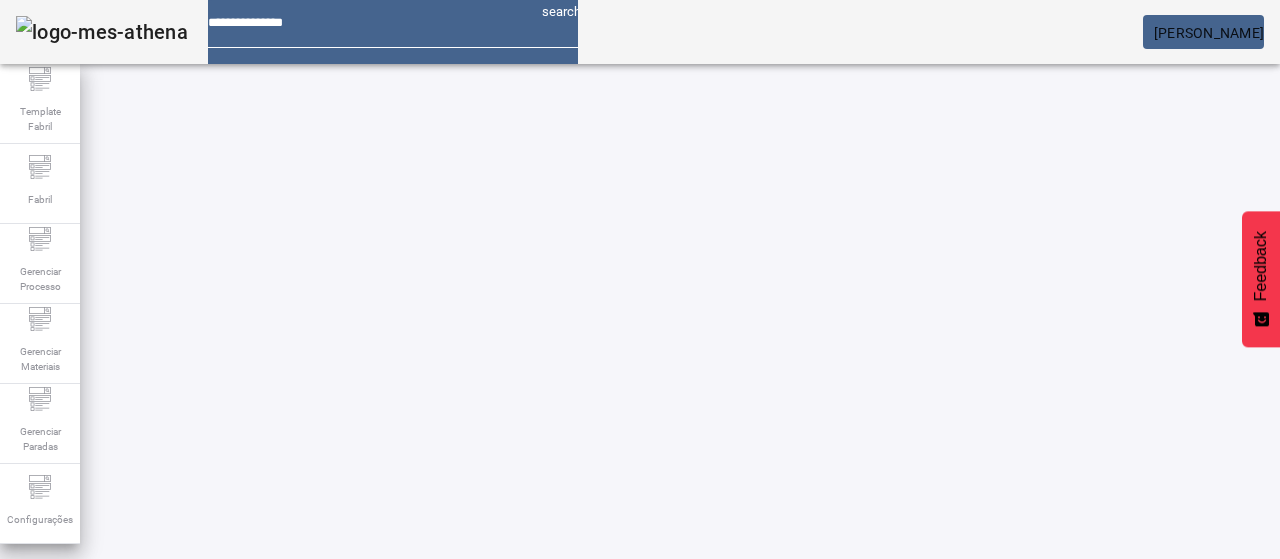 scroll, scrollTop: 140, scrollLeft: 0, axis: vertical 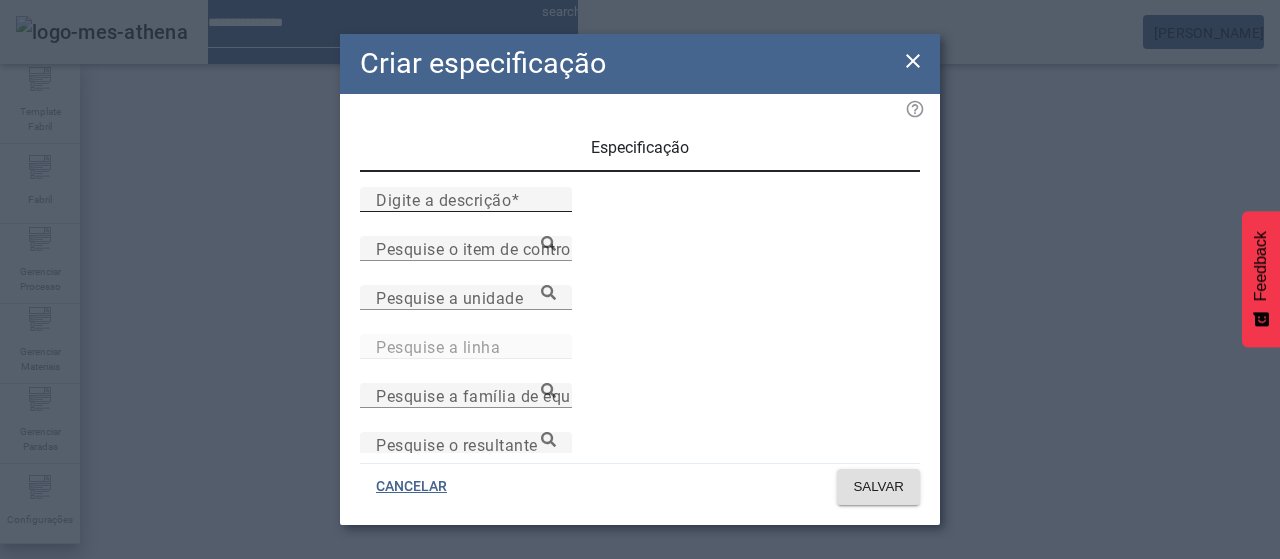 click on "Digite a descrição" at bounding box center [466, 200] 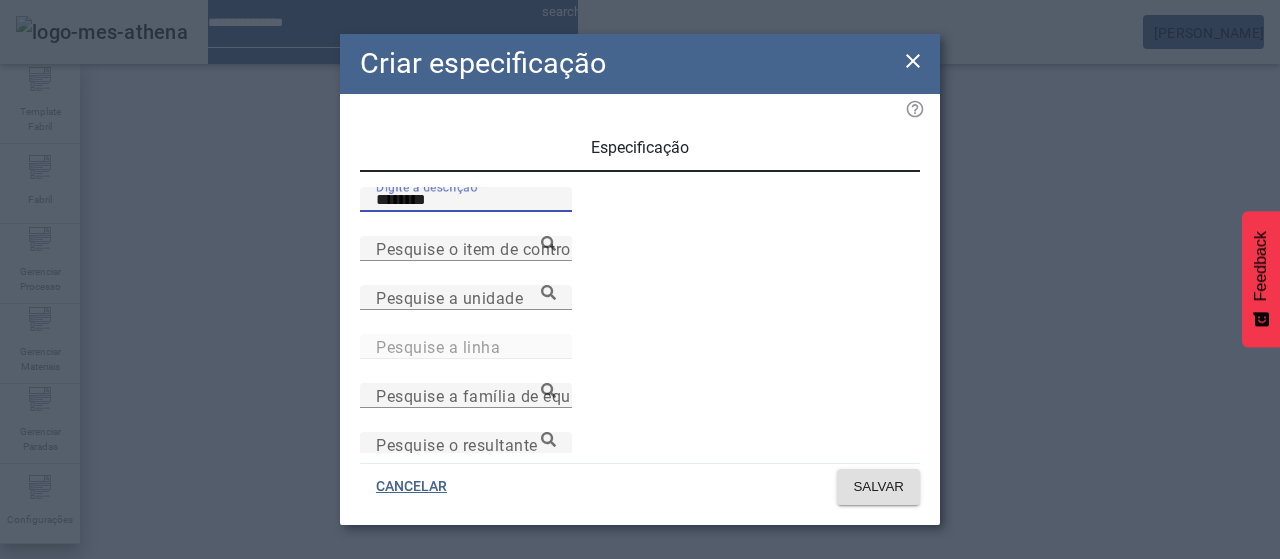 type on "********" 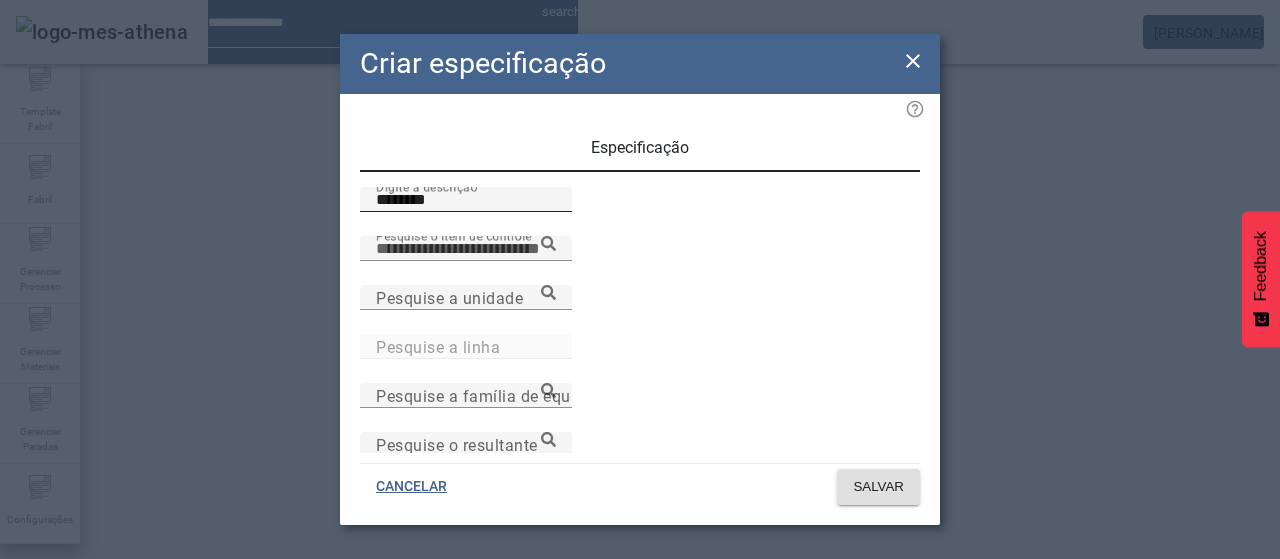 paste on "**********" 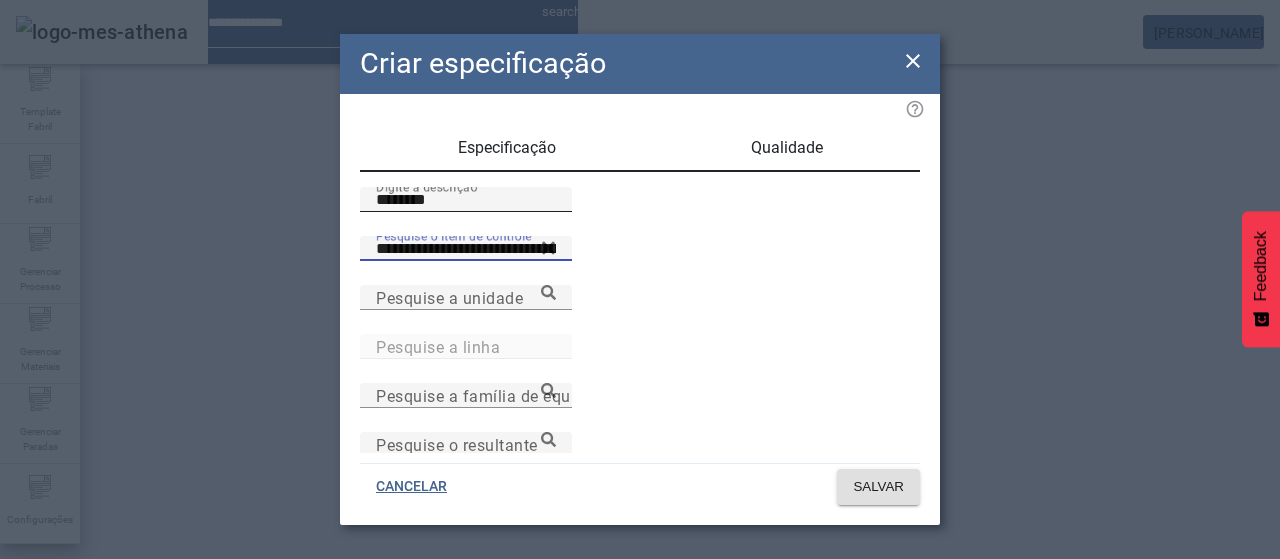 type on "**********" 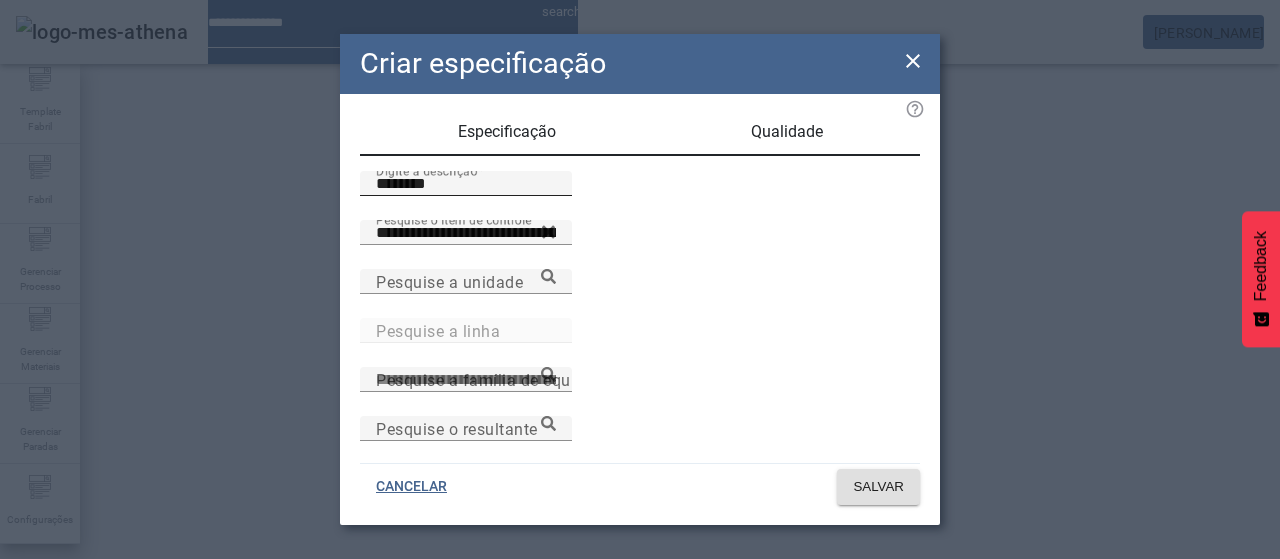 scroll, scrollTop: 206, scrollLeft: 0, axis: vertical 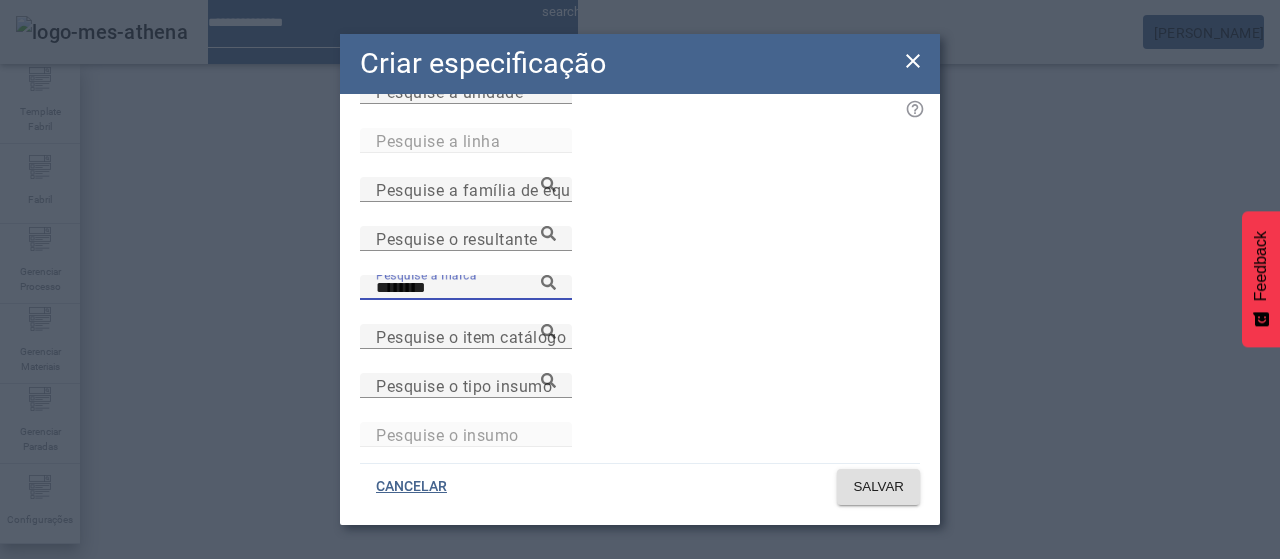 type on "********" 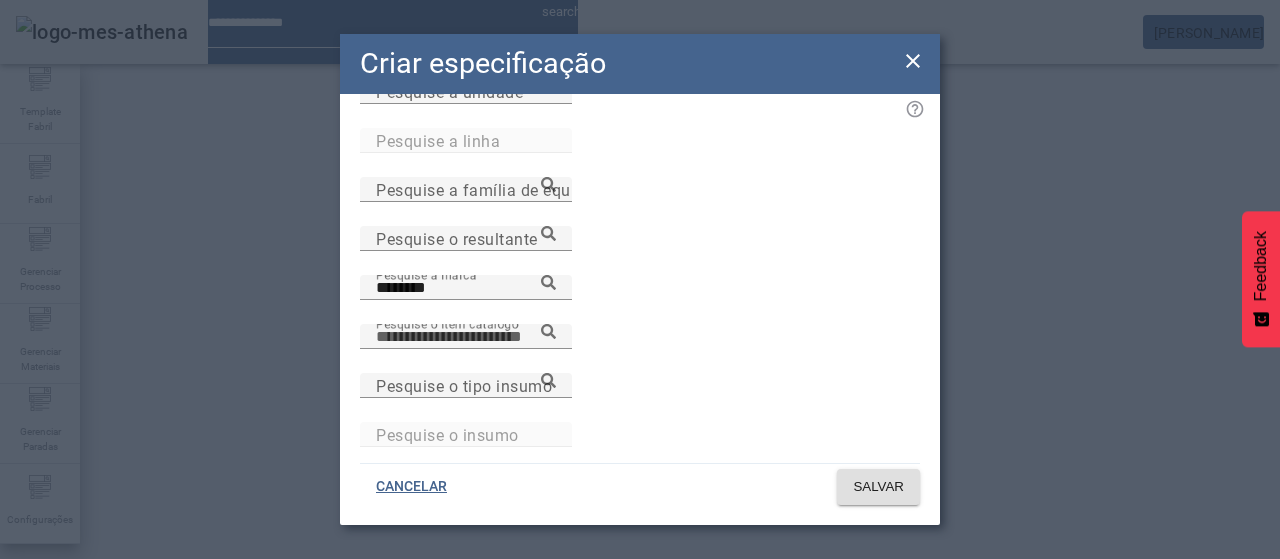 paste on "**********" 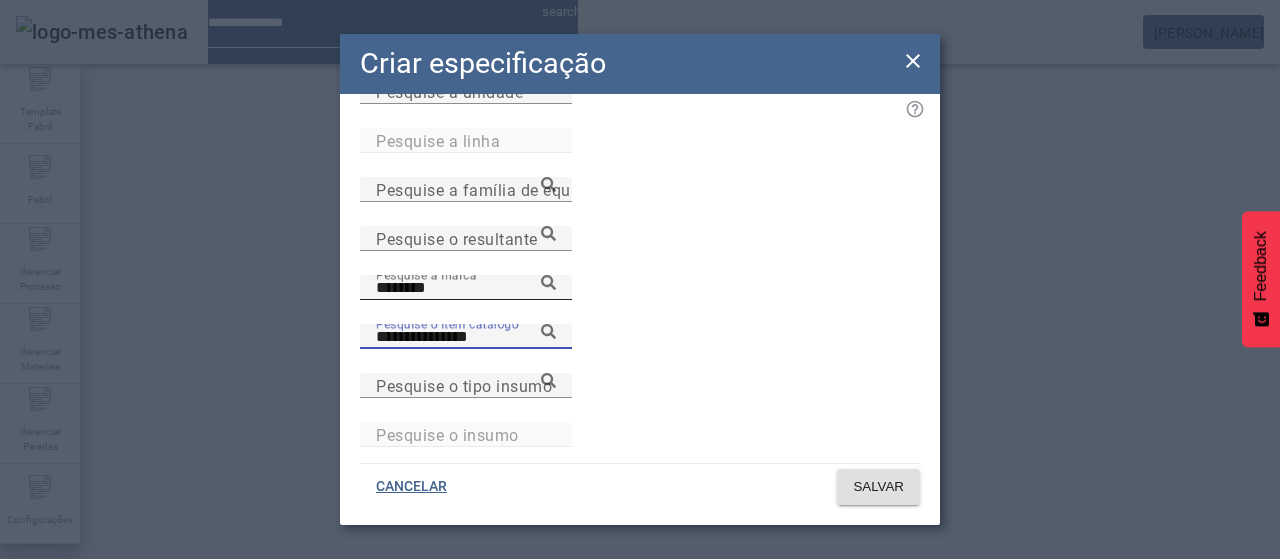 type on "**********" 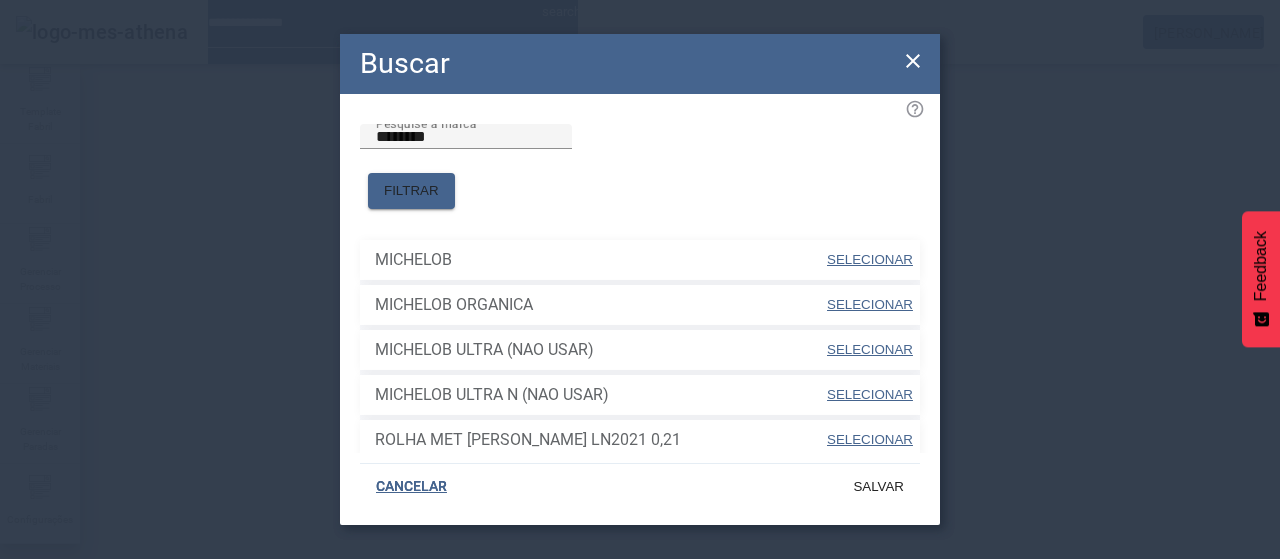 click at bounding box center [870, 260] 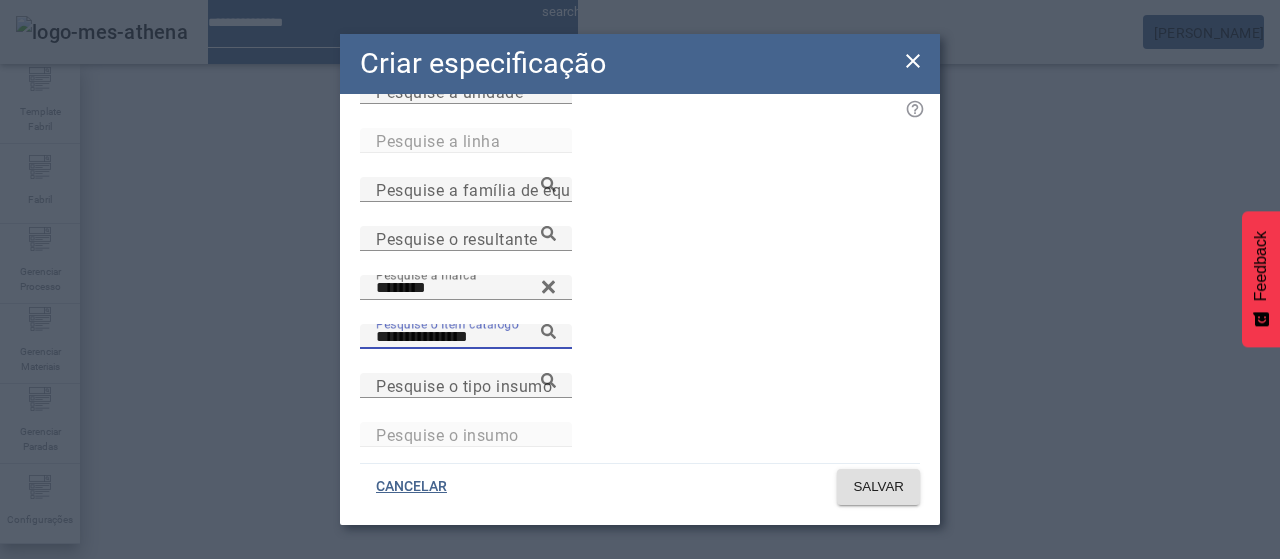 click on "**********" at bounding box center (466, 337) 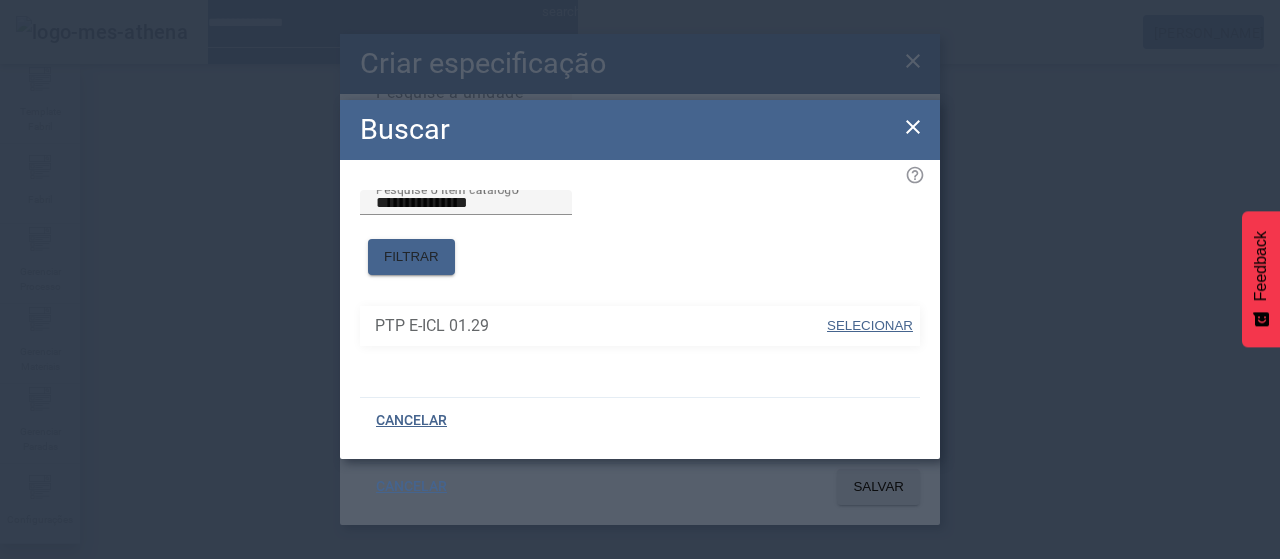 drag, startPoint x: 894, startPoint y: 312, endPoint x: 876, endPoint y: 305, distance: 19.313208 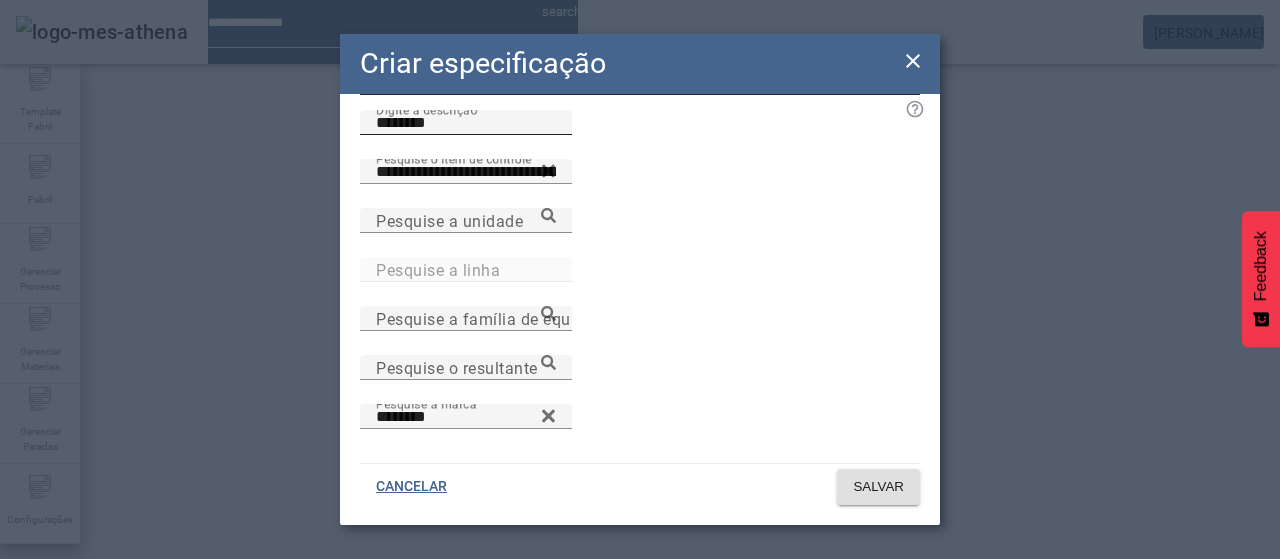 scroll, scrollTop: 0, scrollLeft: 0, axis: both 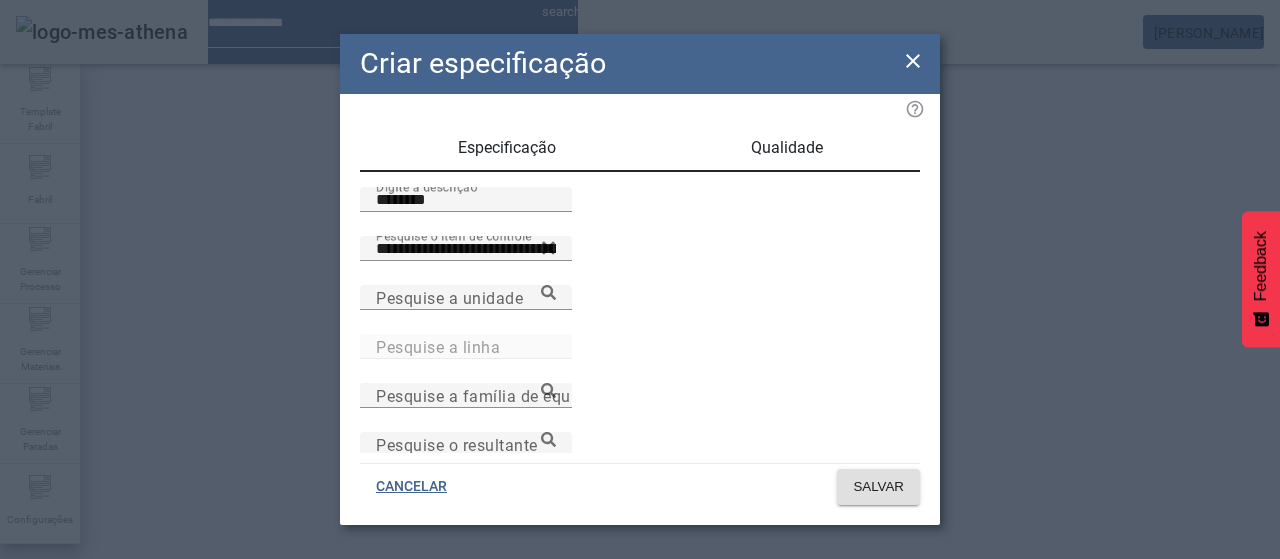 click on "Qualidade" at bounding box center (787, 148) 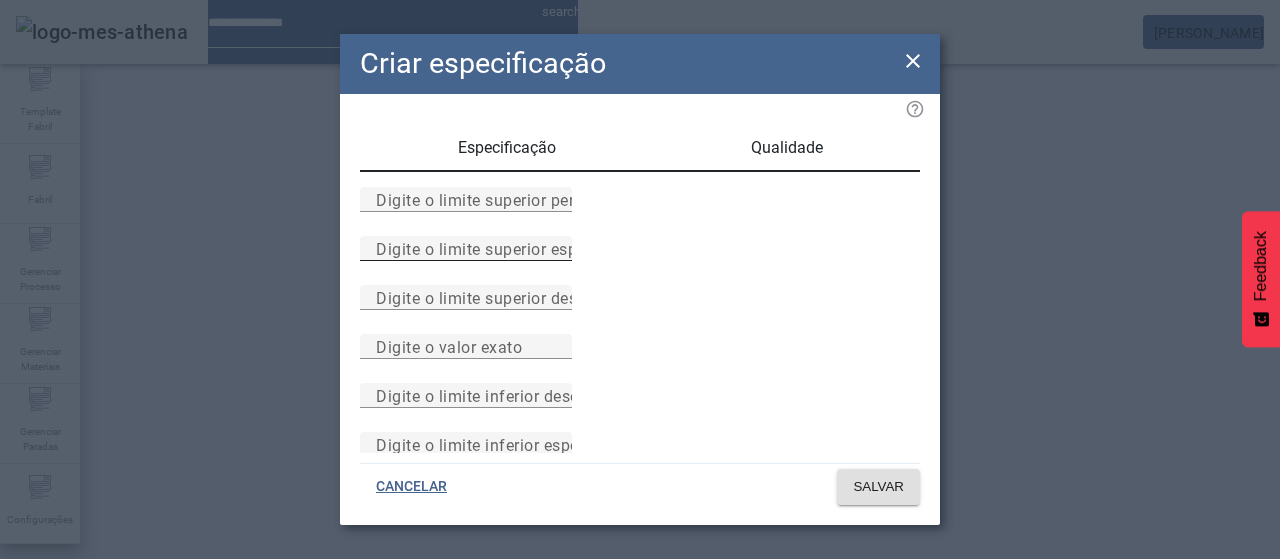 click on "Digite o limite superior especificado" at bounding box center (511, 248) 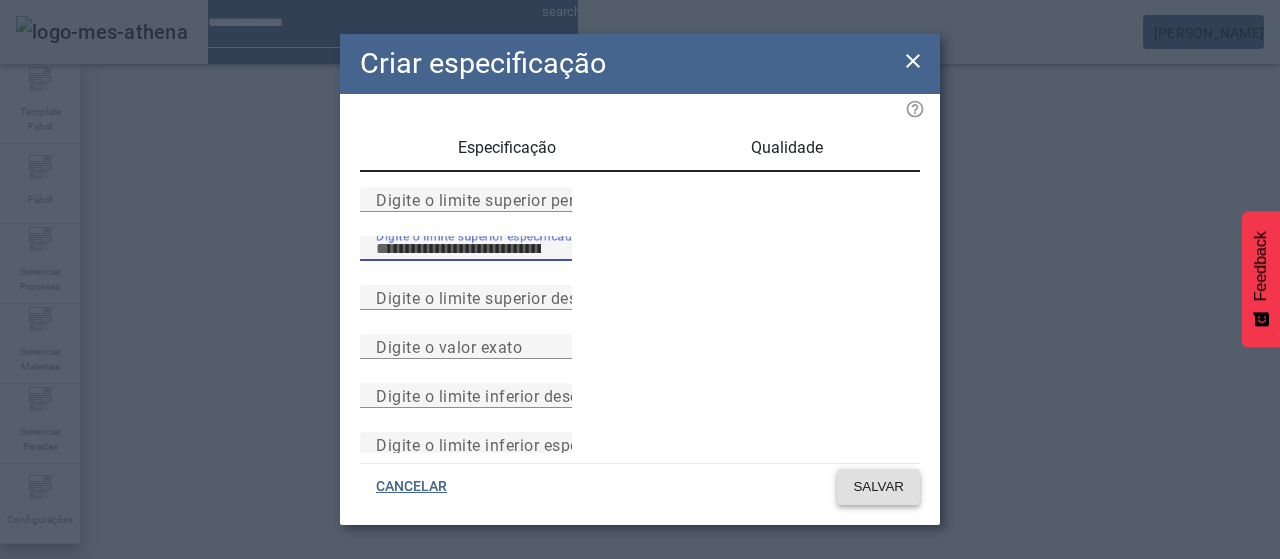 type on "***" 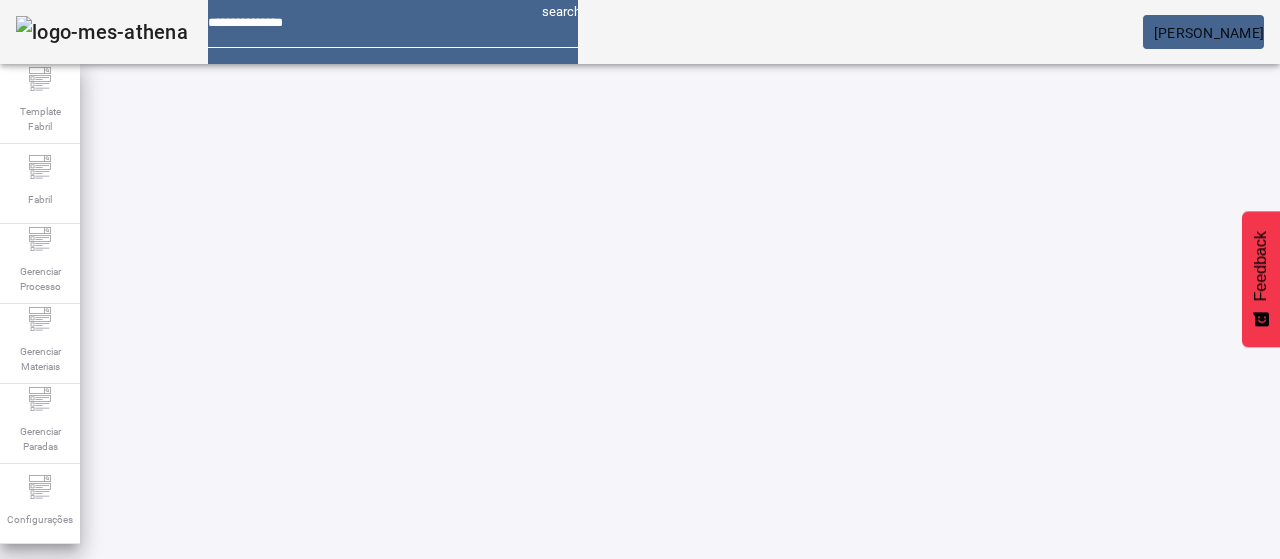 scroll, scrollTop: 0, scrollLeft: 0, axis: both 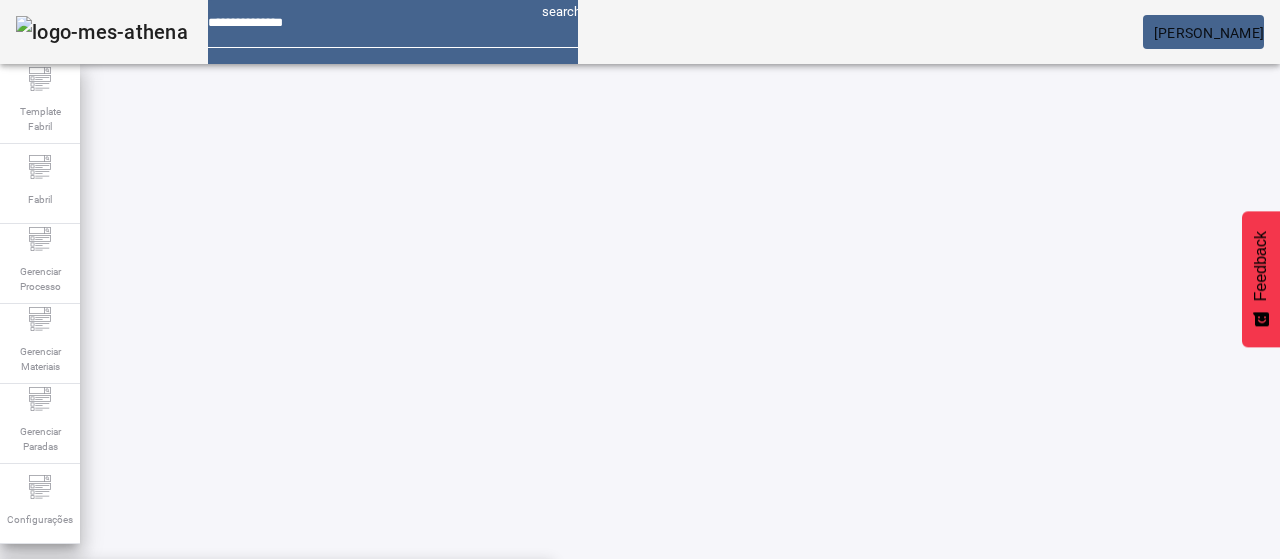click on "Pesquise por item de controle" at bounding box center (116, 601) 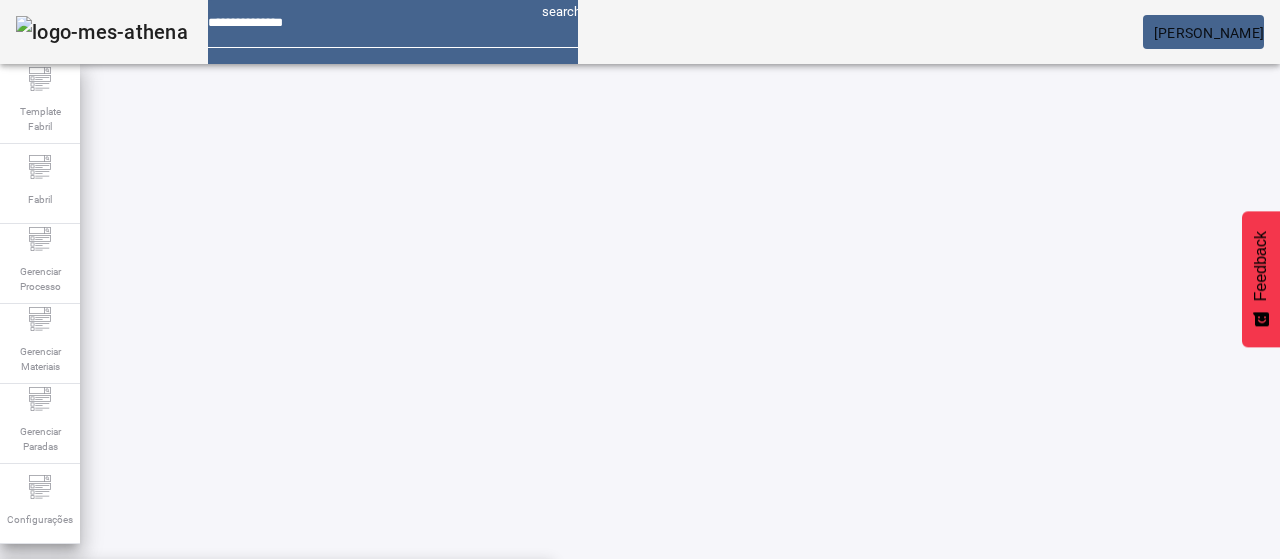 drag, startPoint x: 380, startPoint y: 199, endPoint x: 527, endPoint y: 229, distance: 150.03 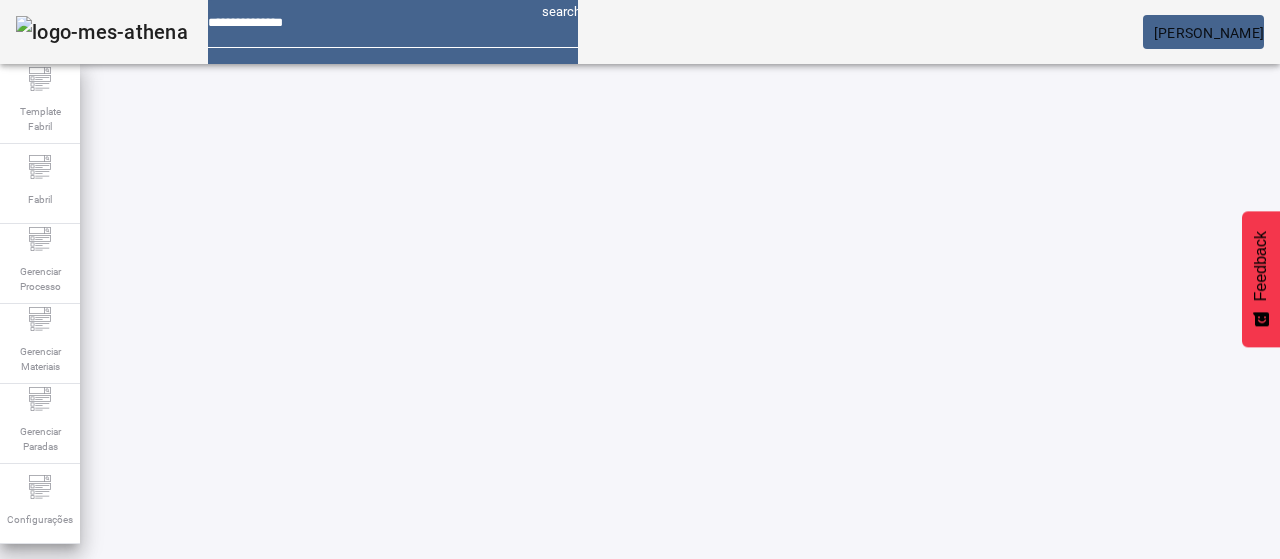 click on "FILTRAR" 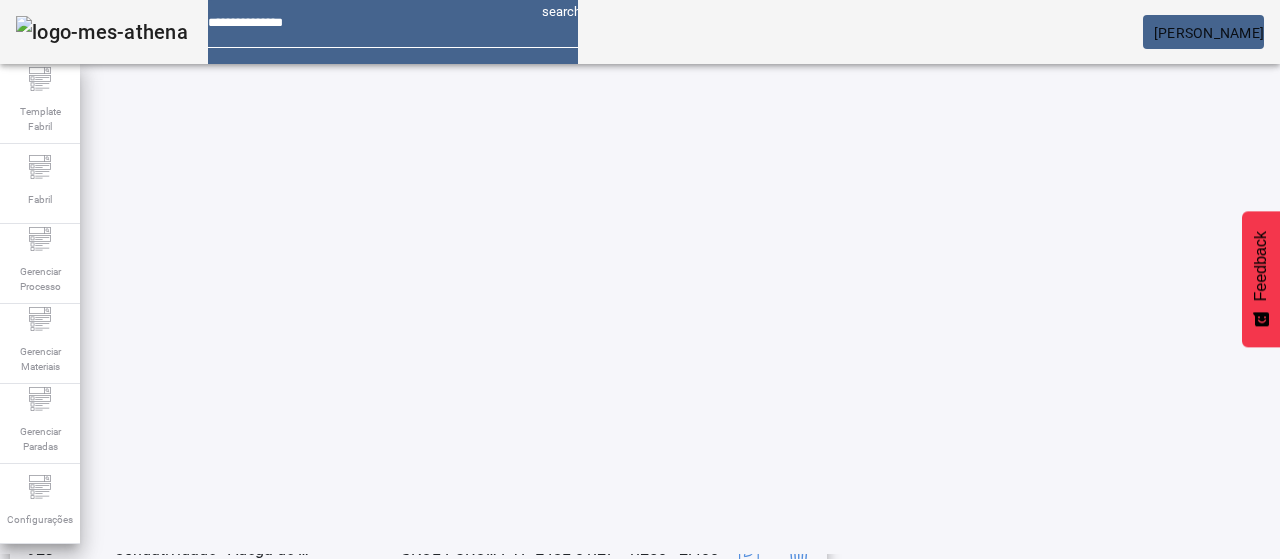 scroll, scrollTop: 423, scrollLeft: 0, axis: vertical 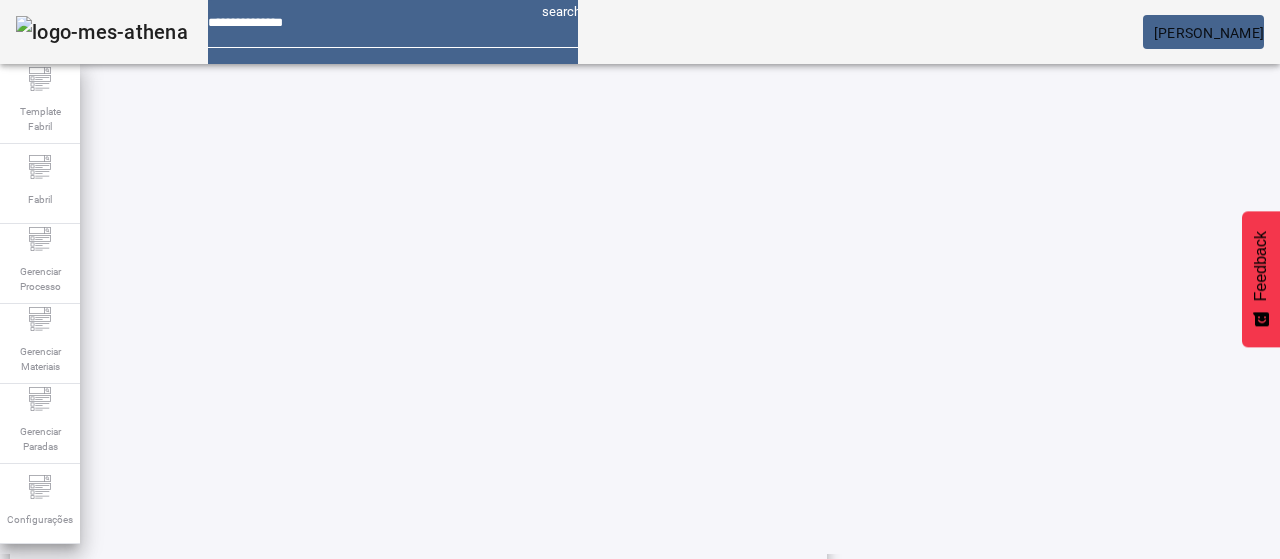 click on "PTP E-ICL 01.27" at bounding box center [563, 389] 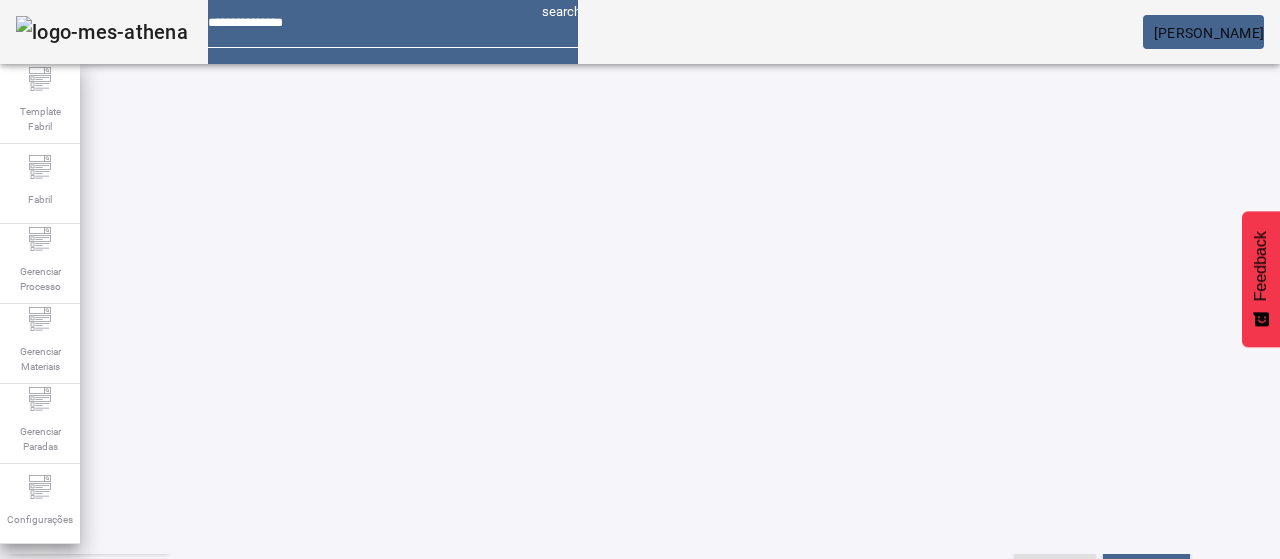 click on "ESPECIFICAÇÃO" 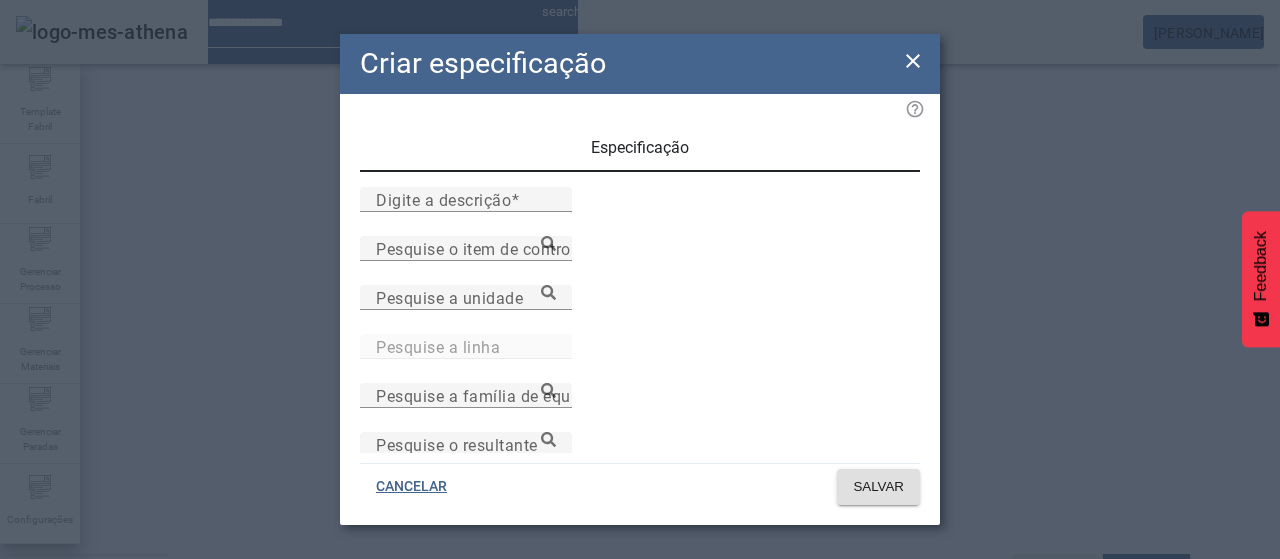 type 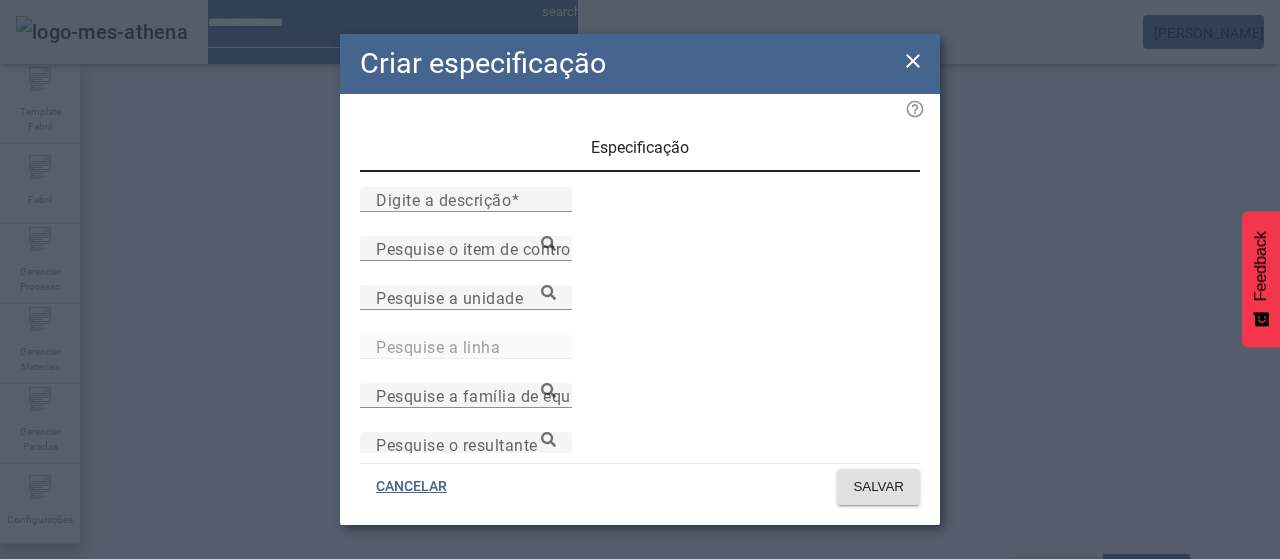 type 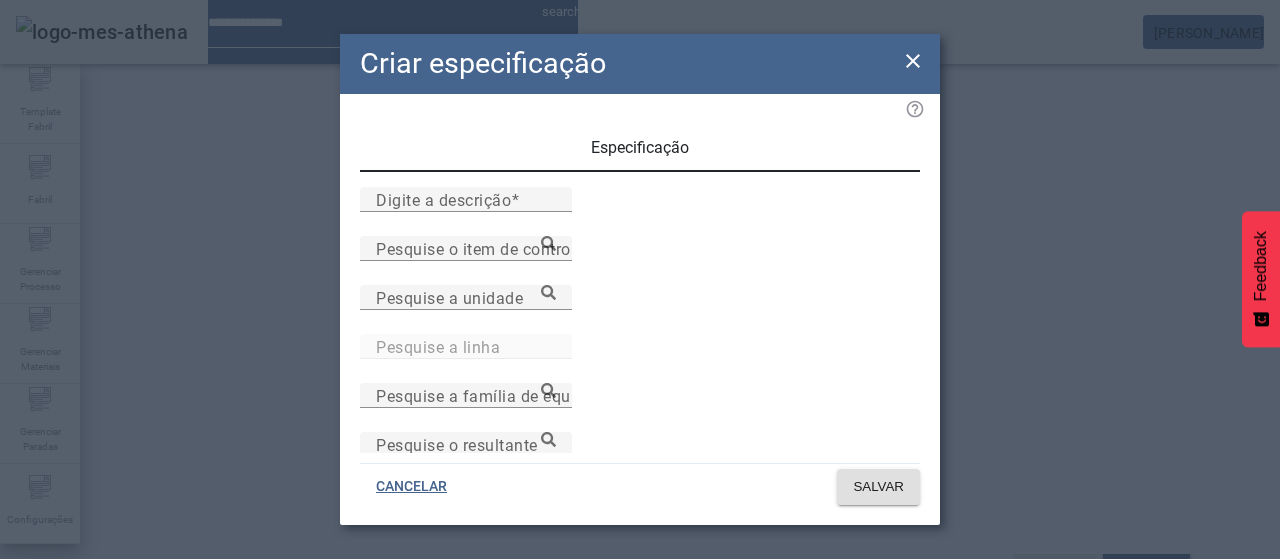 type 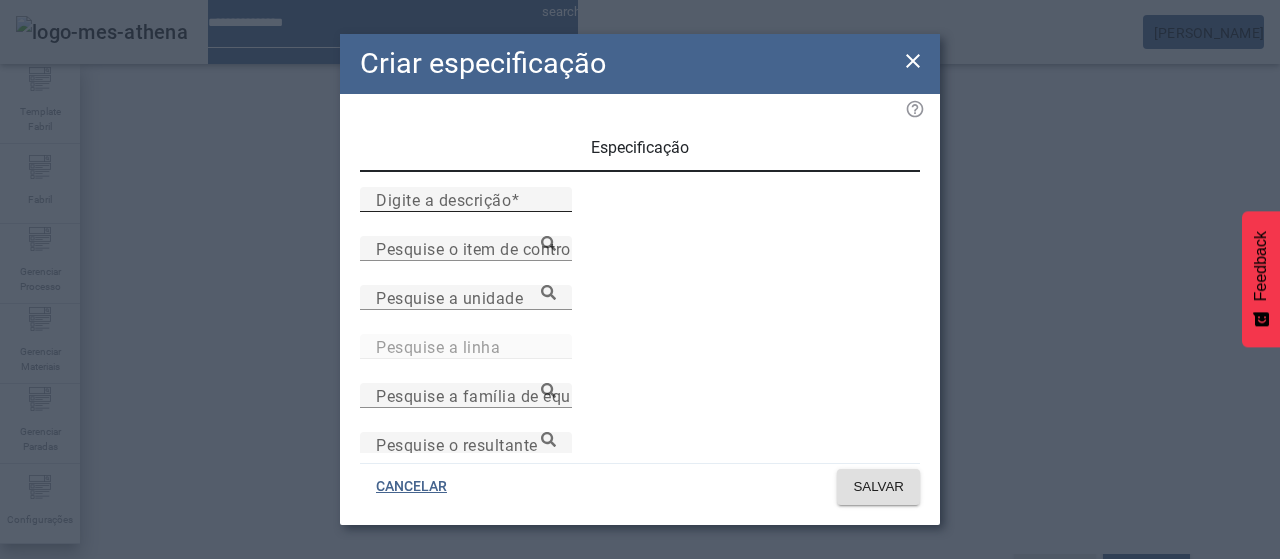 click on "Digite a descrição" at bounding box center (466, 200) 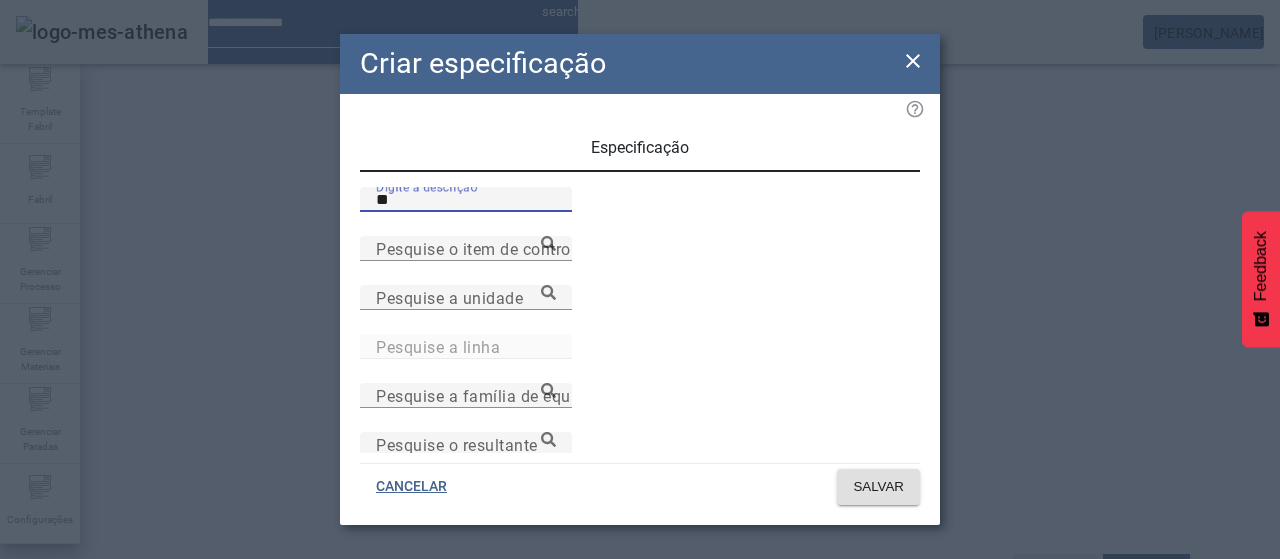 type on "*" 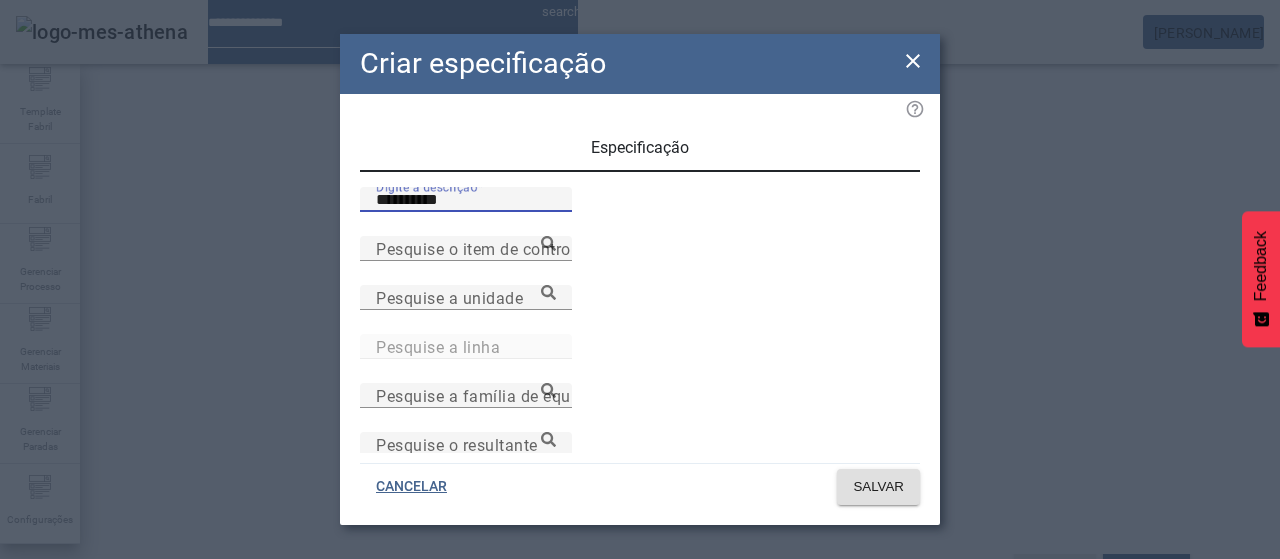 type on "**********" 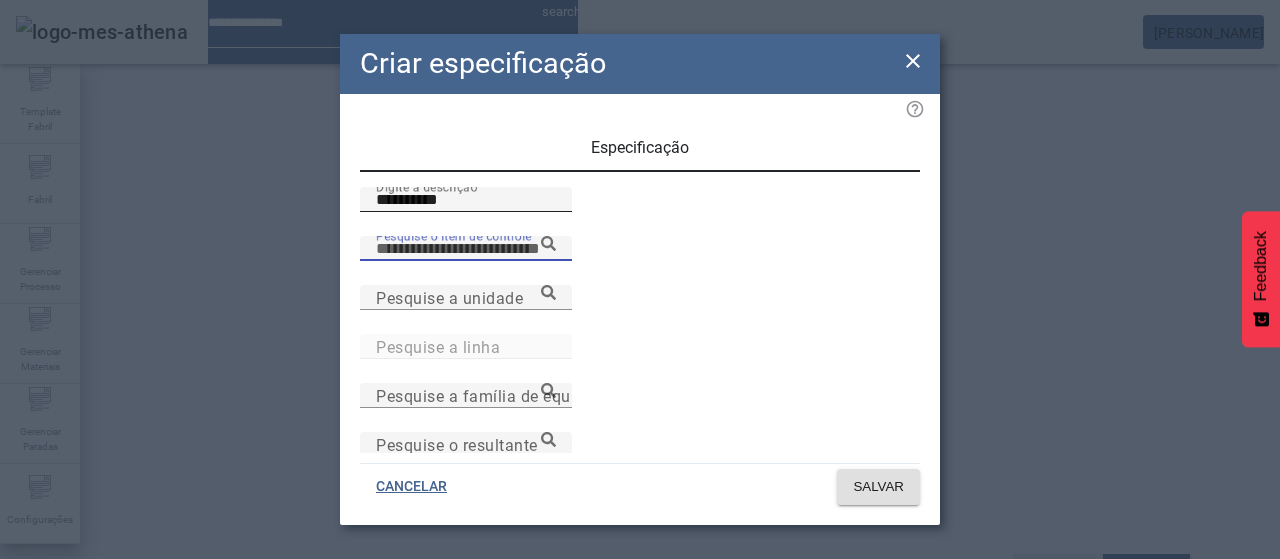 paste on "**********" 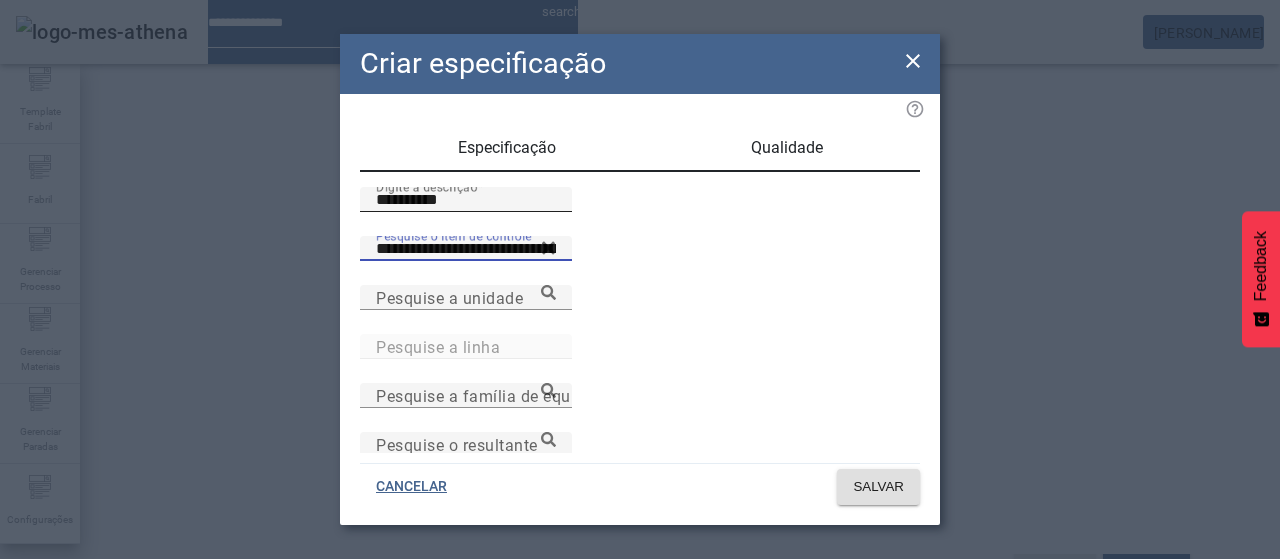 type on "**********" 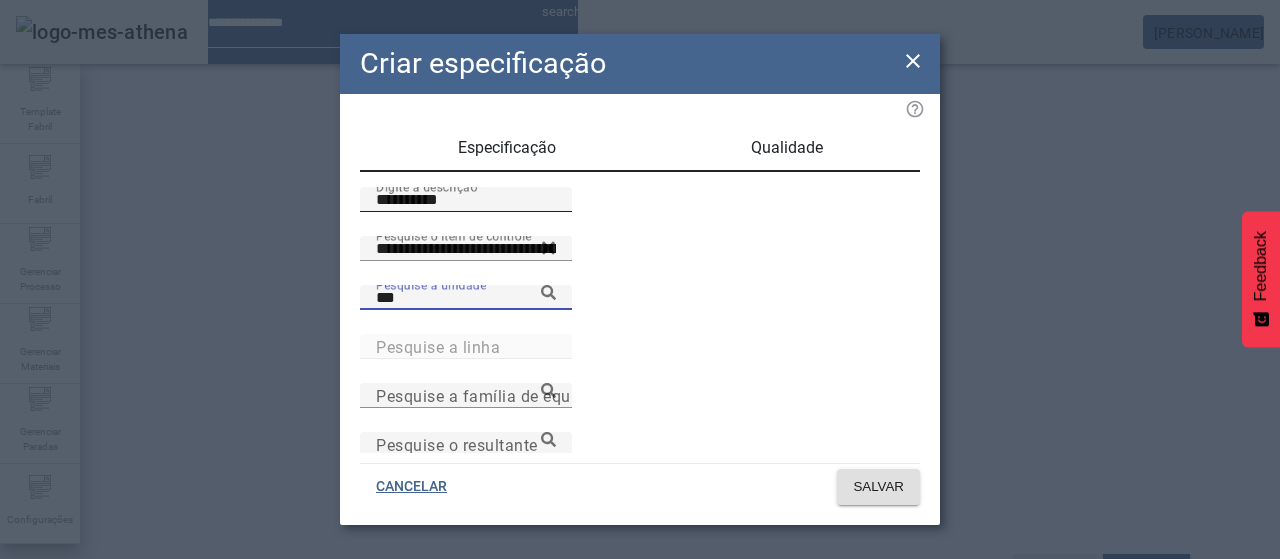type on "***" 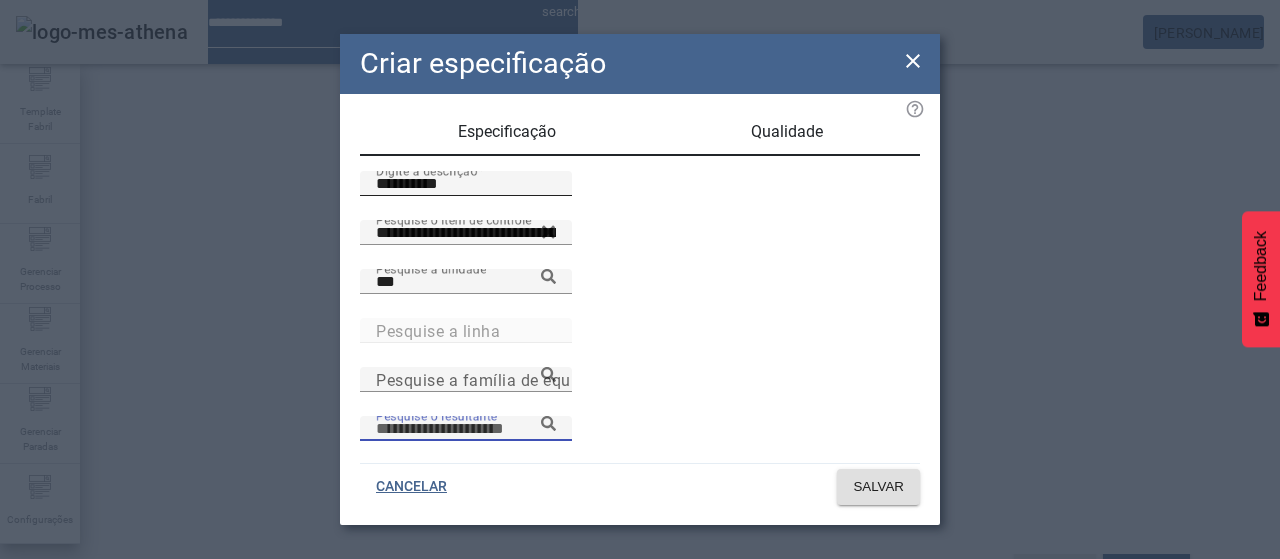scroll, scrollTop: 206, scrollLeft: 0, axis: vertical 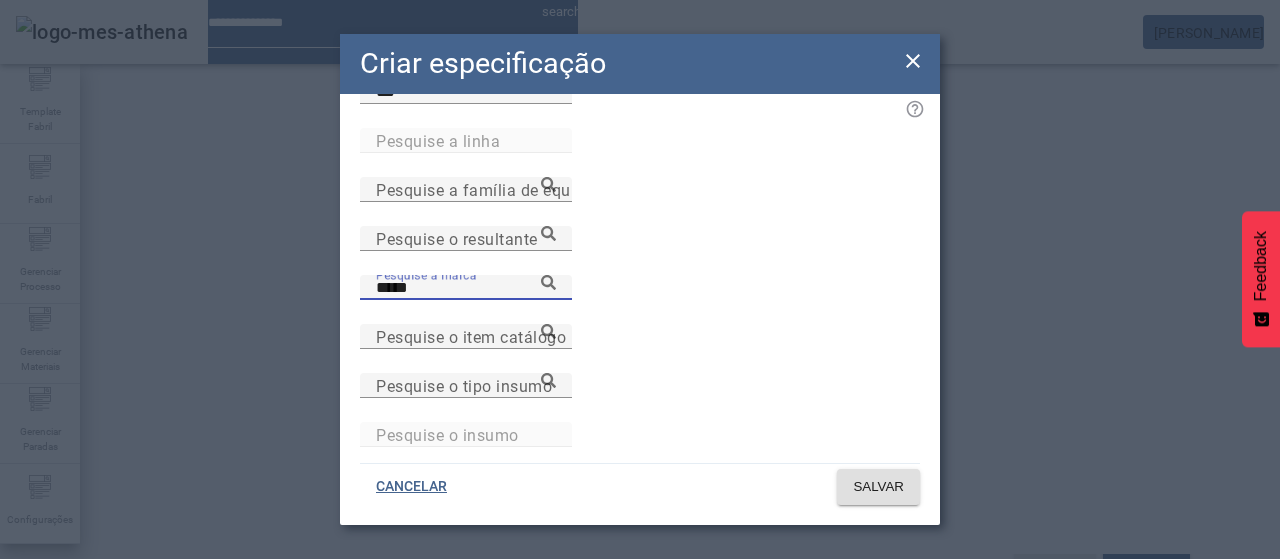 type on "*****" 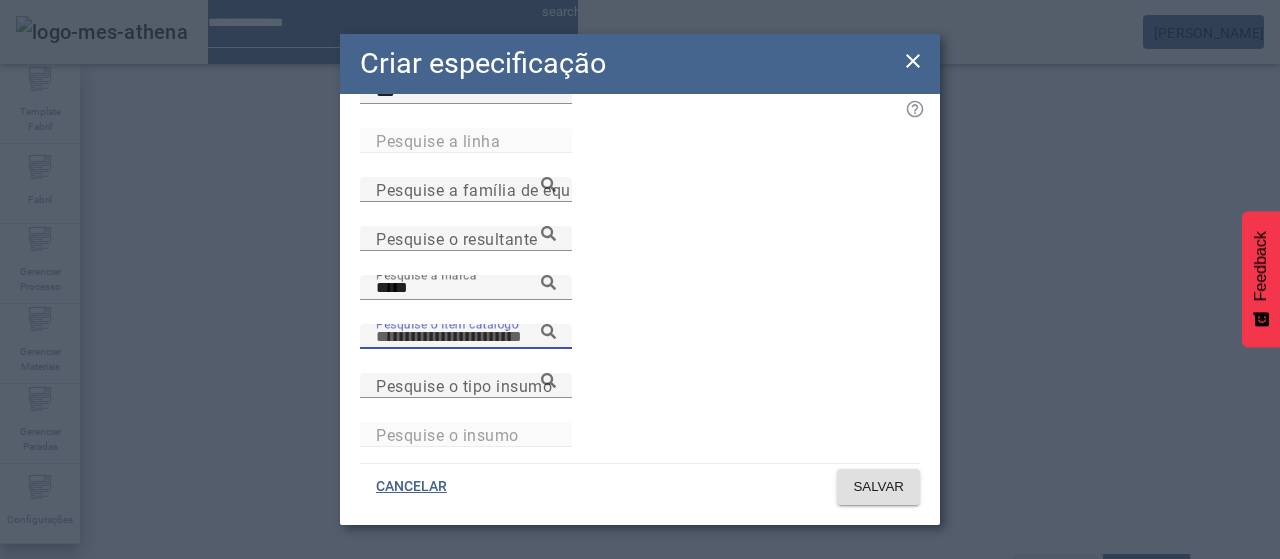 paste on "**********" 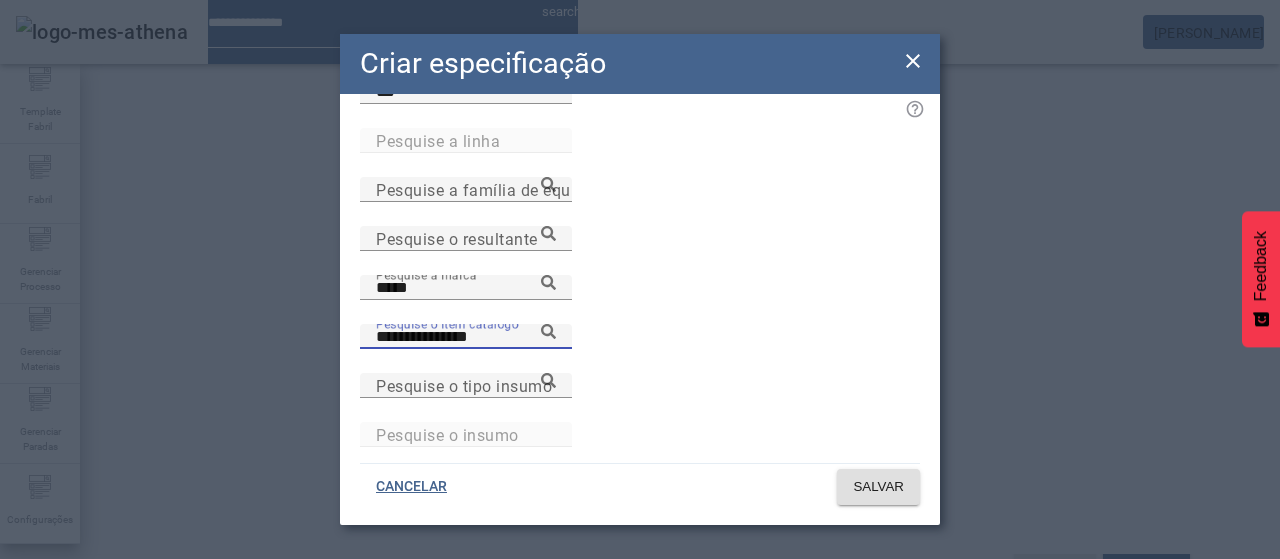 type on "**********" 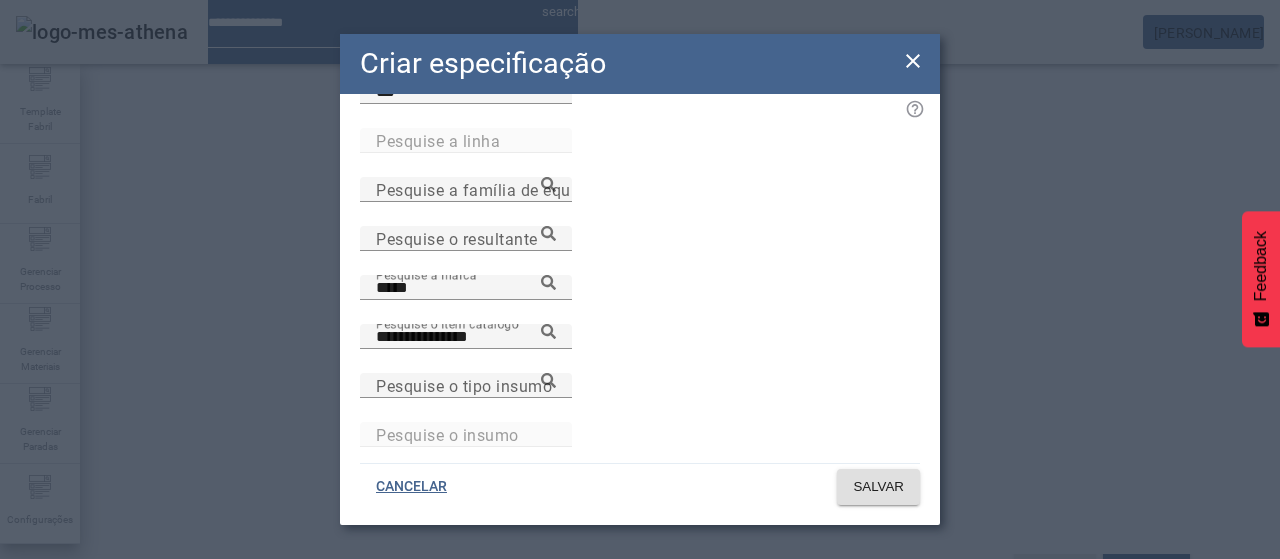 click on "Pesquise a unidade ***" at bounding box center (640, 103) 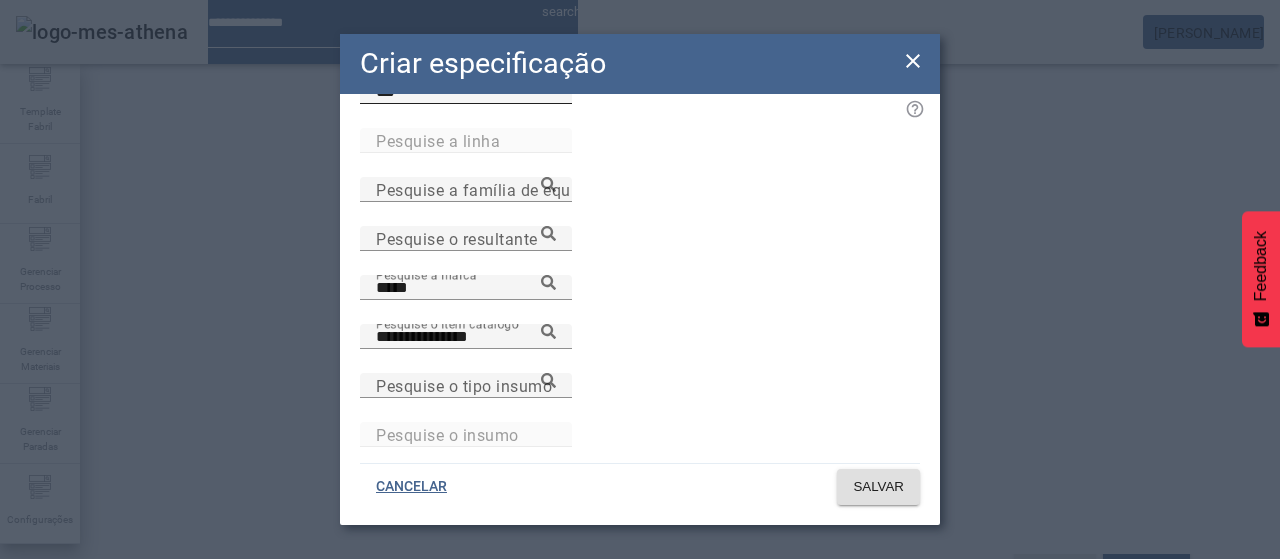 click 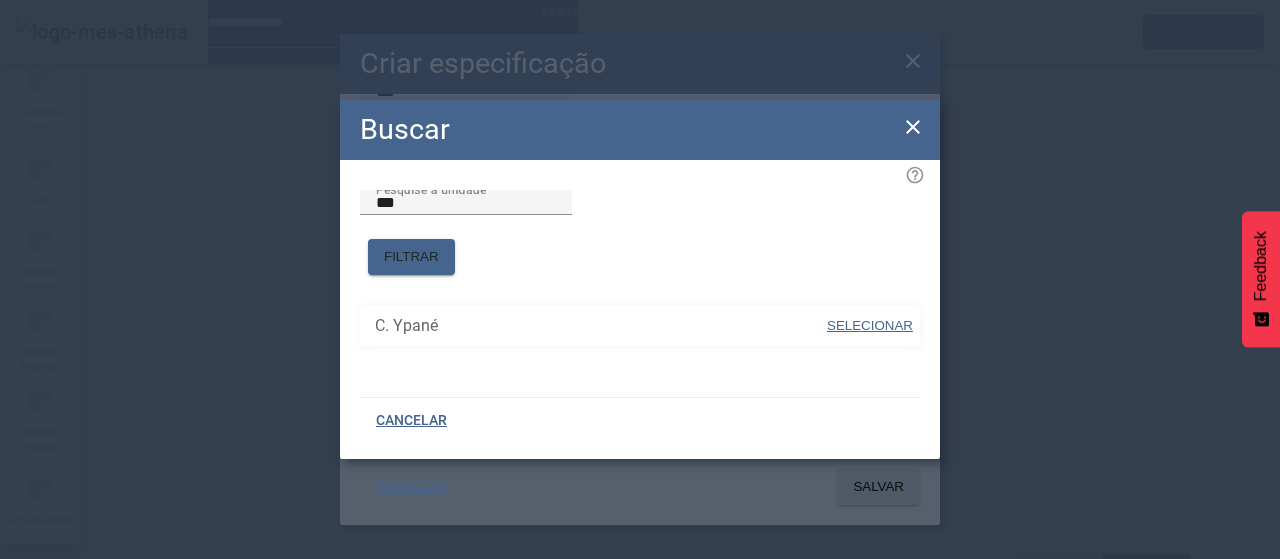 drag, startPoint x: 870, startPoint y: 315, endPoint x: 817, endPoint y: 325, distance: 53.935146 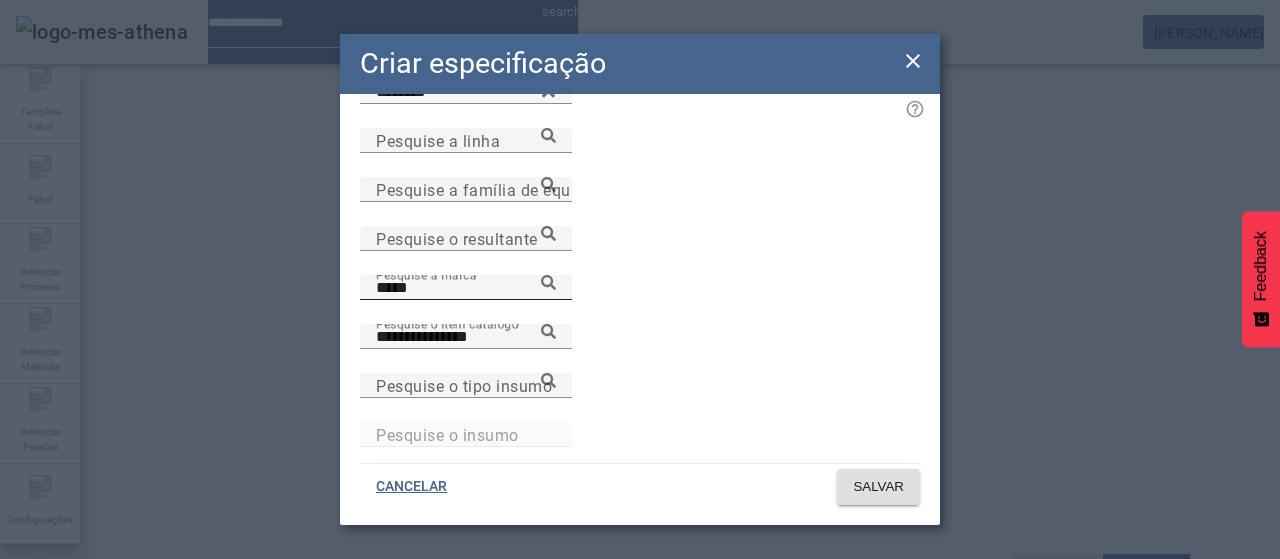 click 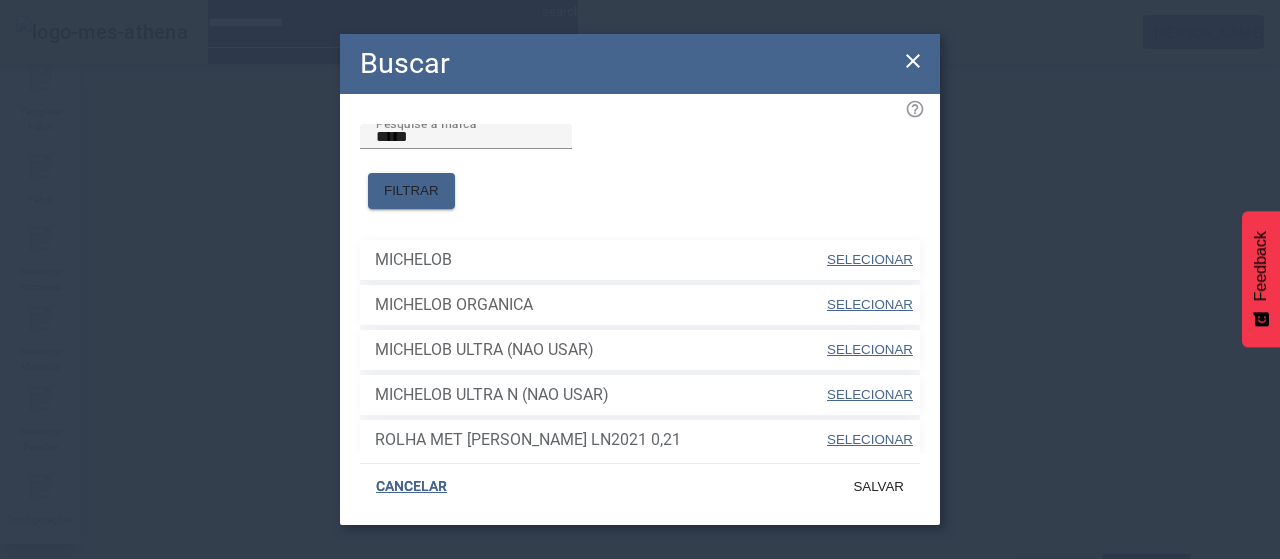 drag, startPoint x: 876, startPoint y: 233, endPoint x: 874, endPoint y: 245, distance: 12.165525 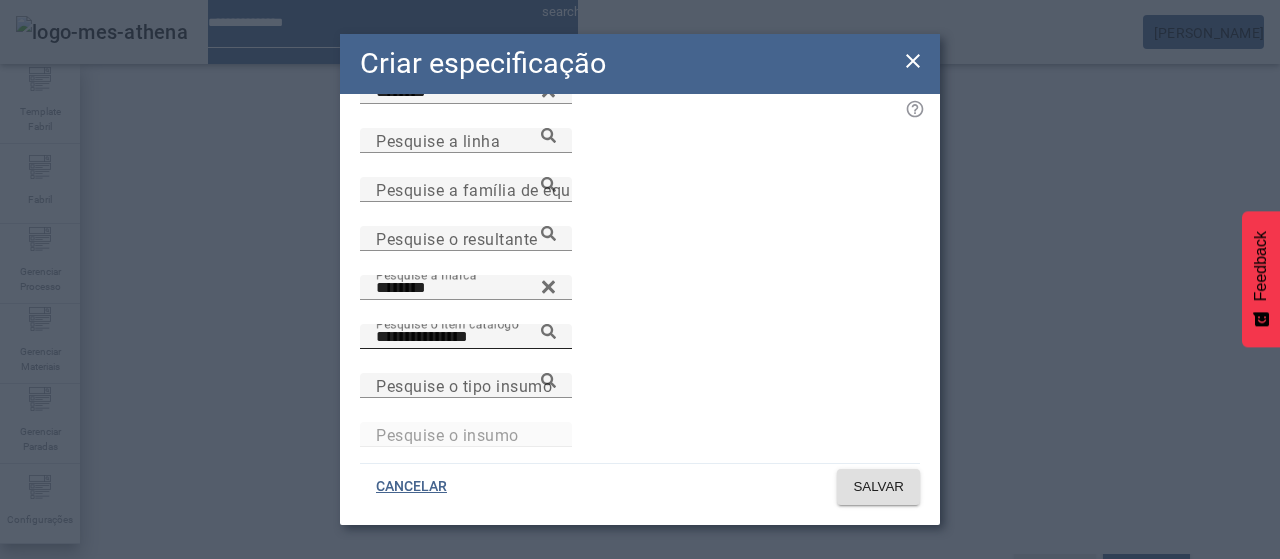click 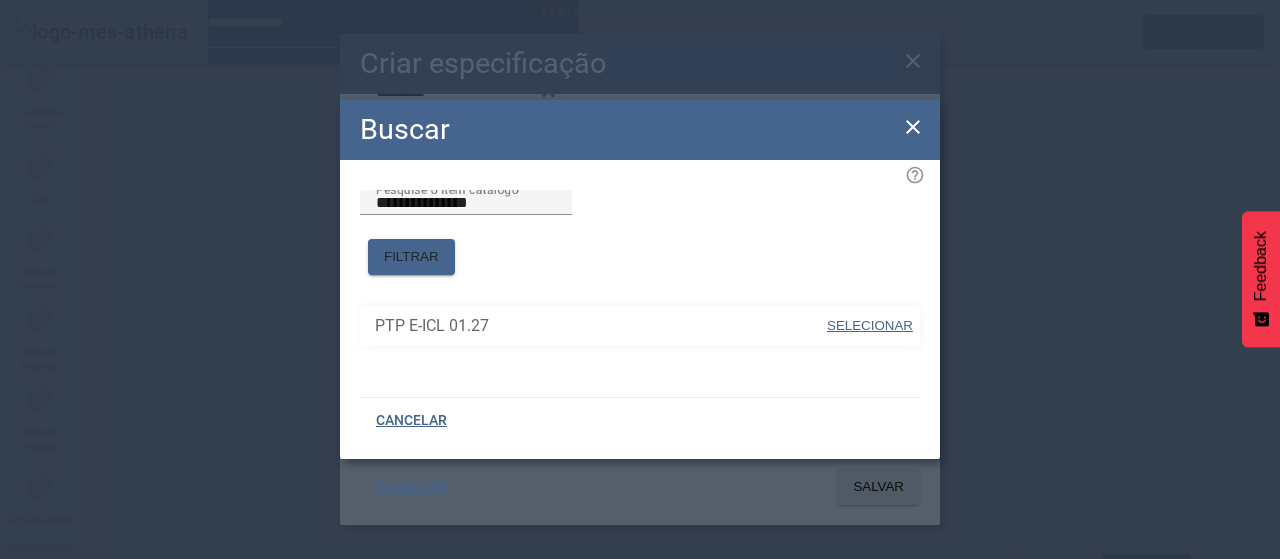 click on "SELECIONAR" at bounding box center (870, 325) 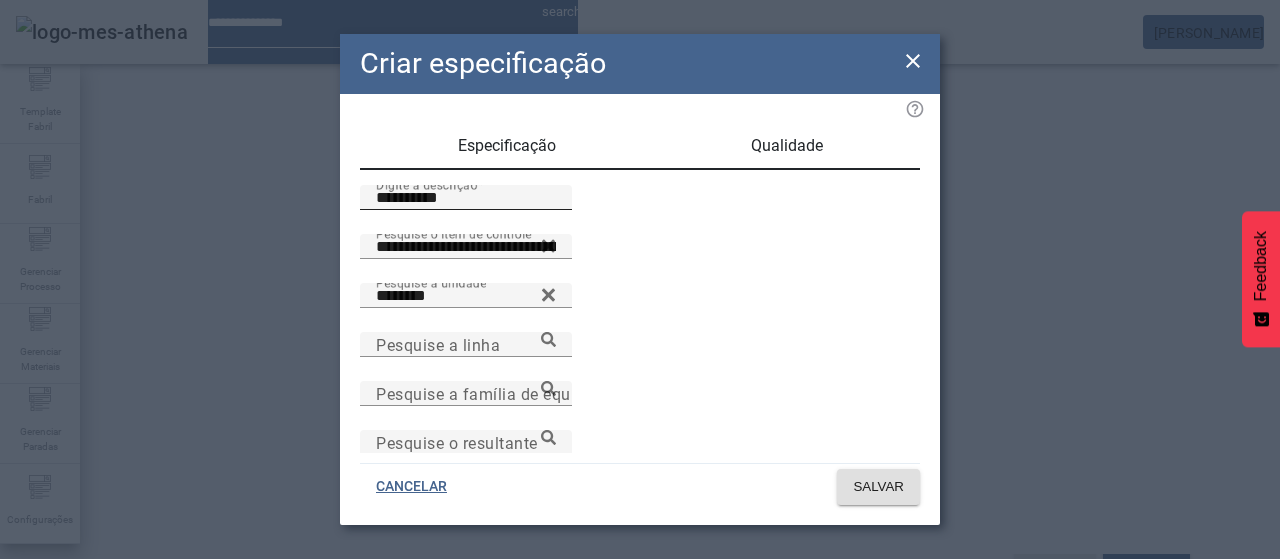 scroll, scrollTop: 0, scrollLeft: 0, axis: both 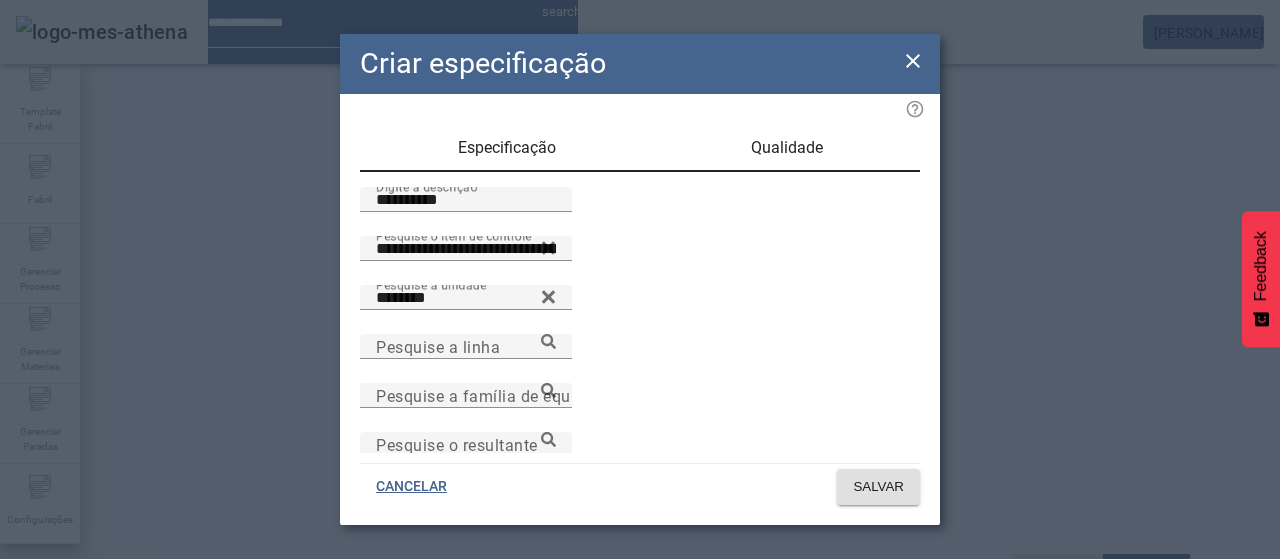 click on "Qualidade" at bounding box center (787, 148) 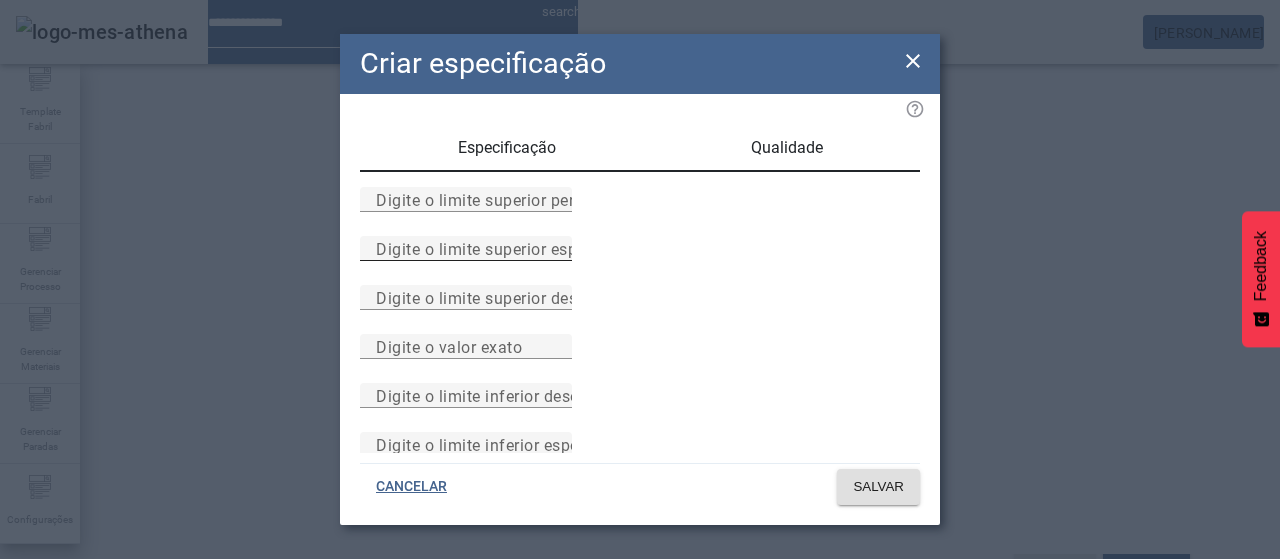 click on "Digite o limite superior especificado" at bounding box center (511, 248) 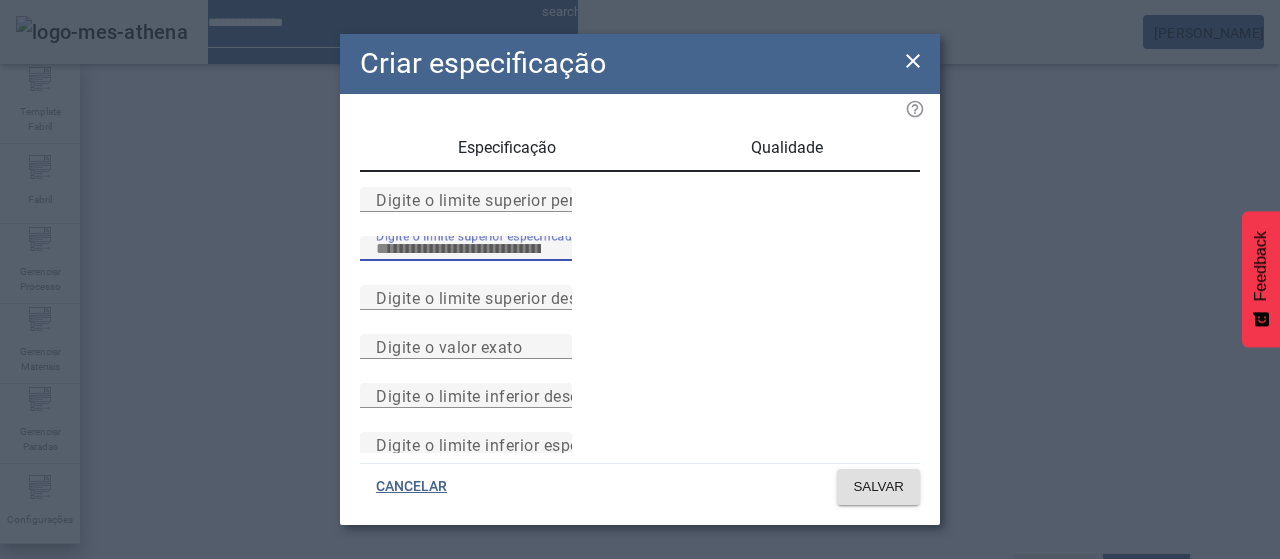 type on "****" 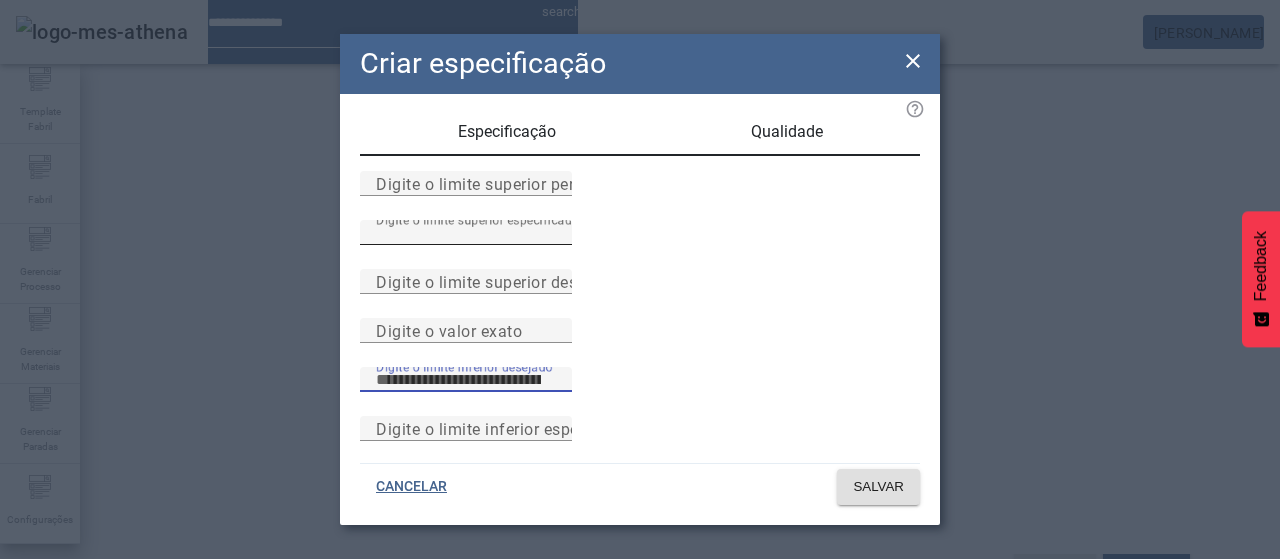 scroll, scrollTop: 261, scrollLeft: 0, axis: vertical 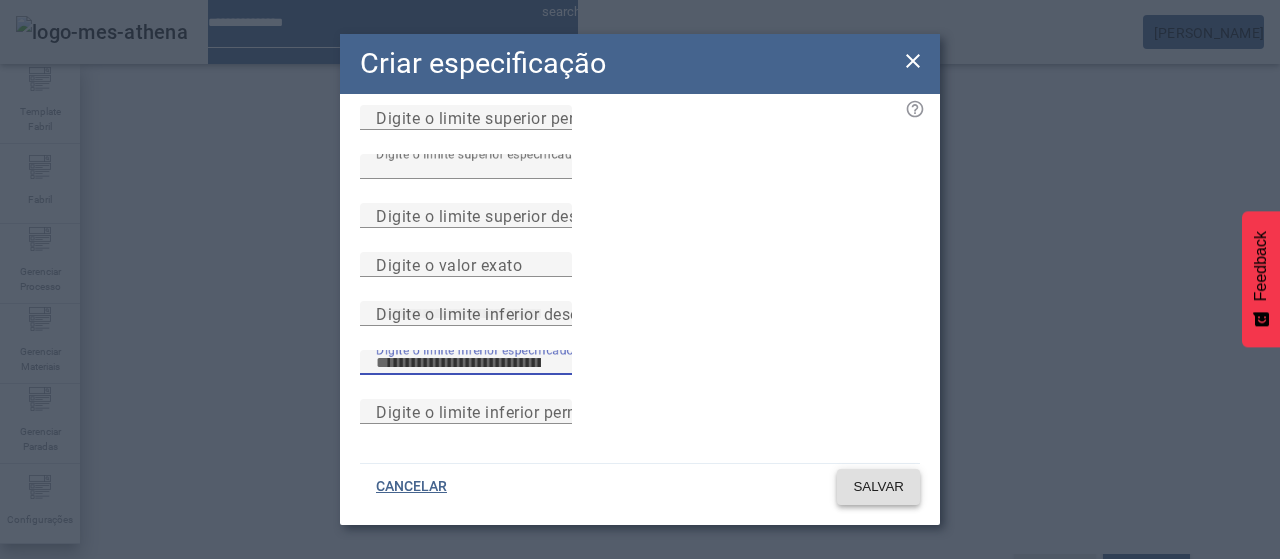 type on "***" 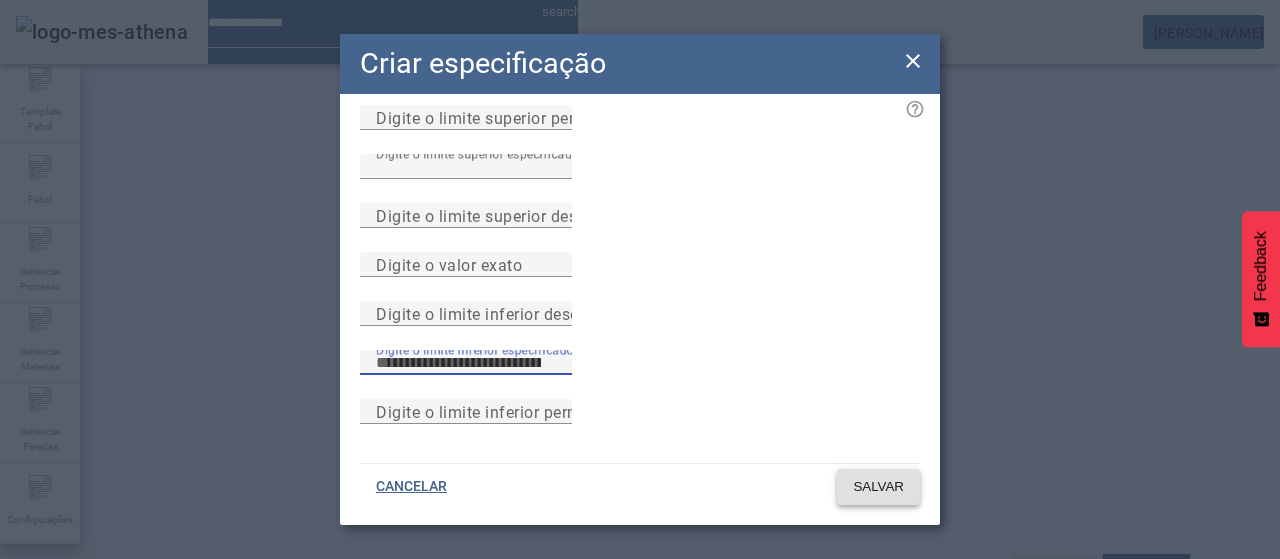 click on "SALVAR" 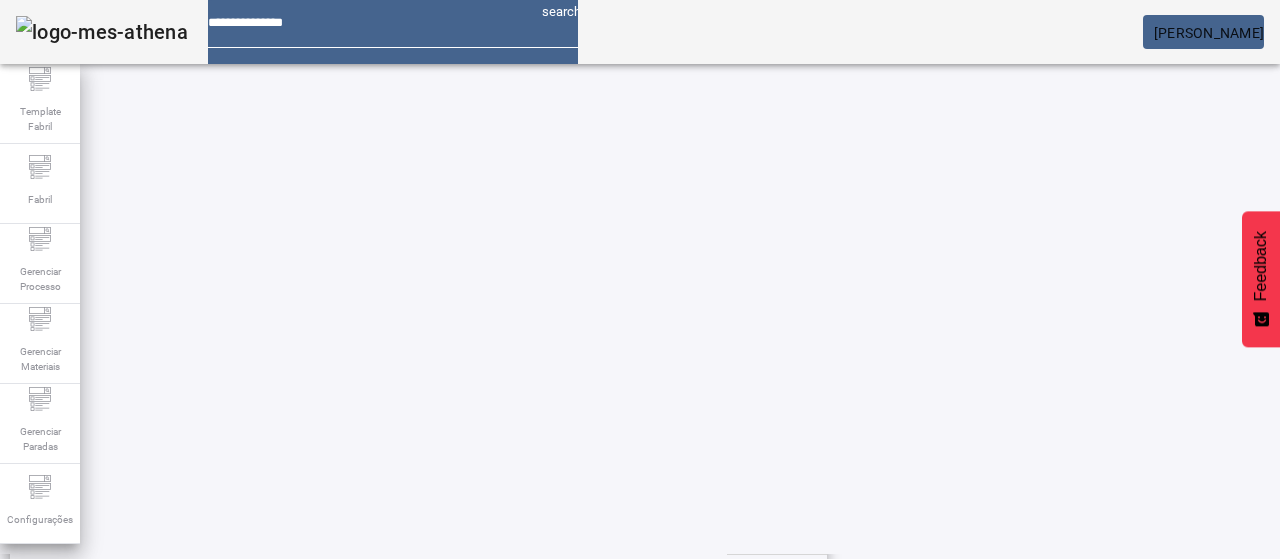 scroll, scrollTop: 0, scrollLeft: 0, axis: both 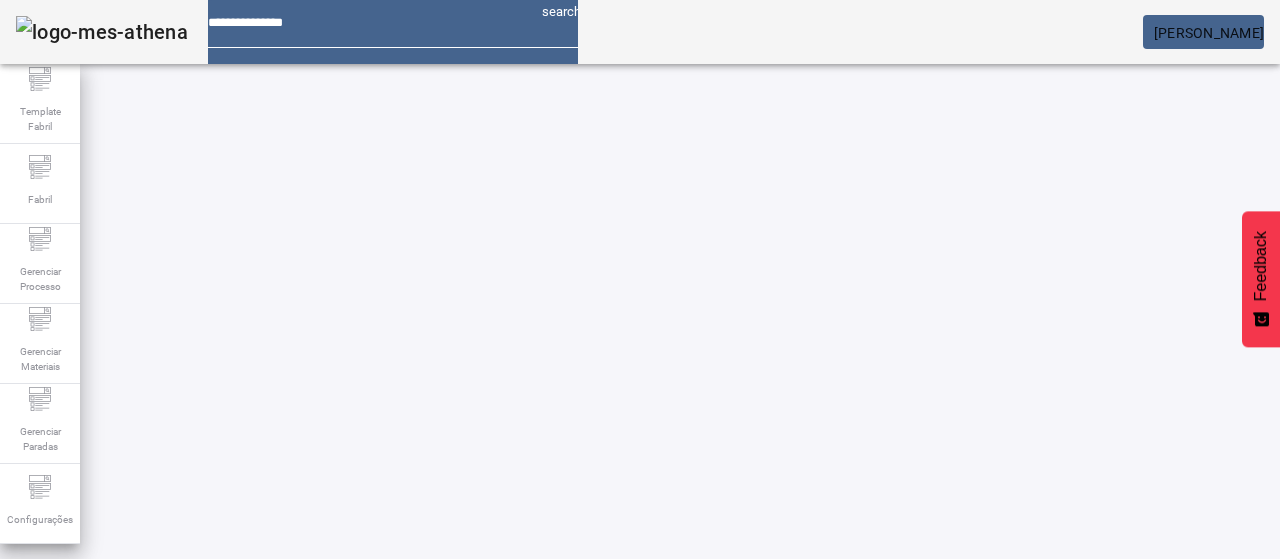 click 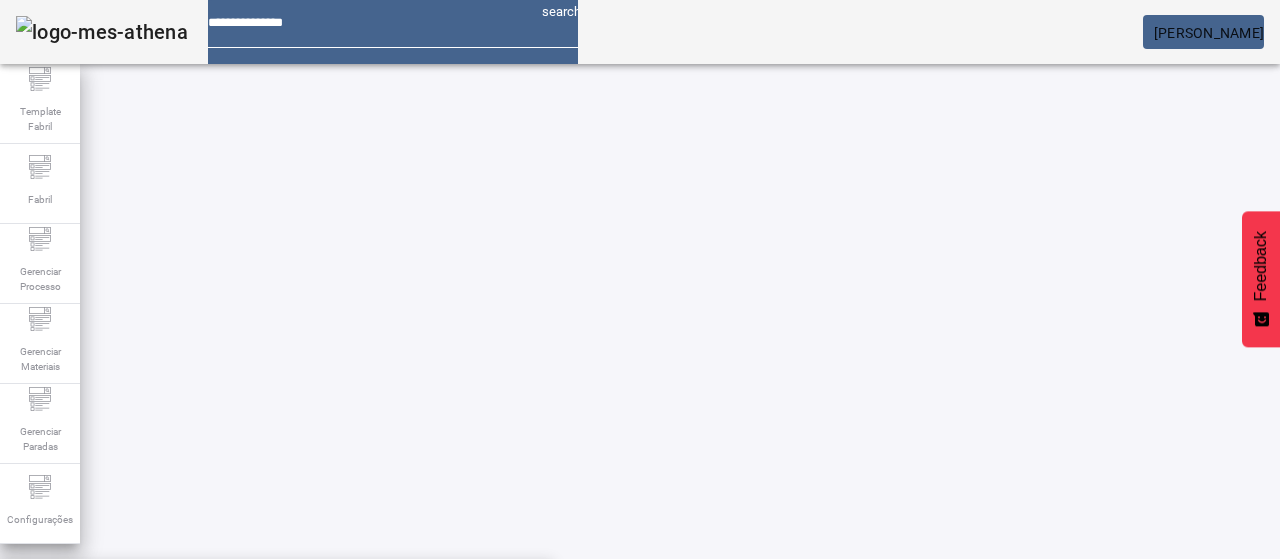 paste on "**********" 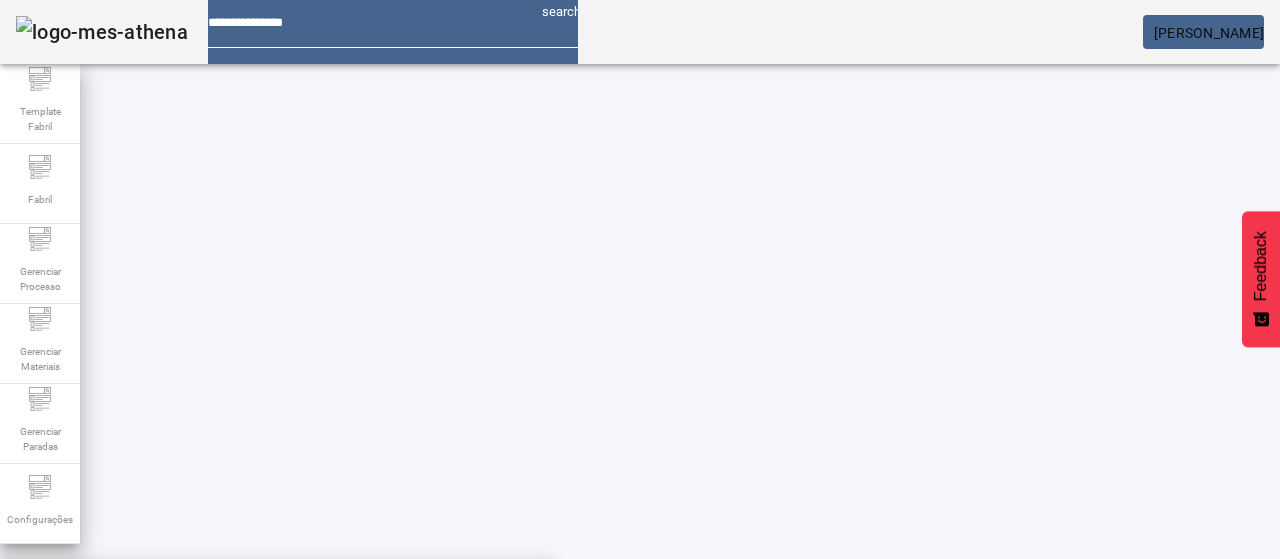 click on "Extrato Real - Adega de Pressão" at bounding box center [276, 639] 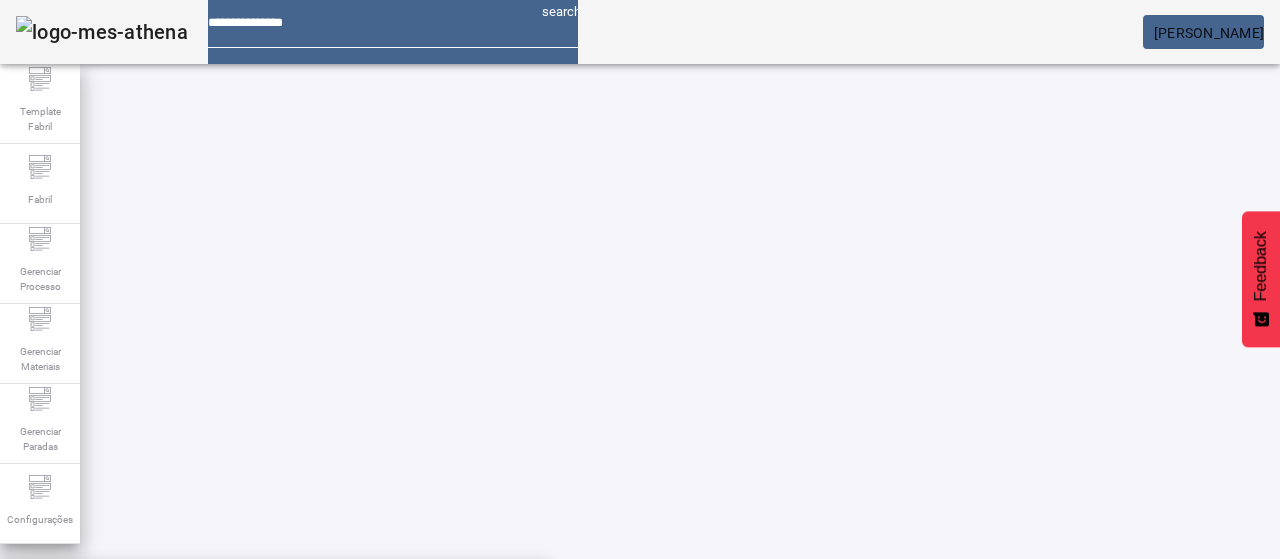 click on "Pesquise por marca" at bounding box center (1388, 601) 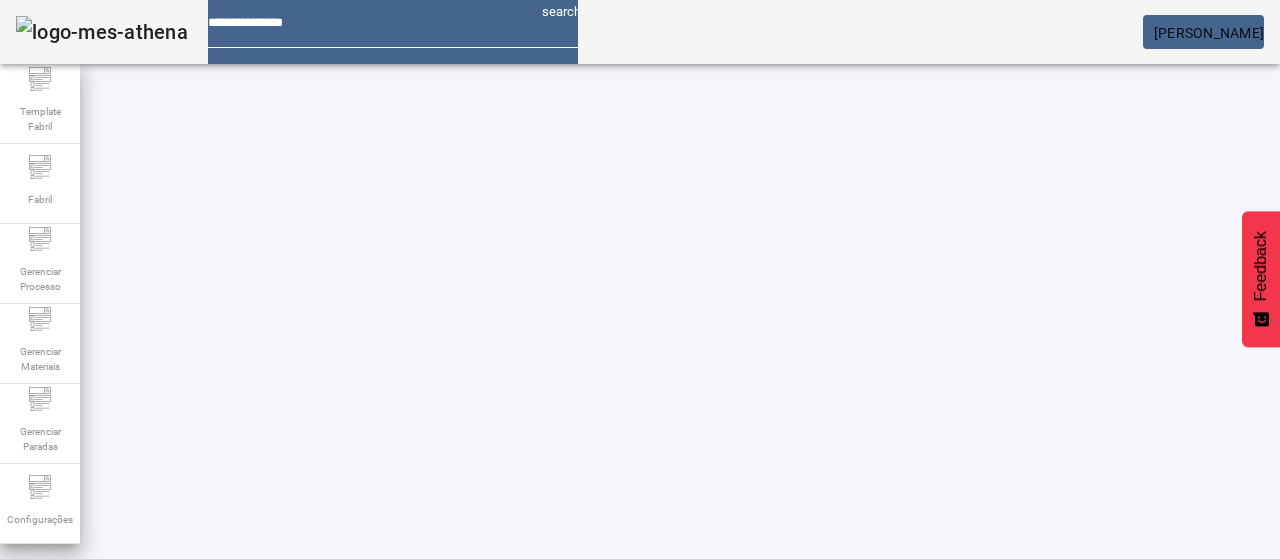 click on "FILTRAR" 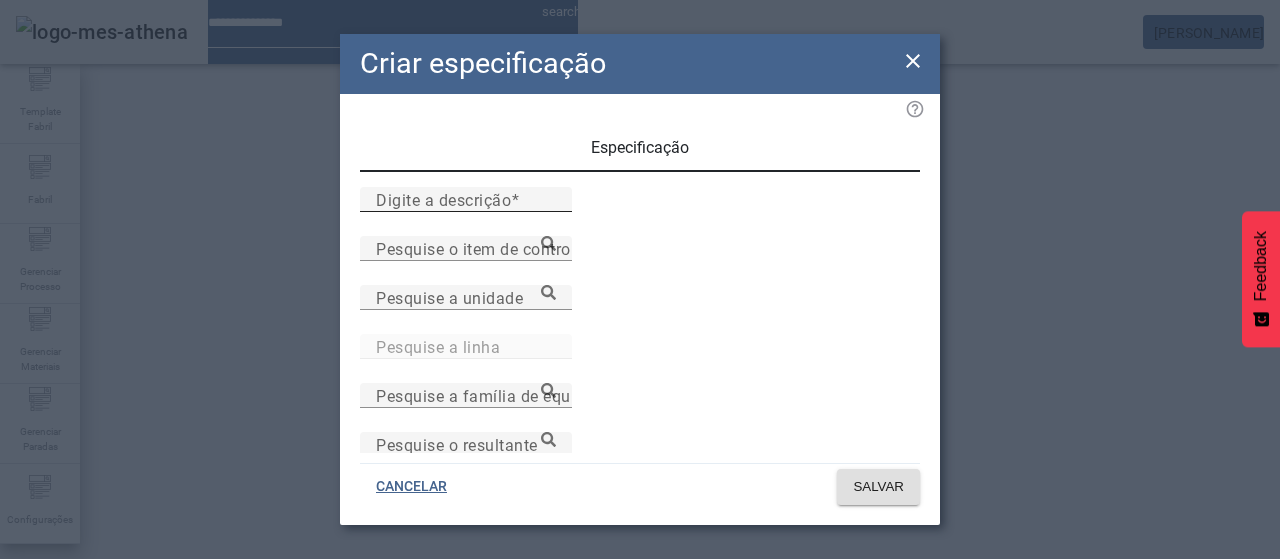 click on "Digite a descrição" at bounding box center (443, 199) 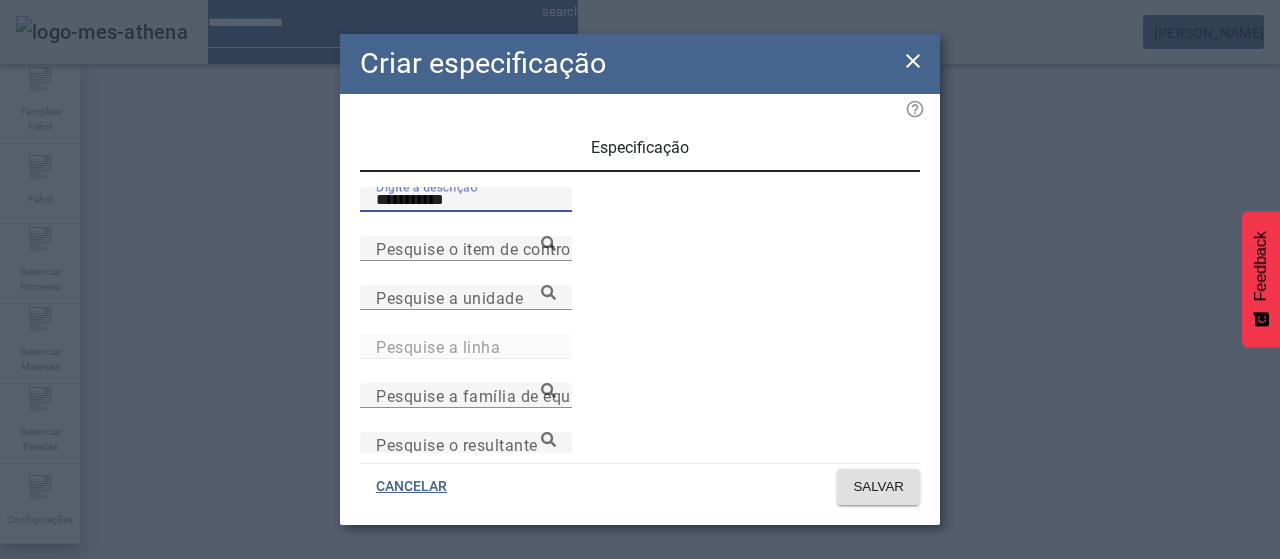 type on "**********" 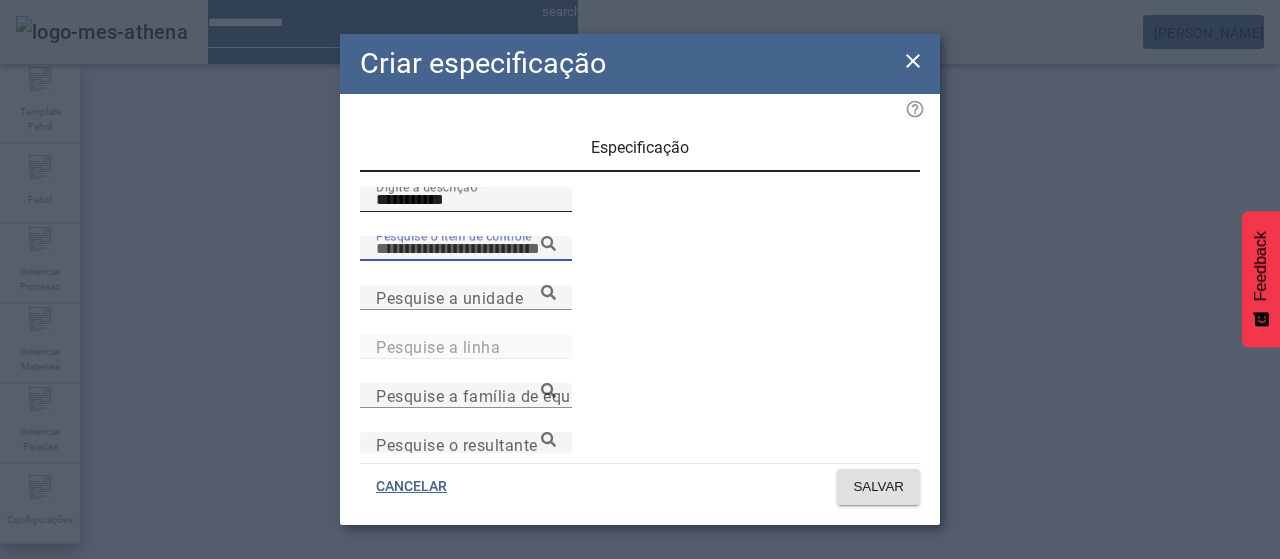 paste on "**********" 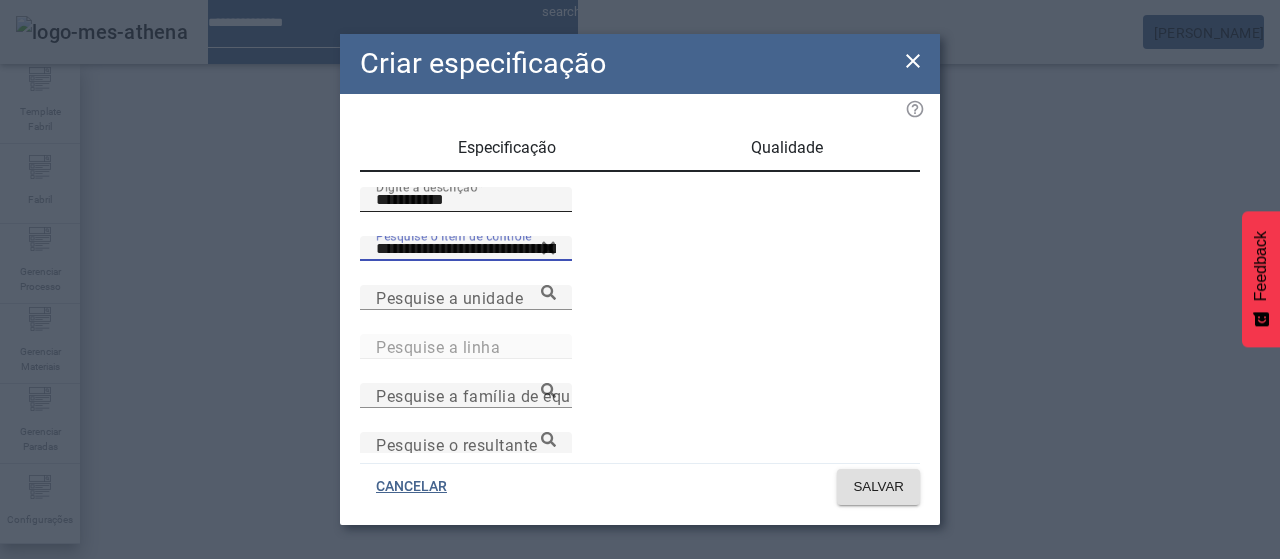 type on "**********" 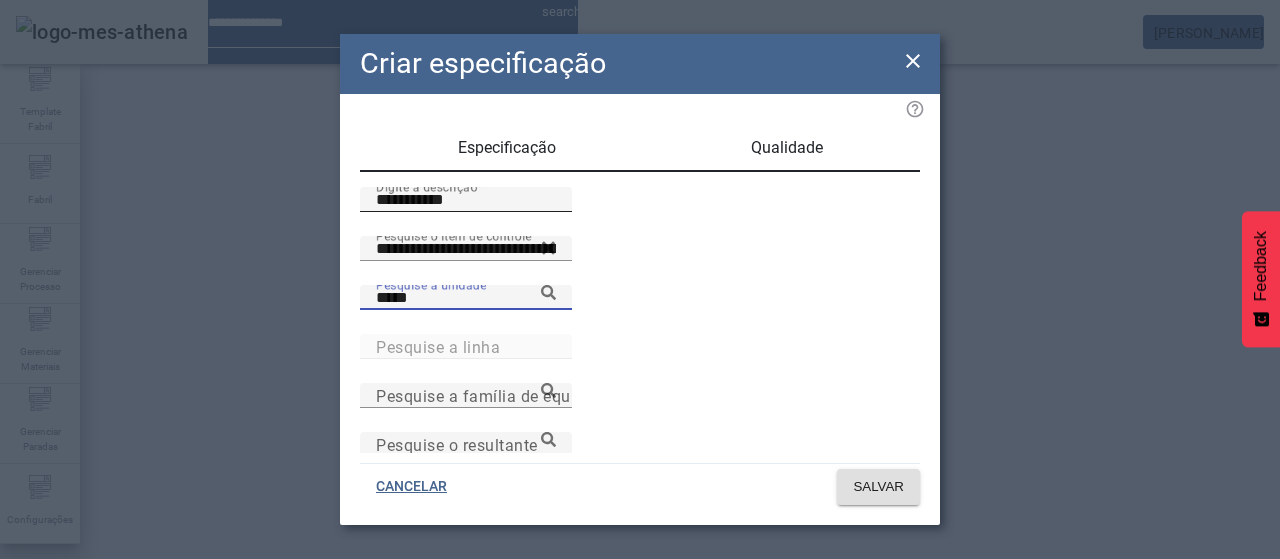 type on "*****" 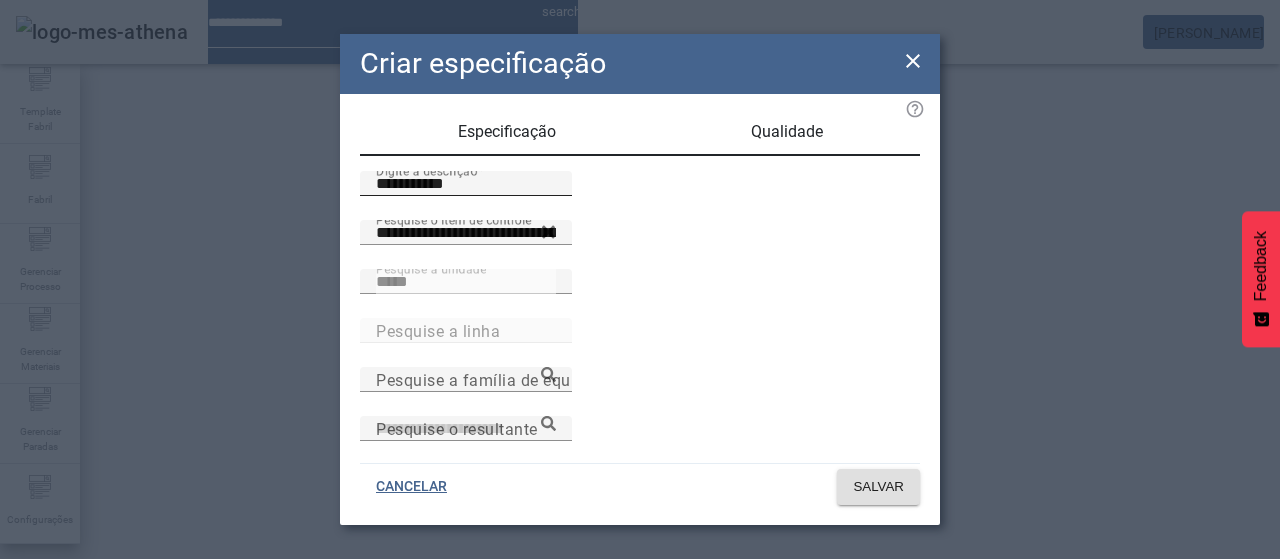 scroll, scrollTop: 206, scrollLeft: 0, axis: vertical 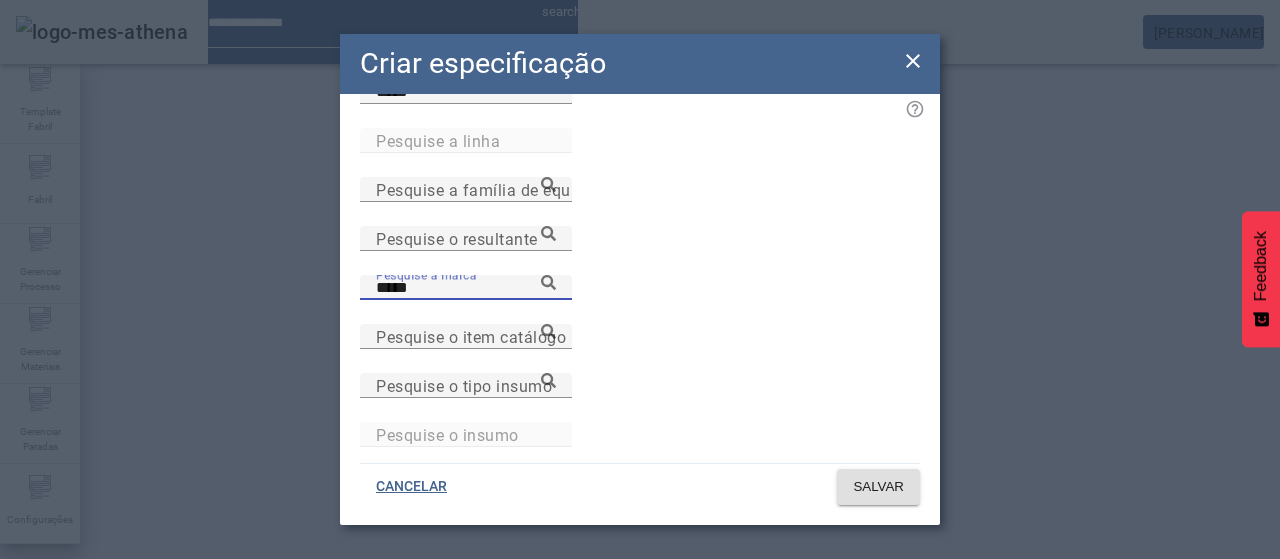 type on "*****" 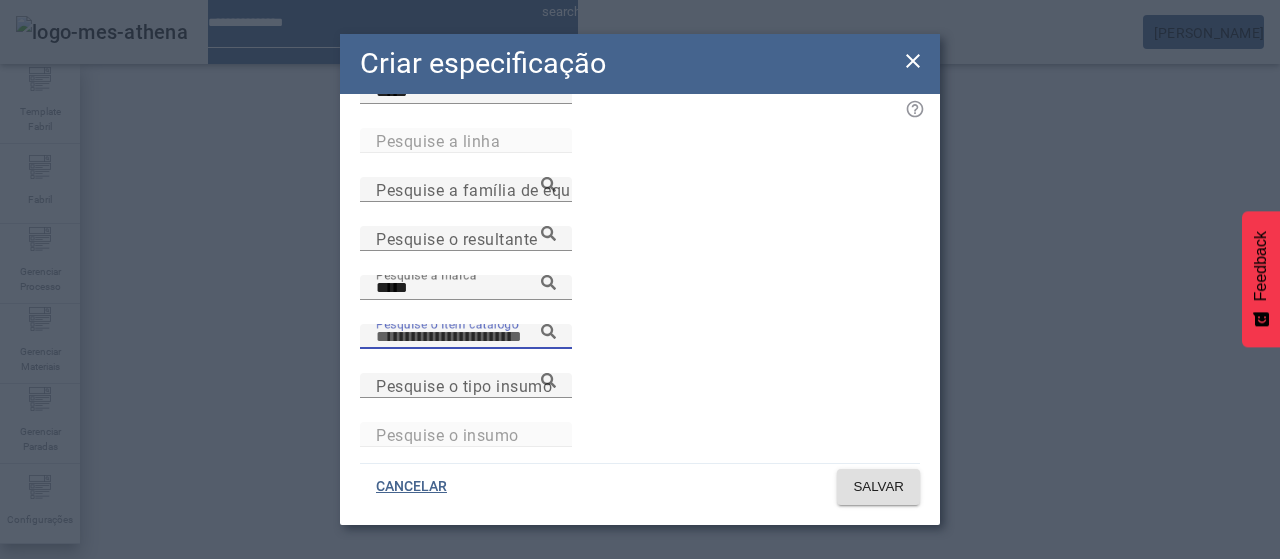 paste on "**********" 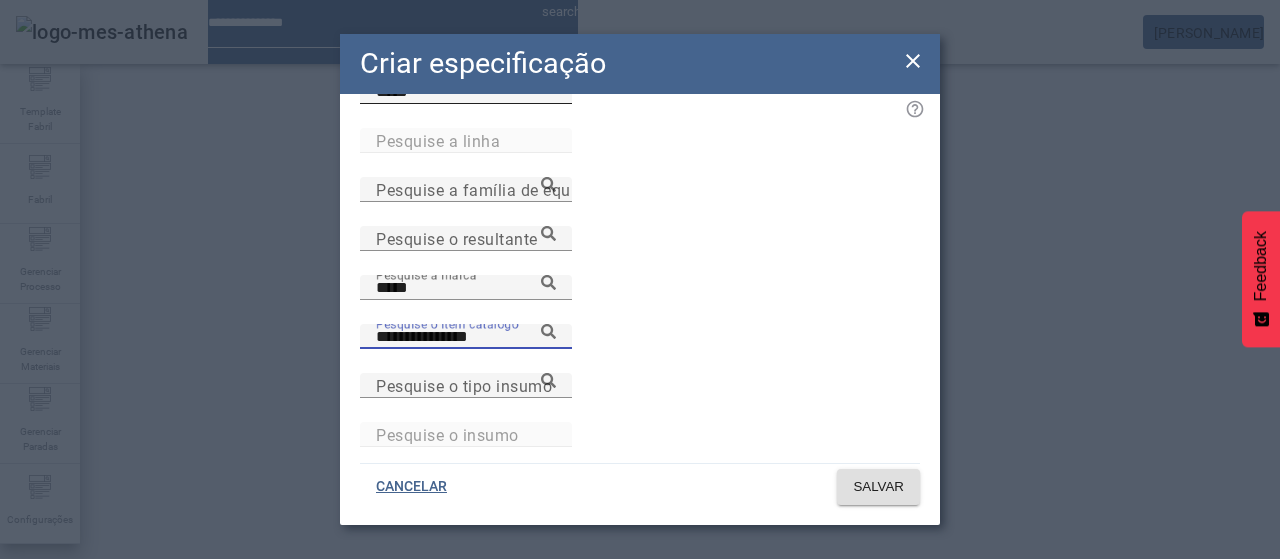 type on "**********" 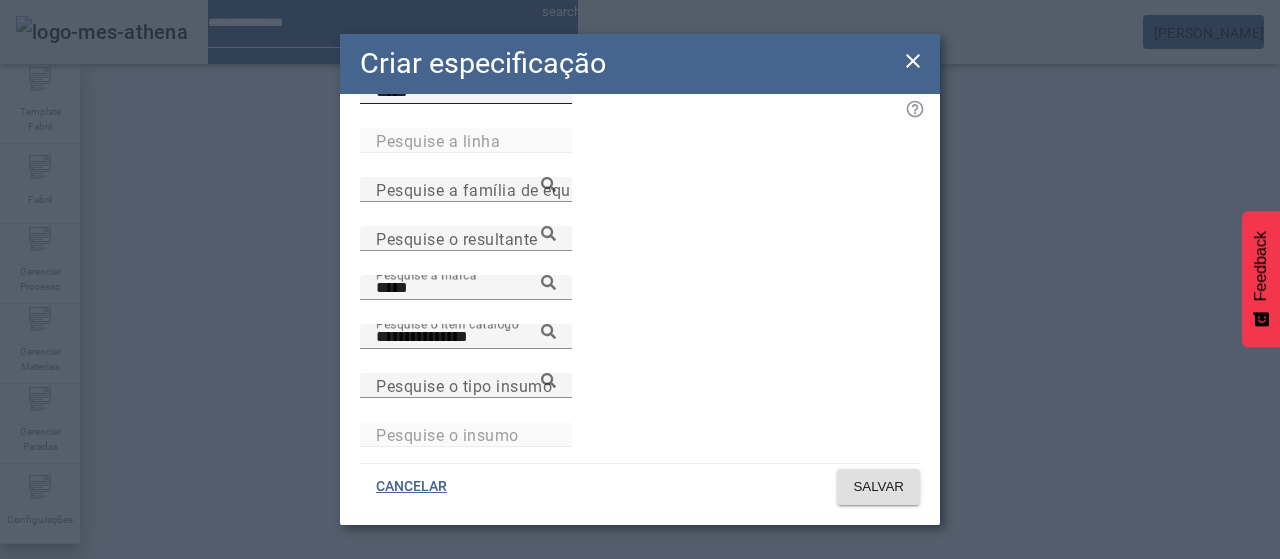 click 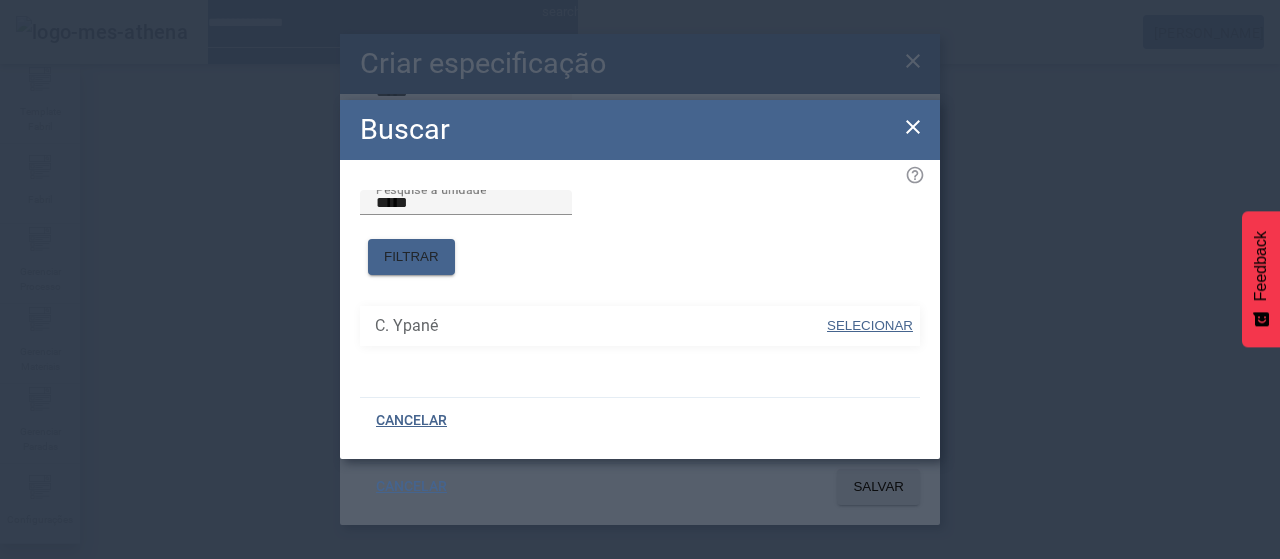 click on "SELECIONAR" at bounding box center (870, 325) 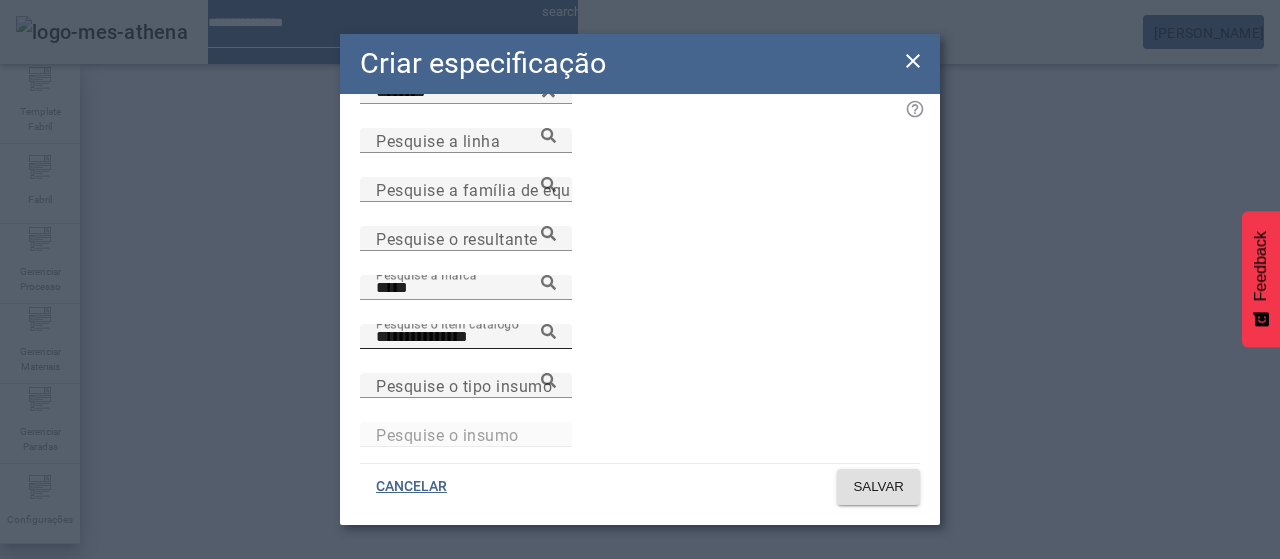 click 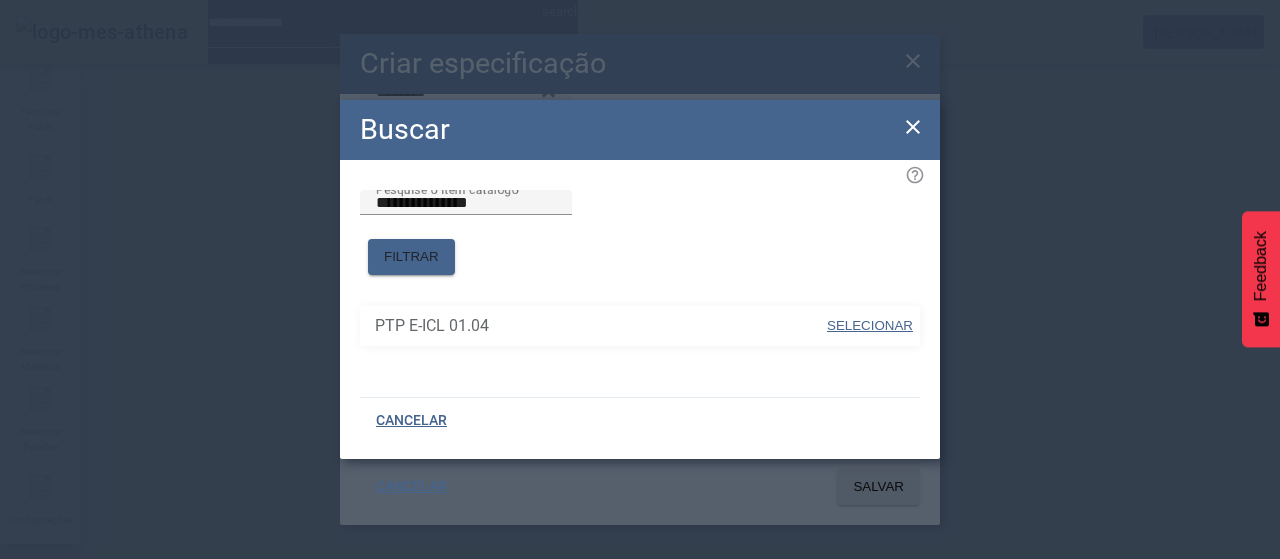 click on "SELECIONAR" at bounding box center (870, 325) 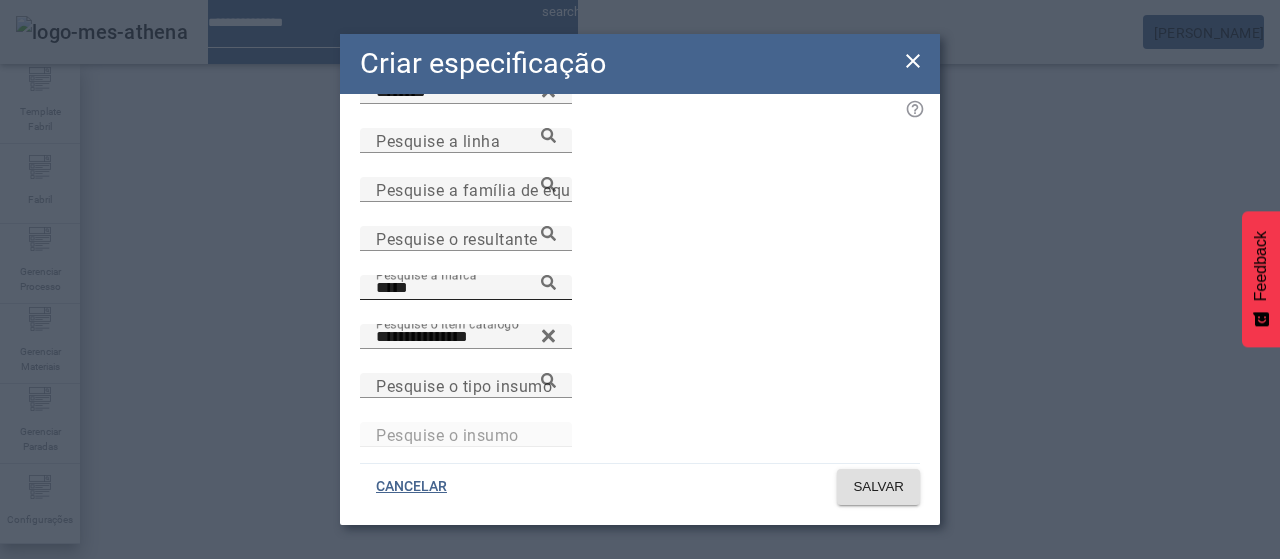 click 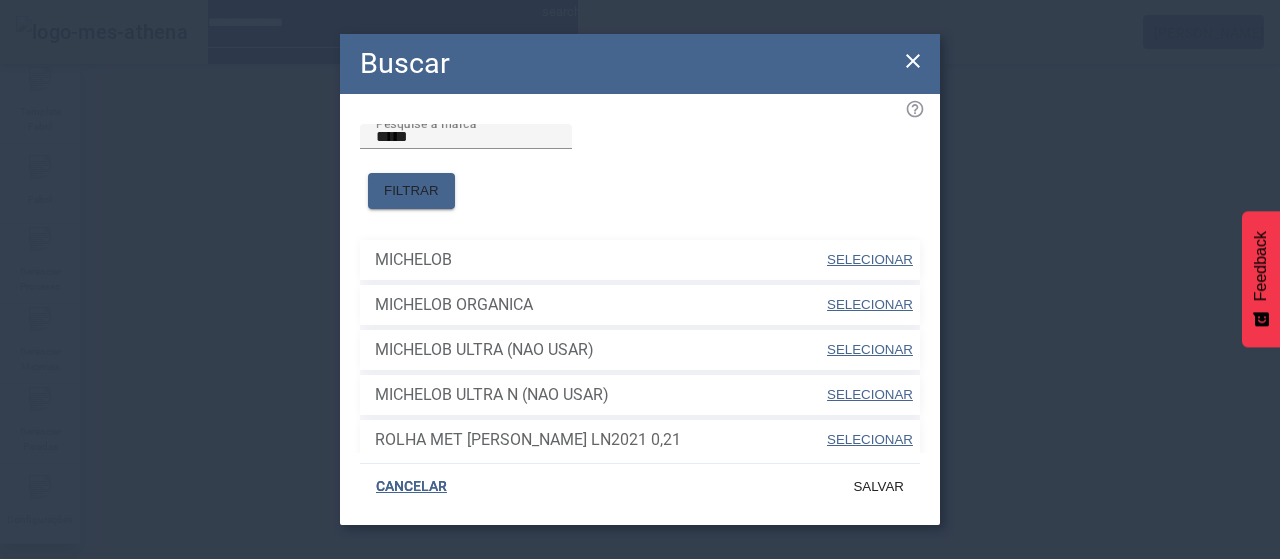 click on "SELECIONAR" at bounding box center (870, 259) 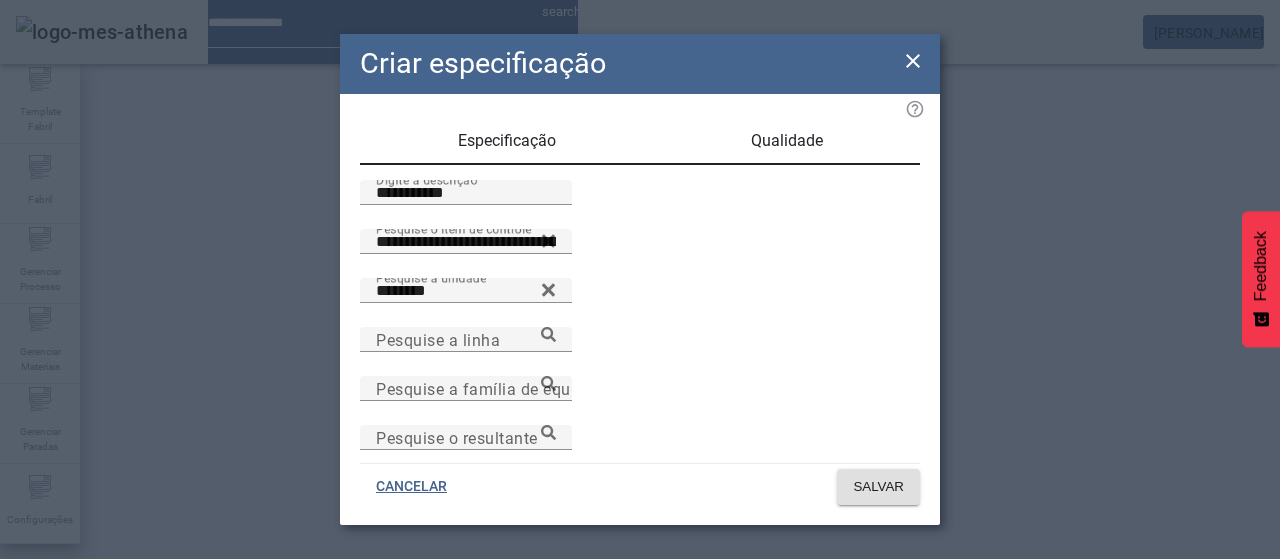 scroll, scrollTop: 0, scrollLeft: 0, axis: both 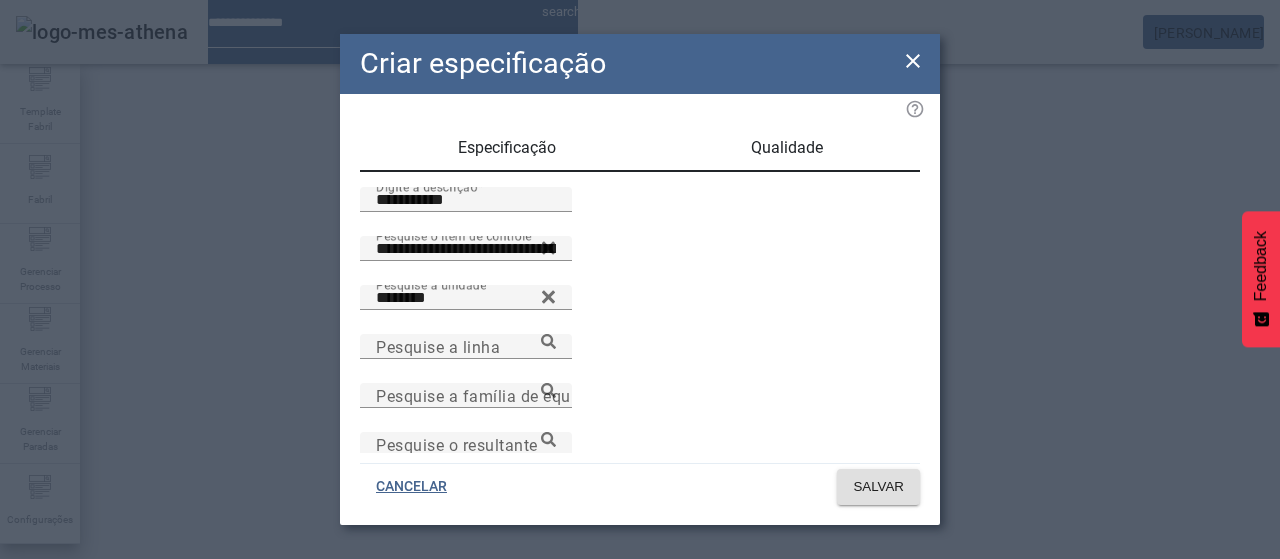 click on "Qualidade" at bounding box center [787, 148] 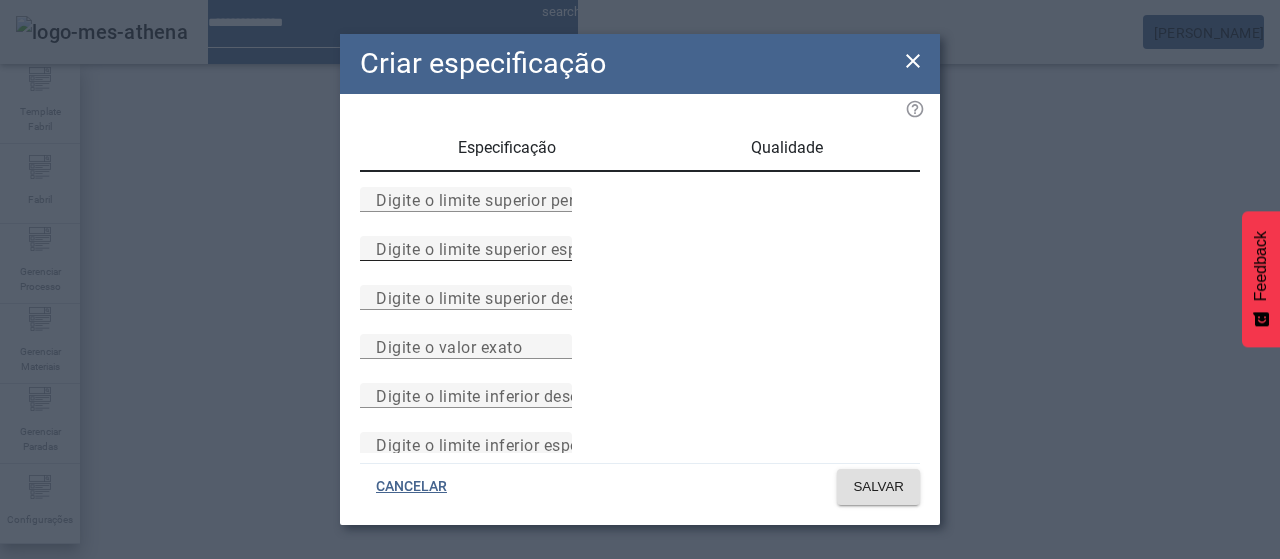 click on "Digite o limite superior especificado" at bounding box center [511, 248] 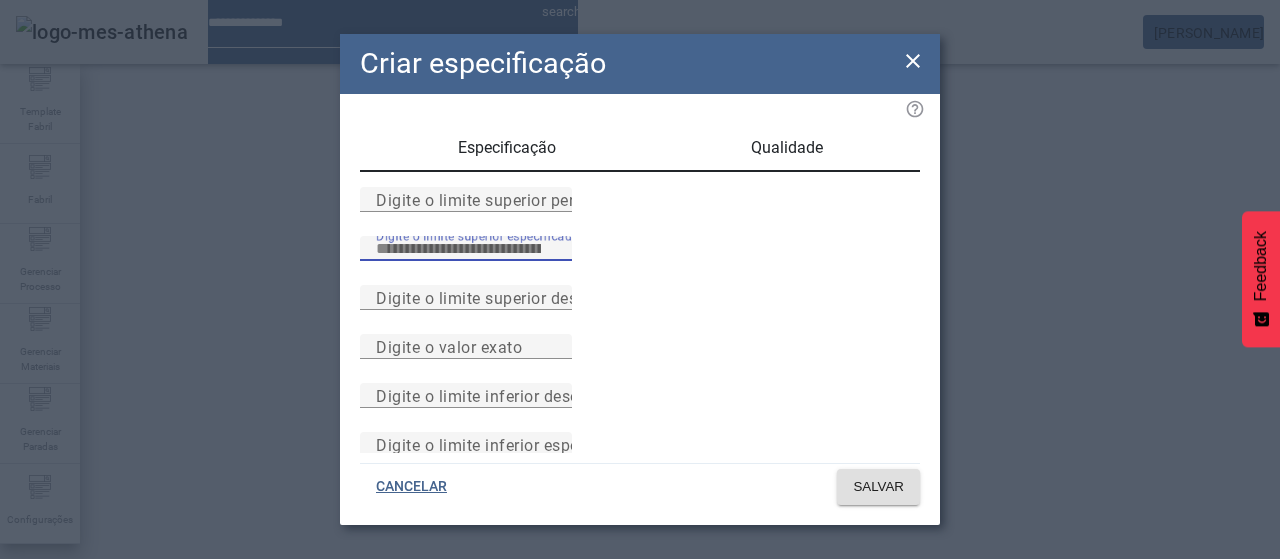 type on "****" 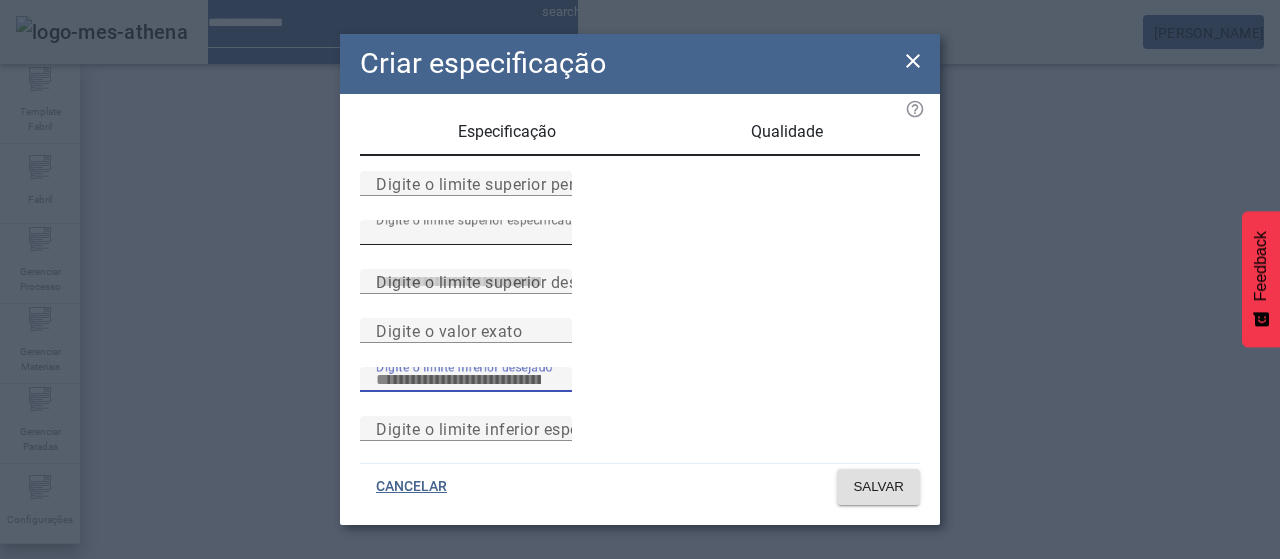 scroll, scrollTop: 261, scrollLeft: 0, axis: vertical 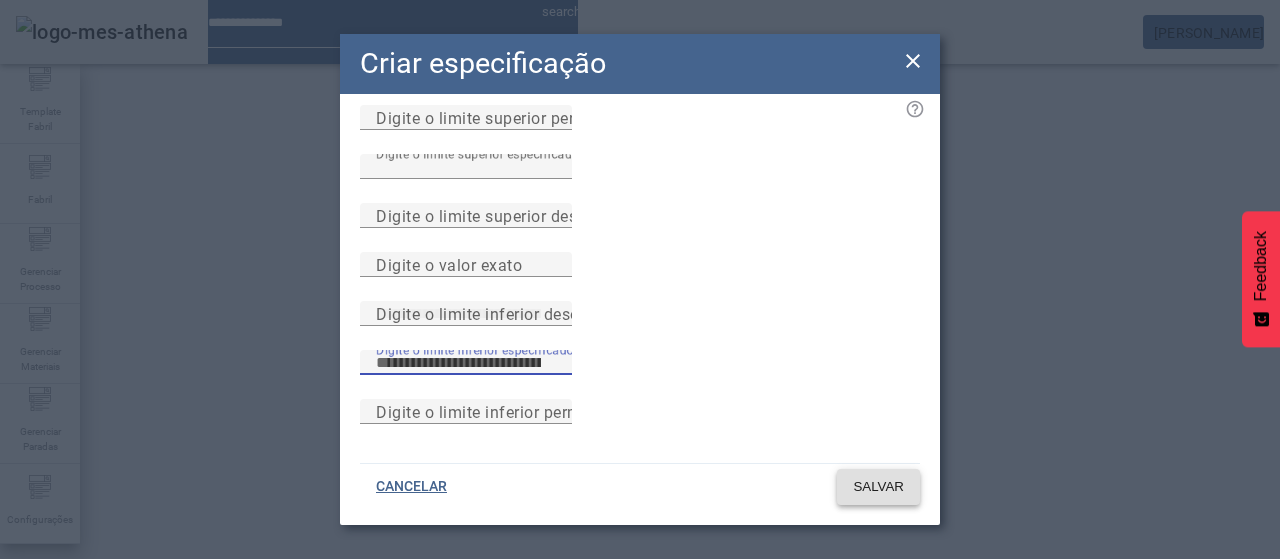 type on "****" 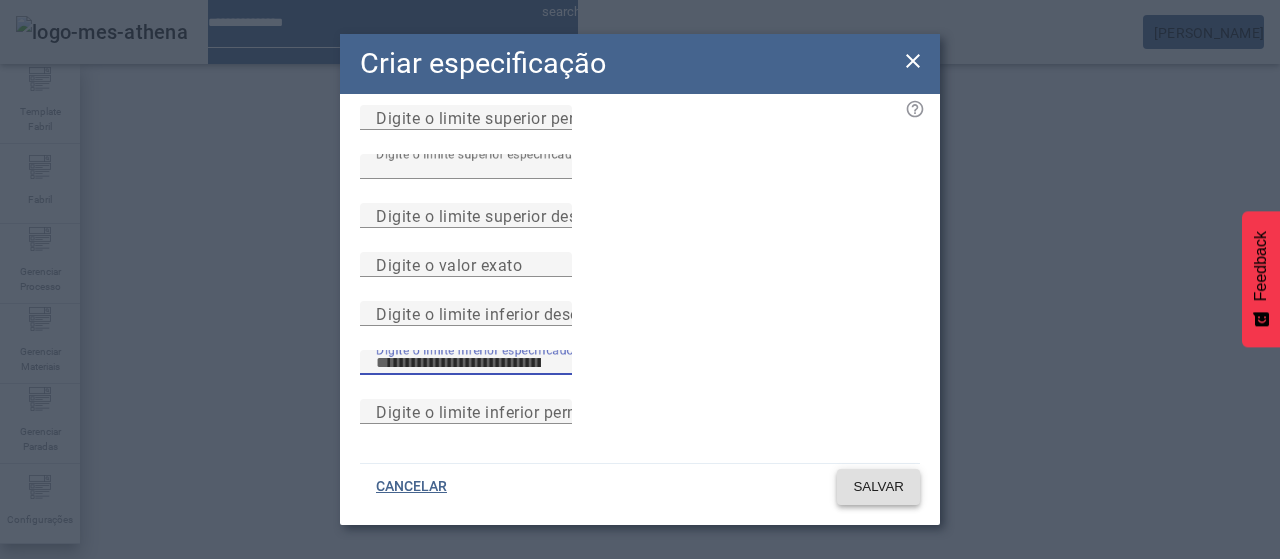 click on "SALVAR" 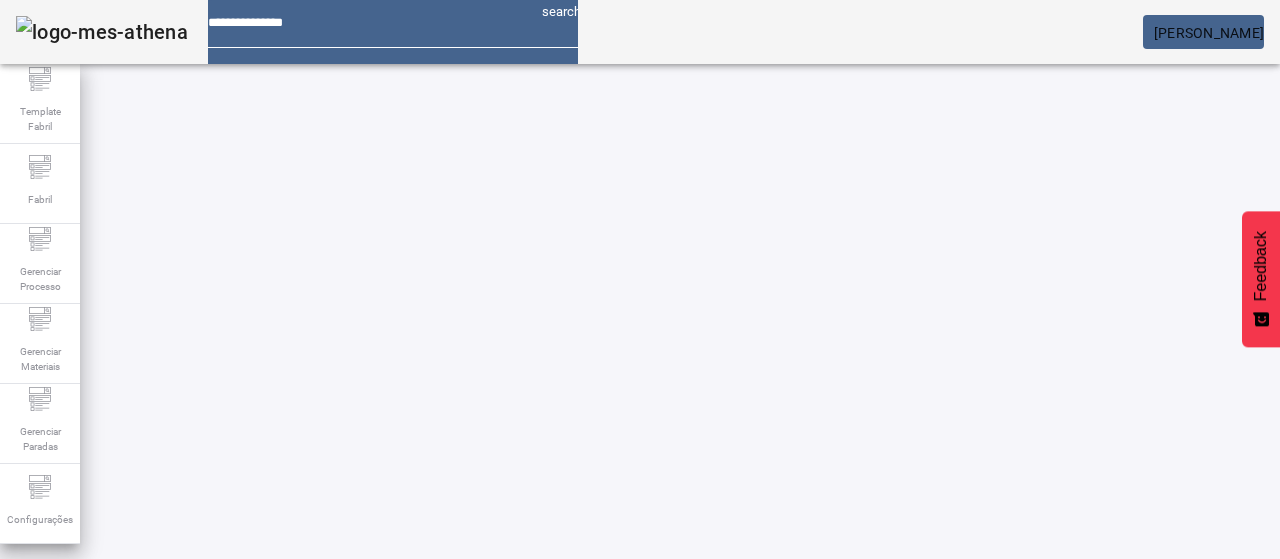 scroll, scrollTop: 0, scrollLeft: 0, axis: both 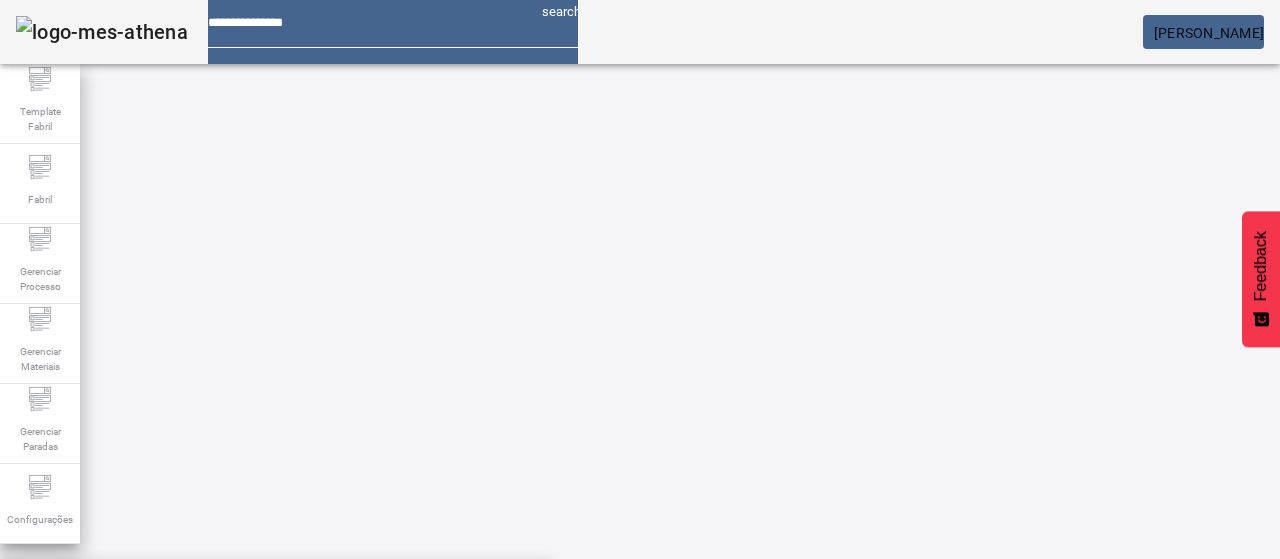 paste on "**********" 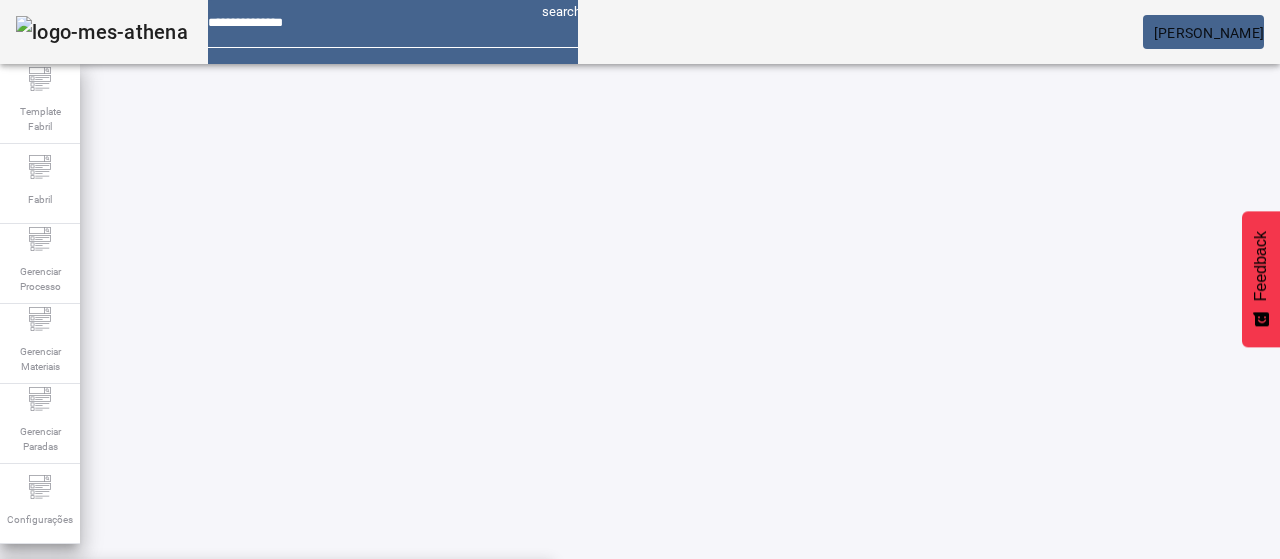 type on "**********" 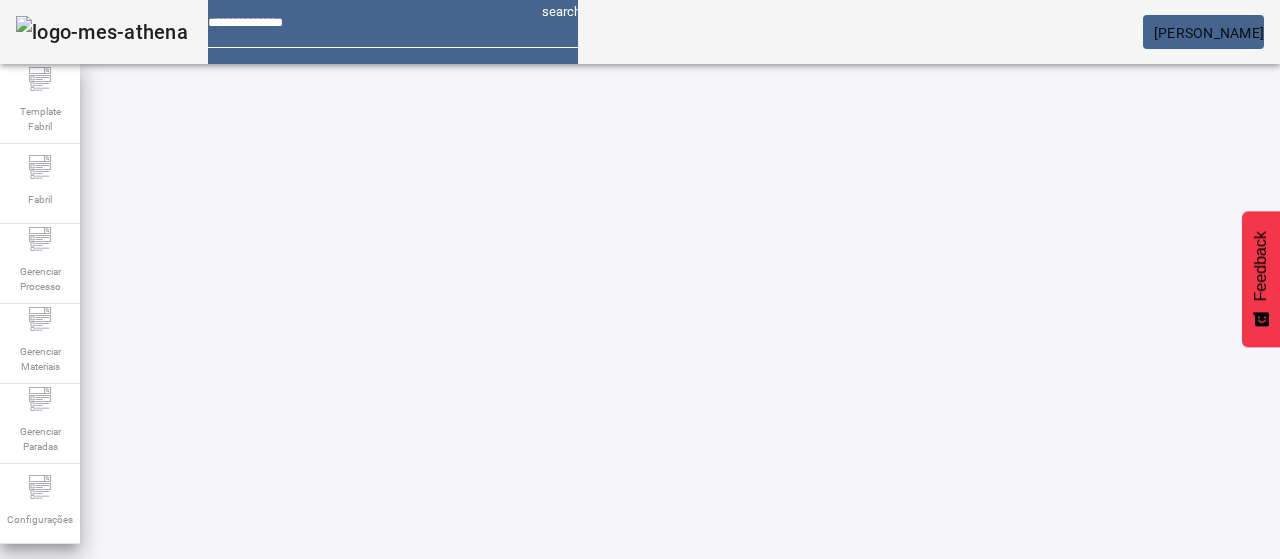 click 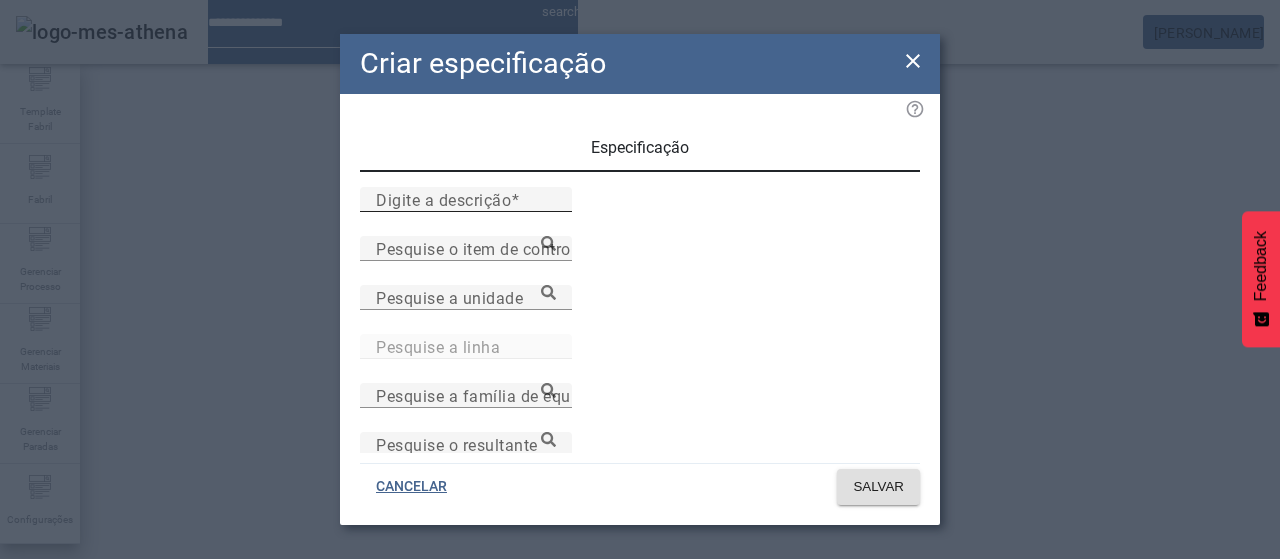 click on "Digite a descrição" at bounding box center (443, 199) 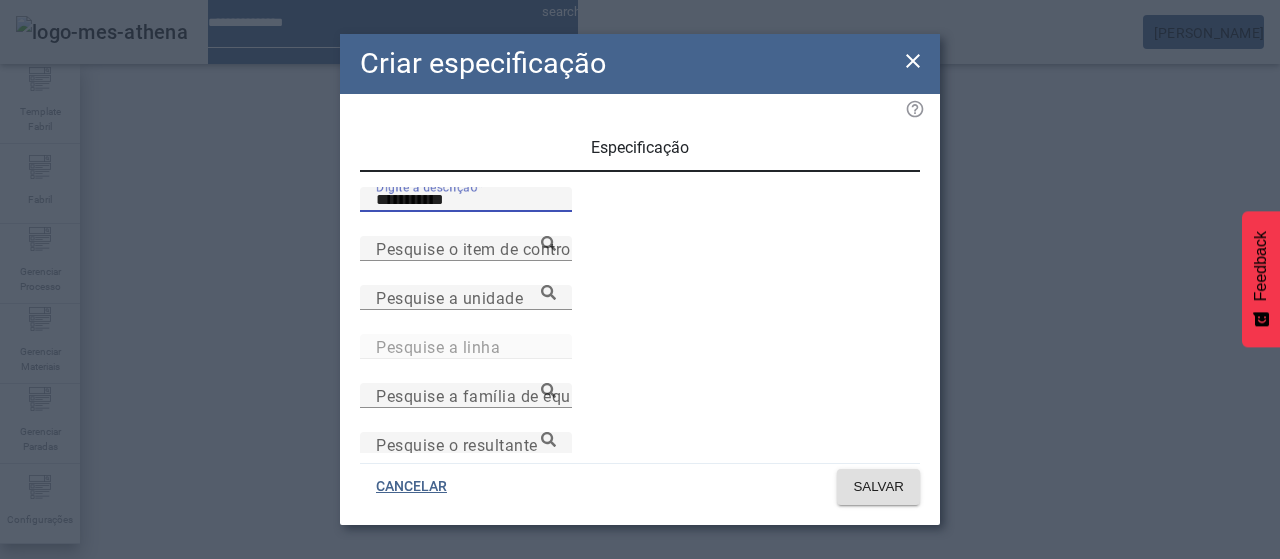 type on "**********" 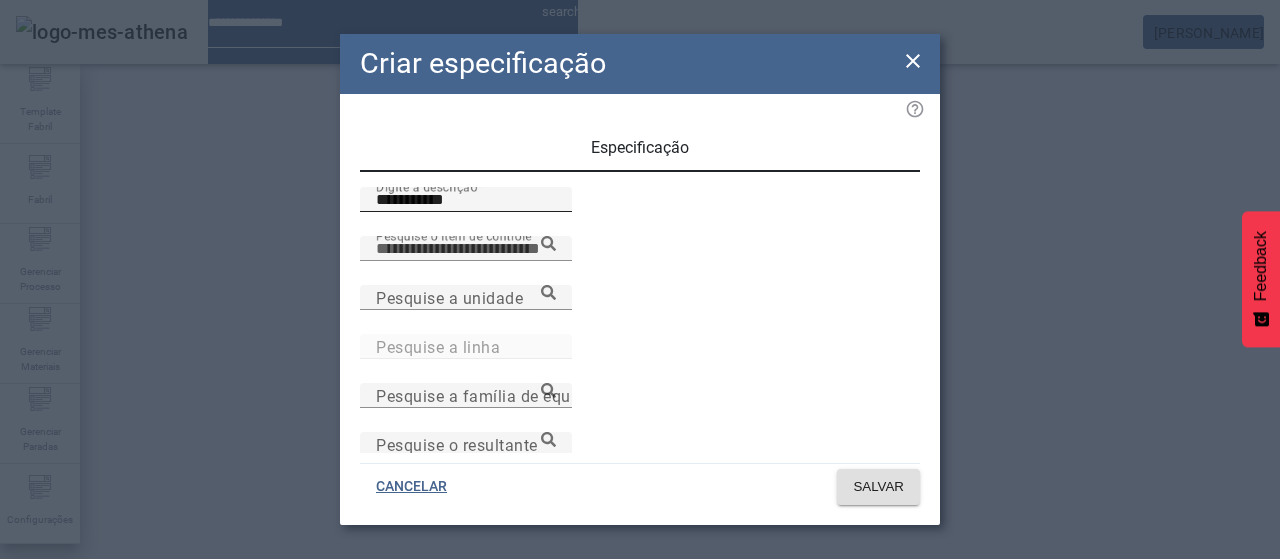 paste on "**********" 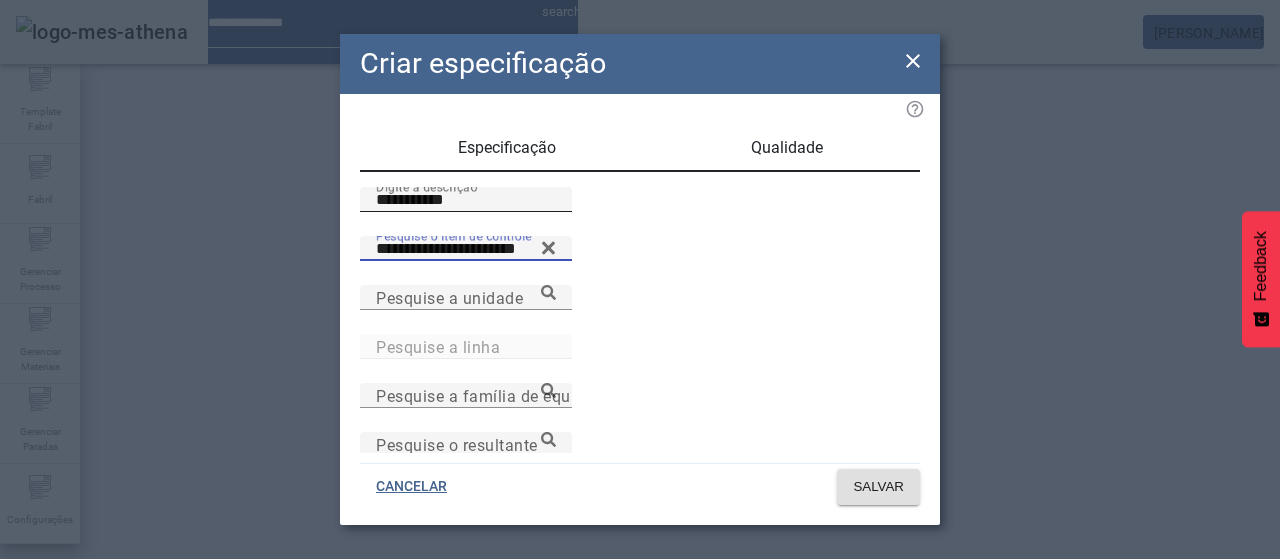 type on "**********" 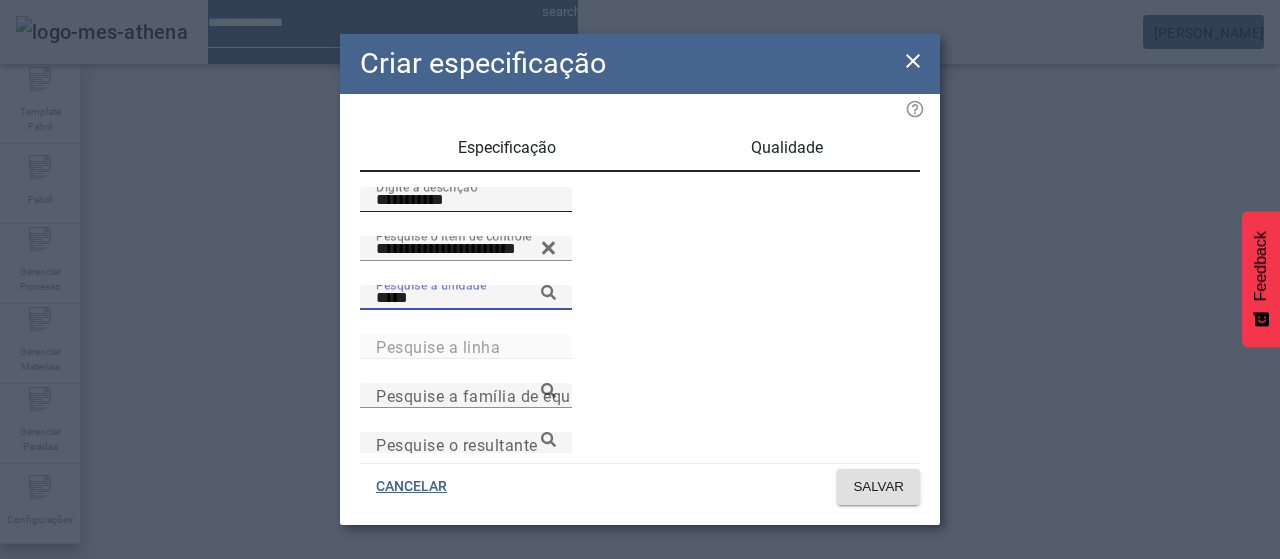 type on "*****" 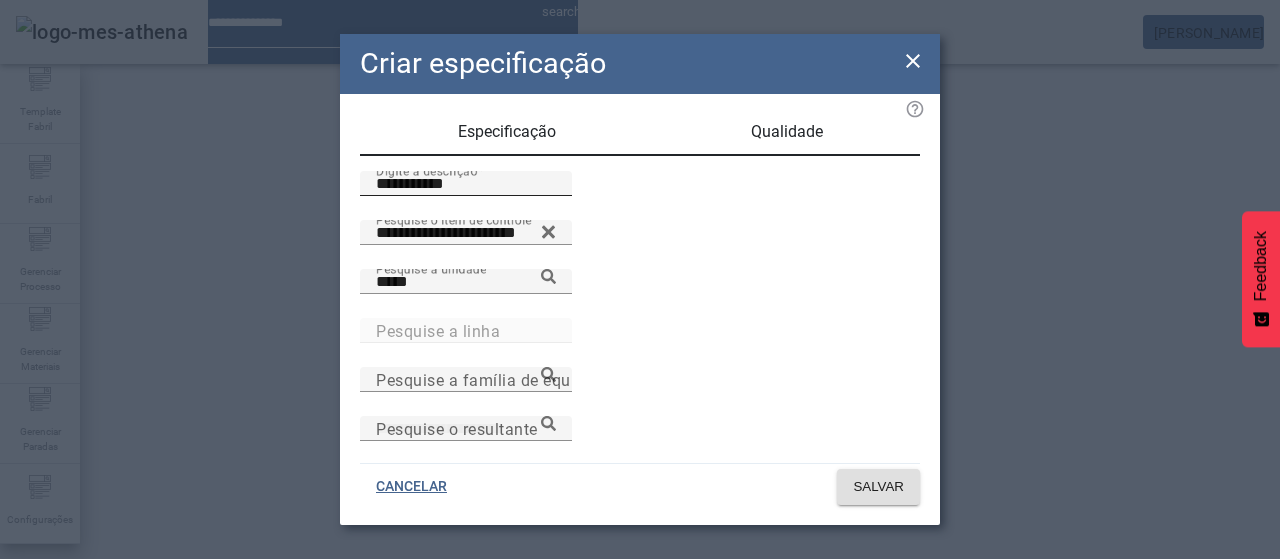 scroll, scrollTop: 206, scrollLeft: 0, axis: vertical 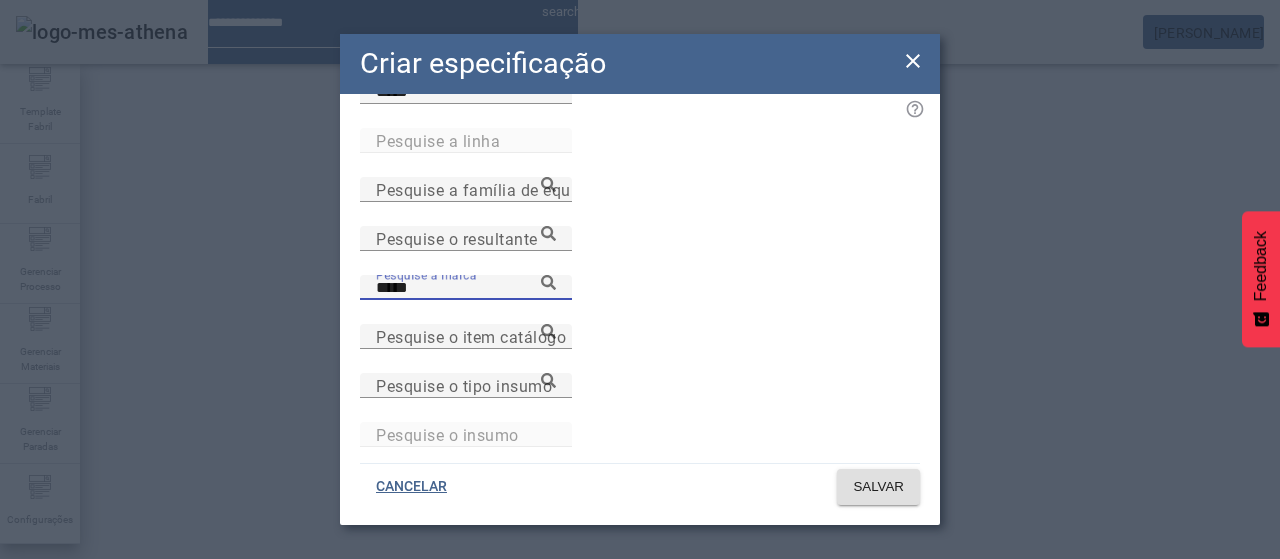 type on "*****" 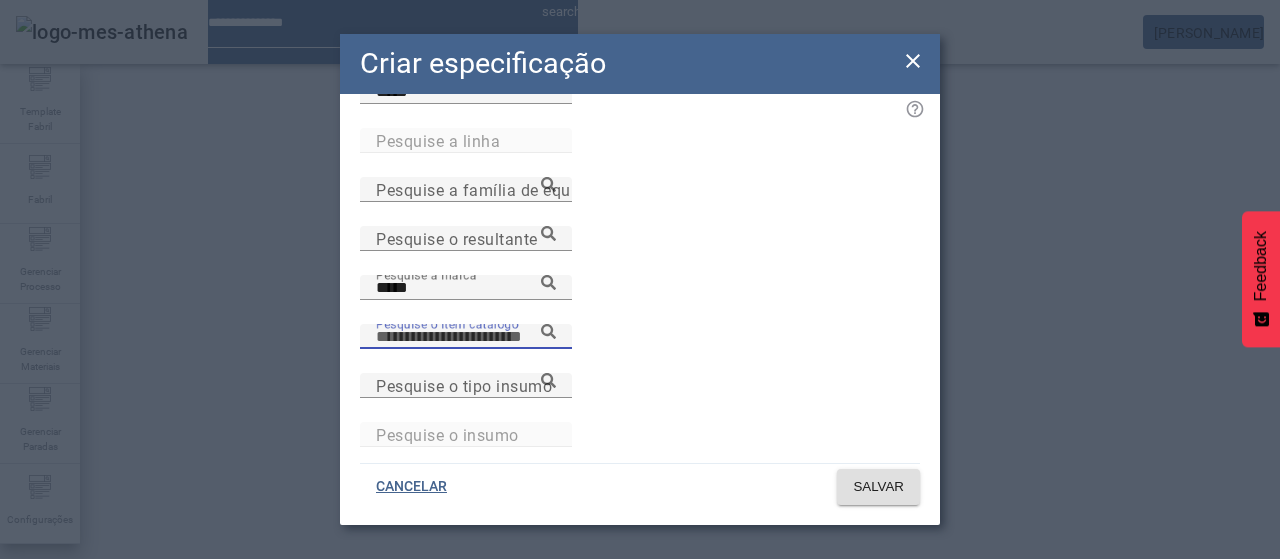 paste on "**********" 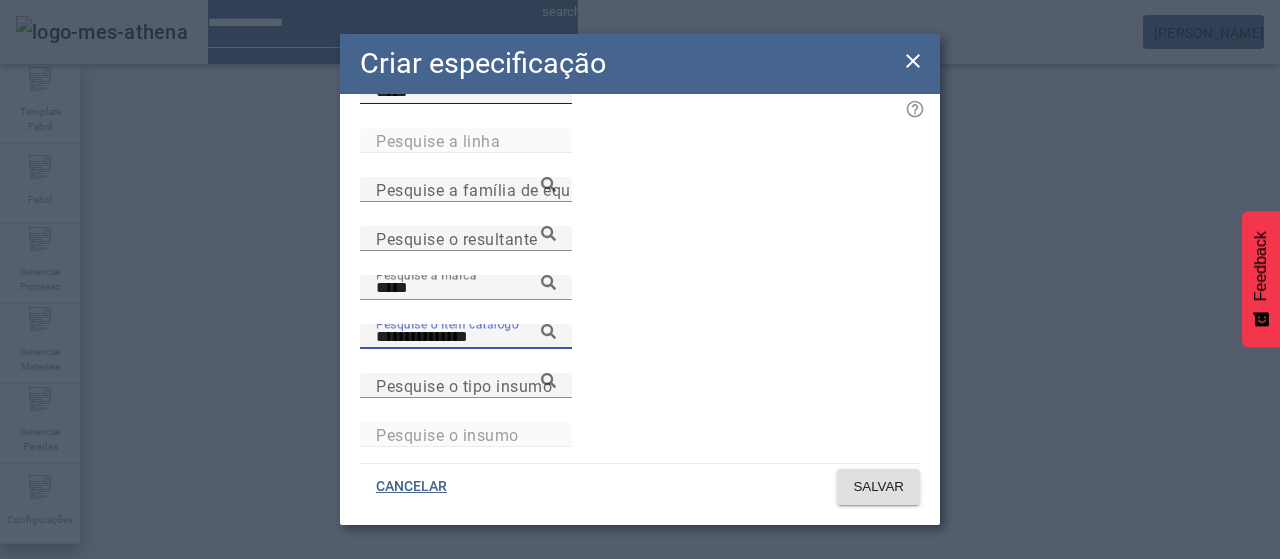 type on "**********" 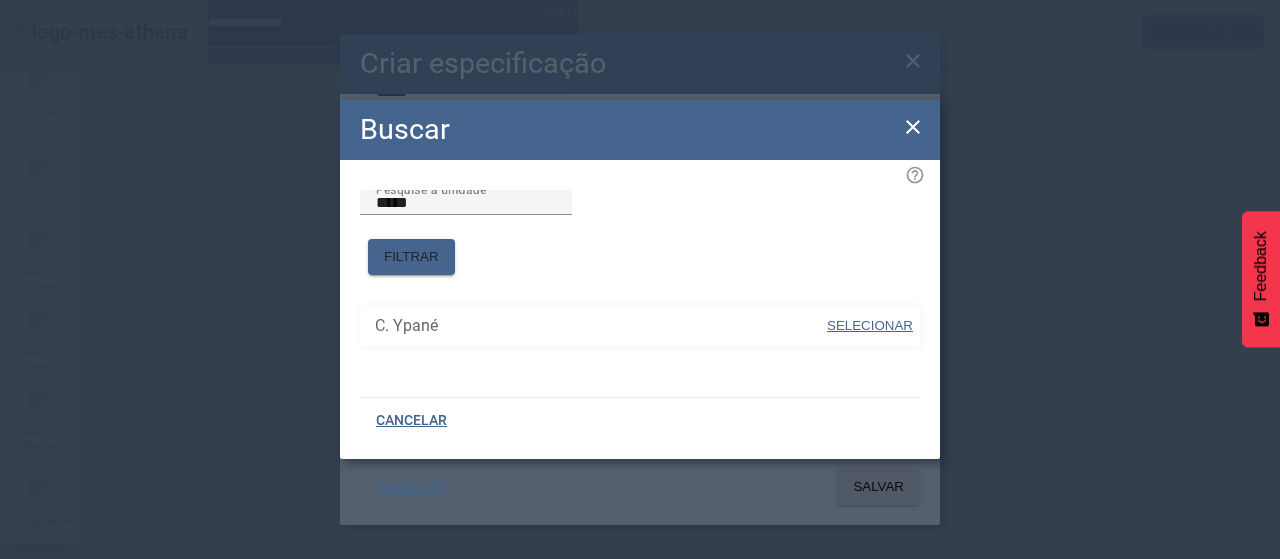 click on "SELECIONAR" at bounding box center (870, 325) 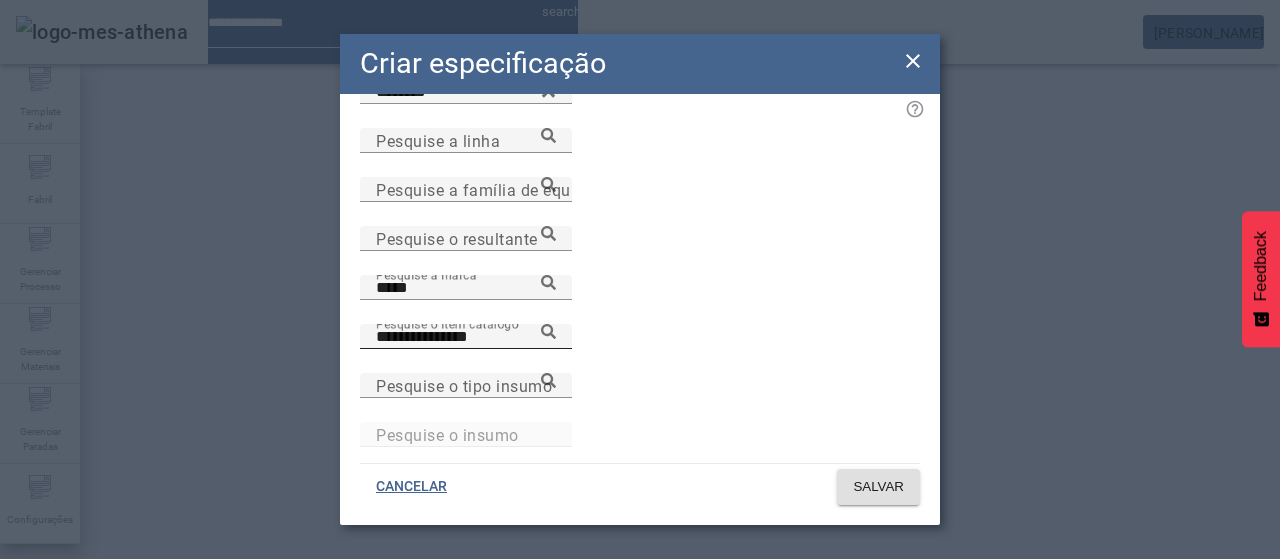 click 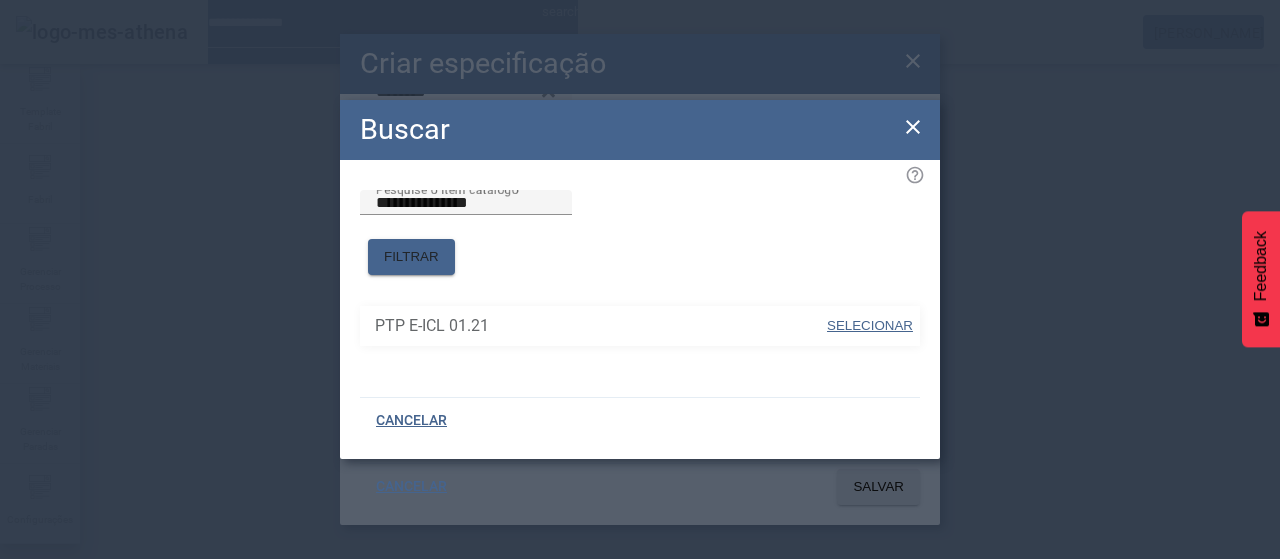 click on "SELECIONAR" at bounding box center (870, 325) 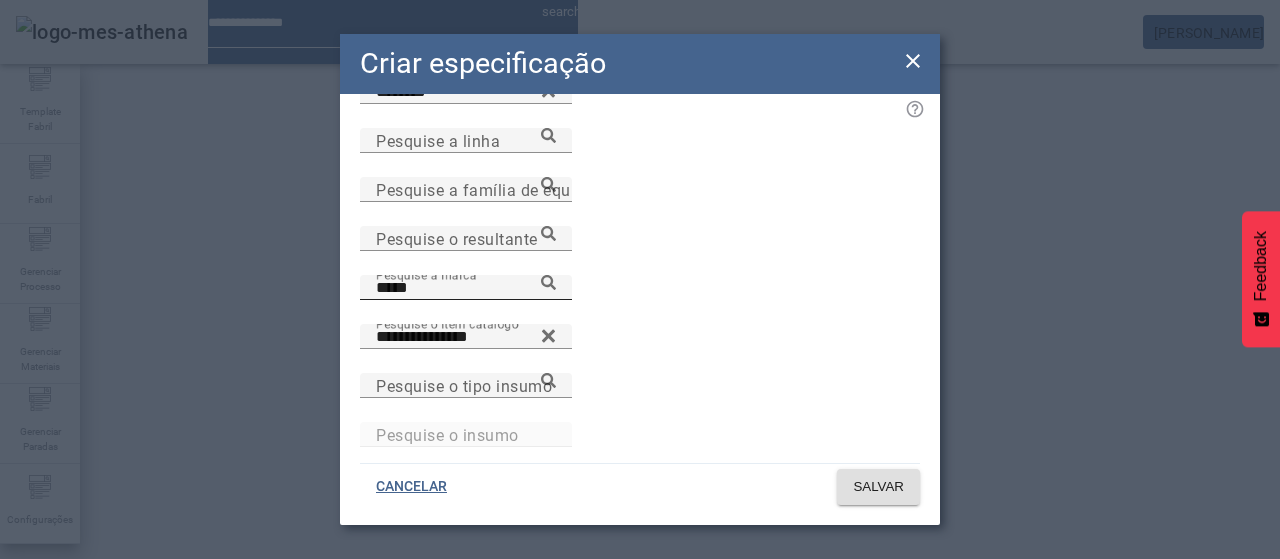 click 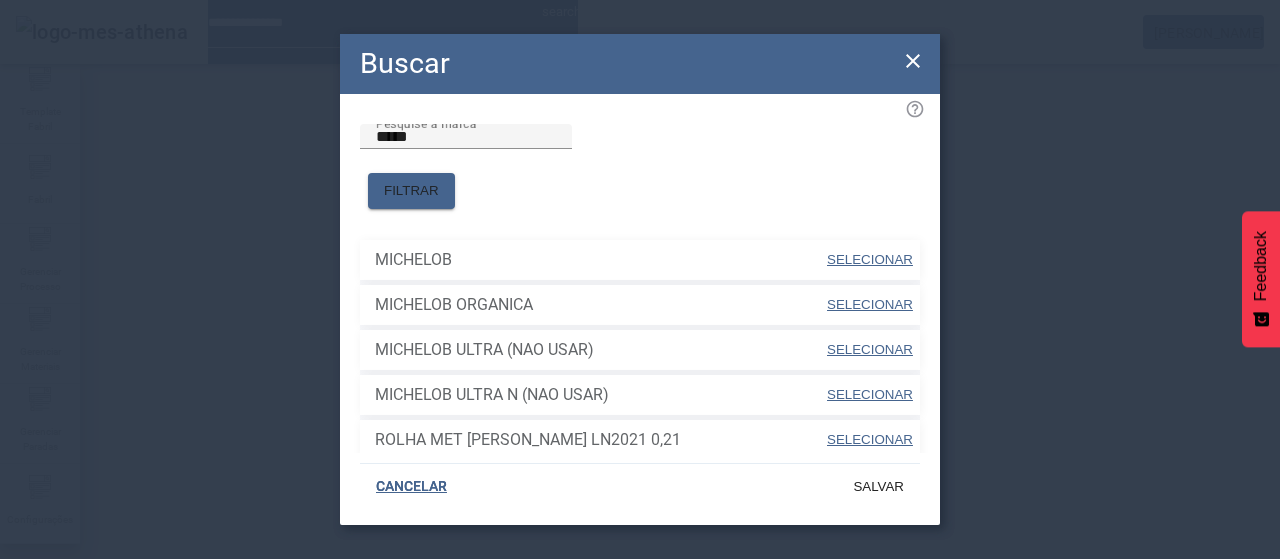 click on "SELECIONAR" at bounding box center (870, 259) 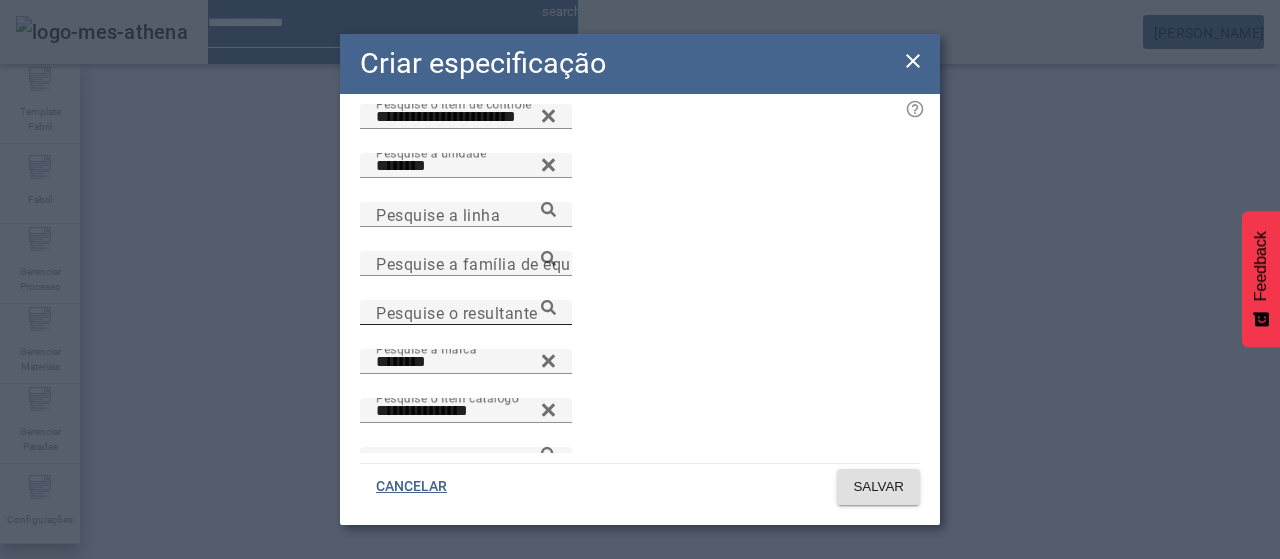 scroll, scrollTop: 0, scrollLeft: 0, axis: both 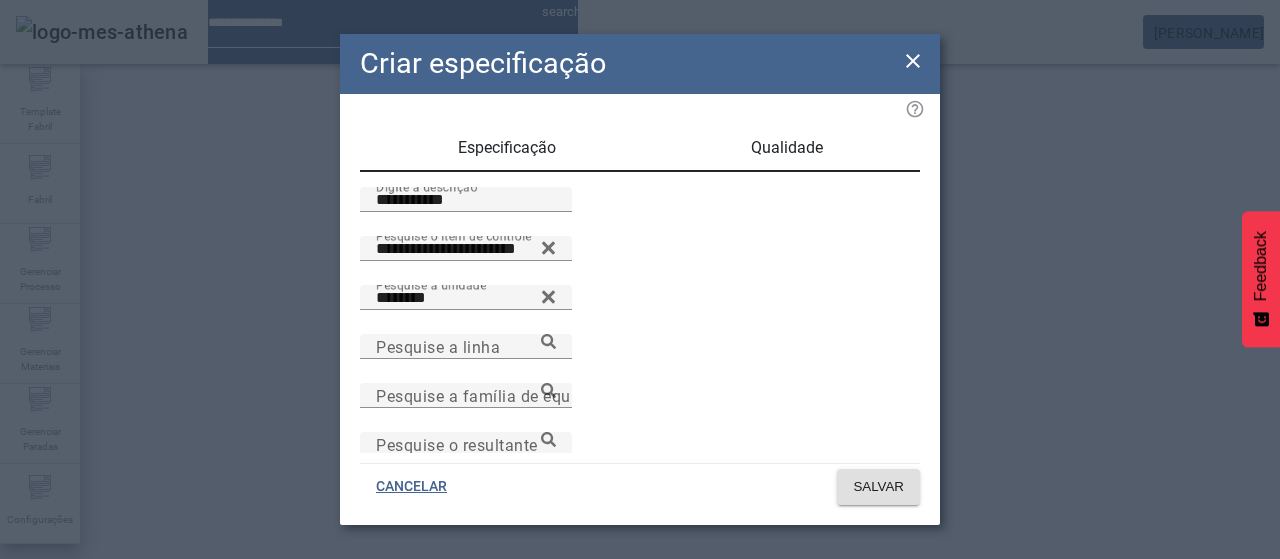 click on "Qualidade" at bounding box center [787, 148] 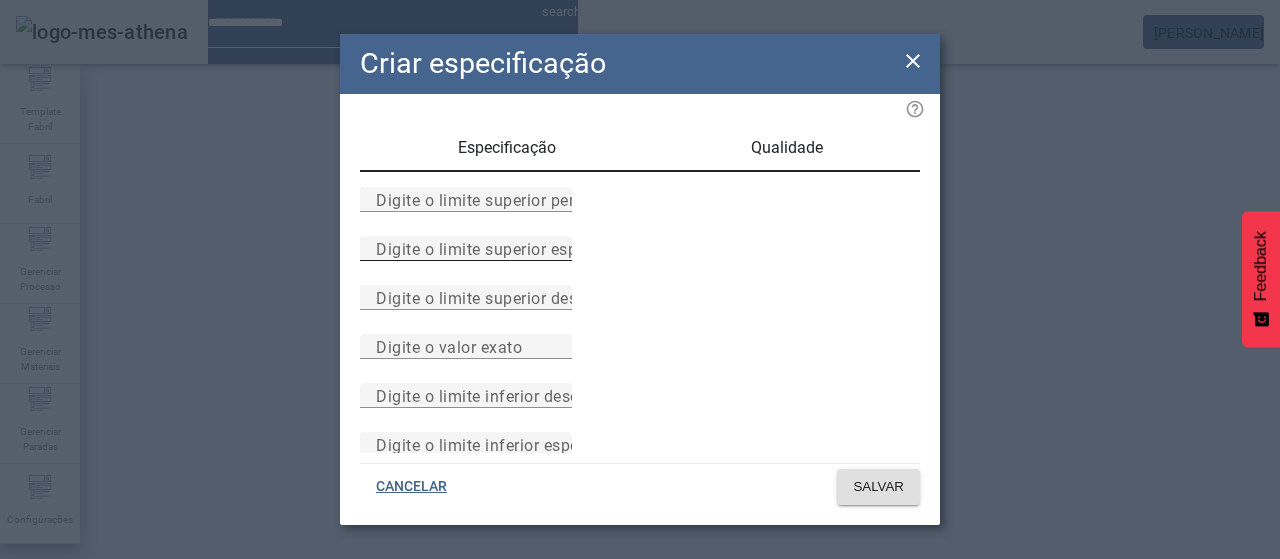 click on "Digite o limite superior especificado" at bounding box center [511, 248] 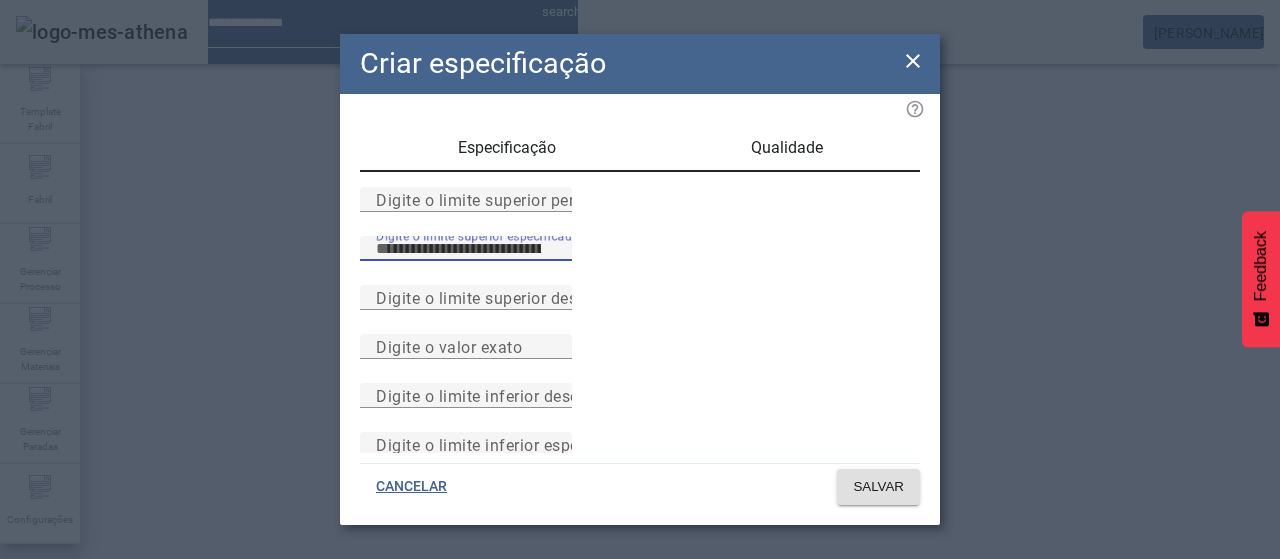 type on "***" 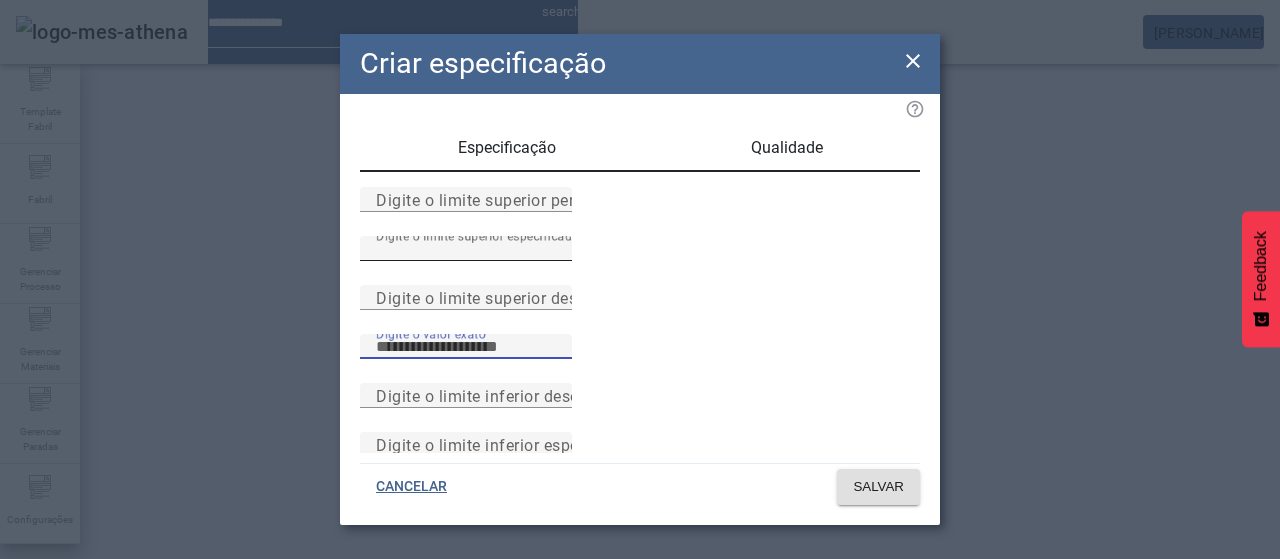 scroll, scrollTop: 261, scrollLeft: 0, axis: vertical 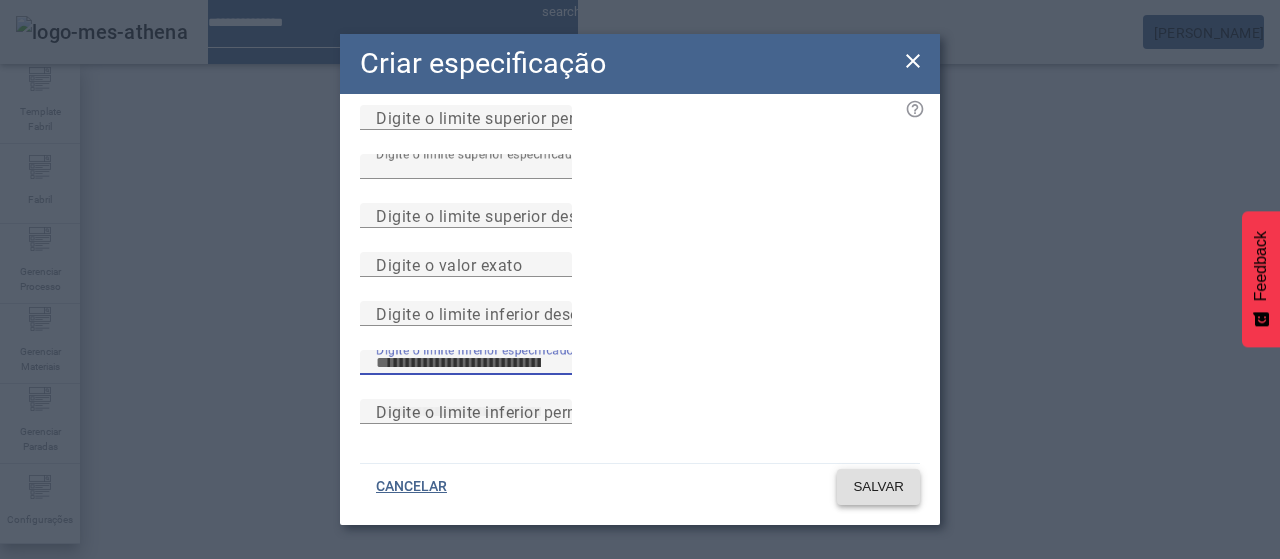 type on "***" 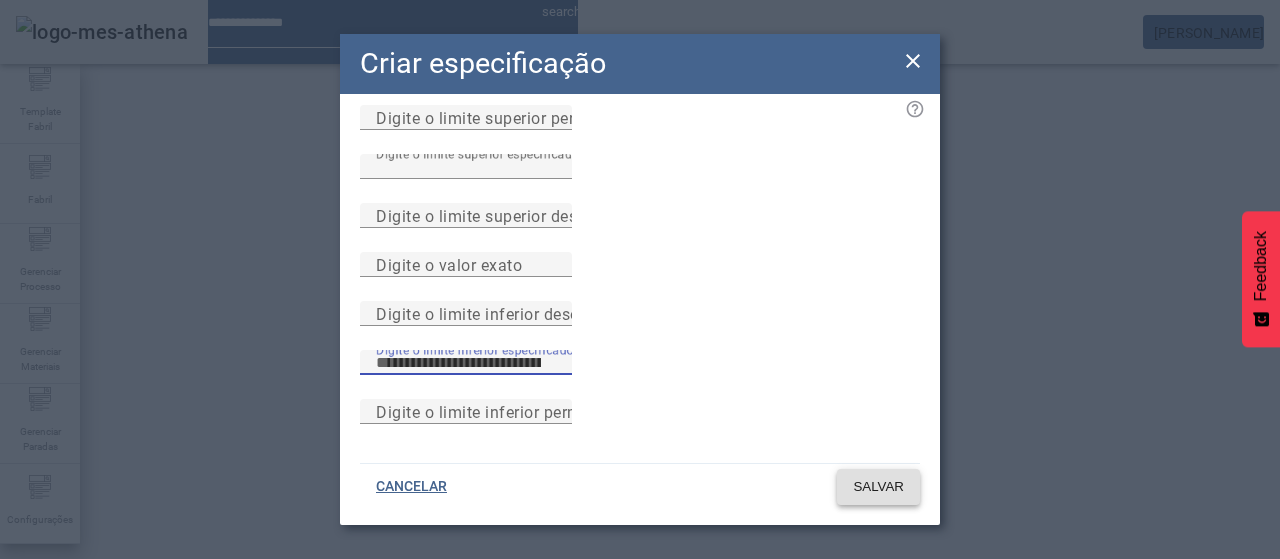 click on "SALVAR" 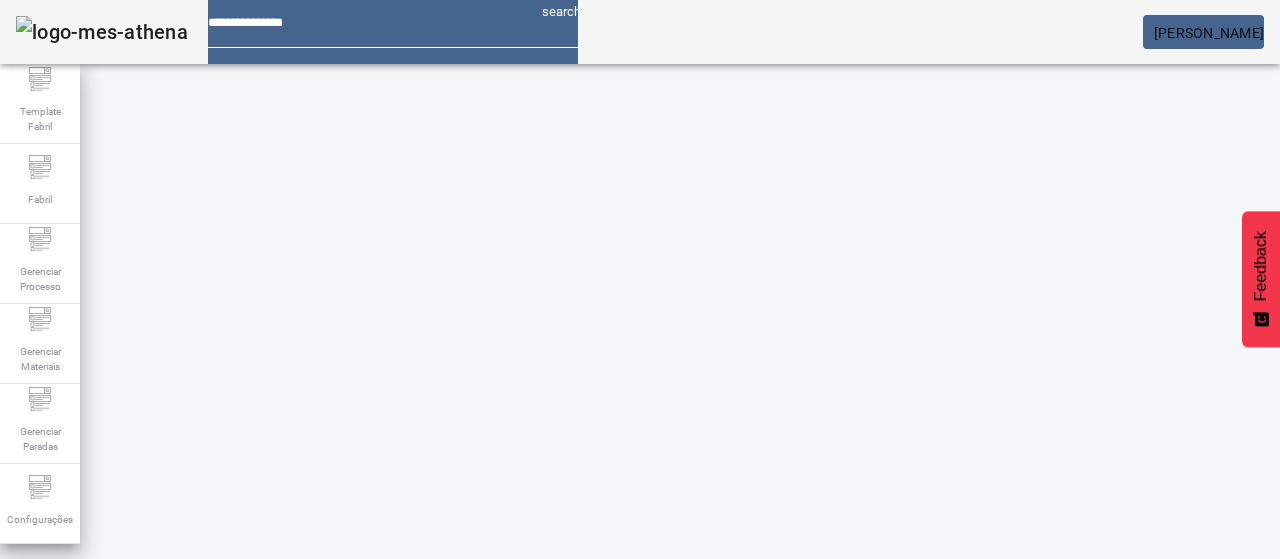 scroll, scrollTop: 0, scrollLeft: 0, axis: both 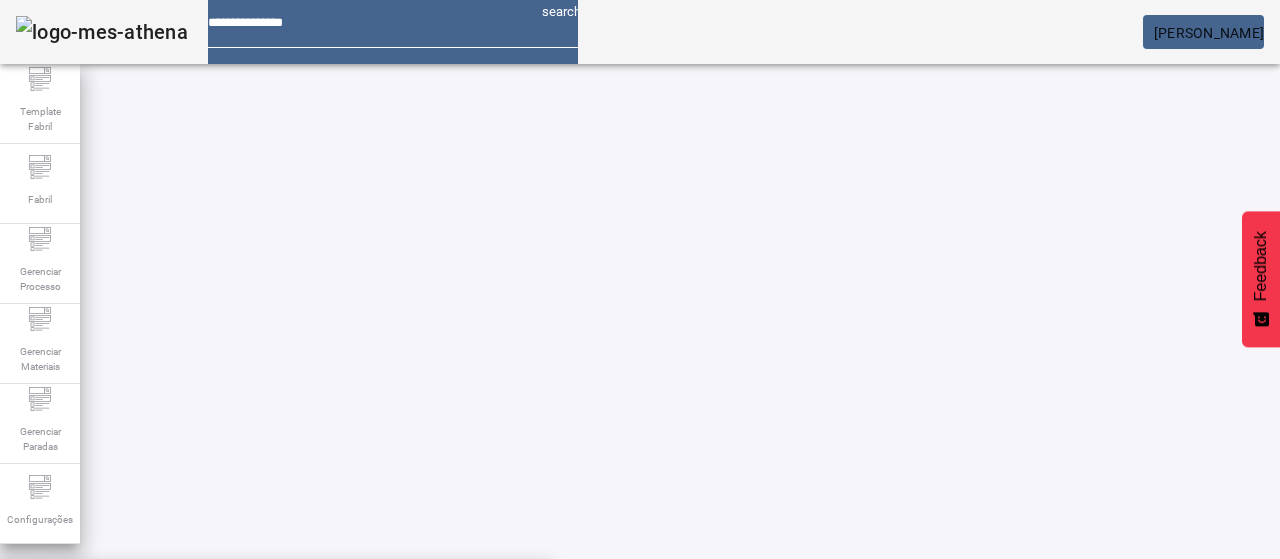 paste on "**********" 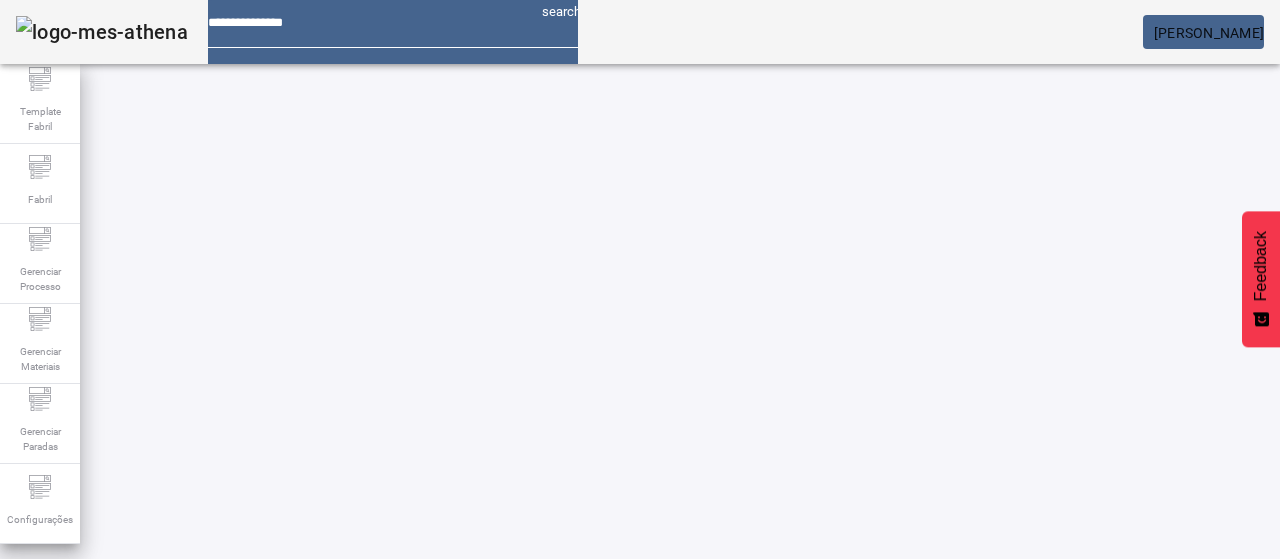 click on "FILTRAR" 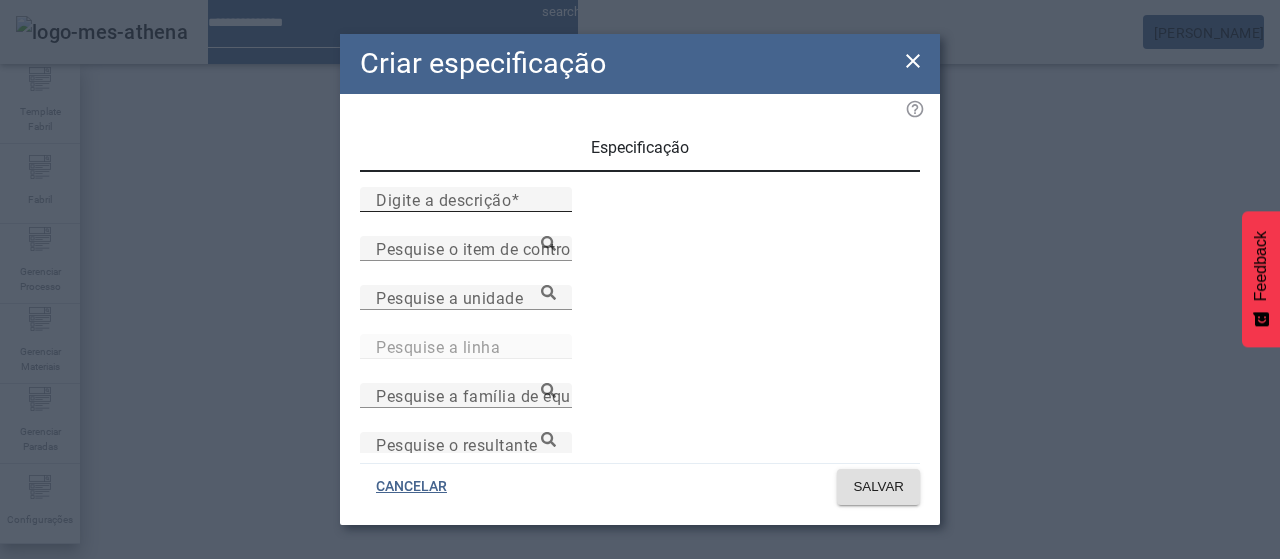 click on "Digite a descrição" at bounding box center [443, 199] 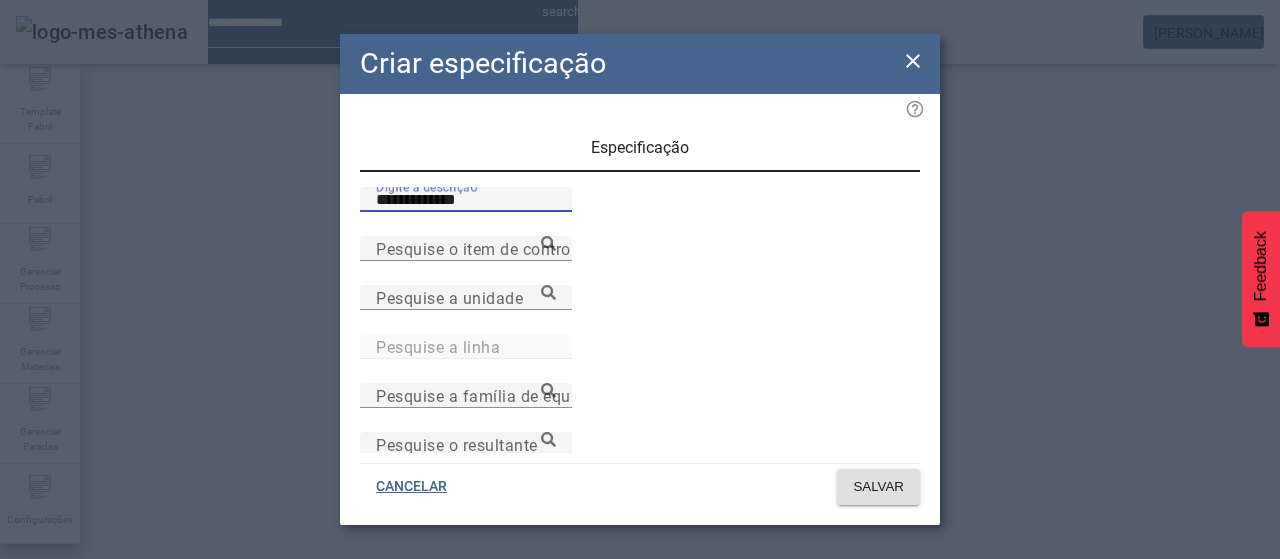 type on "**********" 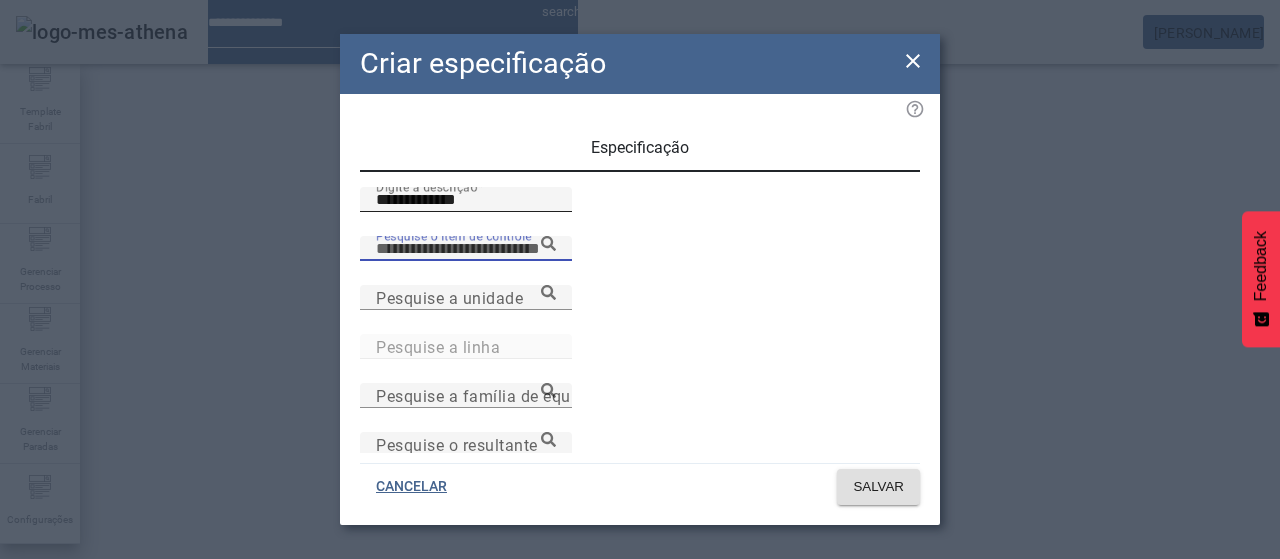 paste on "**********" 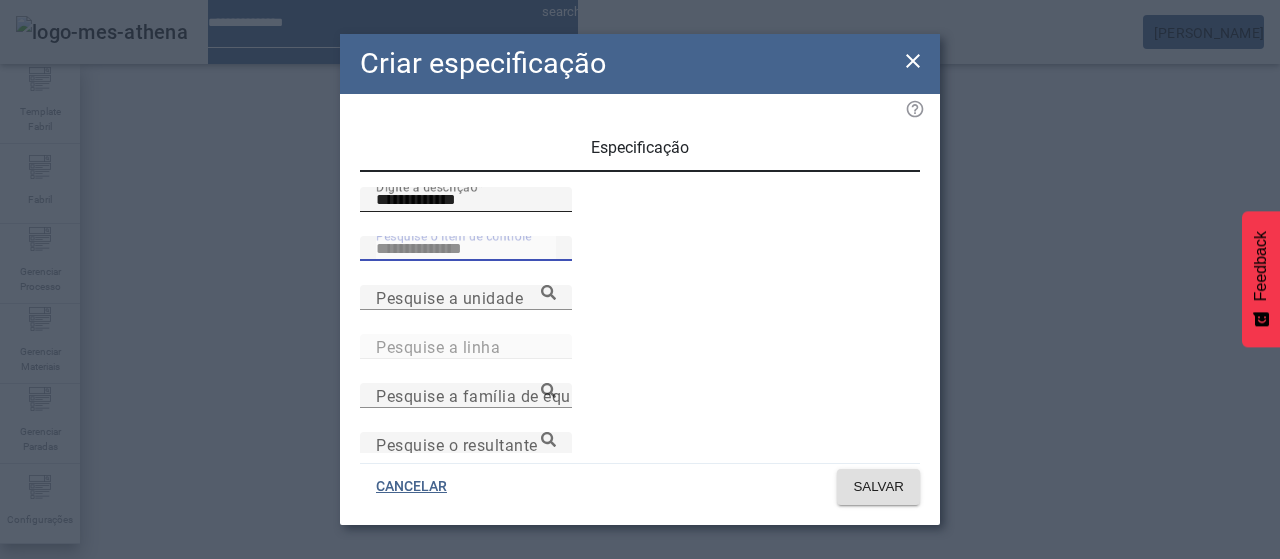 type 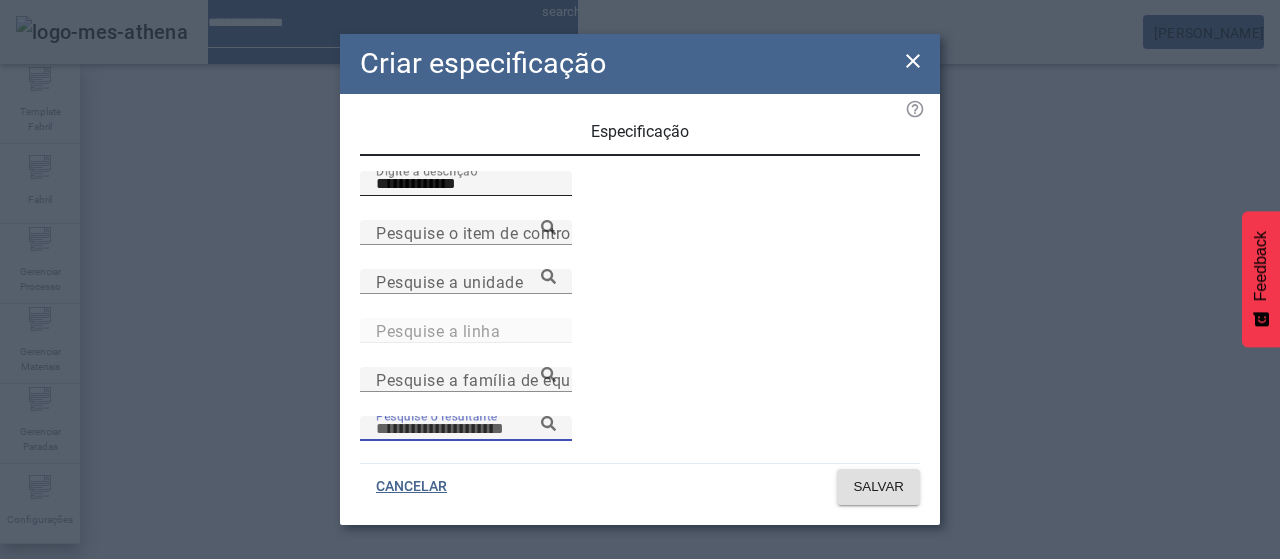 scroll, scrollTop: 206, scrollLeft: 0, axis: vertical 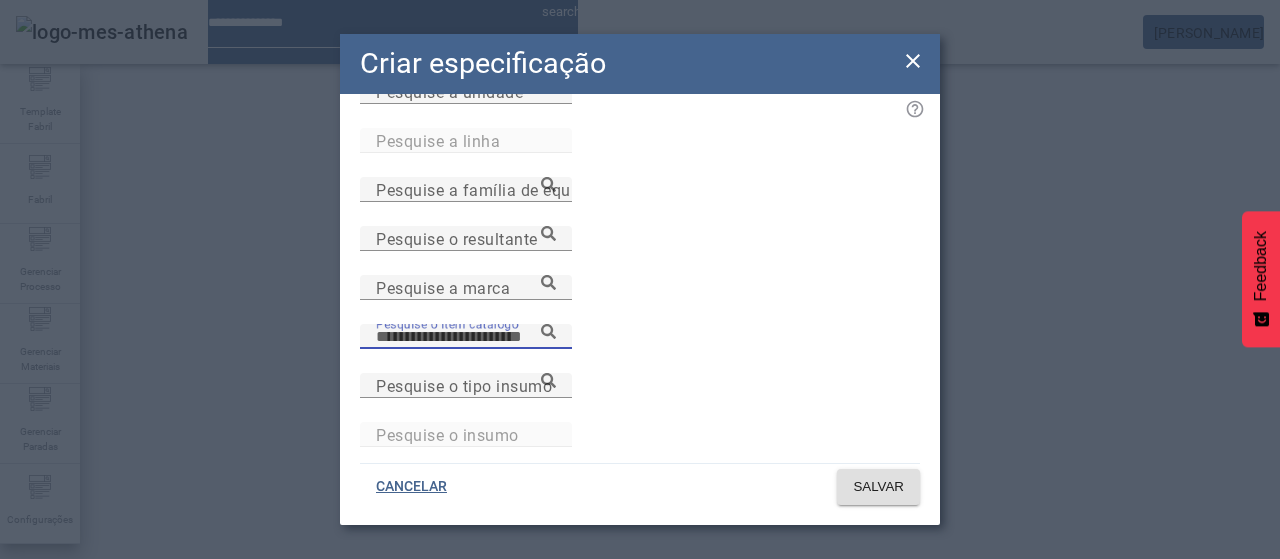 paste on "**********" 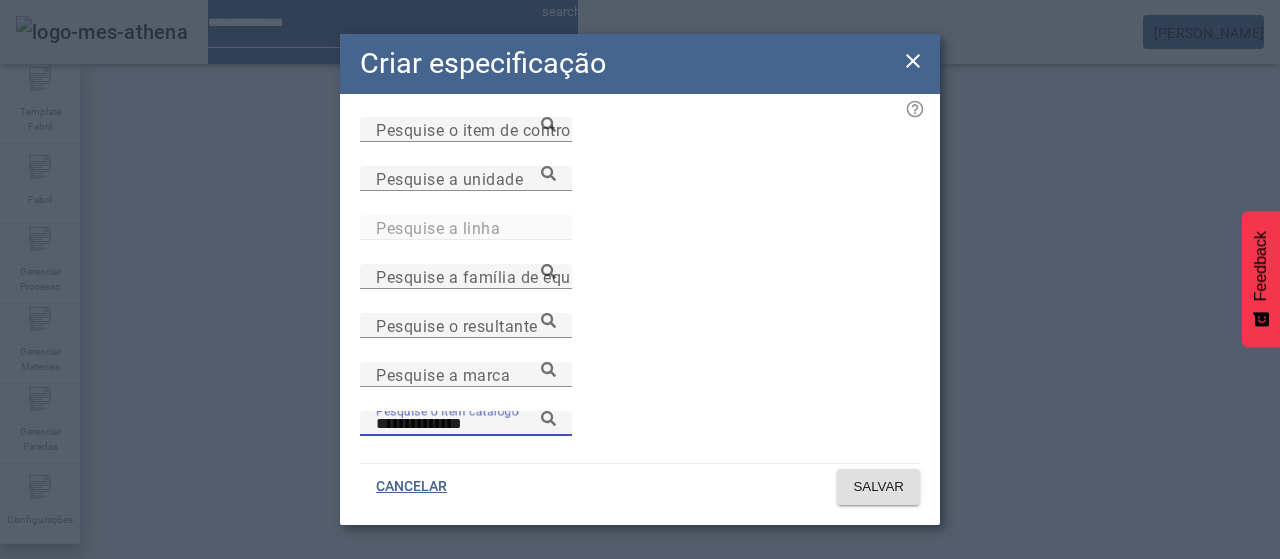 scroll, scrollTop: 6, scrollLeft: 0, axis: vertical 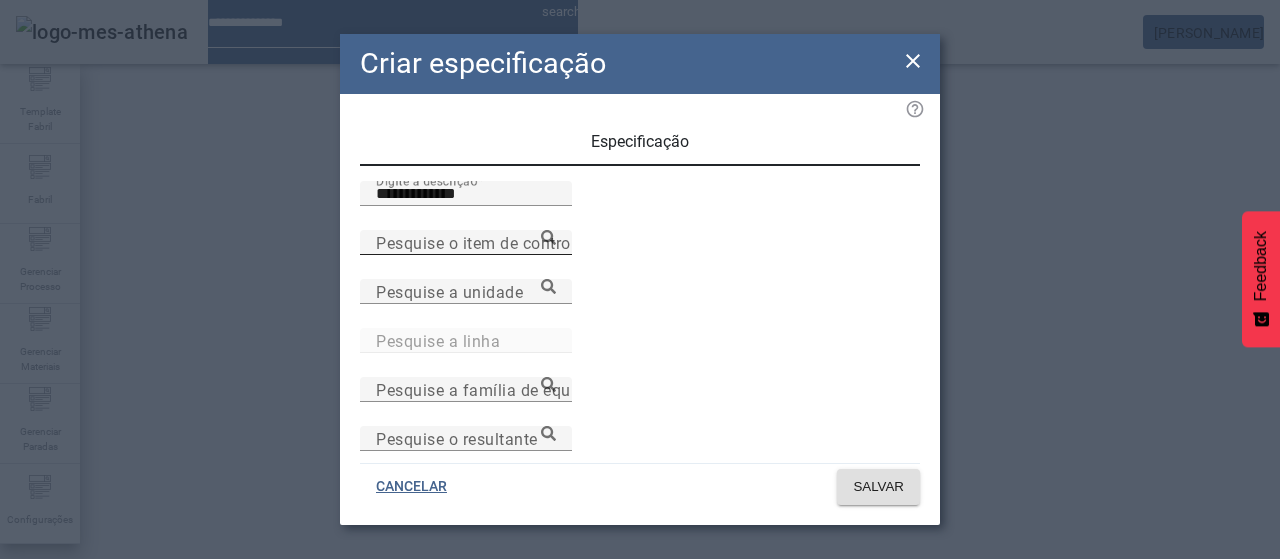 type on "**********" 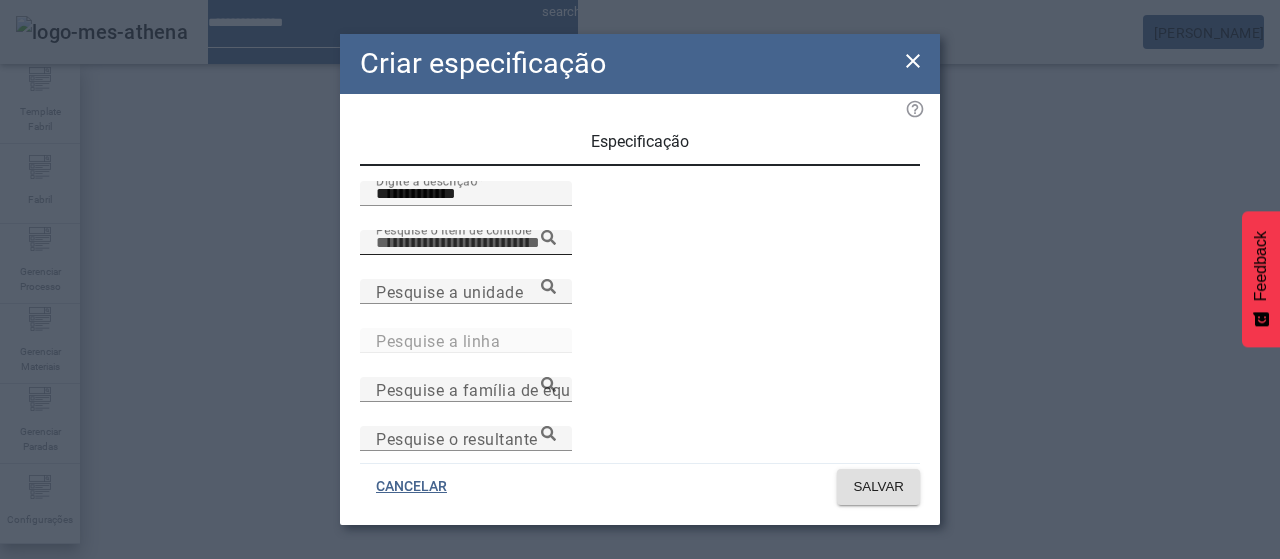 paste on "**********" 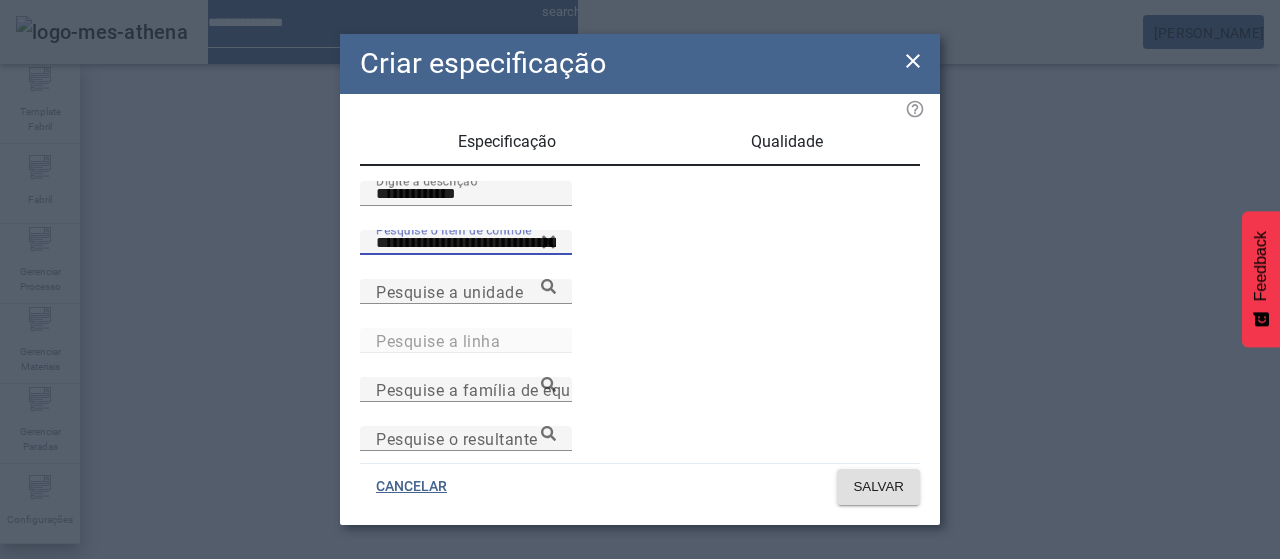 type on "**********" 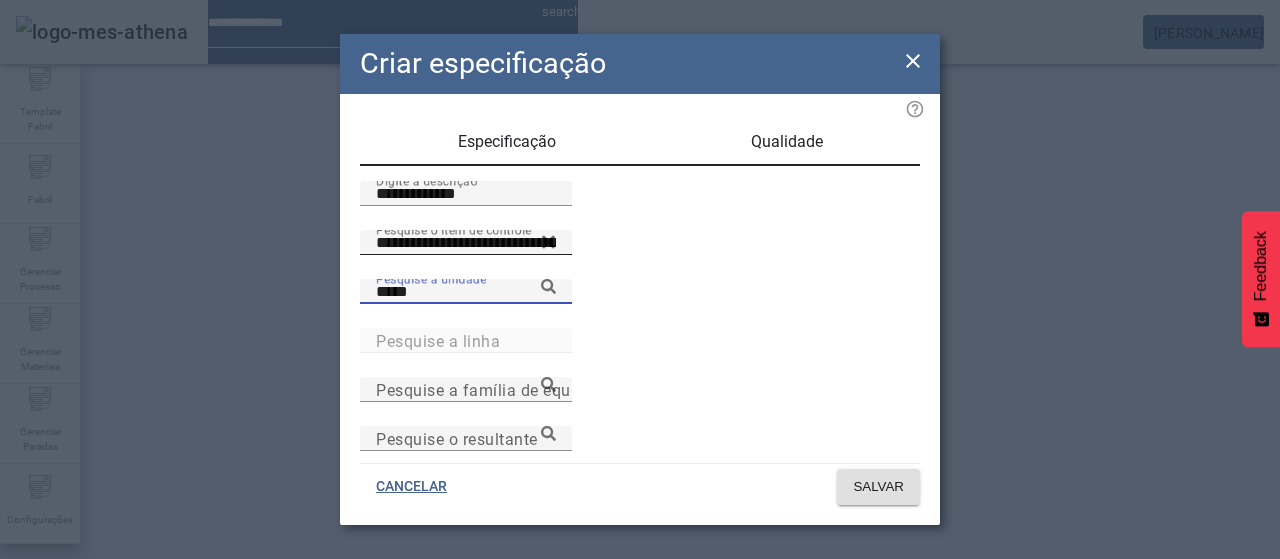 type on "*****" 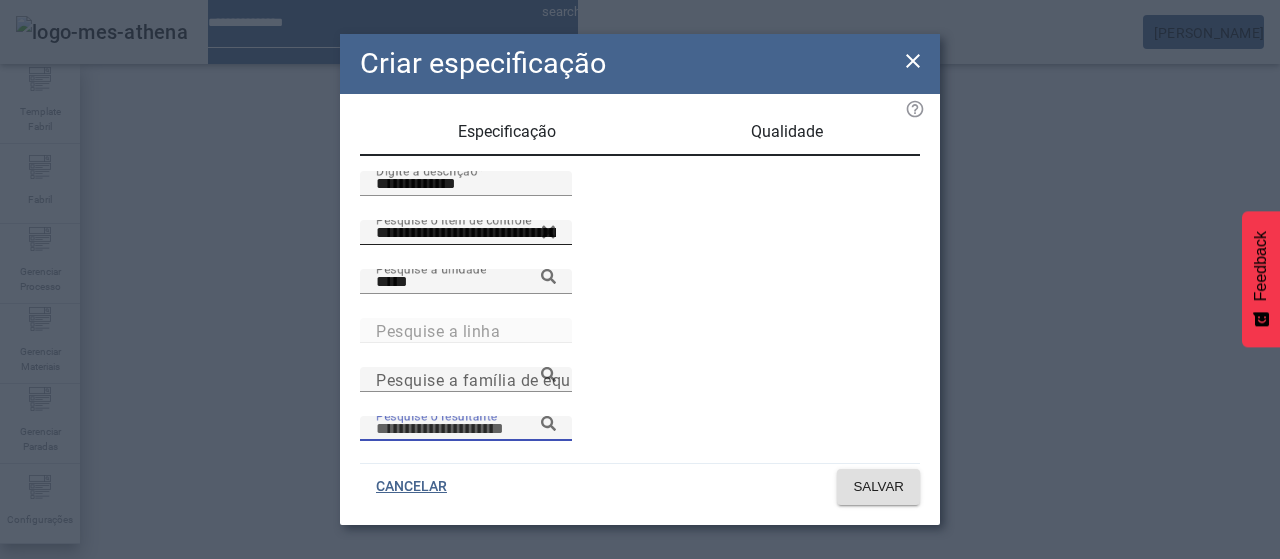 scroll, scrollTop: 206, scrollLeft: 0, axis: vertical 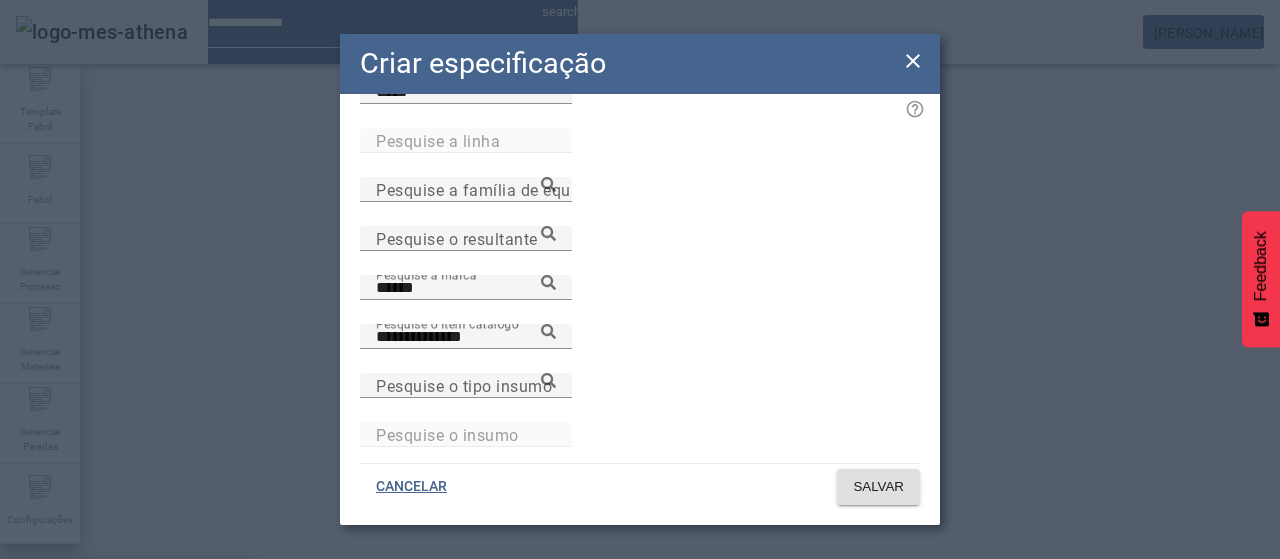drag, startPoint x: 474, startPoint y: 63, endPoint x: 593, endPoint y: 134, distance: 138.57127 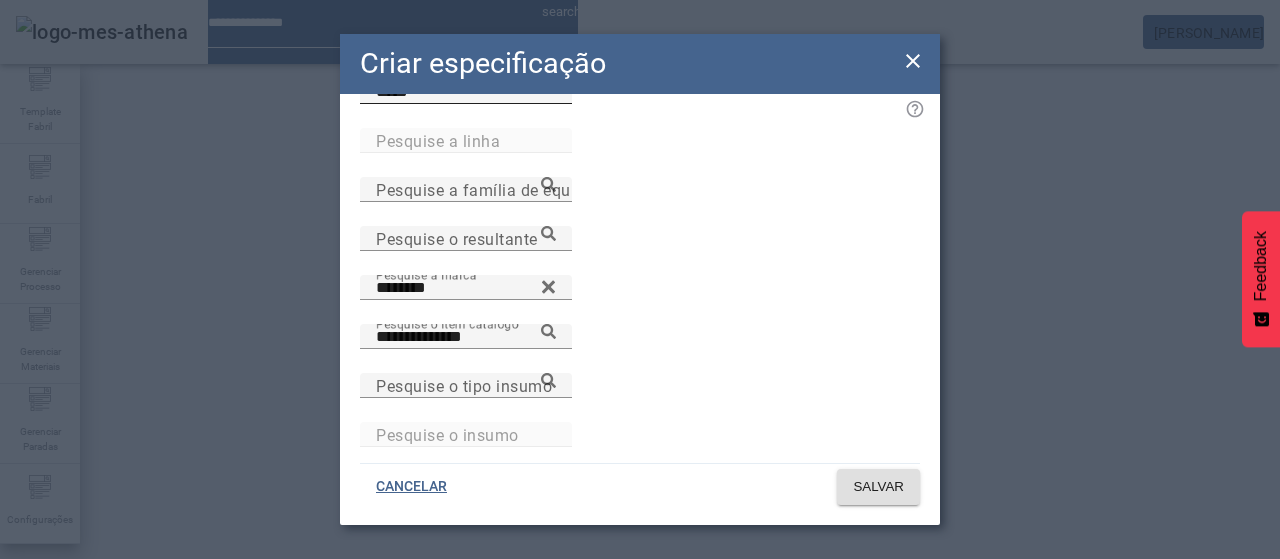 click 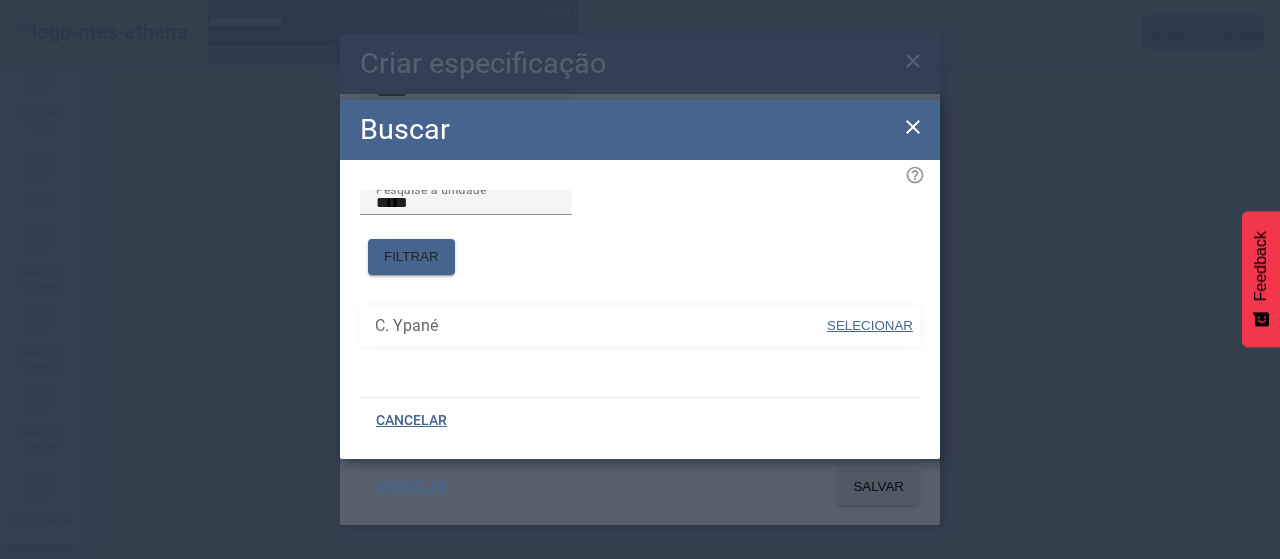 click on "SELECIONAR" at bounding box center [870, 326] 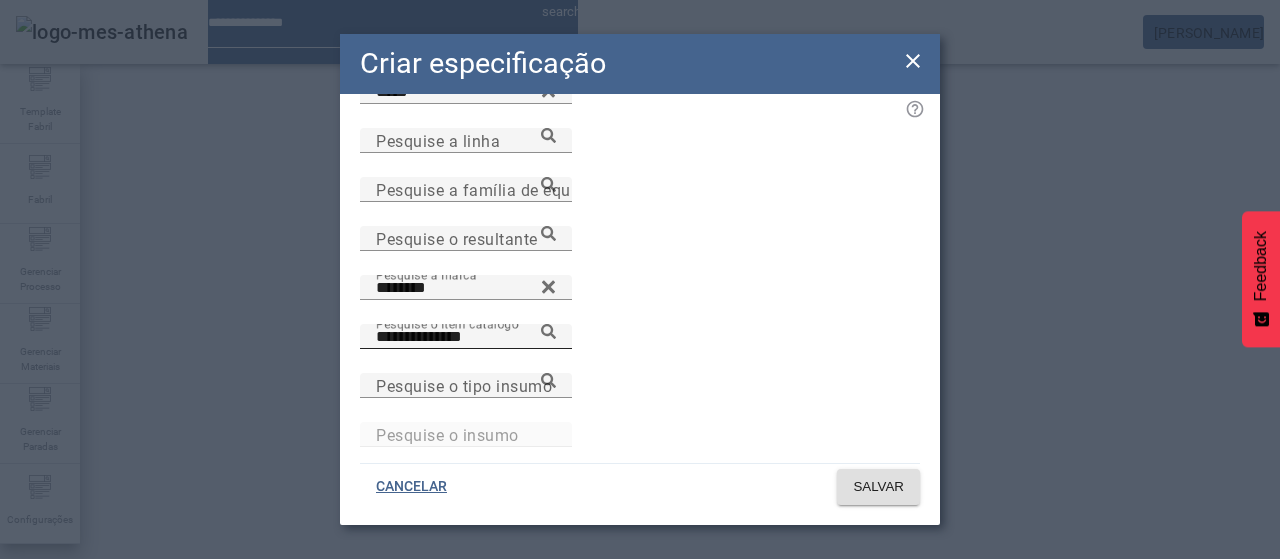 type on "********" 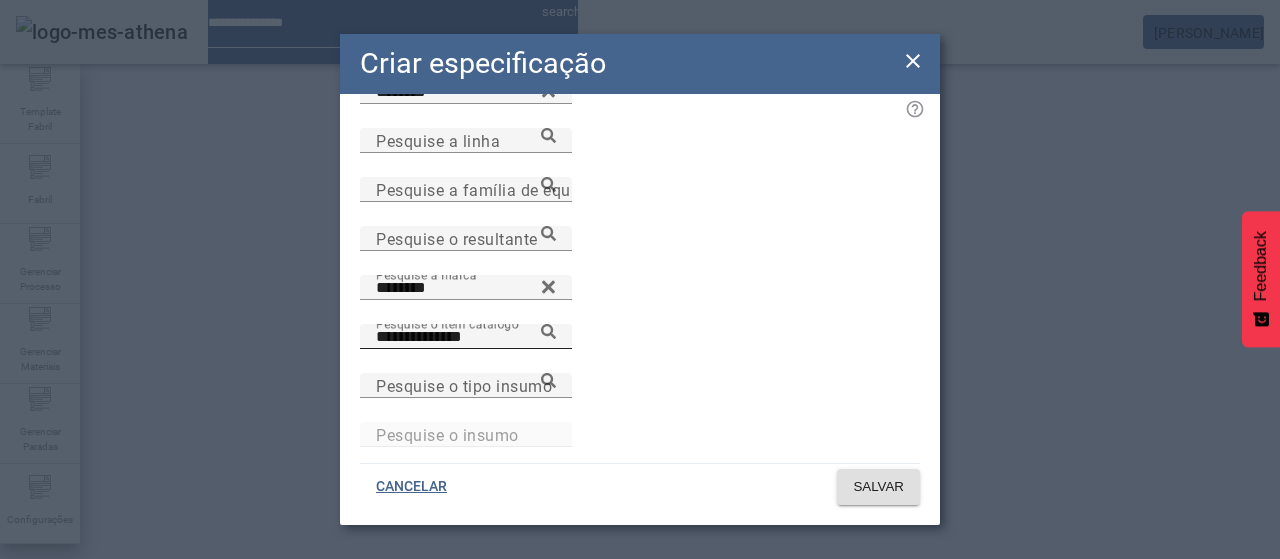 click 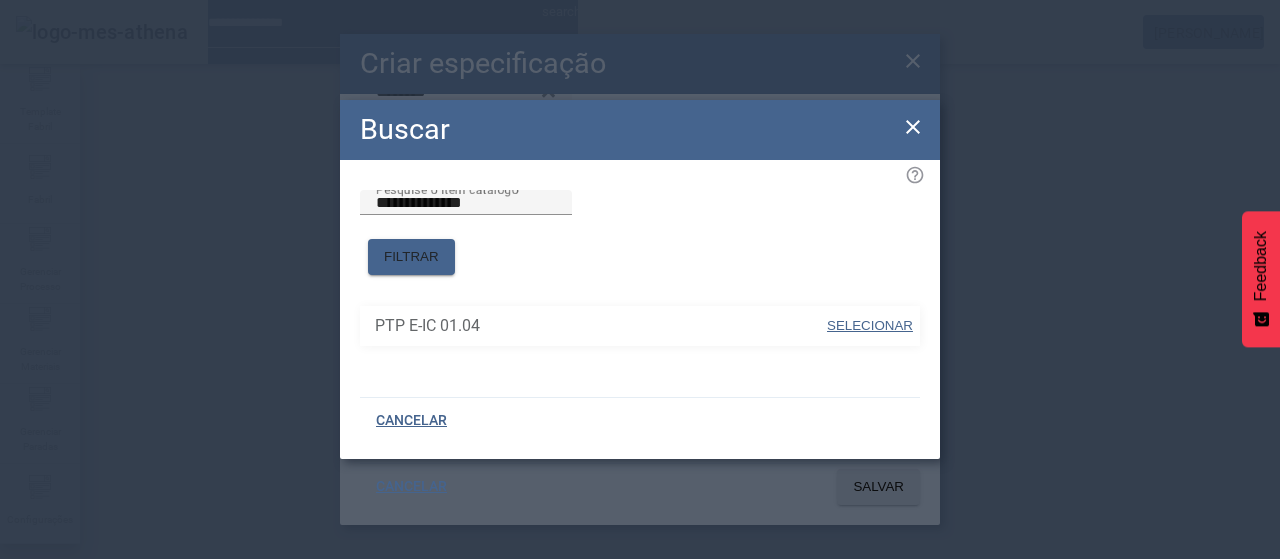 click on "SELECIONAR" at bounding box center (870, 325) 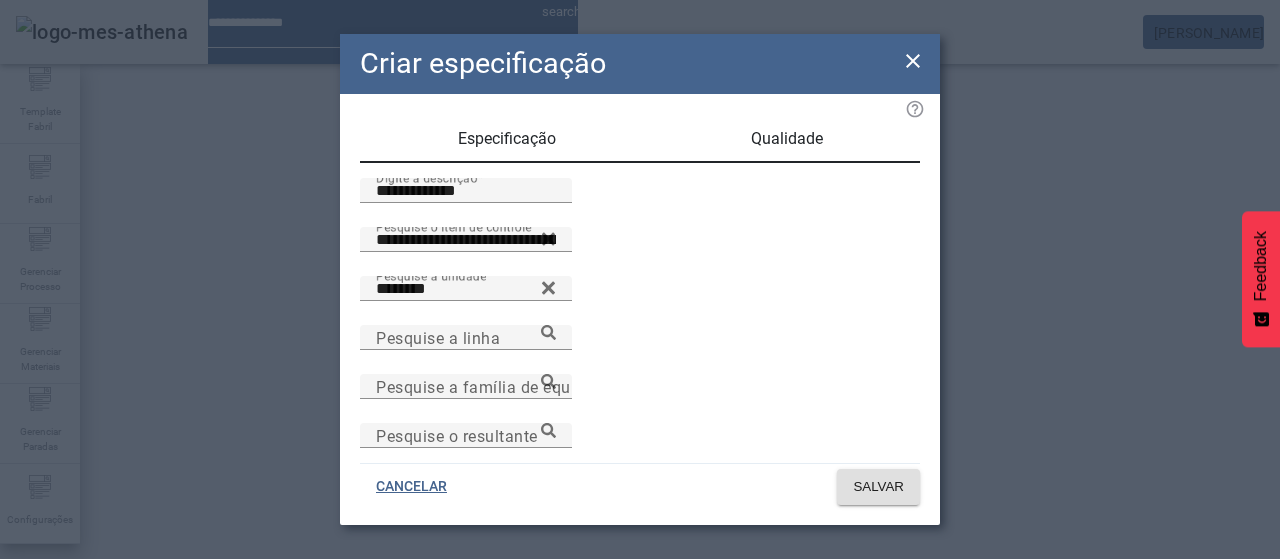 scroll, scrollTop: 0, scrollLeft: 0, axis: both 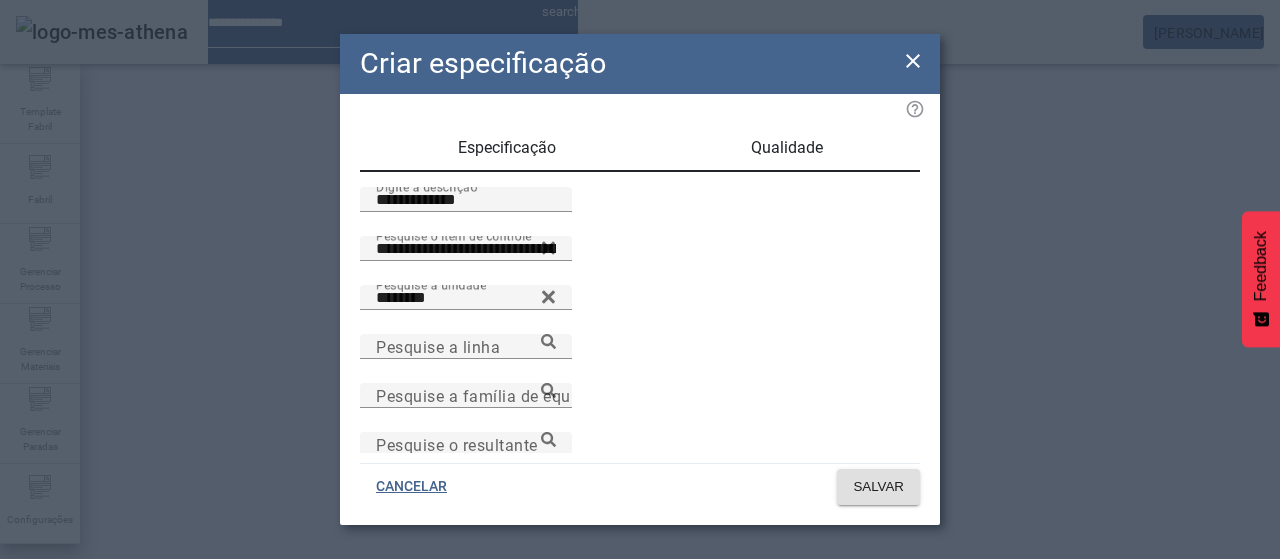 click on "Qualidade" at bounding box center [787, 148] 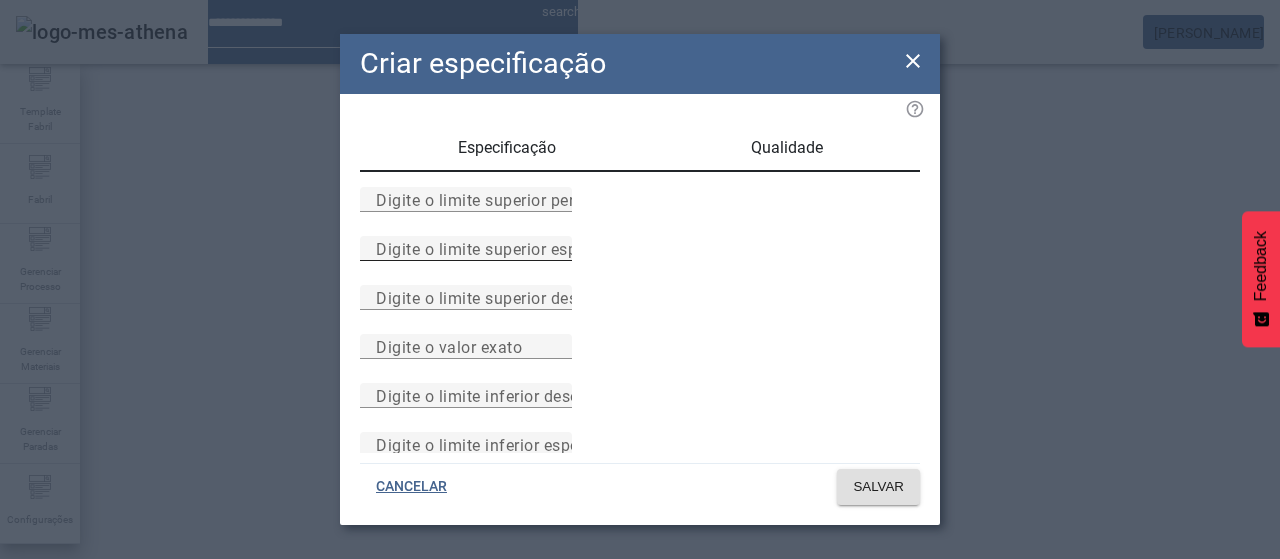 click on "Digite o limite superior especificado" at bounding box center [511, 248] 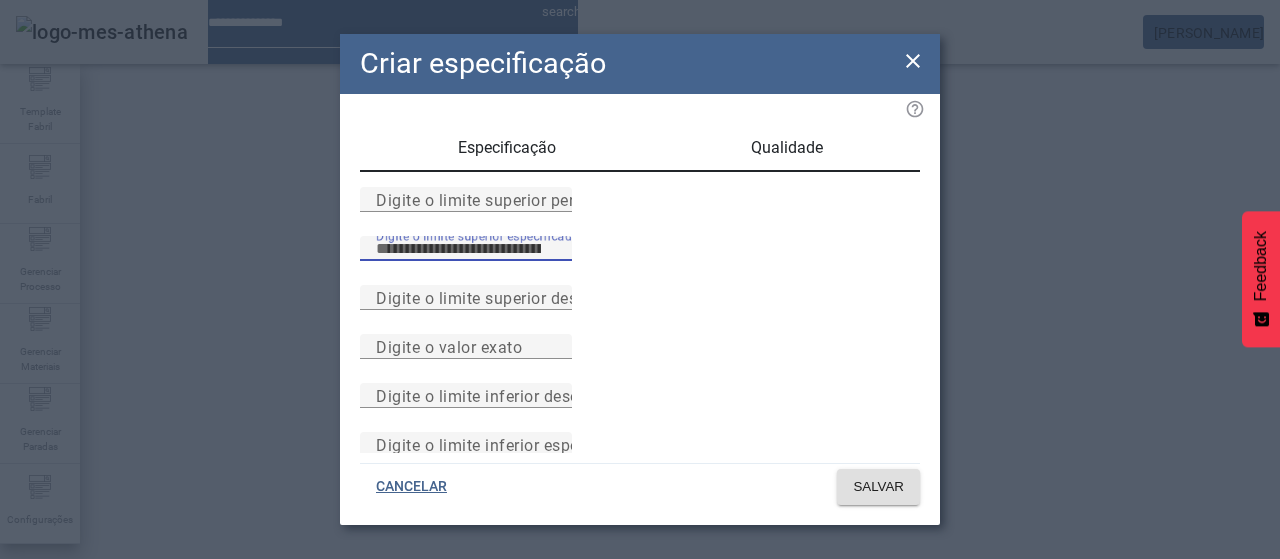 type on "**" 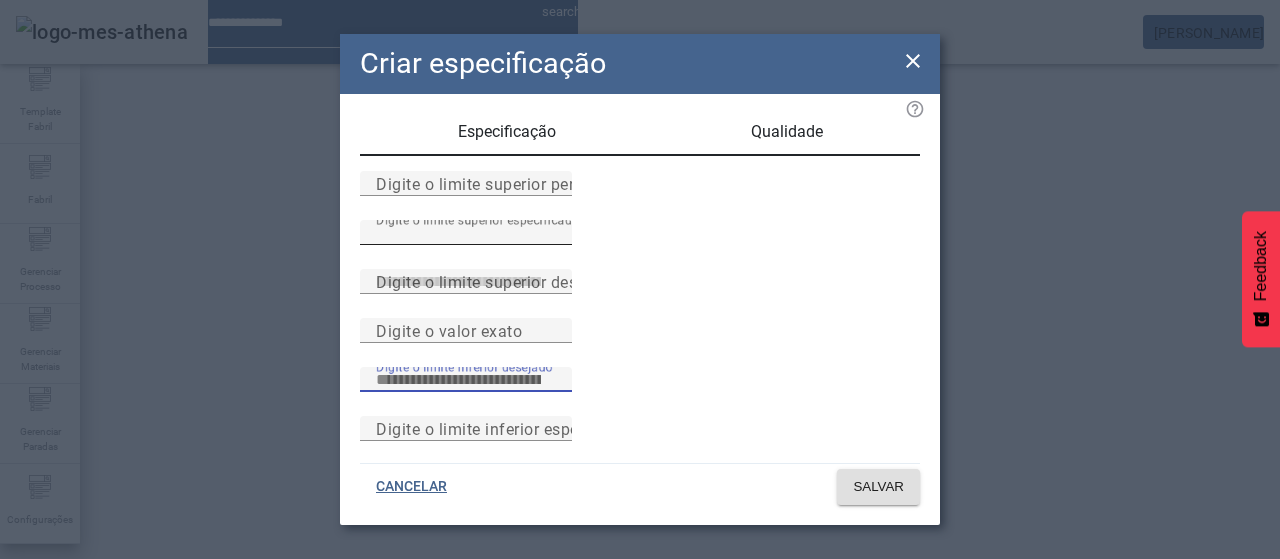 scroll, scrollTop: 261, scrollLeft: 0, axis: vertical 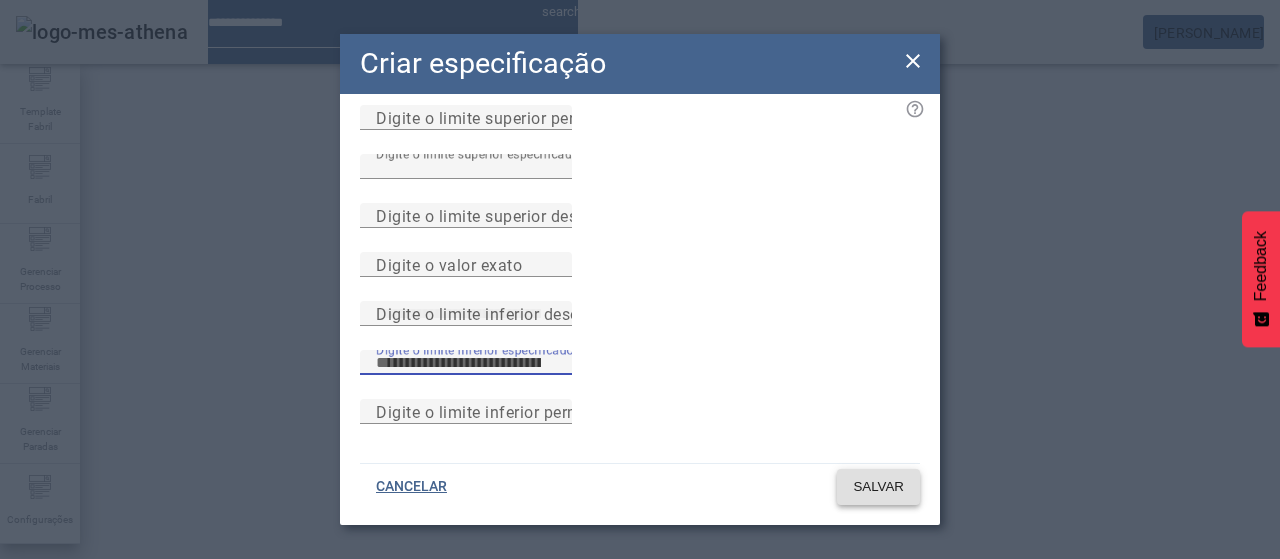 type on "**" 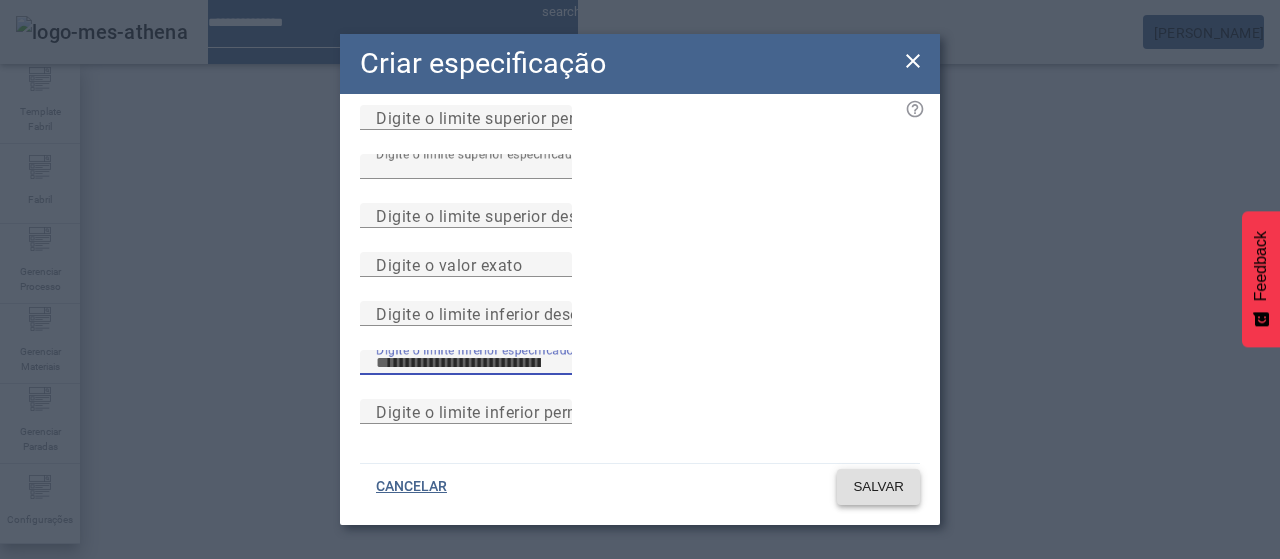 click 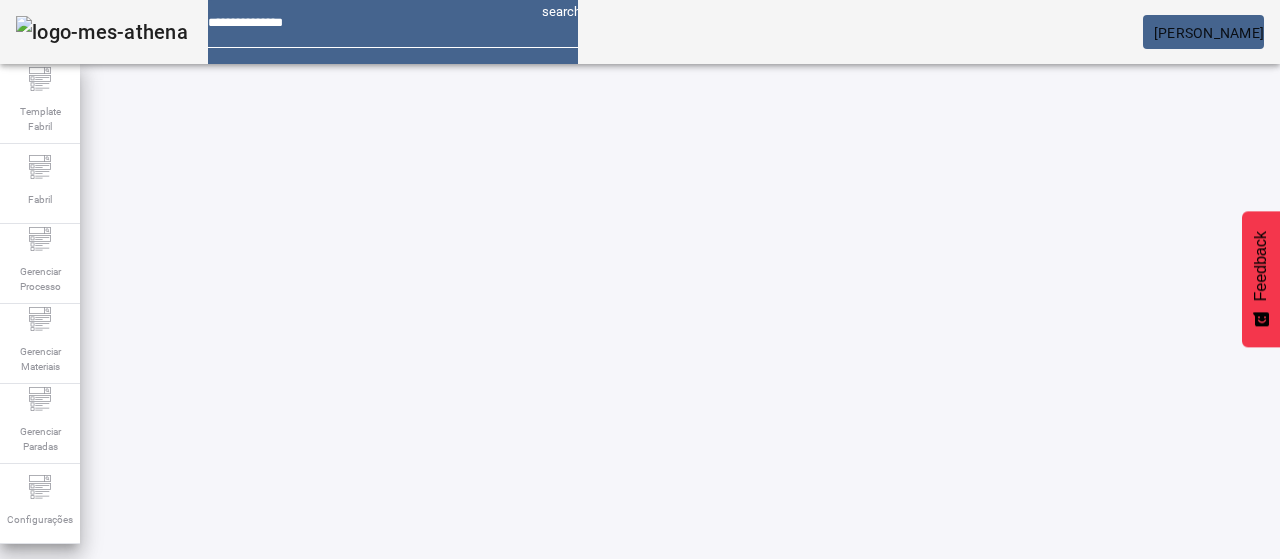 scroll, scrollTop: 0, scrollLeft: 0, axis: both 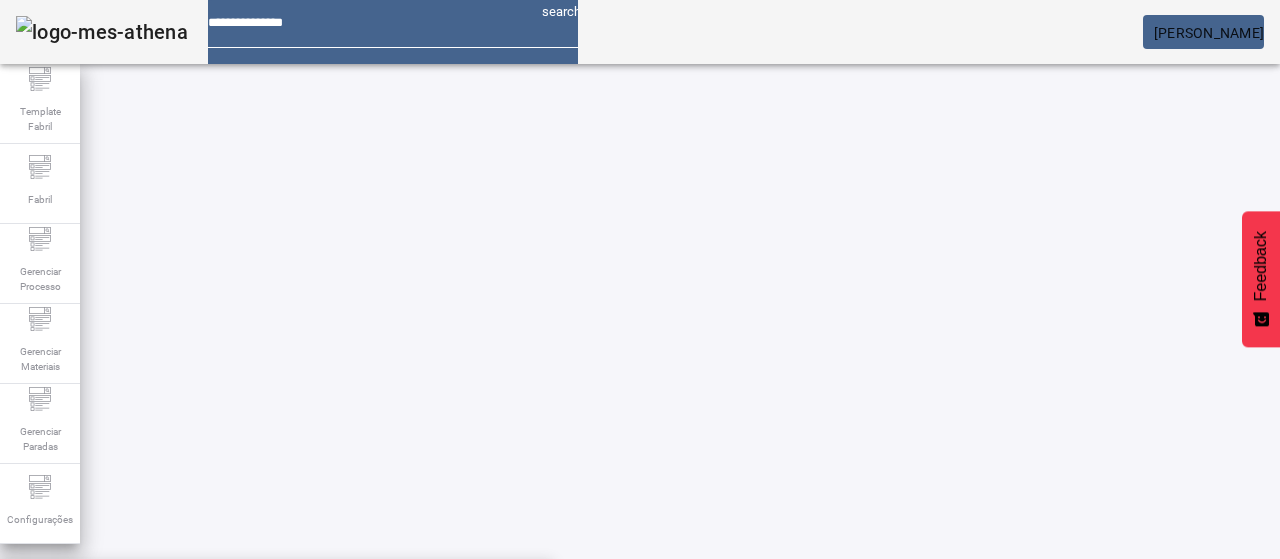 click on "Calorias-Prod.Acabado" at bounding box center (276, 591) 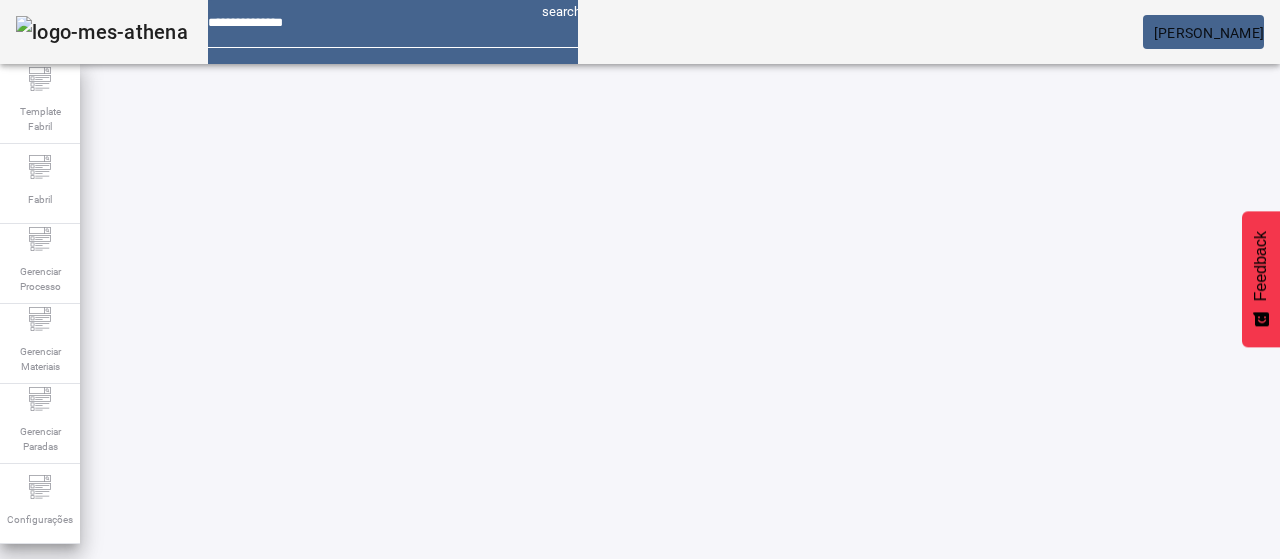 click on "FILTRAR" 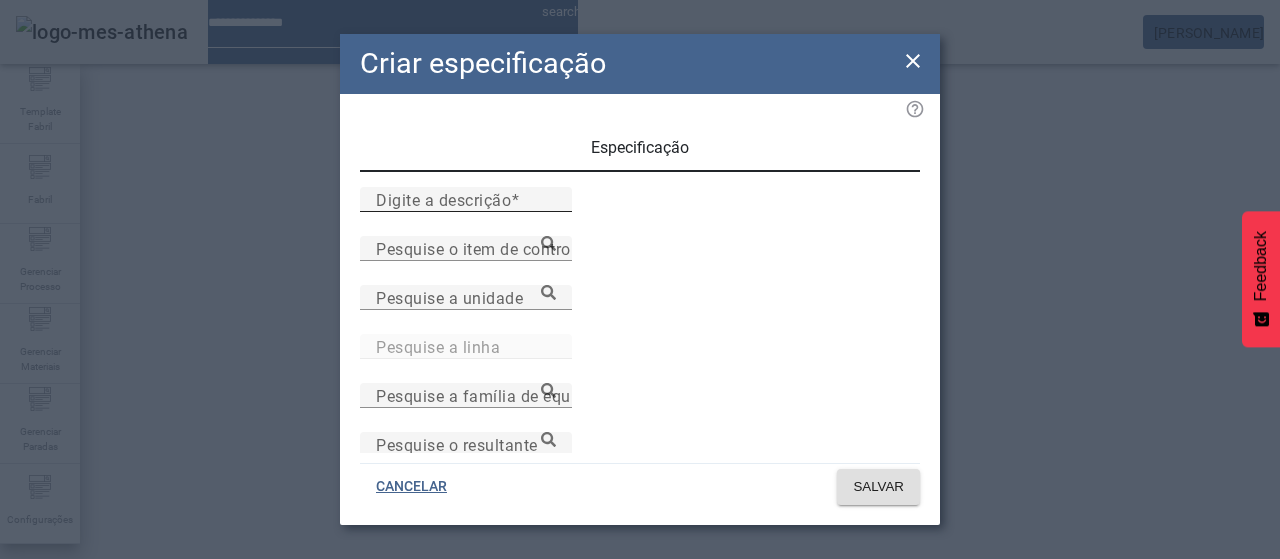 click on "Digite a descrição" at bounding box center [466, 199] 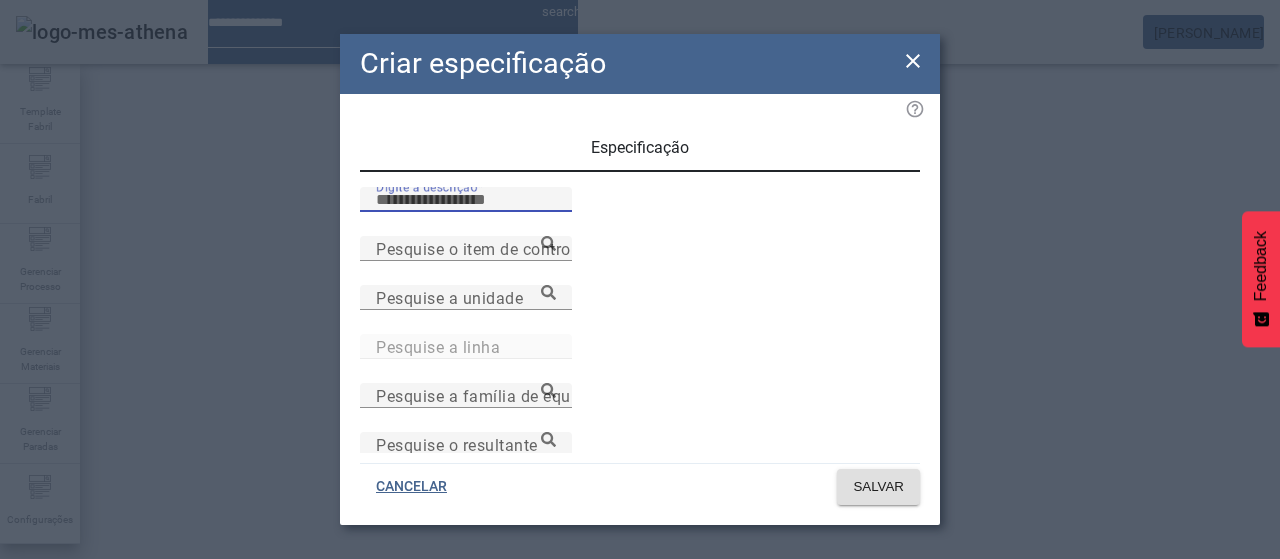 click on "Digite a descrição" at bounding box center (466, 200) 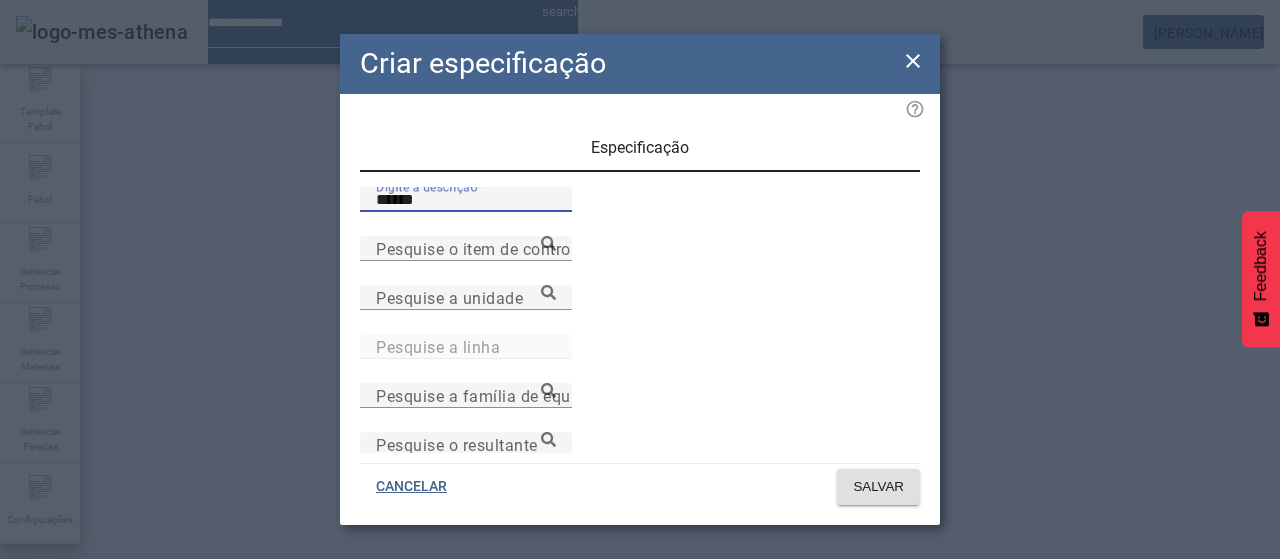 type on "******" 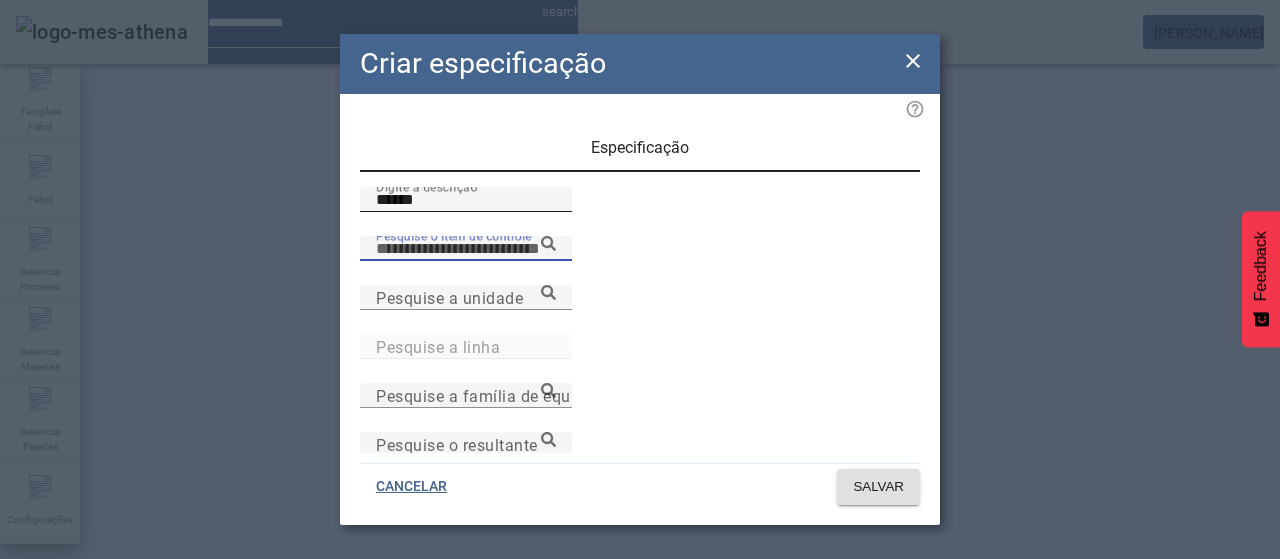 paste on "**********" 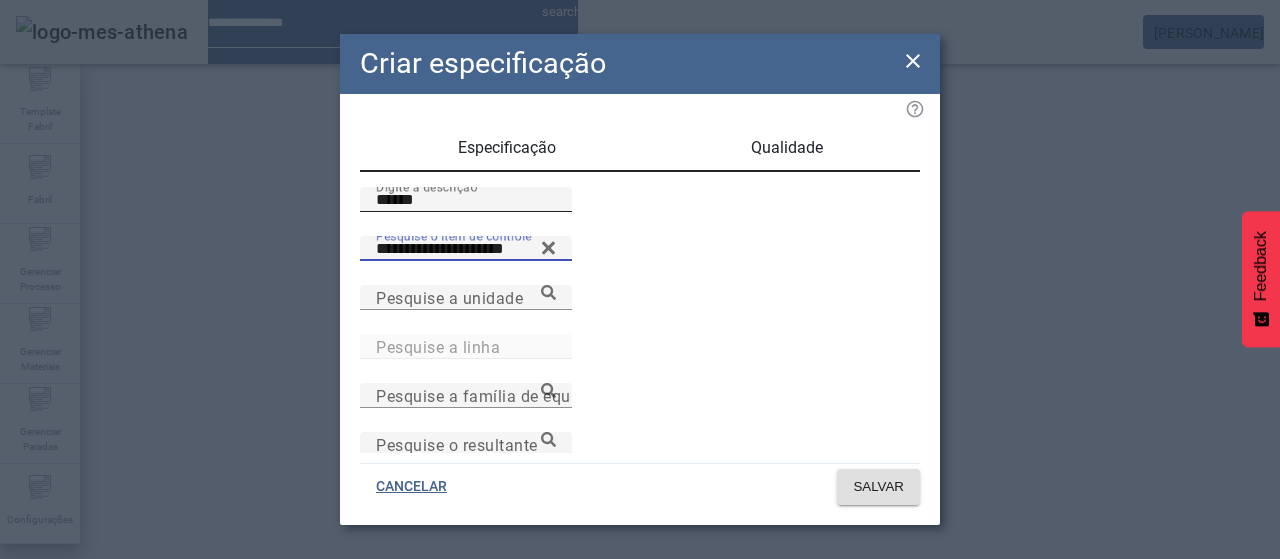 type on "**********" 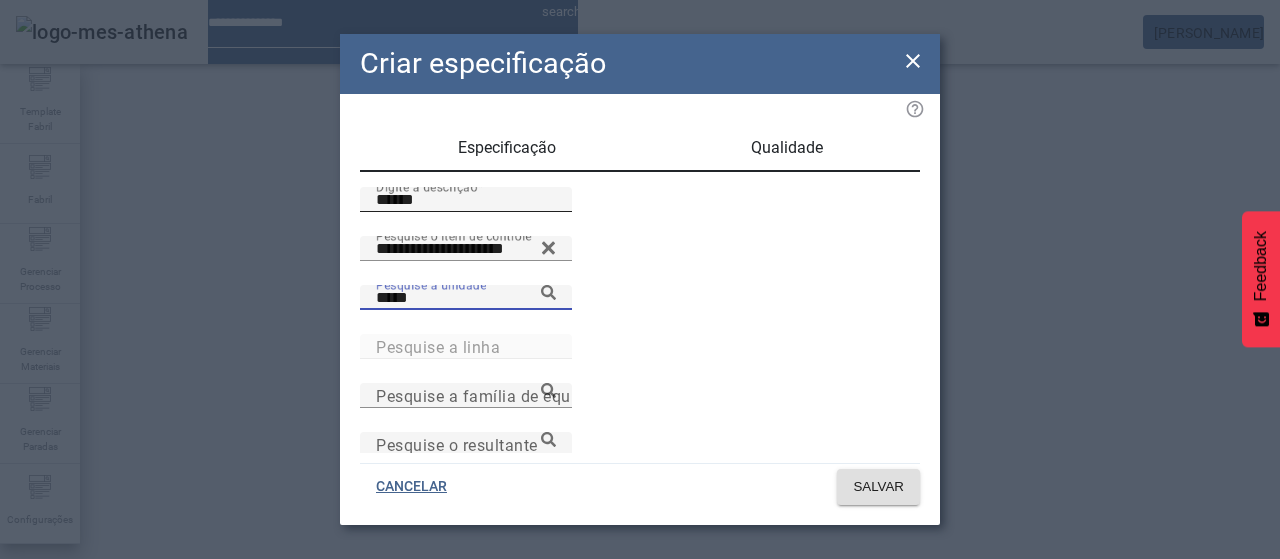 type on "*****" 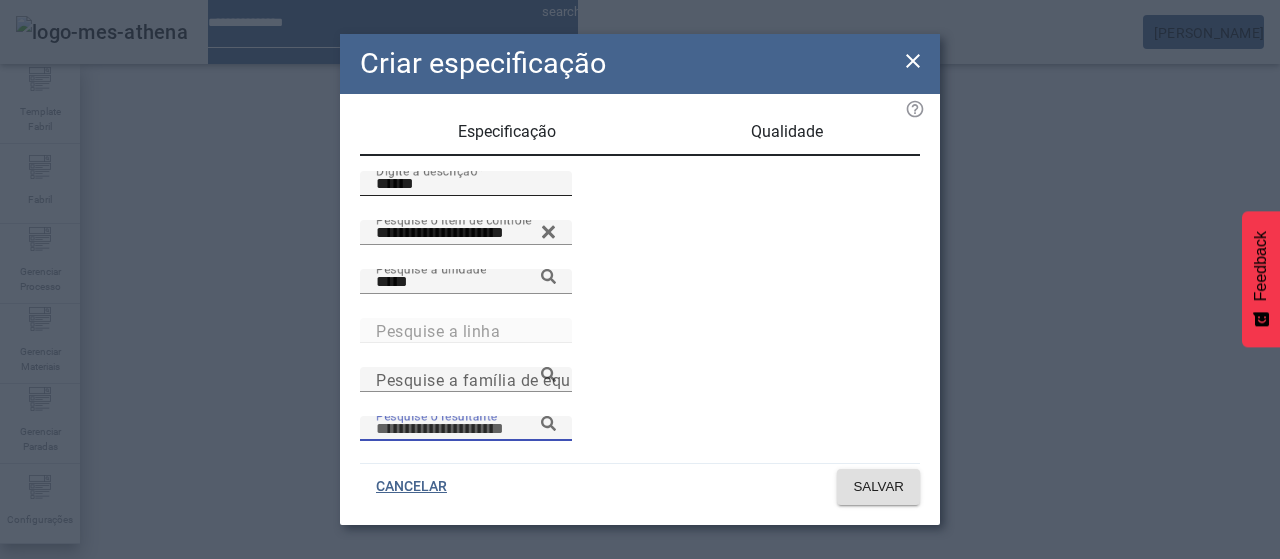 scroll, scrollTop: 206, scrollLeft: 0, axis: vertical 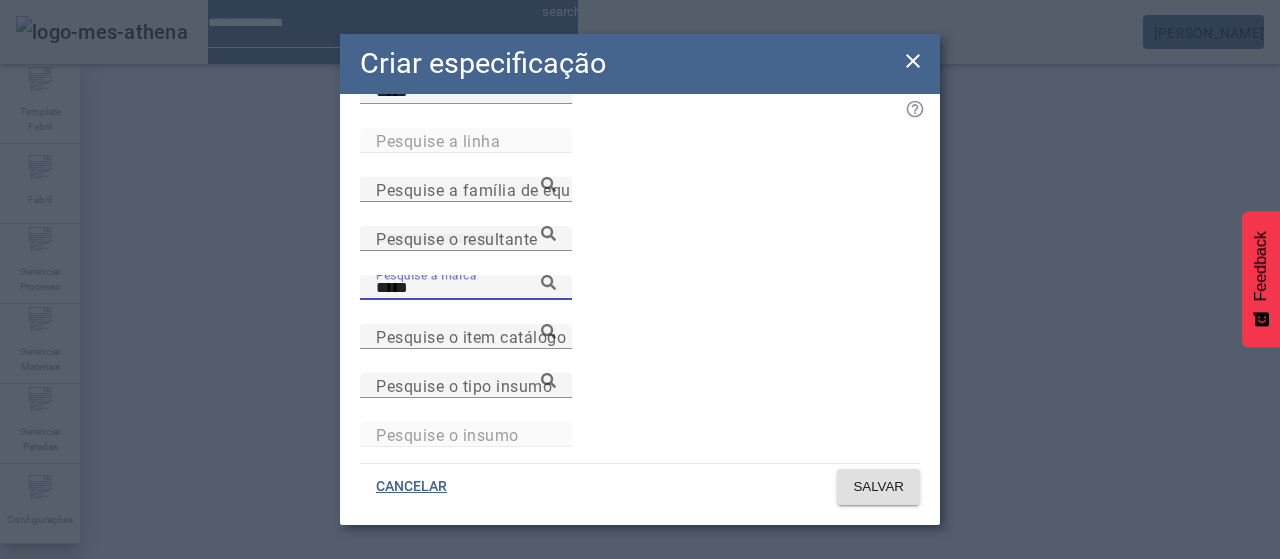 type on "*****" 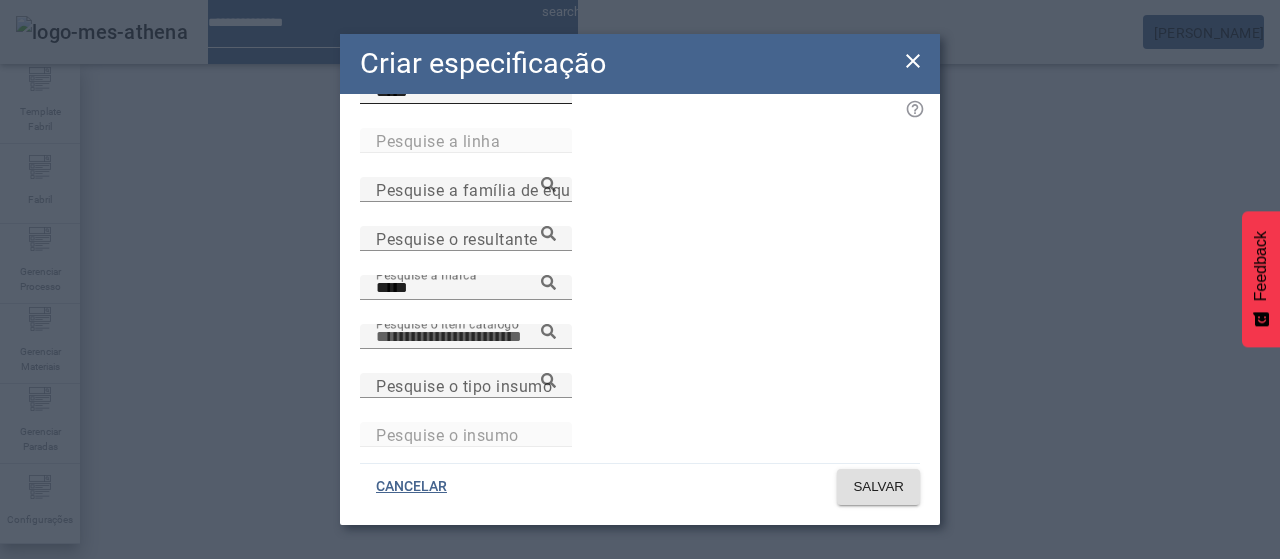 paste on "**********" 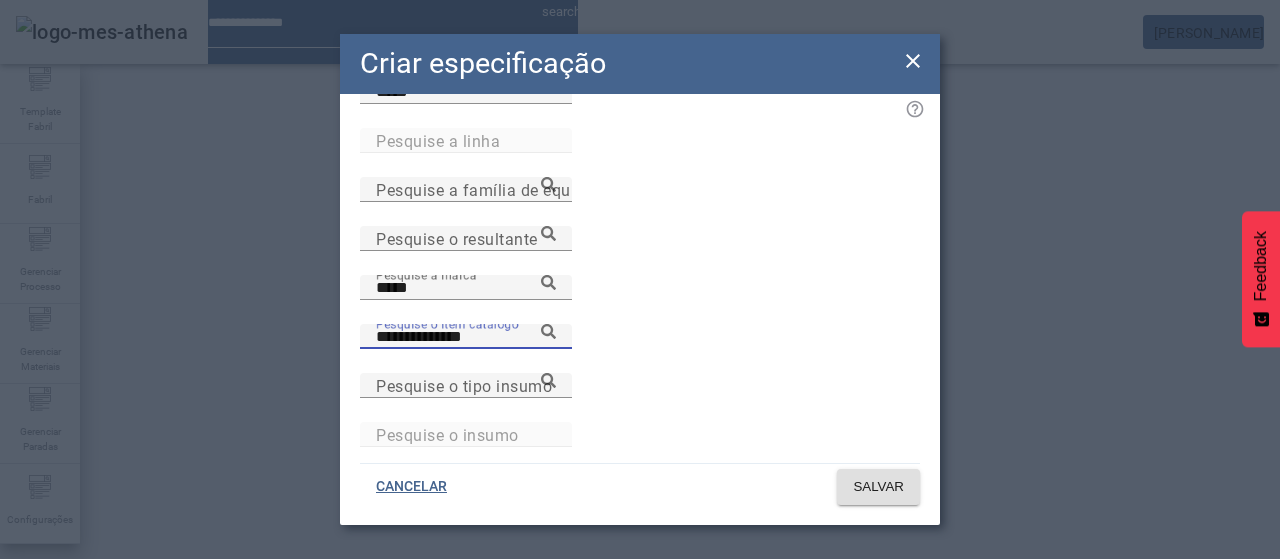 type on "**********" 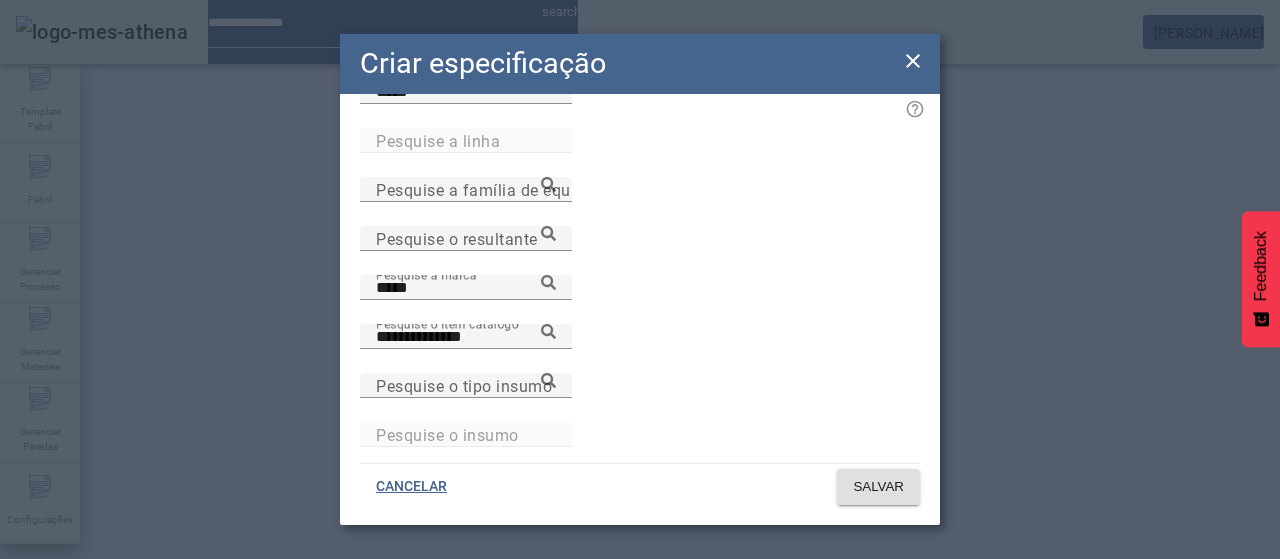 click on "Pesquise a unidade *****" at bounding box center (640, 103) 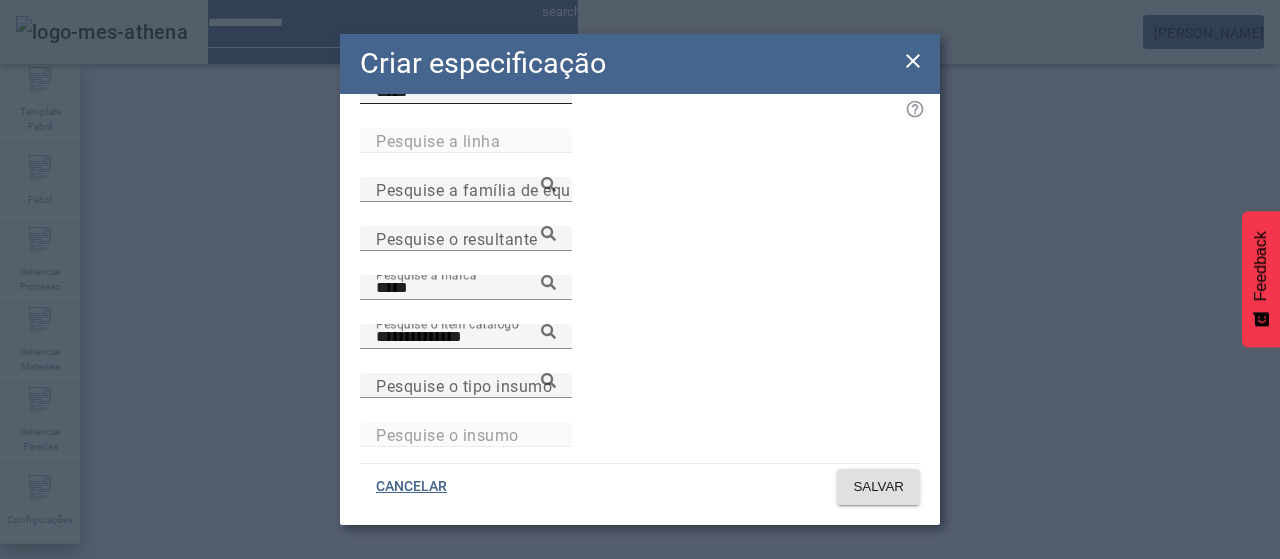 click 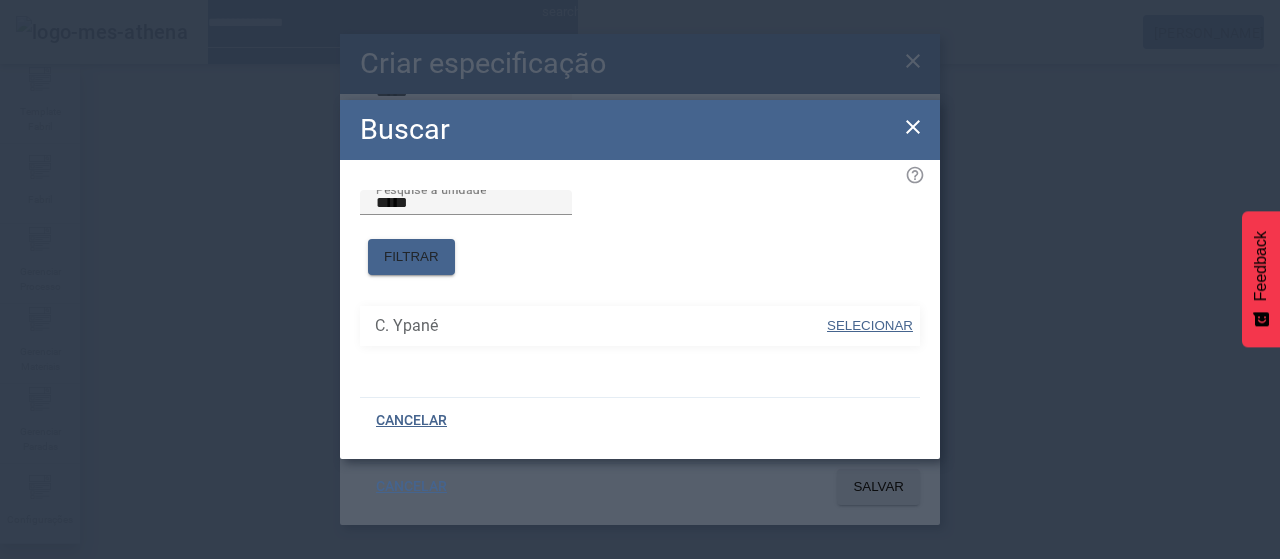 click on "SELECIONAR" at bounding box center (870, 325) 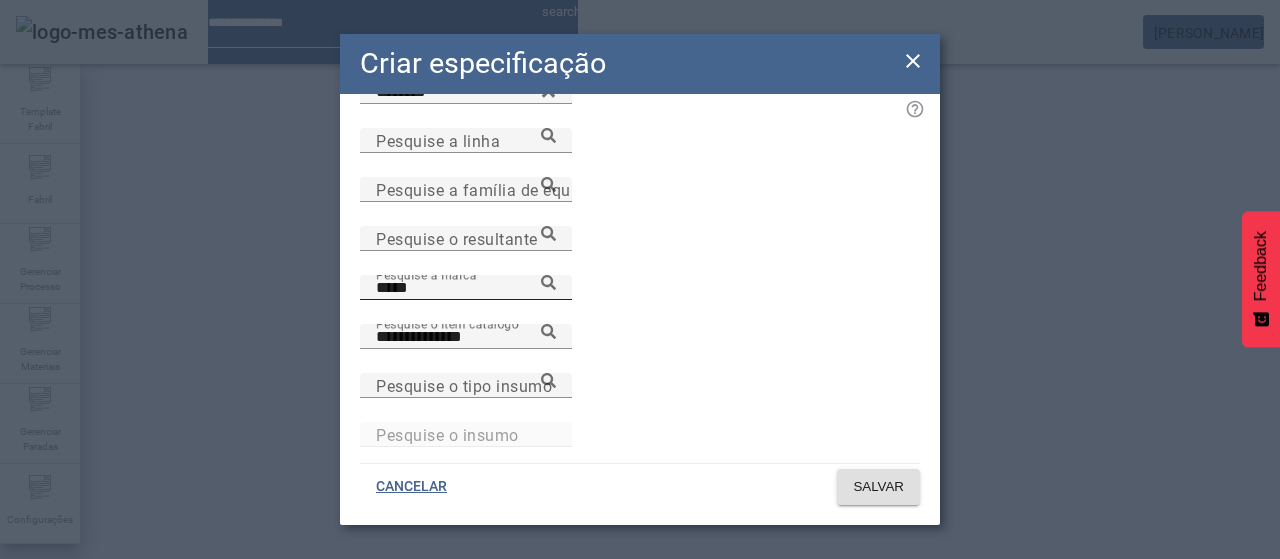 click 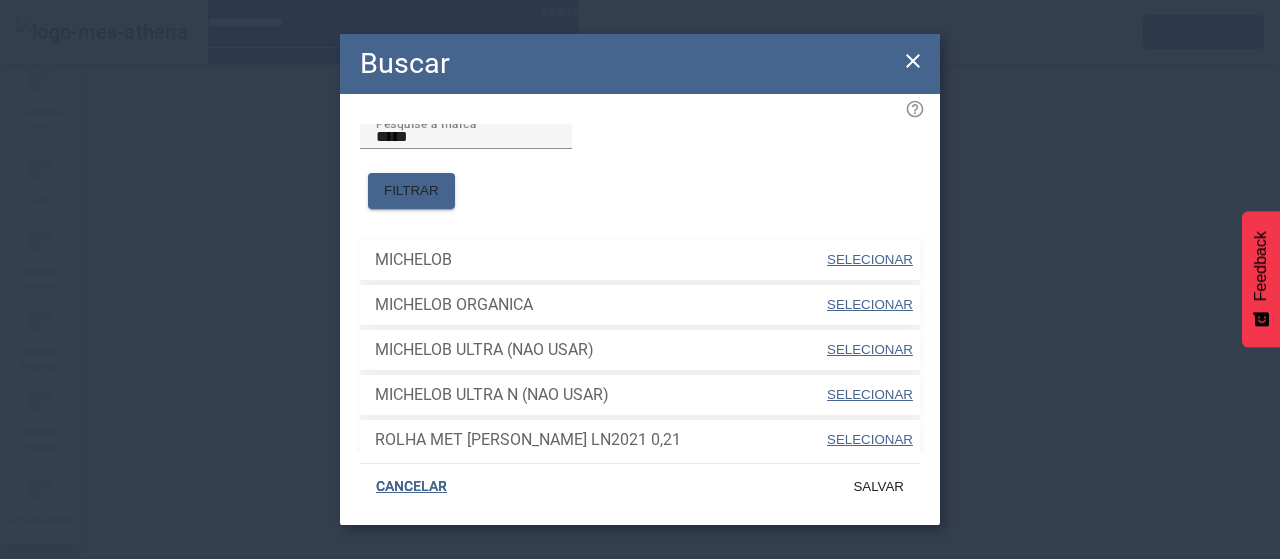 click on "SELECIONAR" at bounding box center [870, 259] 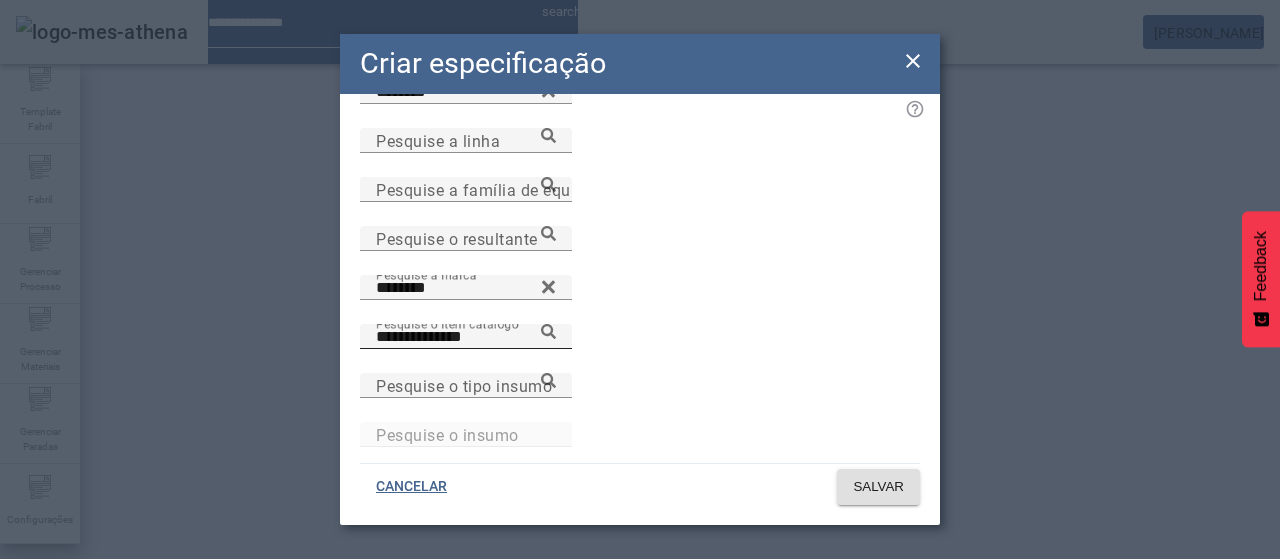 click 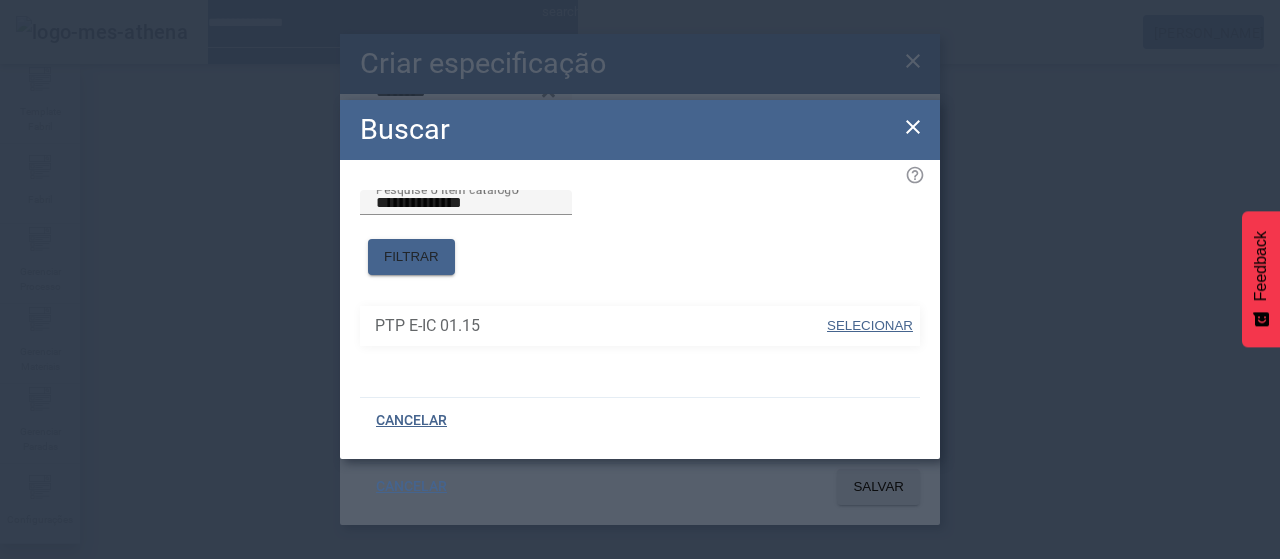 click on "SELECIONAR" at bounding box center (870, 325) 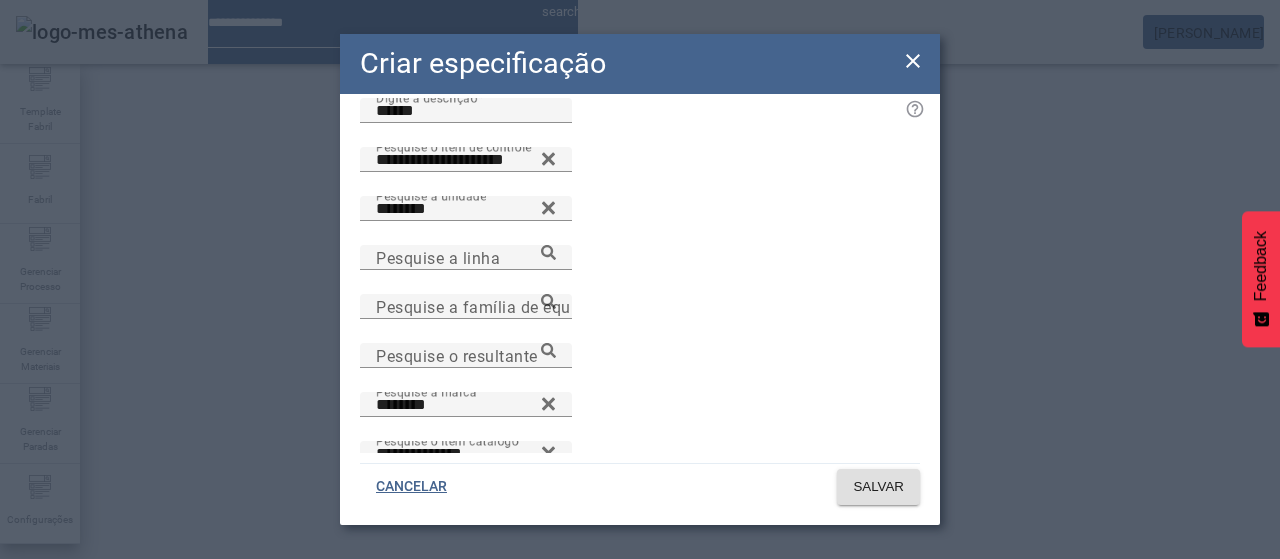 scroll, scrollTop: 0, scrollLeft: 0, axis: both 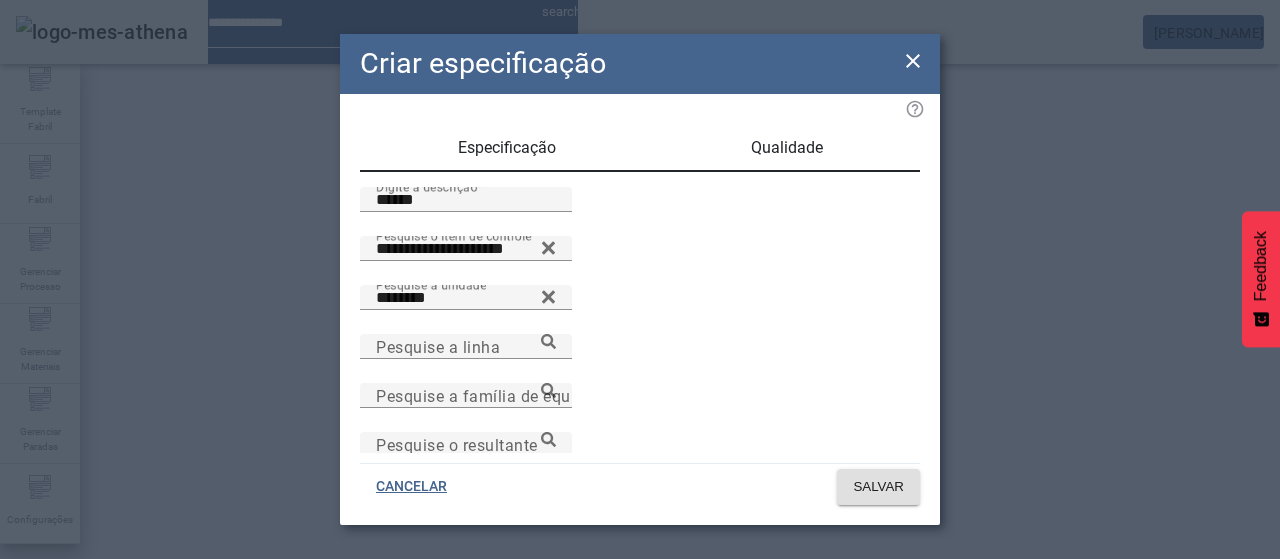 click on "Qualidade" at bounding box center [787, 148] 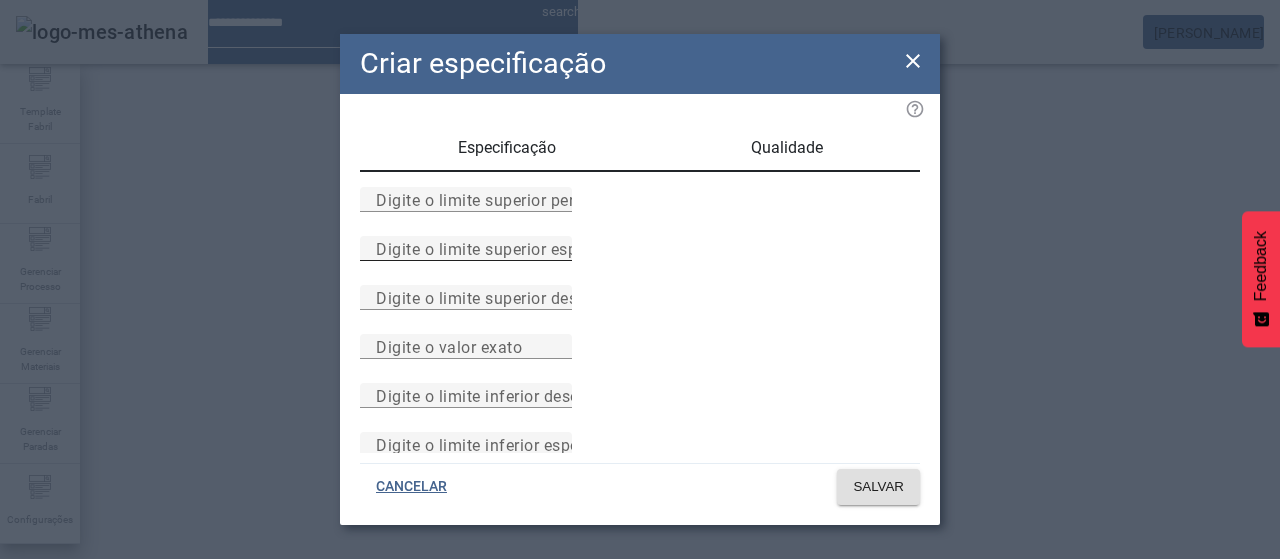 click on "Digite o limite superior especificado" at bounding box center [511, 248] 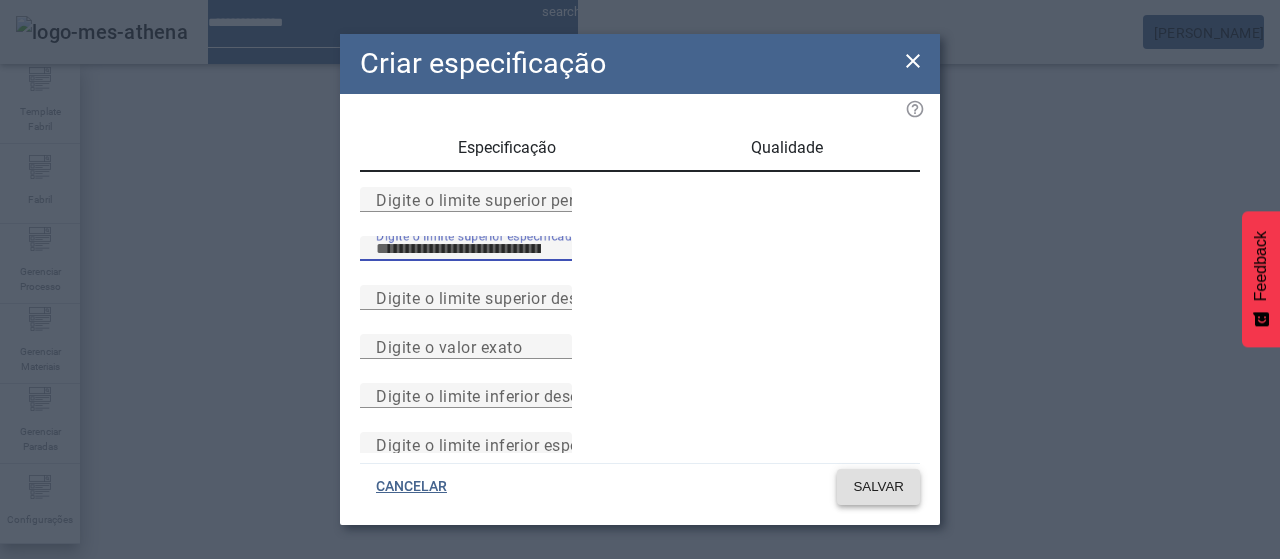 type on "**" 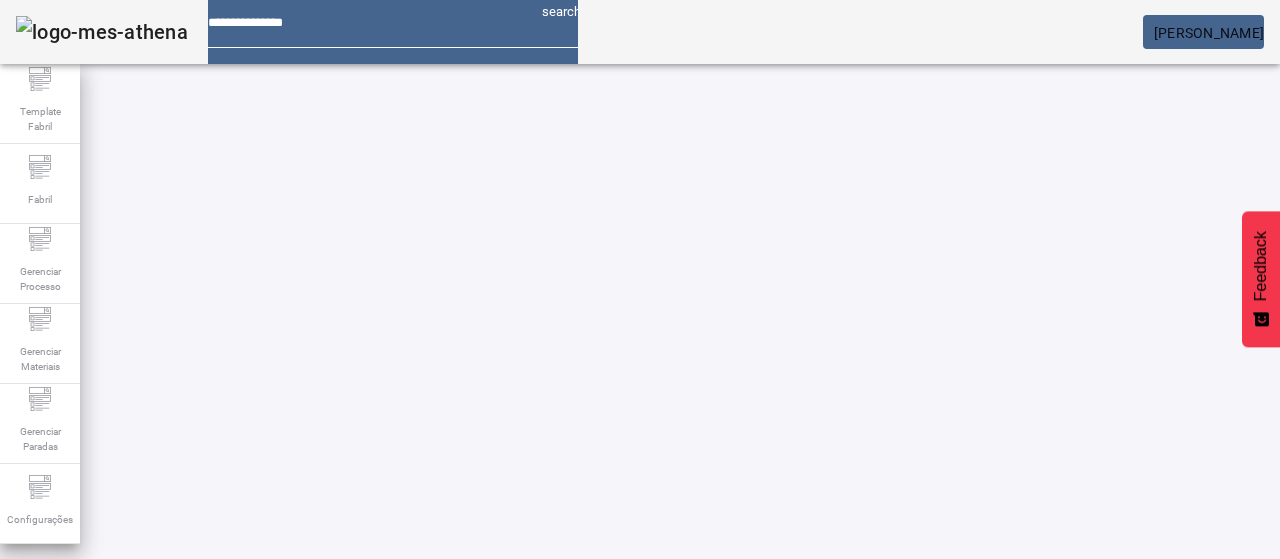 scroll, scrollTop: 0, scrollLeft: 0, axis: both 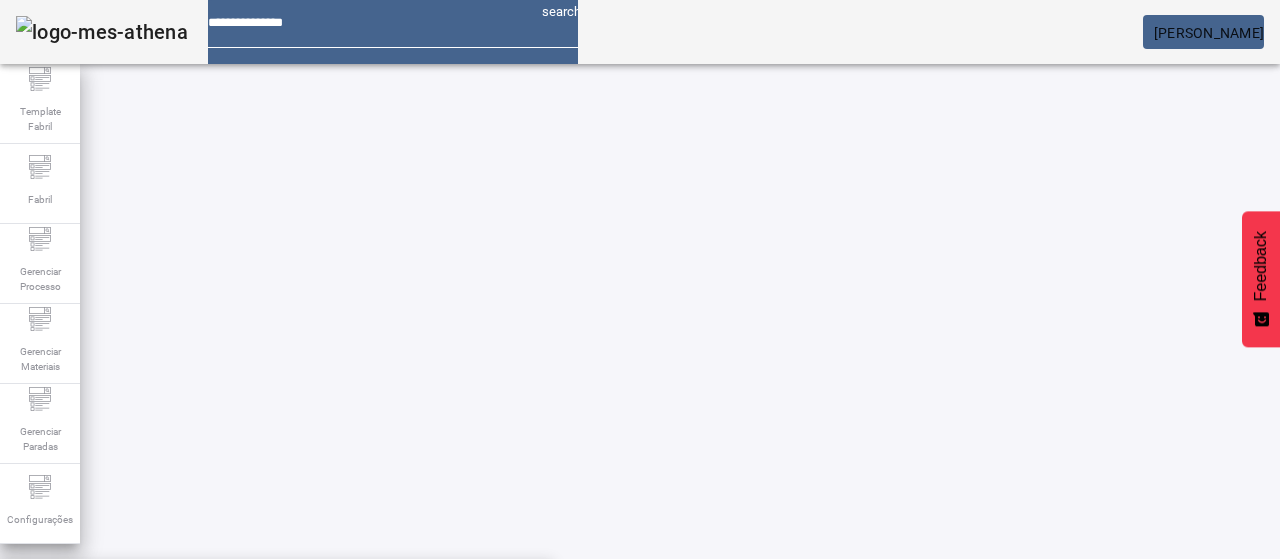 paste on "**********" 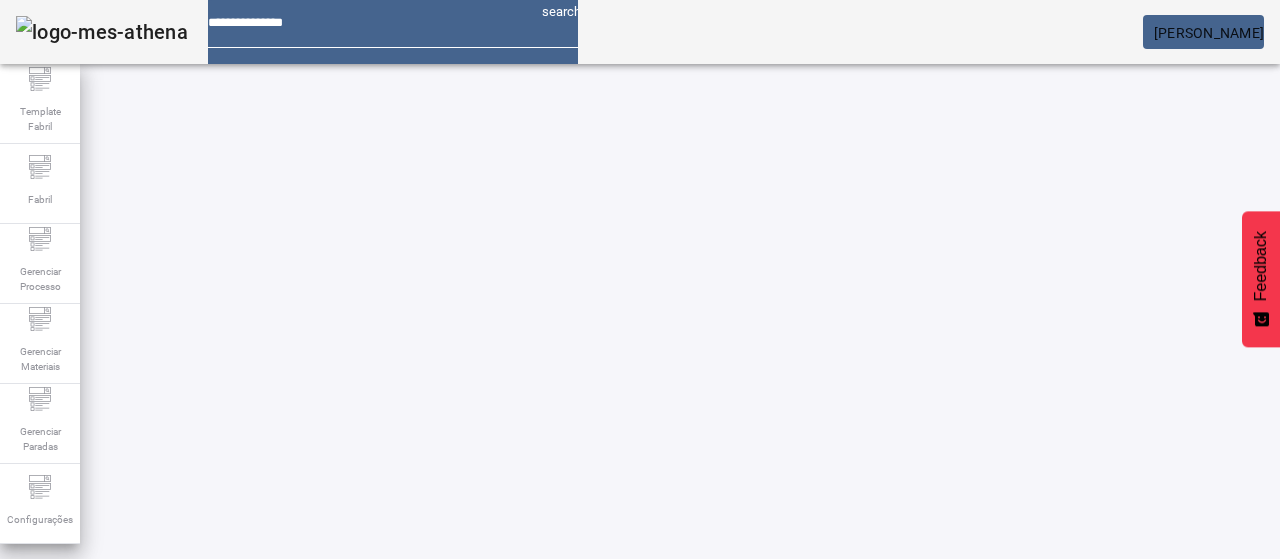 click on "FILTRAR" 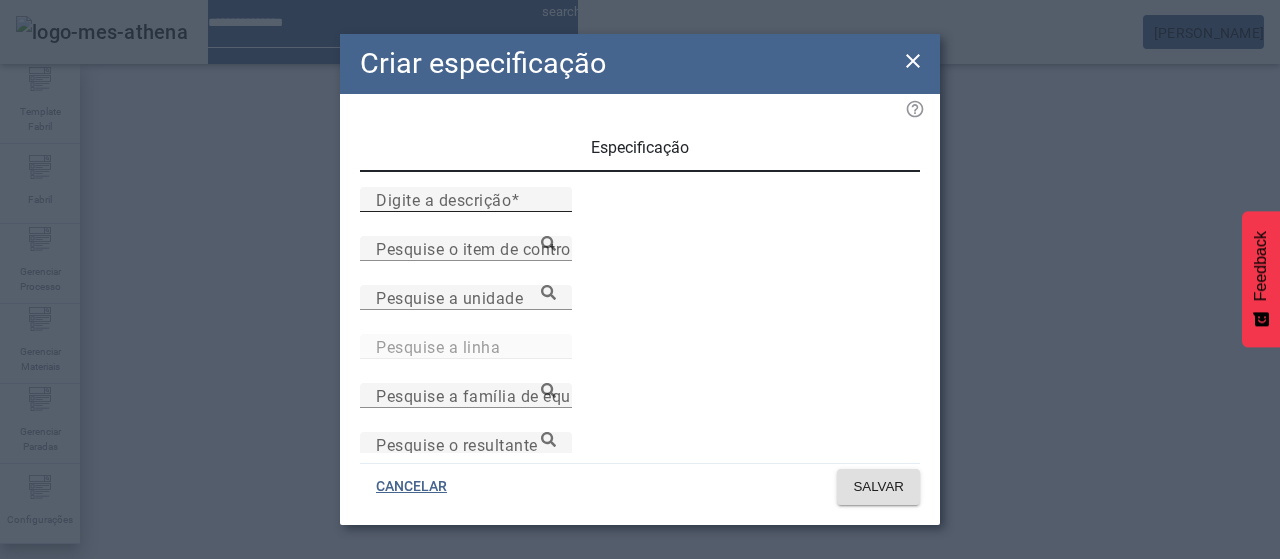 click on "Digite a descrição" at bounding box center (466, 200) 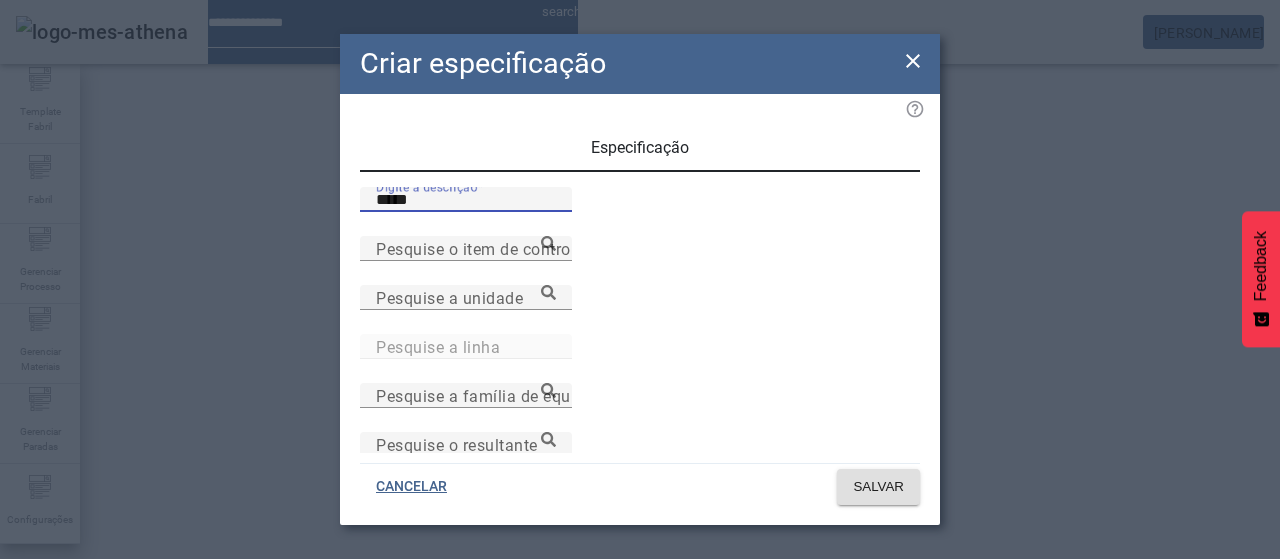 type on "*****" 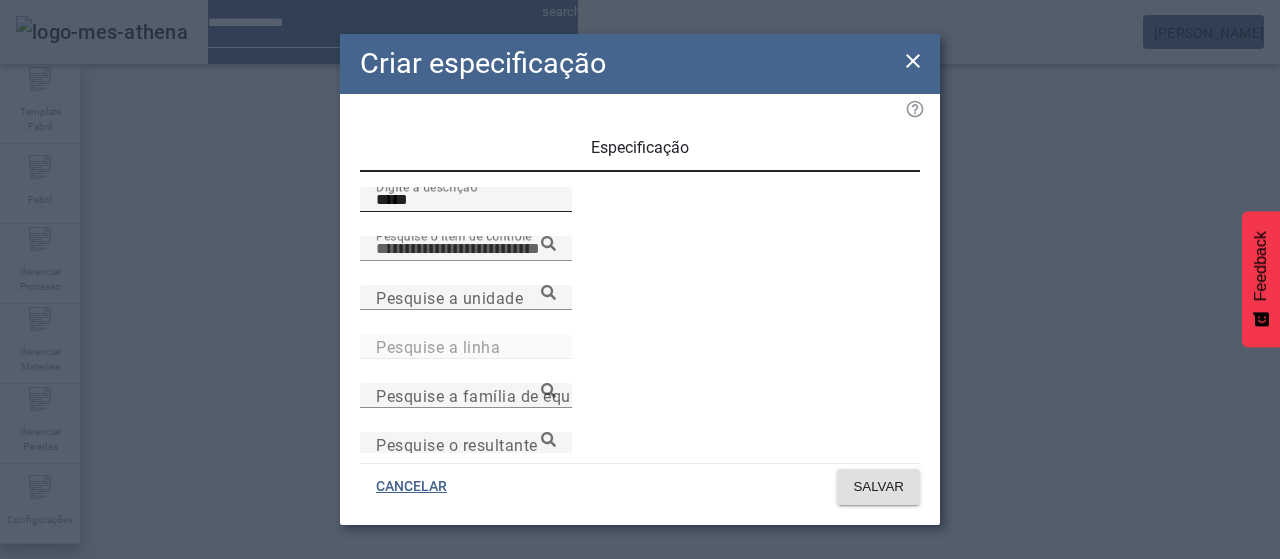 paste on "**********" 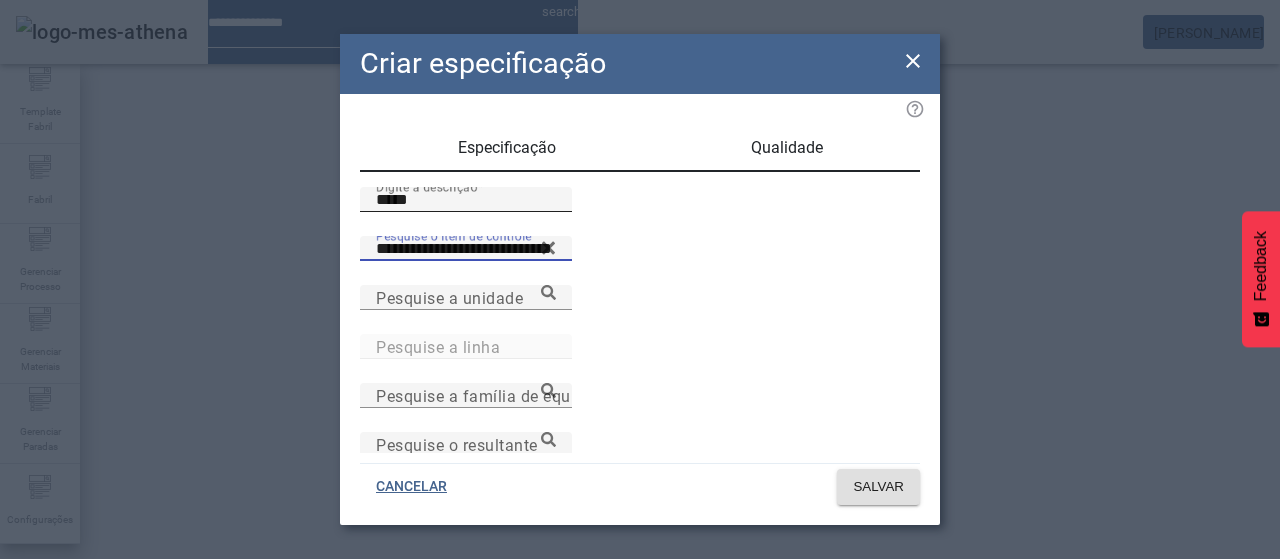 type on "**********" 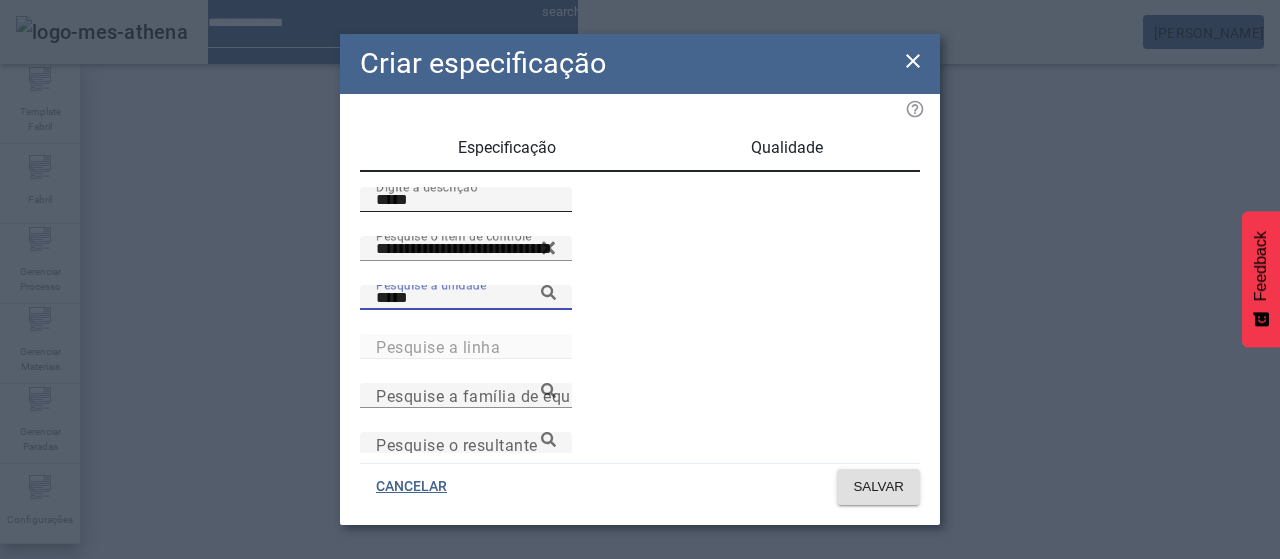 type on "*****" 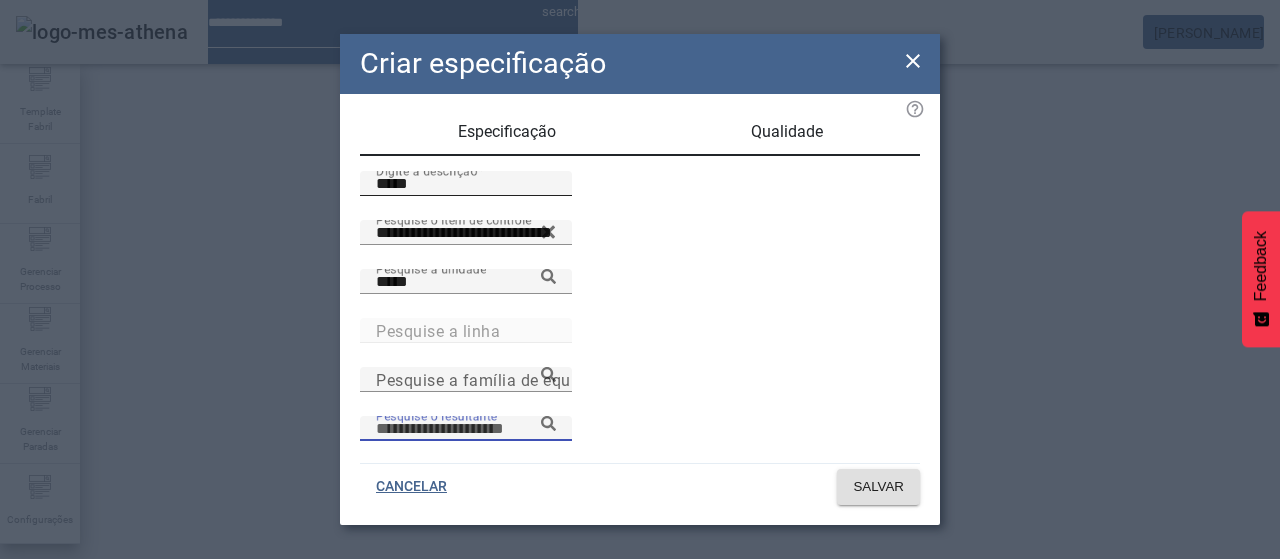 scroll, scrollTop: 206, scrollLeft: 0, axis: vertical 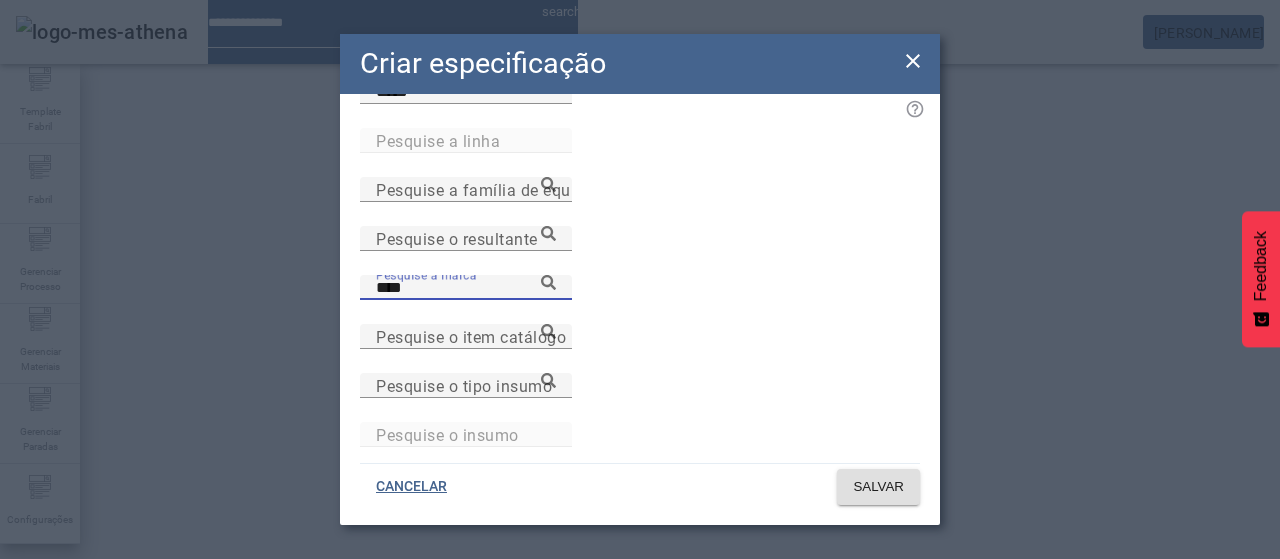 type on "****" 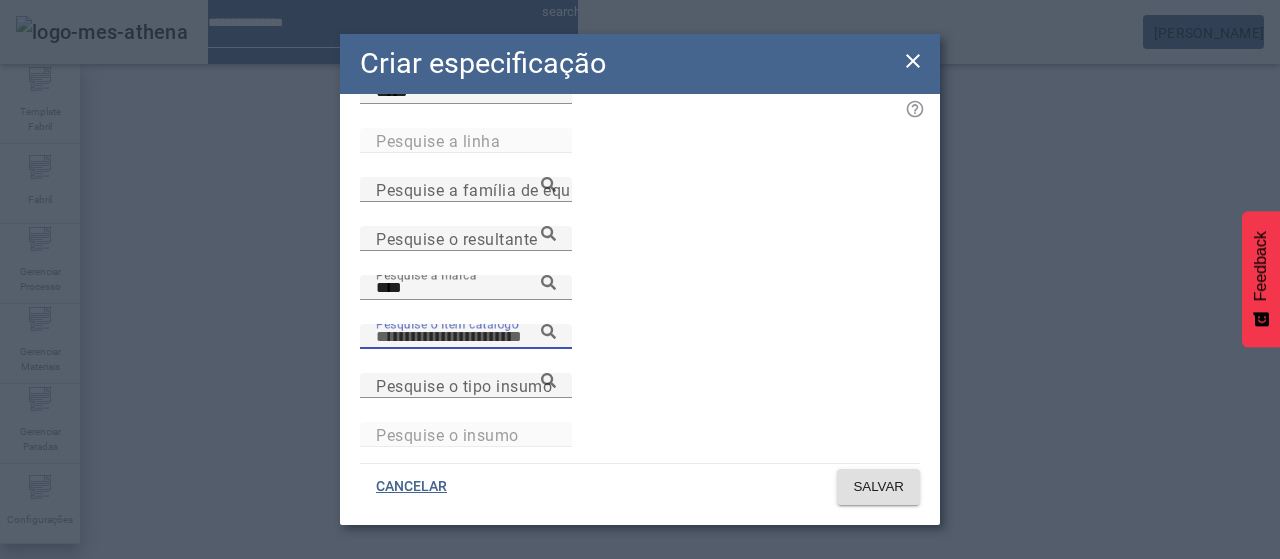 paste on "**********" 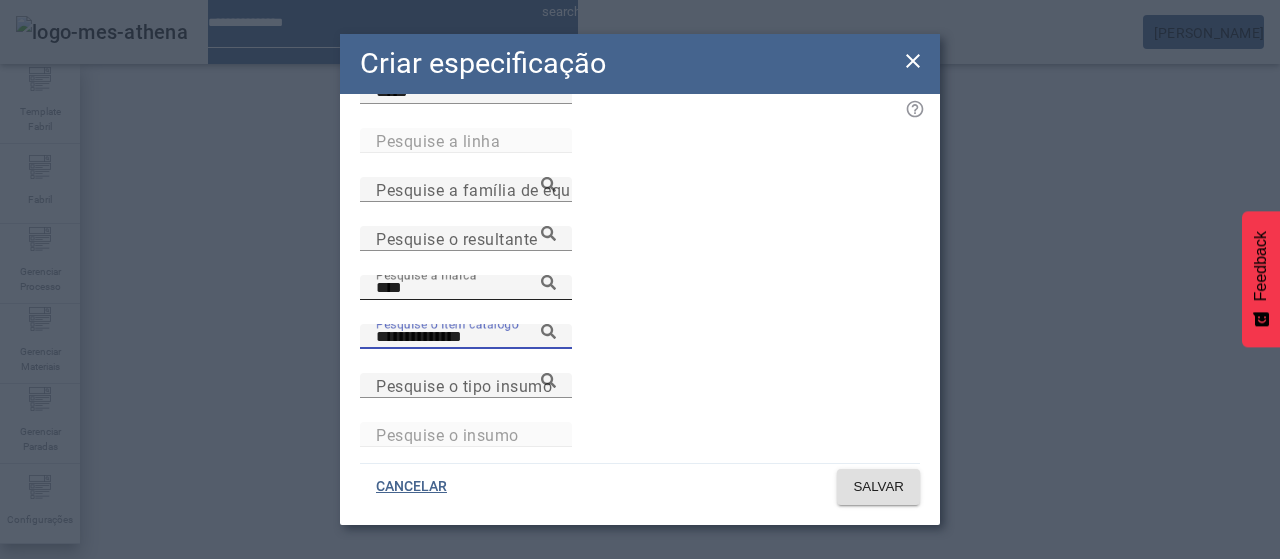 type on "**********" 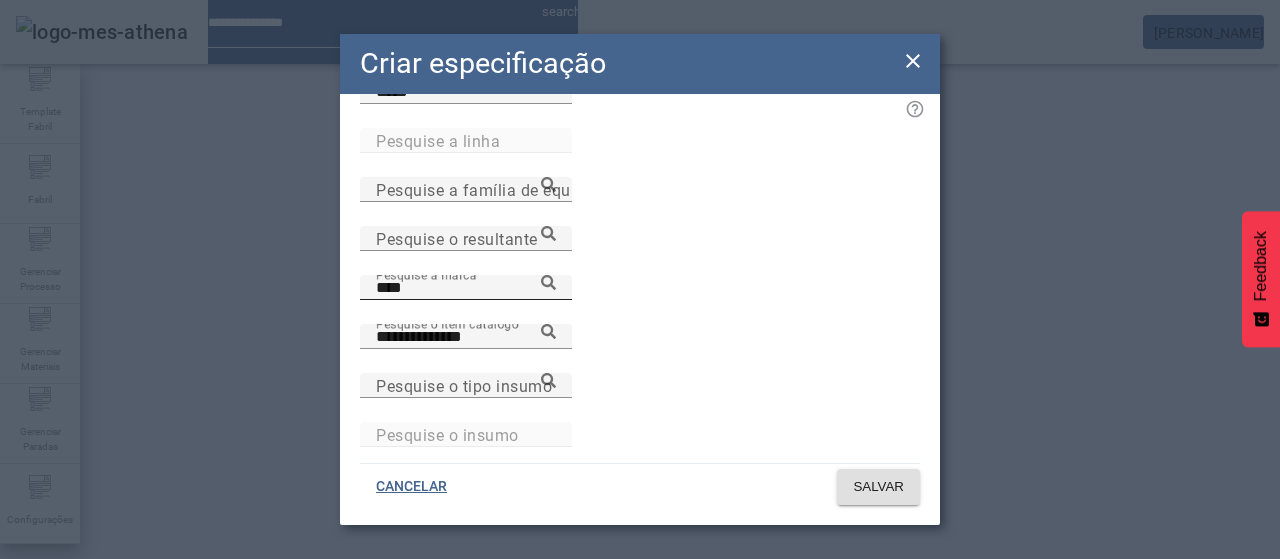 click 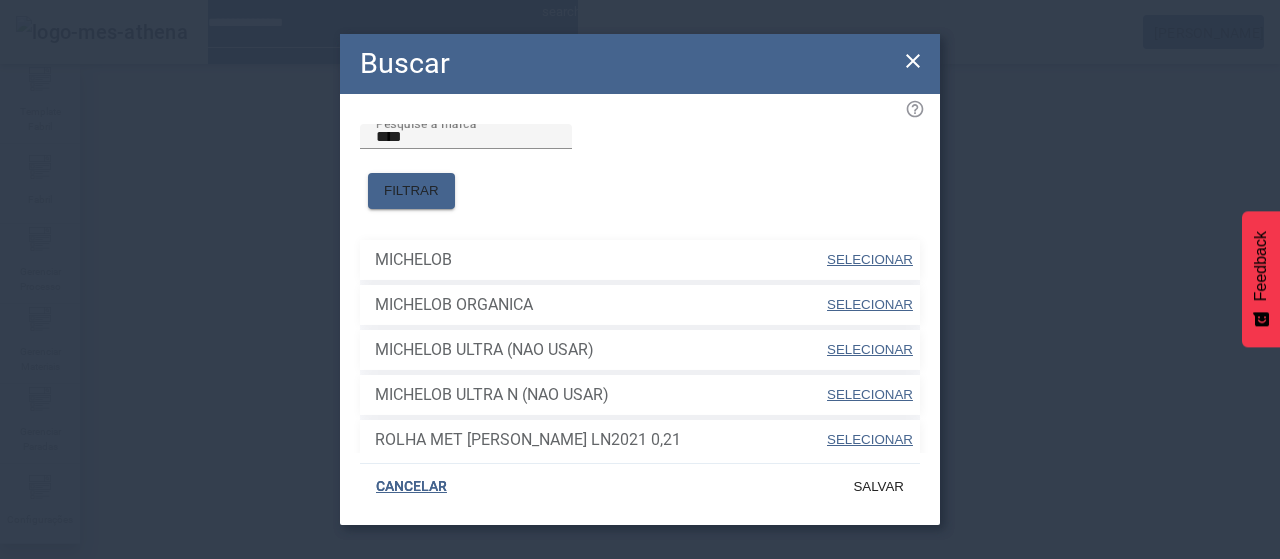 click on "SELECIONAR" at bounding box center [870, 259] 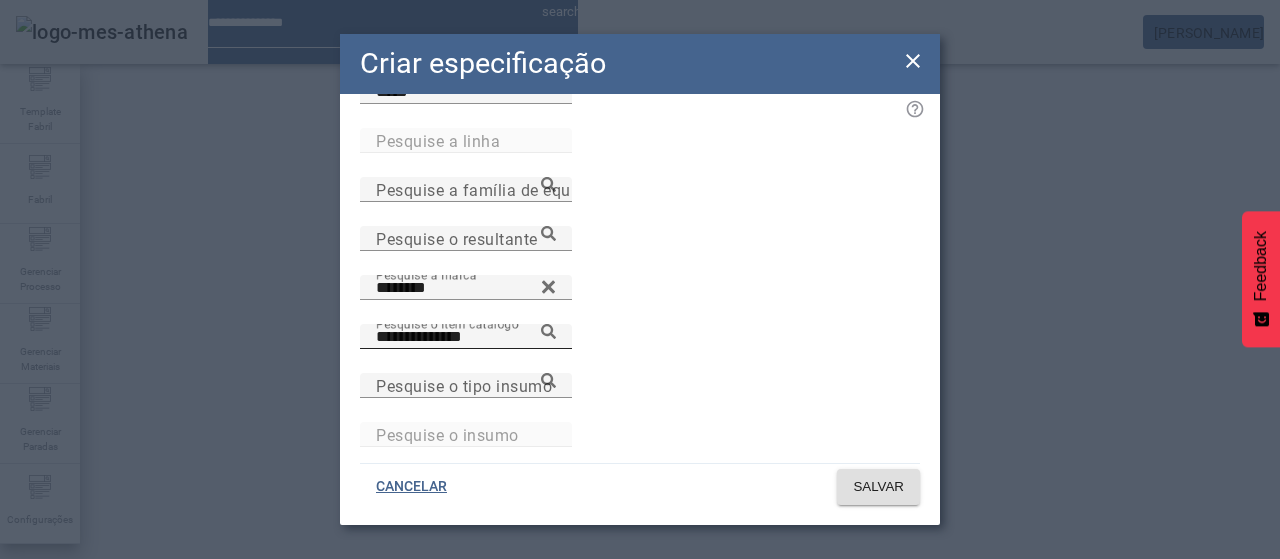 click on "**********" at bounding box center [466, 336] 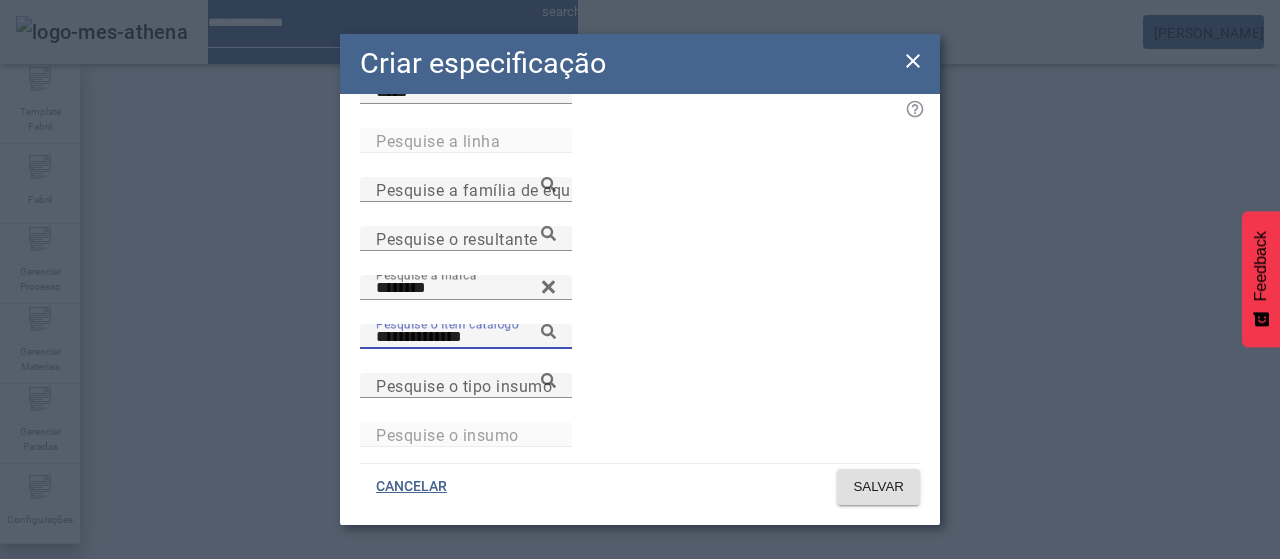 click 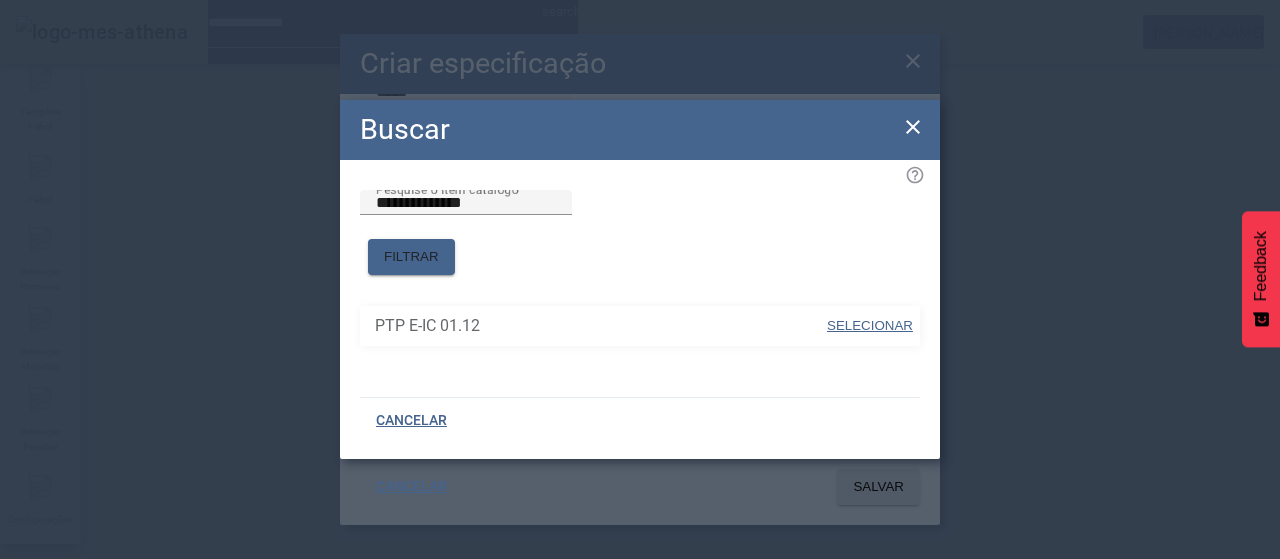 drag, startPoint x: 890, startPoint y: 306, endPoint x: 738, endPoint y: 221, distance: 174.15224 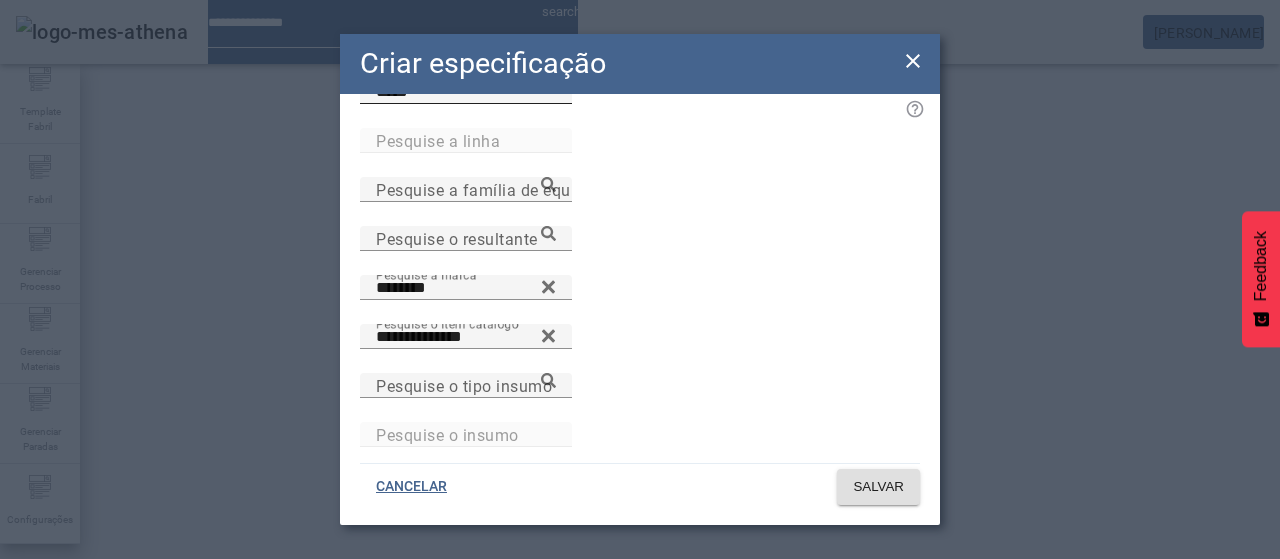 click 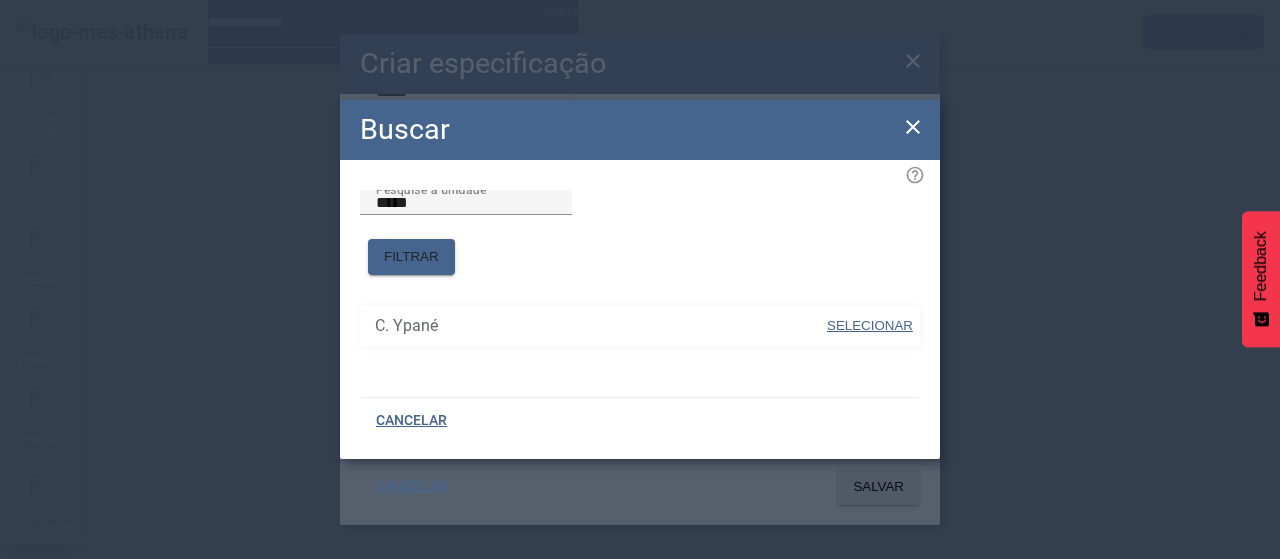 click on "SELECIONAR" at bounding box center [870, 325] 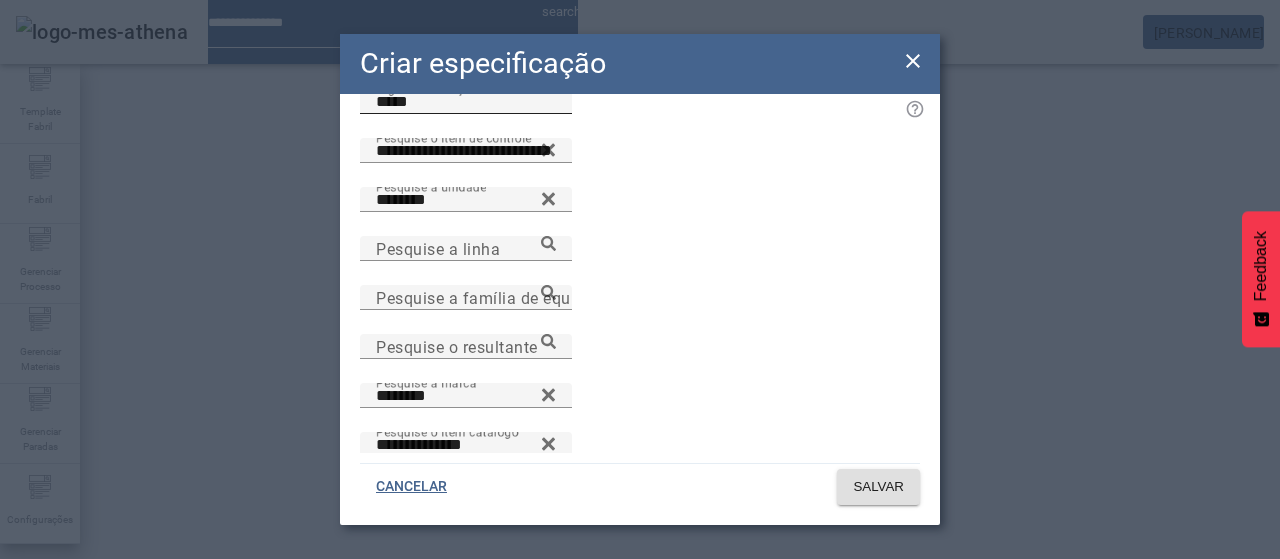 scroll, scrollTop: 0, scrollLeft: 0, axis: both 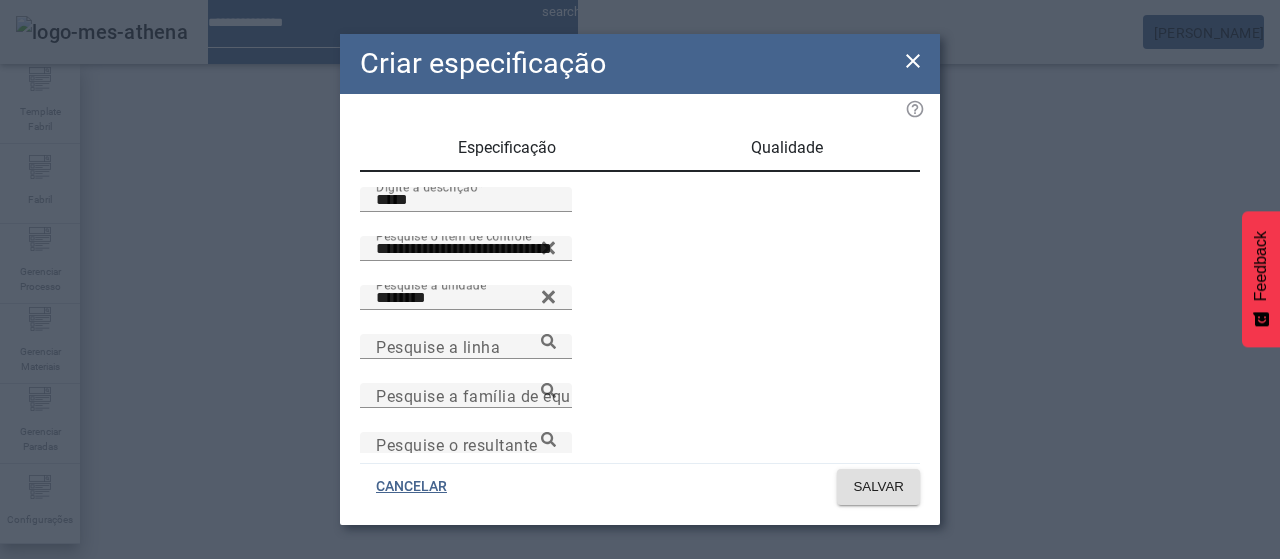 click on "Qualidade" at bounding box center [787, 148] 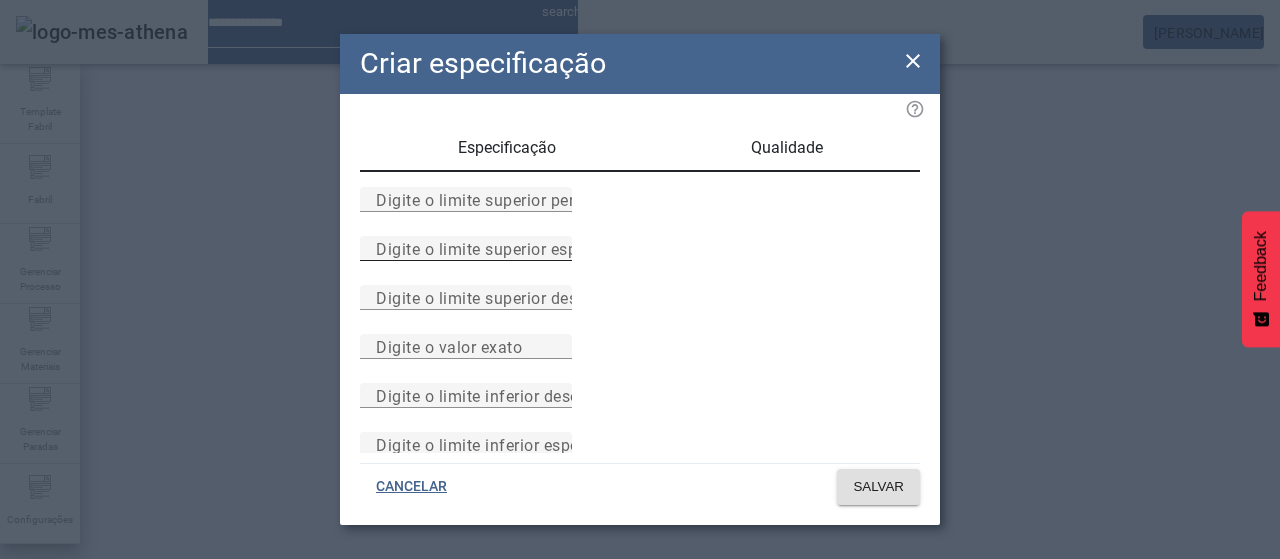 click on "Digite o limite superior especificado" at bounding box center [466, 248] 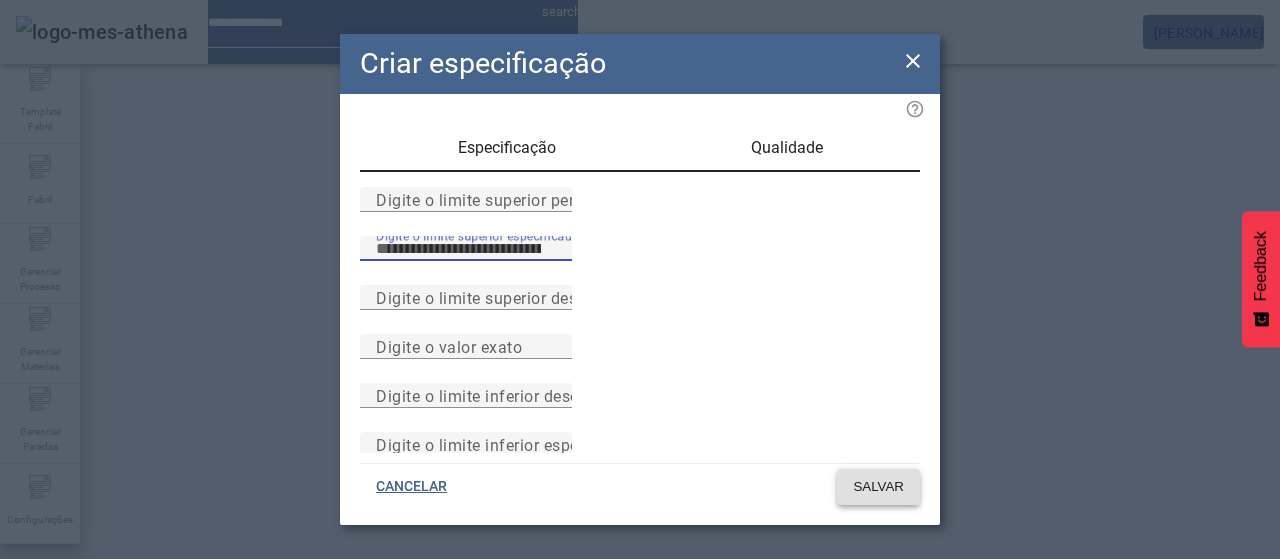 type on "*" 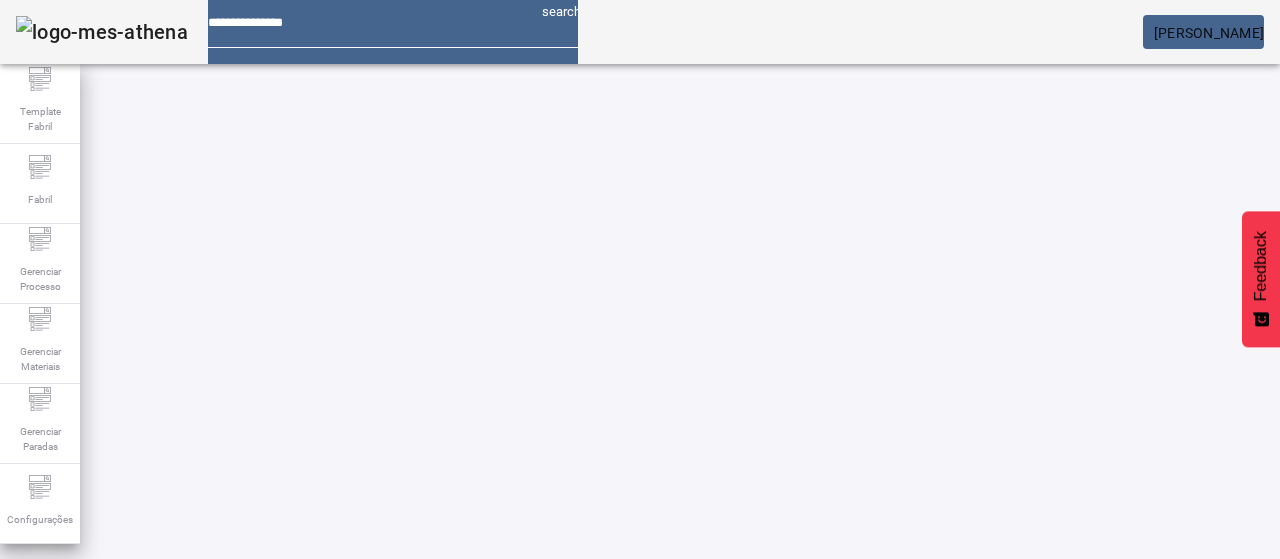 scroll, scrollTop: 0, scrollLeft: 0, axis: both 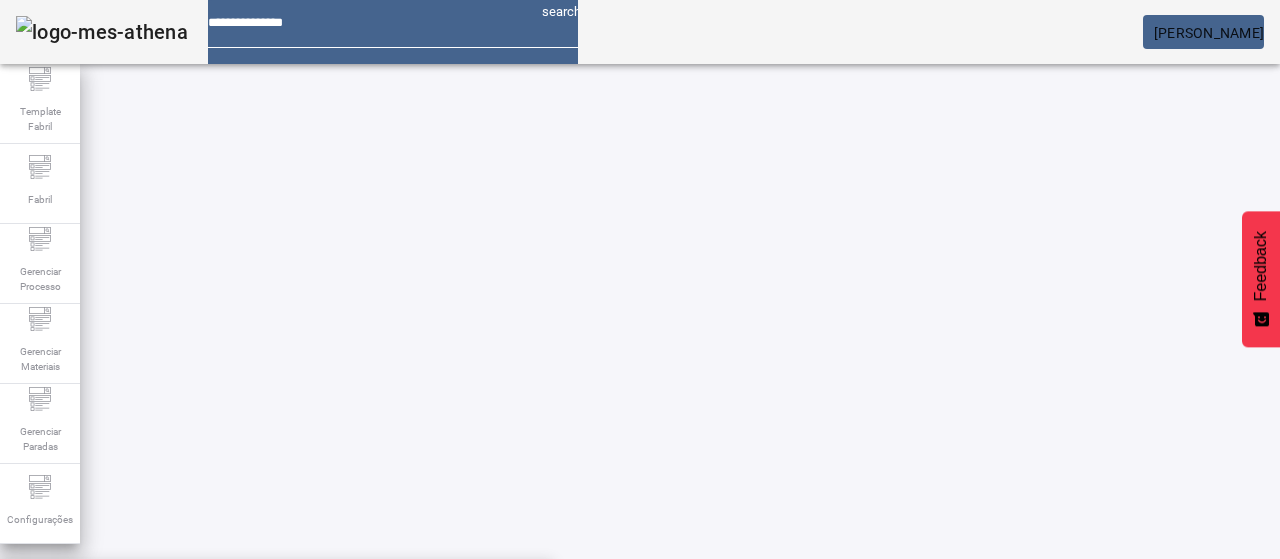 click 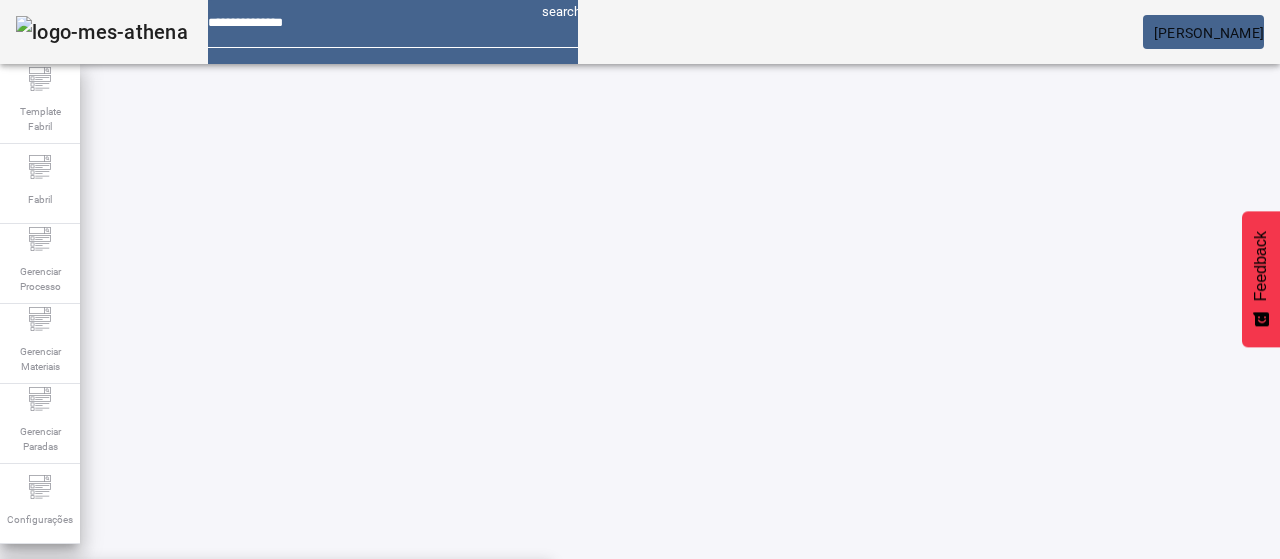 click on "Pesquise por família de equipamento" at bounding box center [1226, 600] 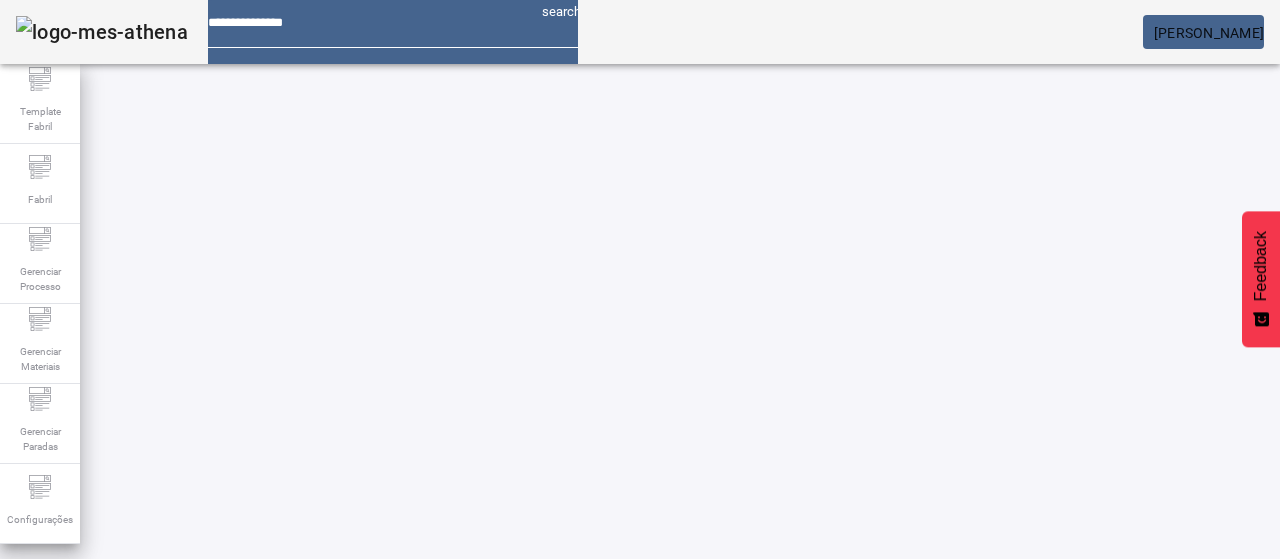 click on "Pesquise por unidade" at bounding box center [752, 601] 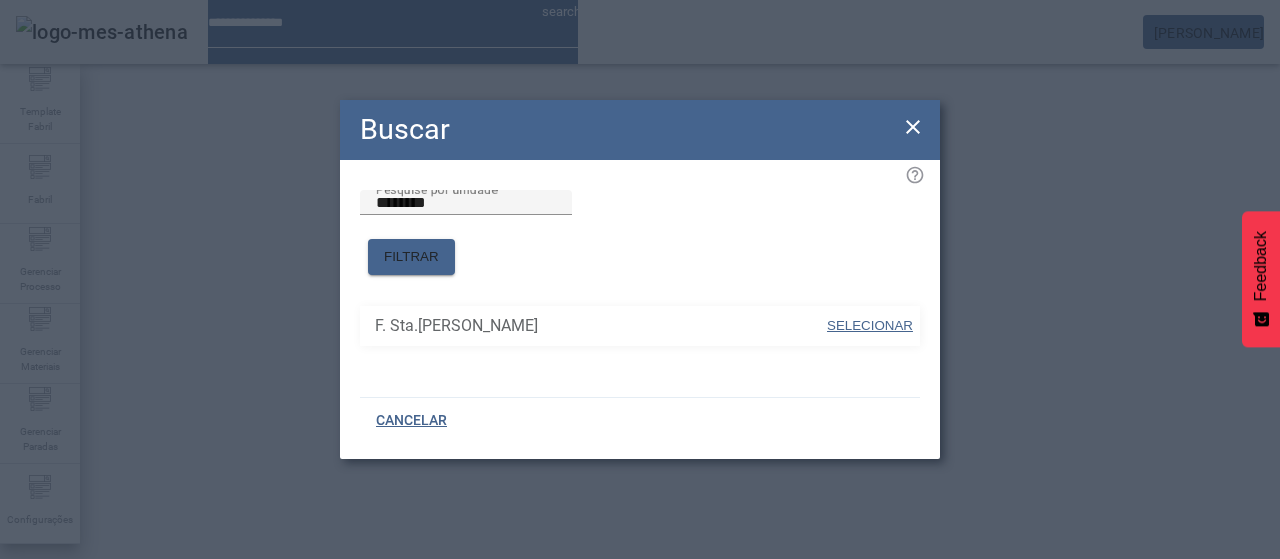 drag, startPoint x: 860, startPoint y: 311, endPoint x: 1122, endPoint y: 427, distance: 286.53098 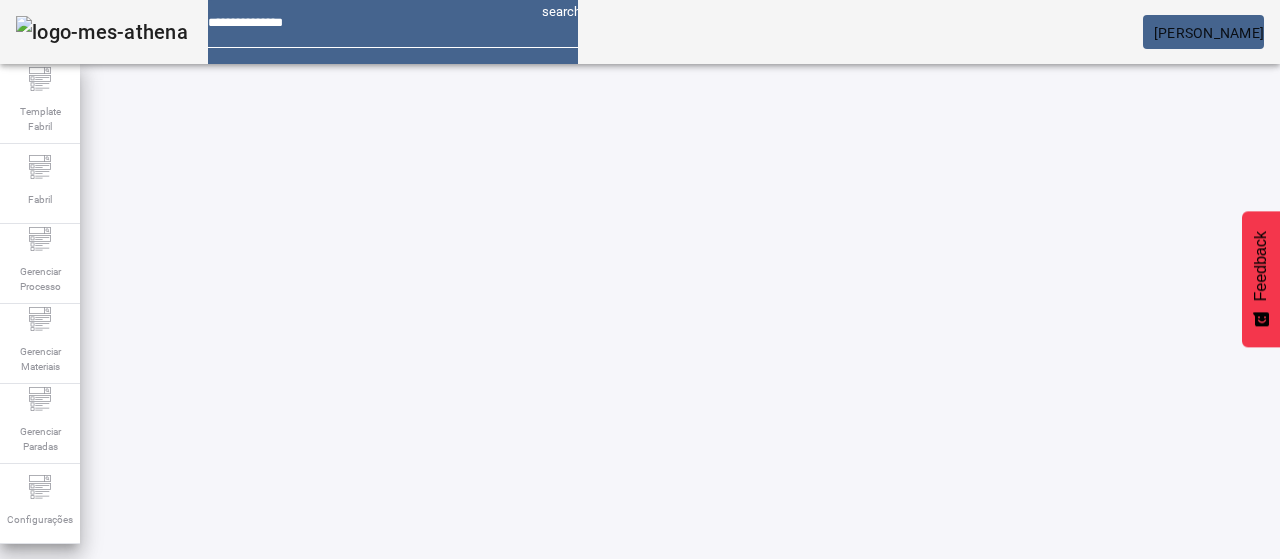 click 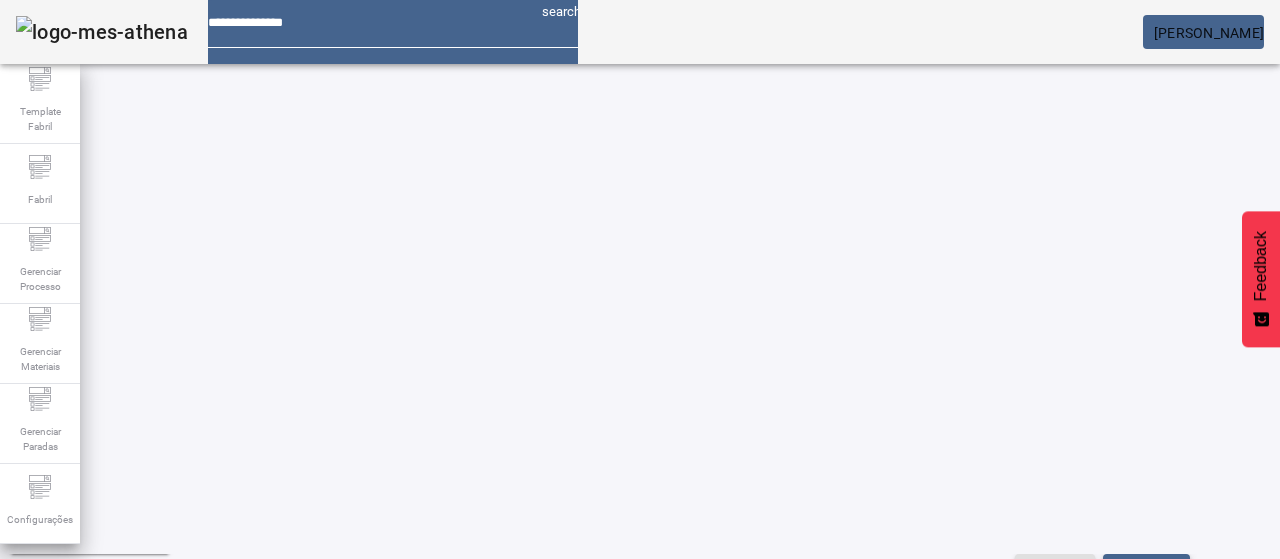 scroll, scrollTop: 0, scrollLeft: 0, axis: both 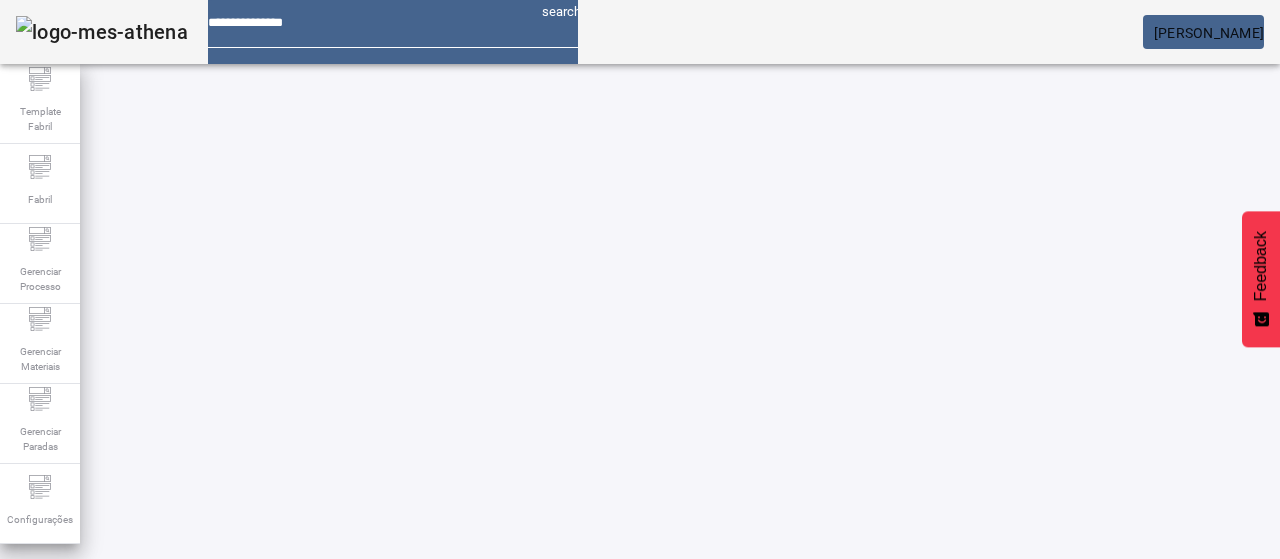 click on "Pesquise por item de controle" at bounding box center [116, 601] 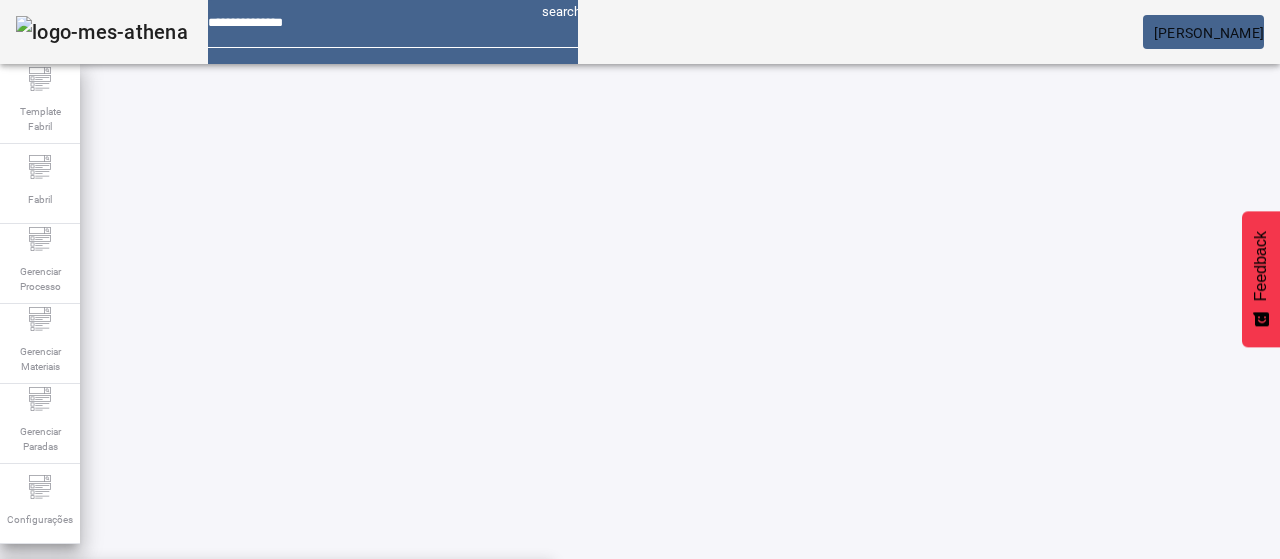 type on "**********" 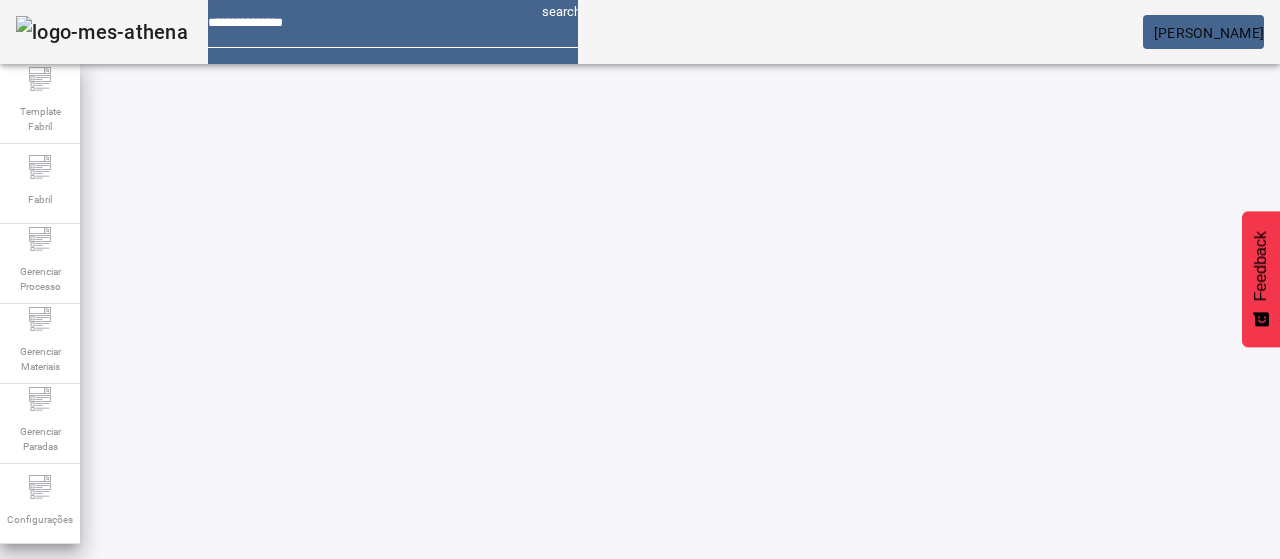 click on "FILTRAR" 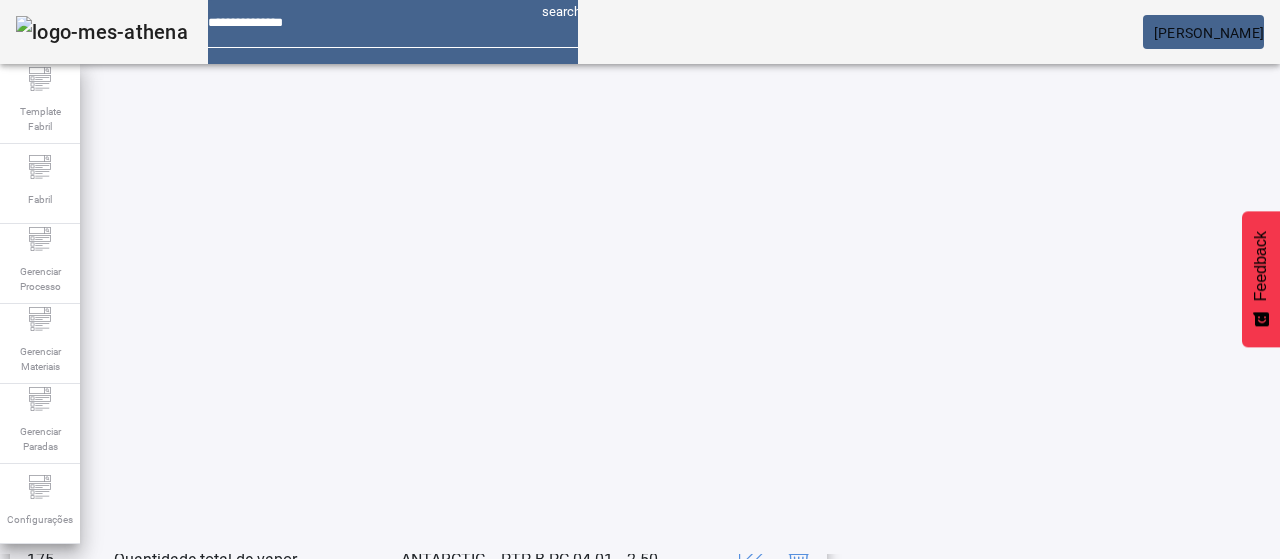 scroll, scrollTop: 423, scrollLeft: 0, axis: vertical 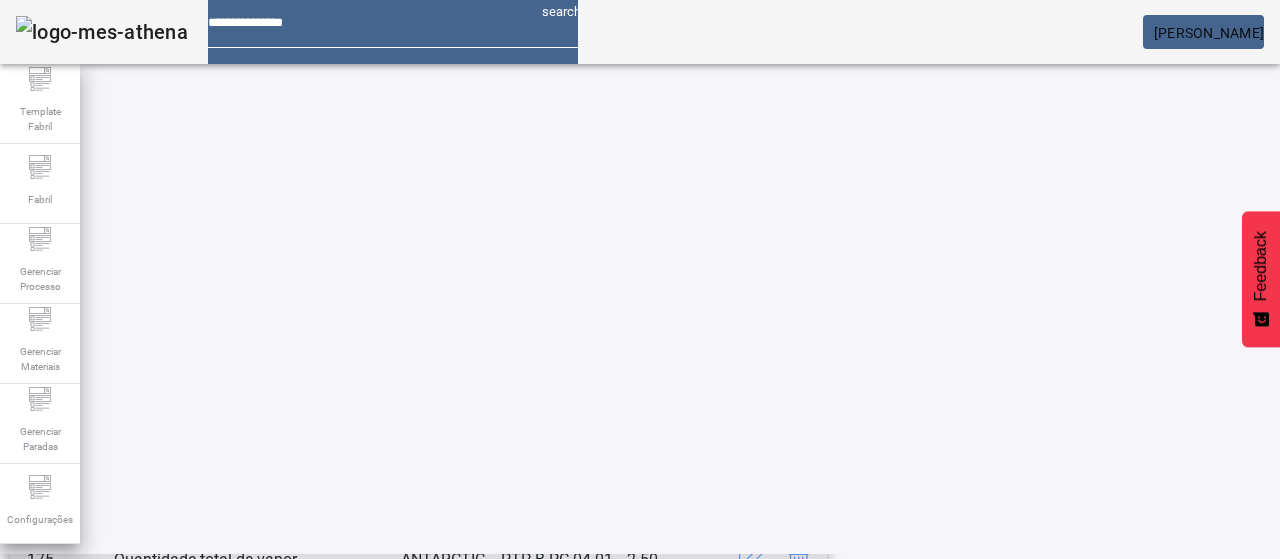 drag, startPoint x: 1156, startPoint y: 186, endPoint x: 1132, endPoint y: 193, distance: 25 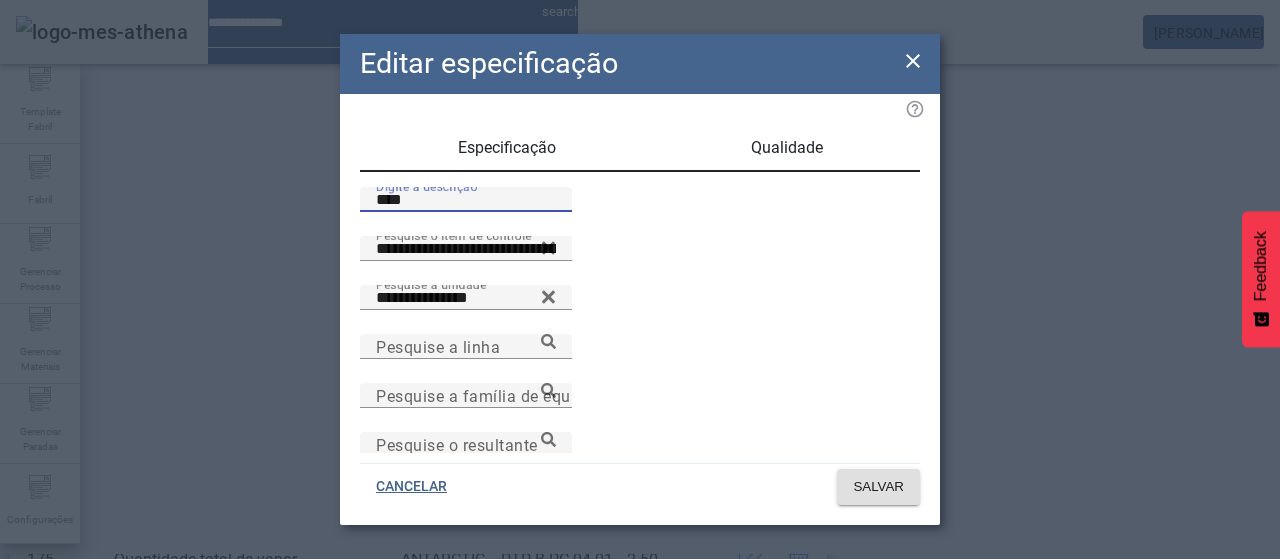 drag, startPoint x: 393, startPoint y: 225, endPoint x: 303, endPoint y: 224, distance: 90.005554 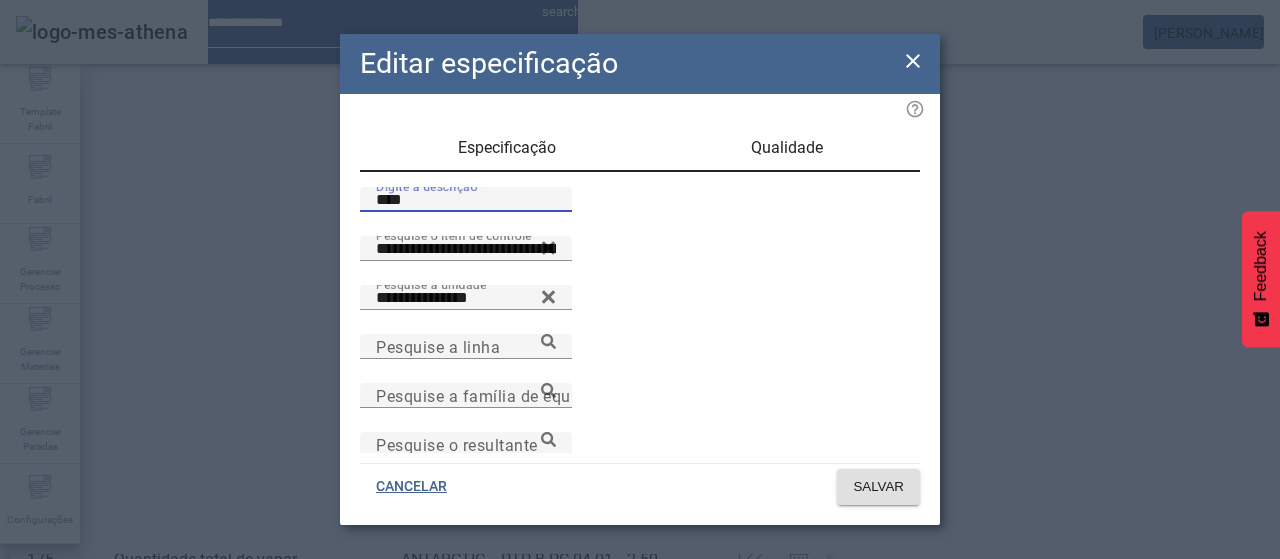 click on "**********" 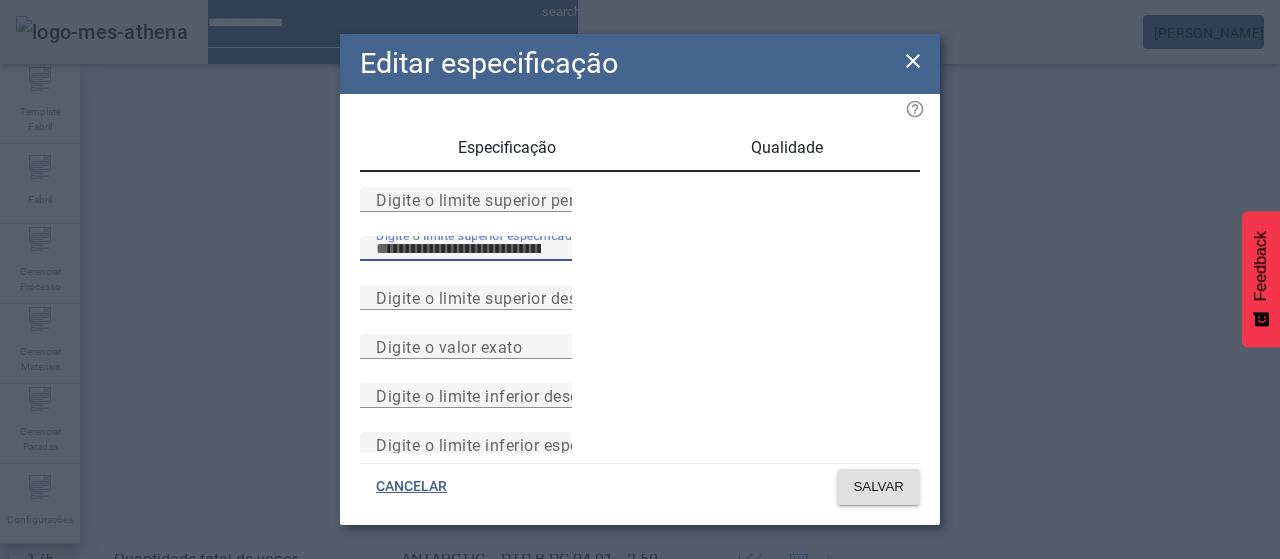 click on "Digite o limite superior especificado ***" at bounding box center [640, 260] 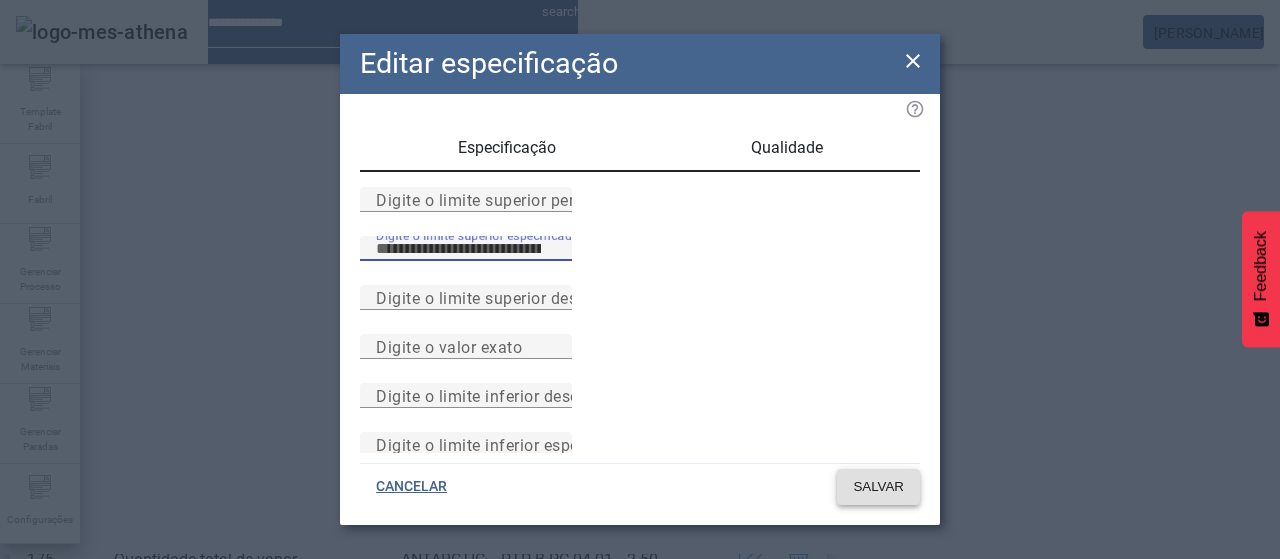 type on "****" 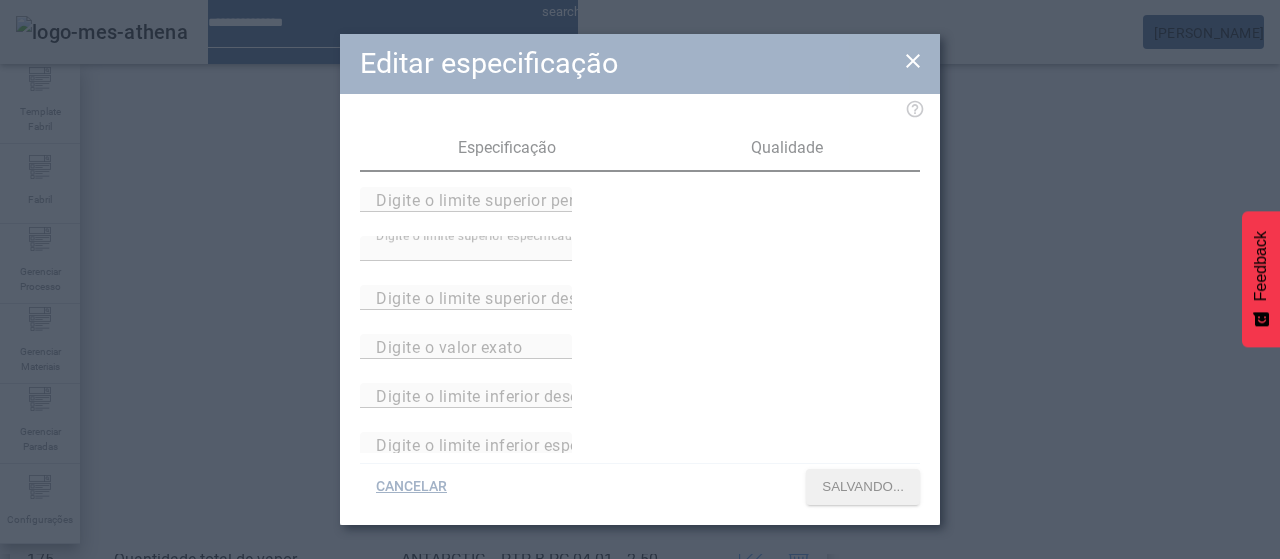scroll, scrollTop: 423, scrollLeft: 0, axis: vertical 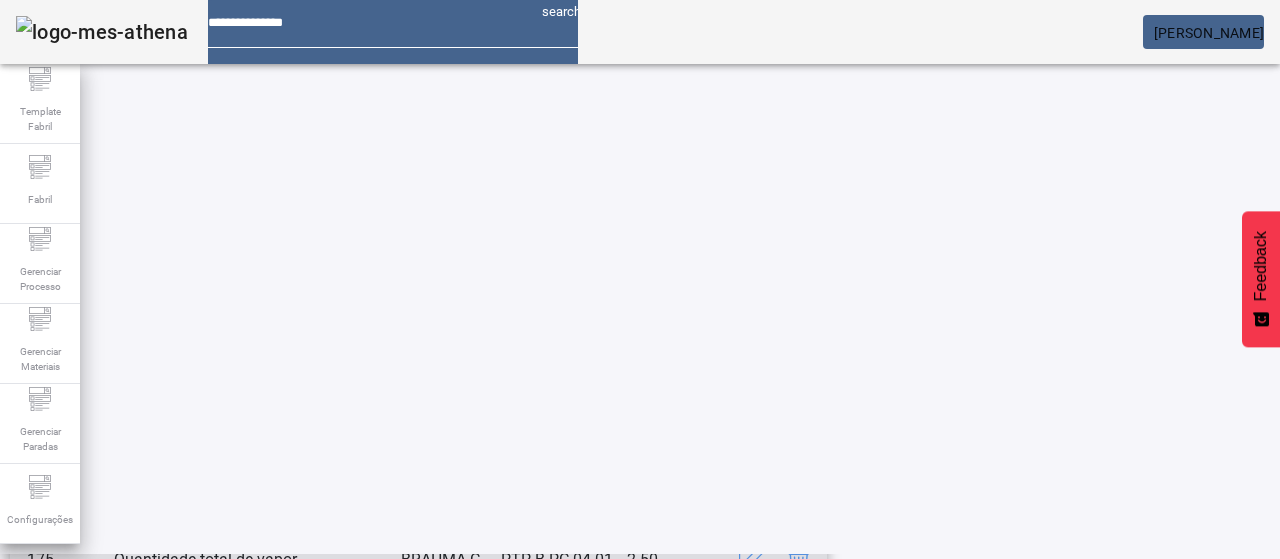 drag, startPoint x: 1159, startPoint y: 179, endPoint x: 1063, endPoint y: 189, distance: 96.519424 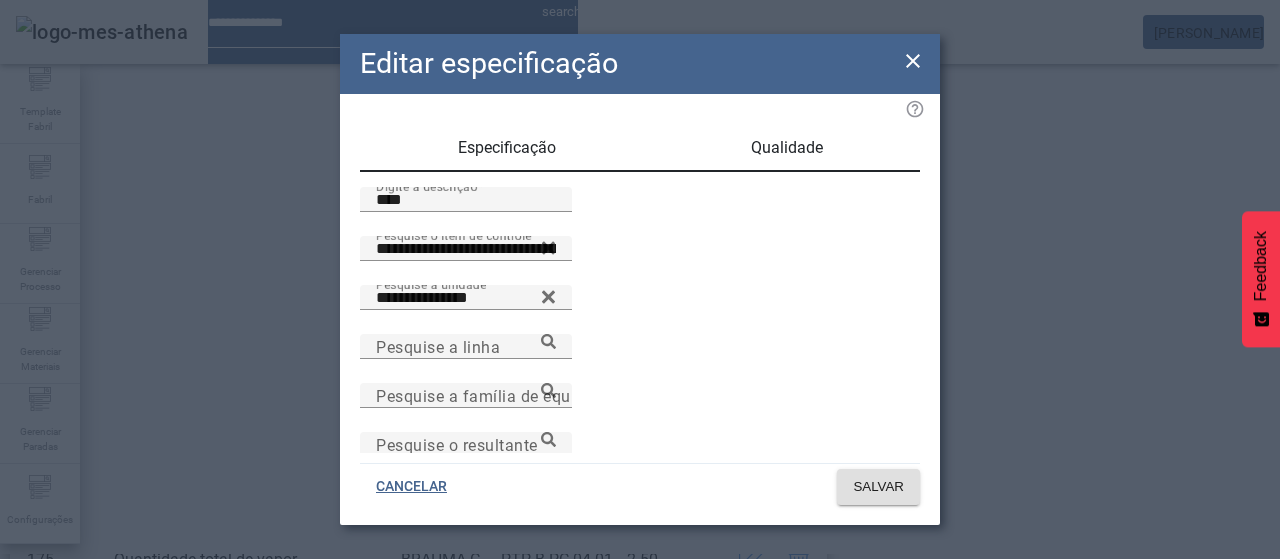 click on "**********" 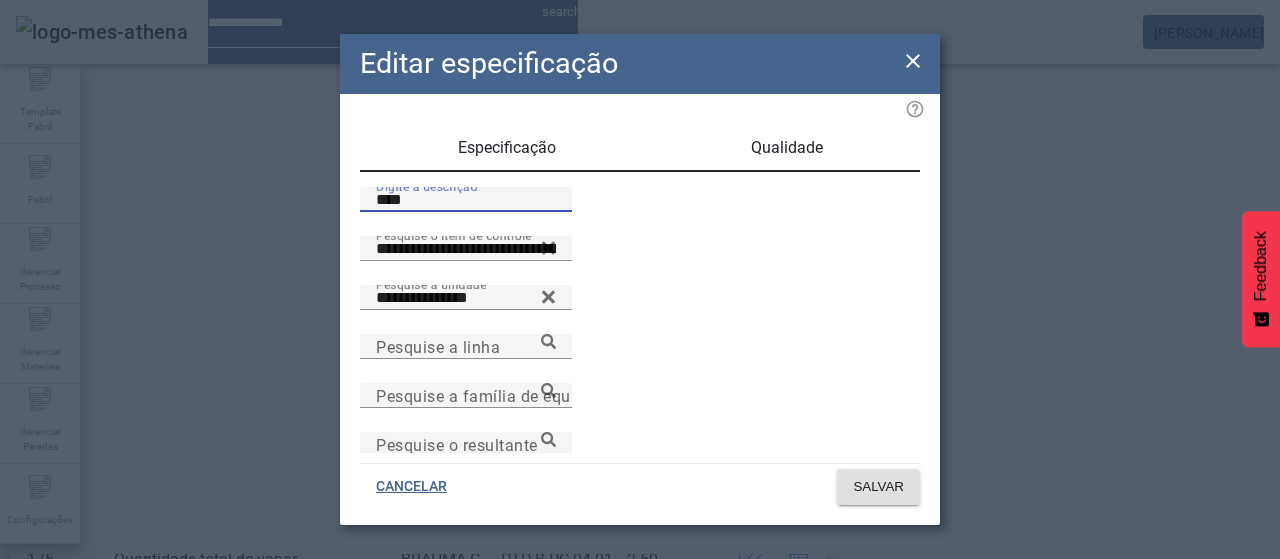 drag, startPoint x: 439, startPoint y: 221, endPoint x: 273, endPoint y: 211, distance: 166.30093 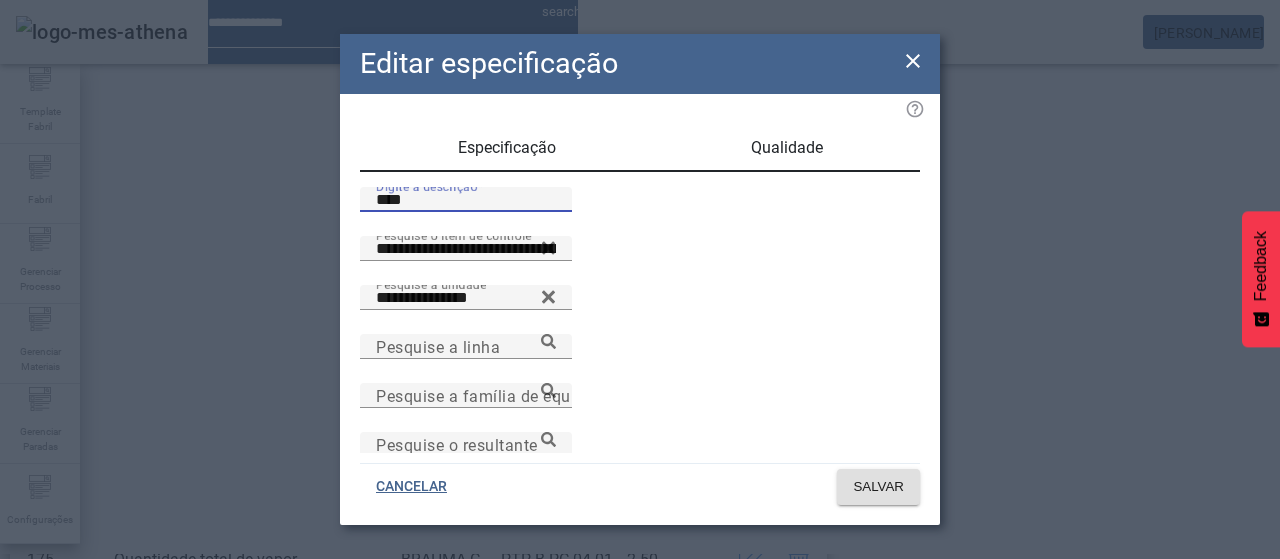 click on "**********" 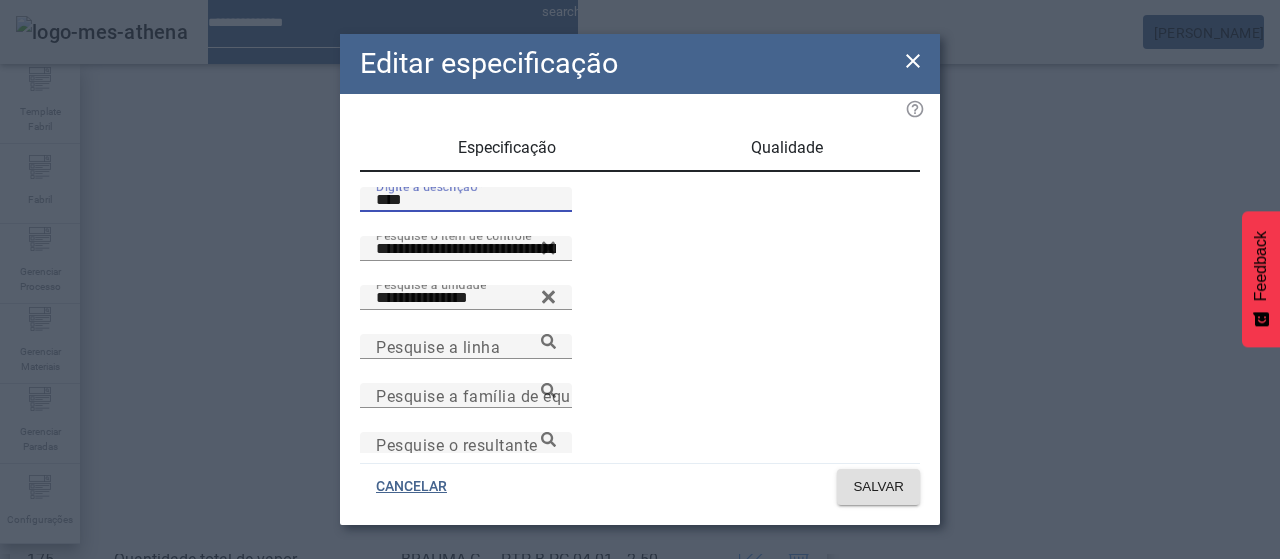 type on "****" 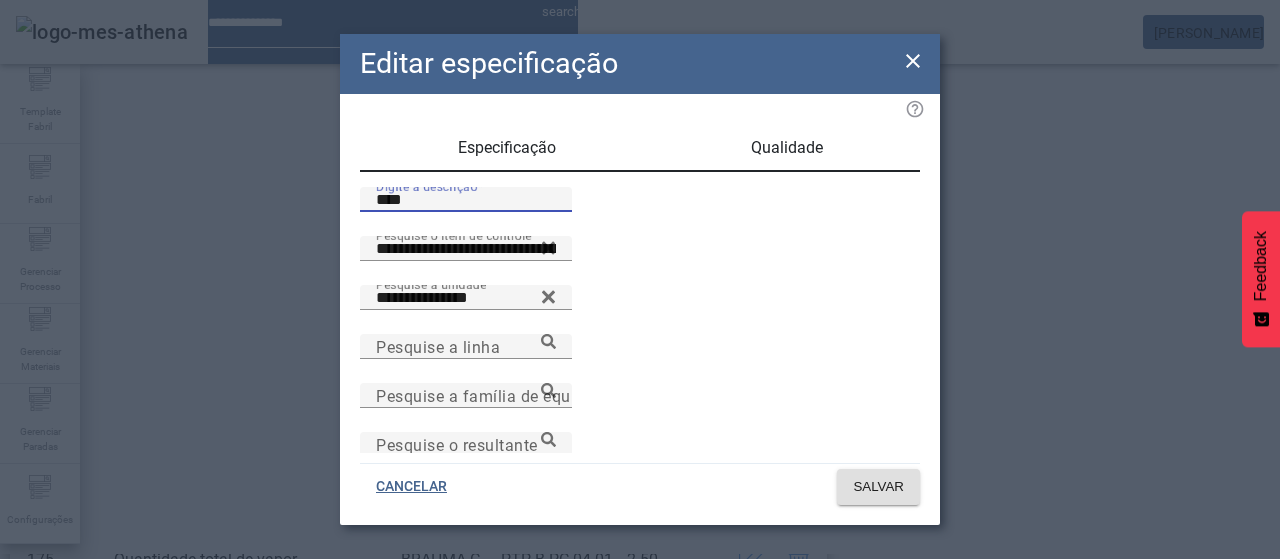 click on "Qualidade" at bounding box center [787, 148] 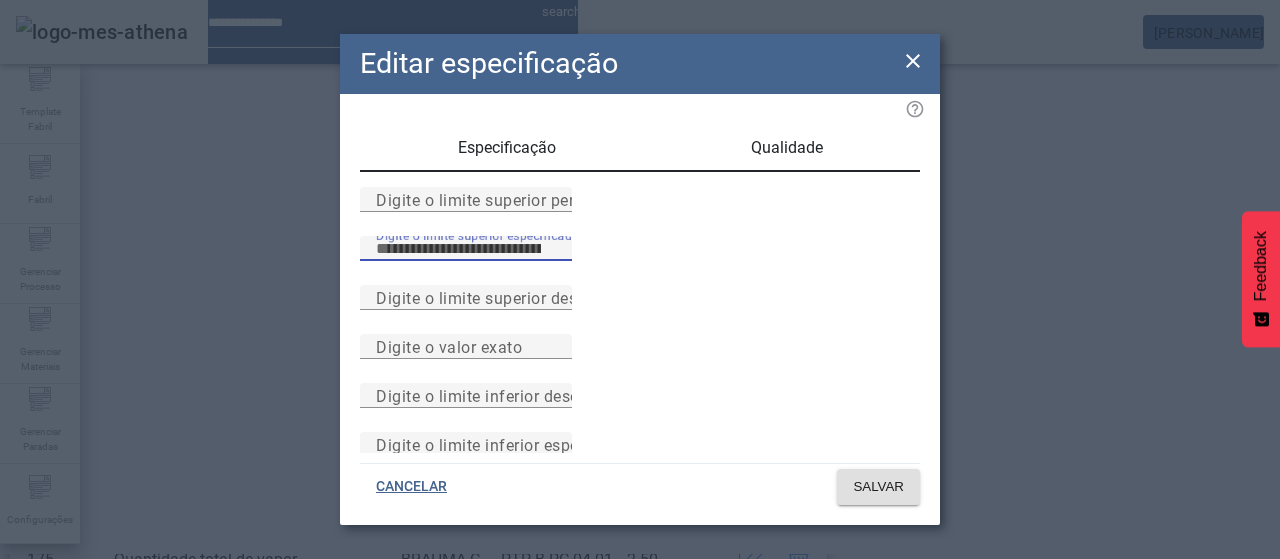 drag, startPoint x: 494, startPoint y: 300, endPoint x: 399, endPoint y: 299, distance: 95.005264 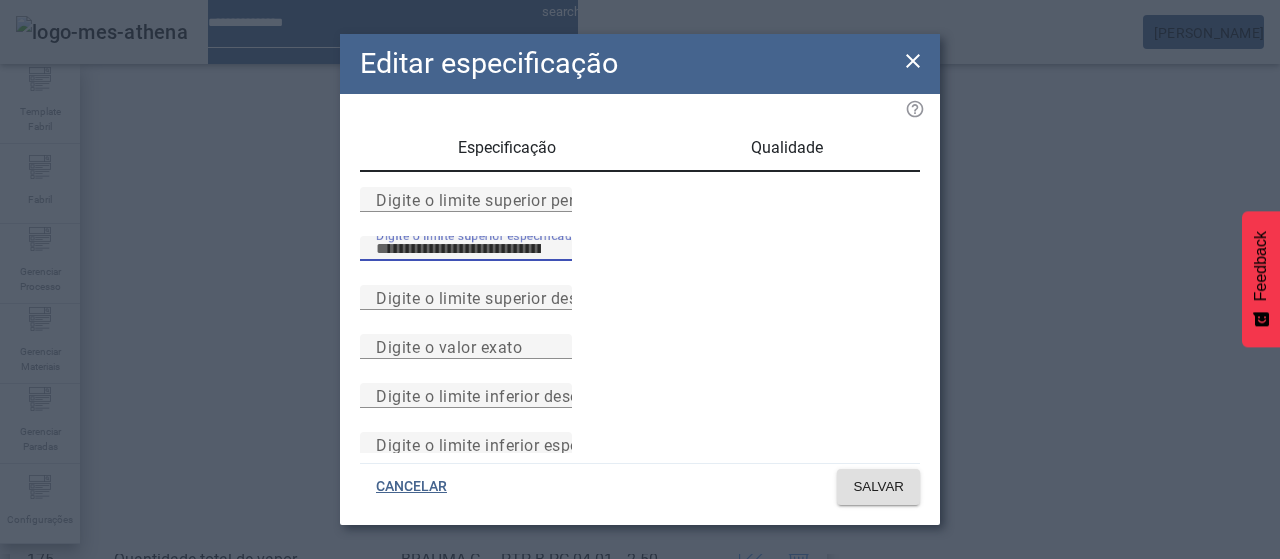 click on "Digite o limite superior especificado ***" at bounding box center (640, 260) 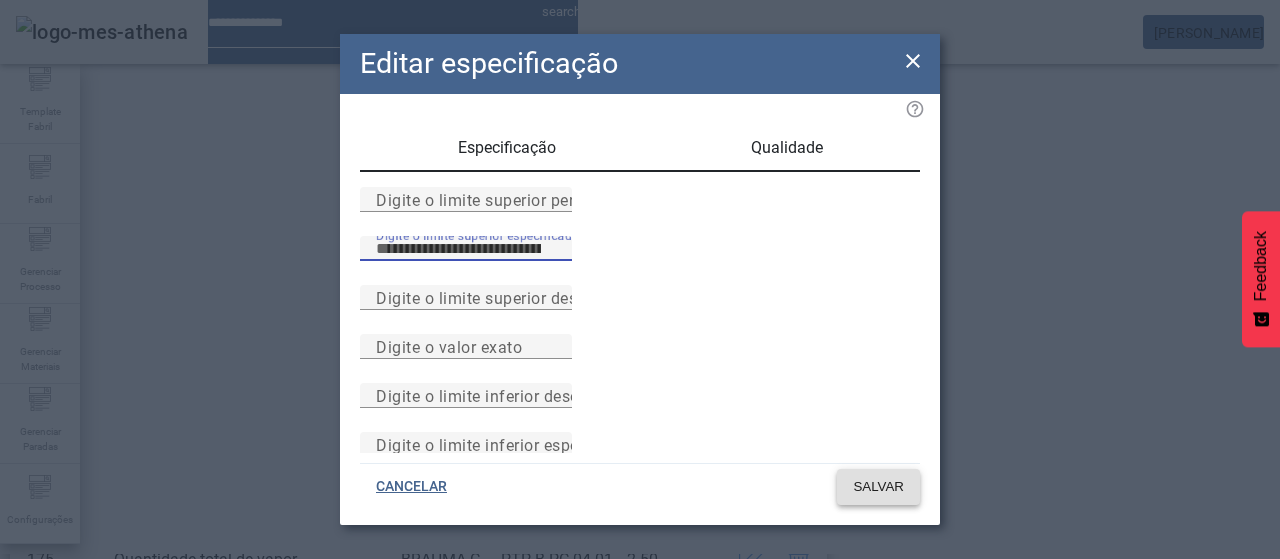 type on "****" 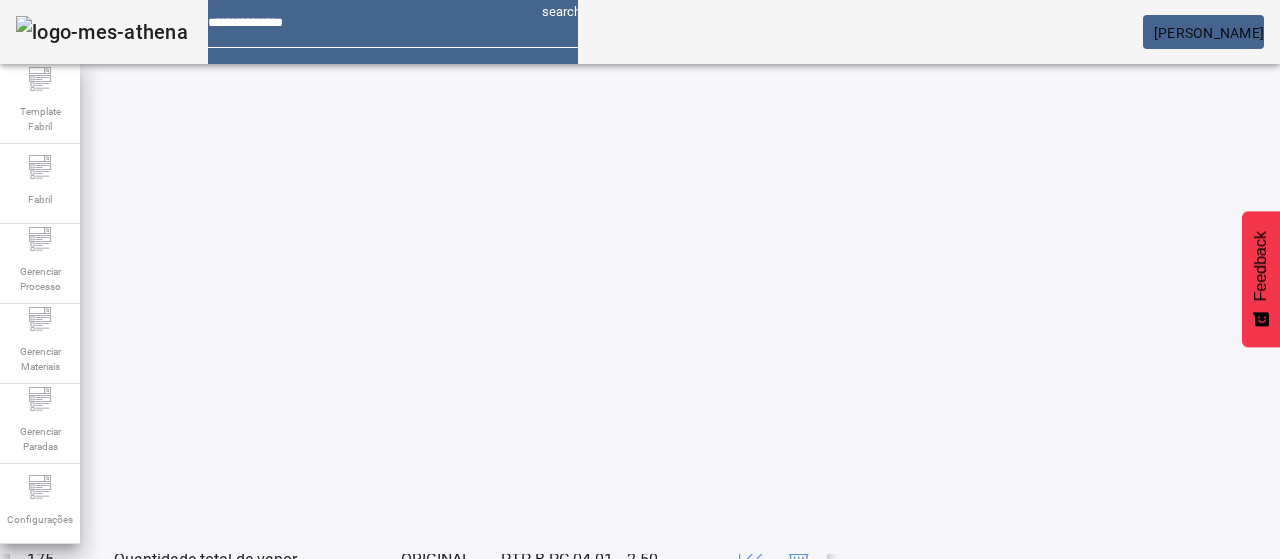 scroll, scrollTop: 423, scrollLeft: 0, axis: vertical 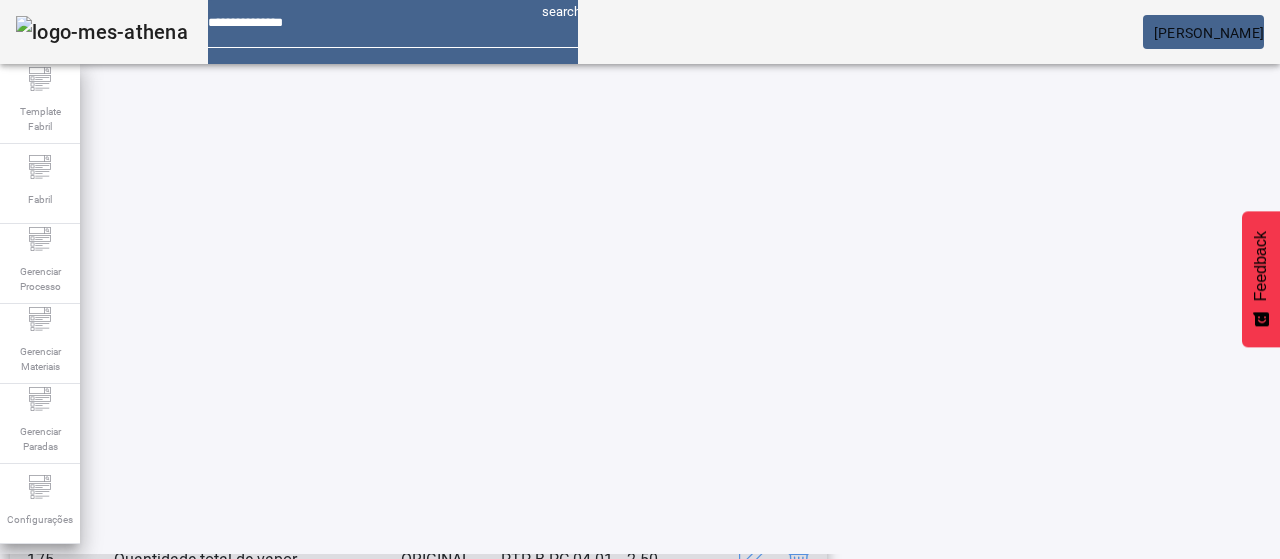 click 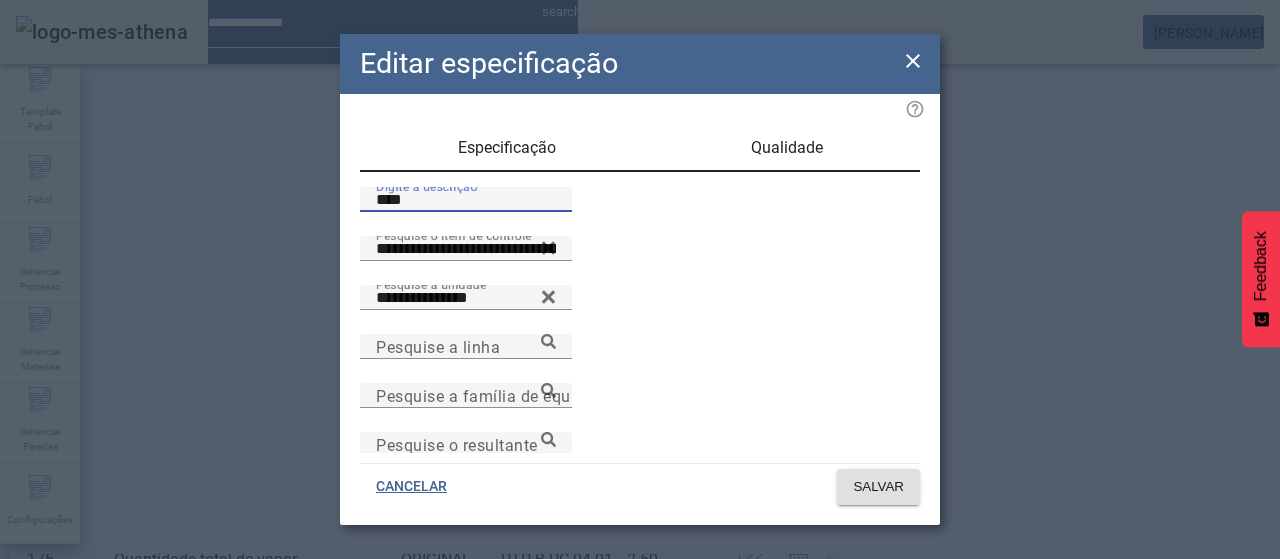 drag, startPoint x: 406, startPoint y: 221, endPoint x: 317, endPoint y: 223, distance: 89.02247 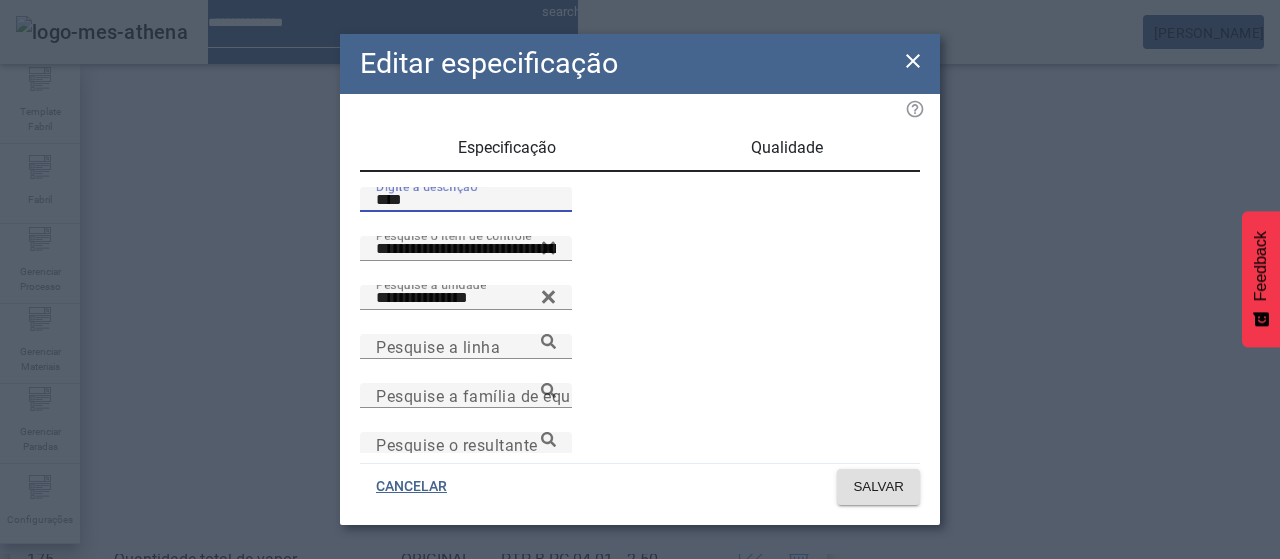 click on "**********" 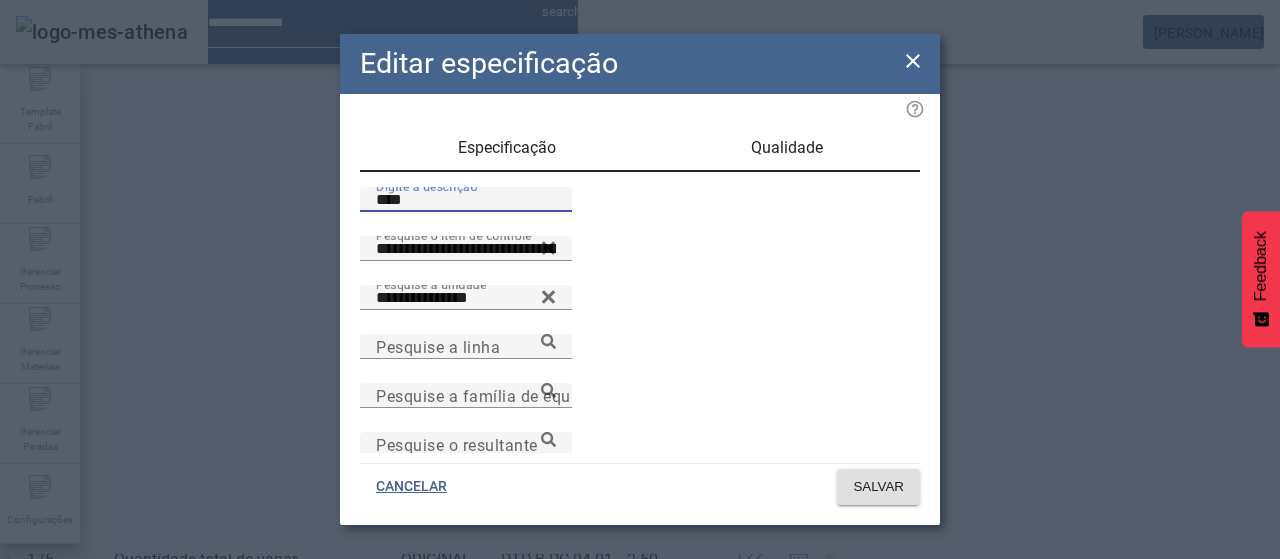 type on "****" 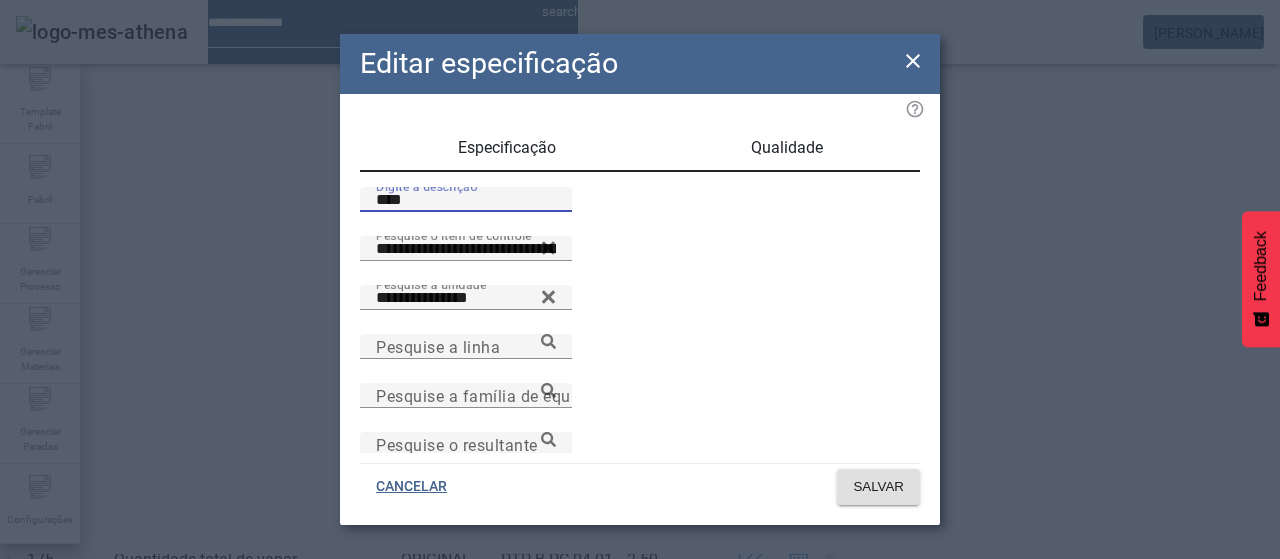 drag, startPoint x: 750, startPoint y: 150, endPoint x: 700, endPoint y: 171, distance: 54.230988 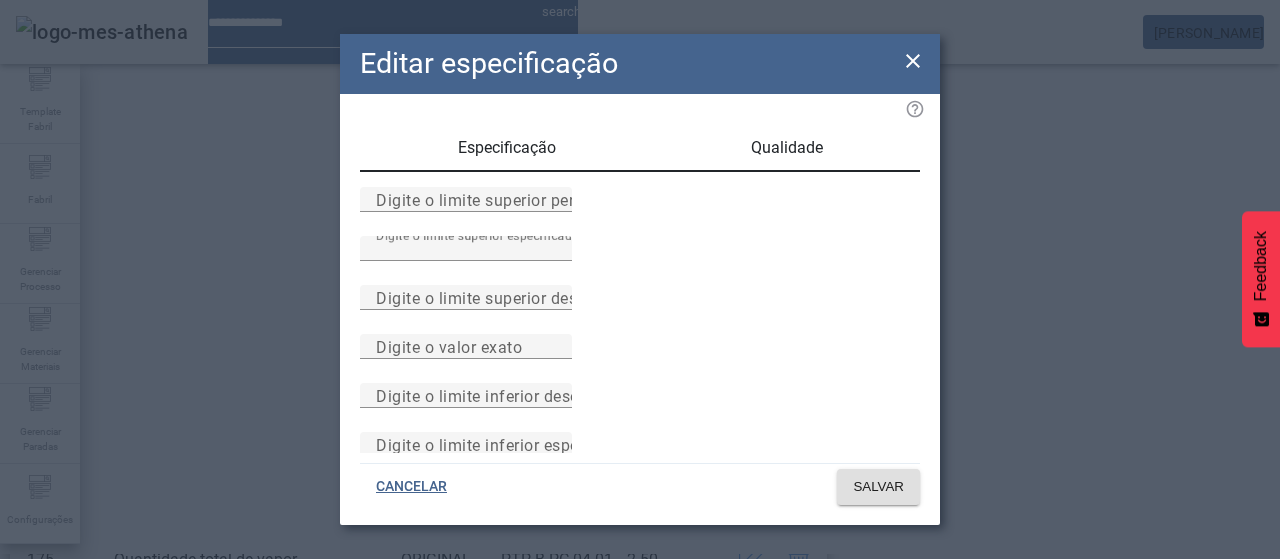 click on "Digite o limite superior especificado ***" at bounding box center (640, 260) 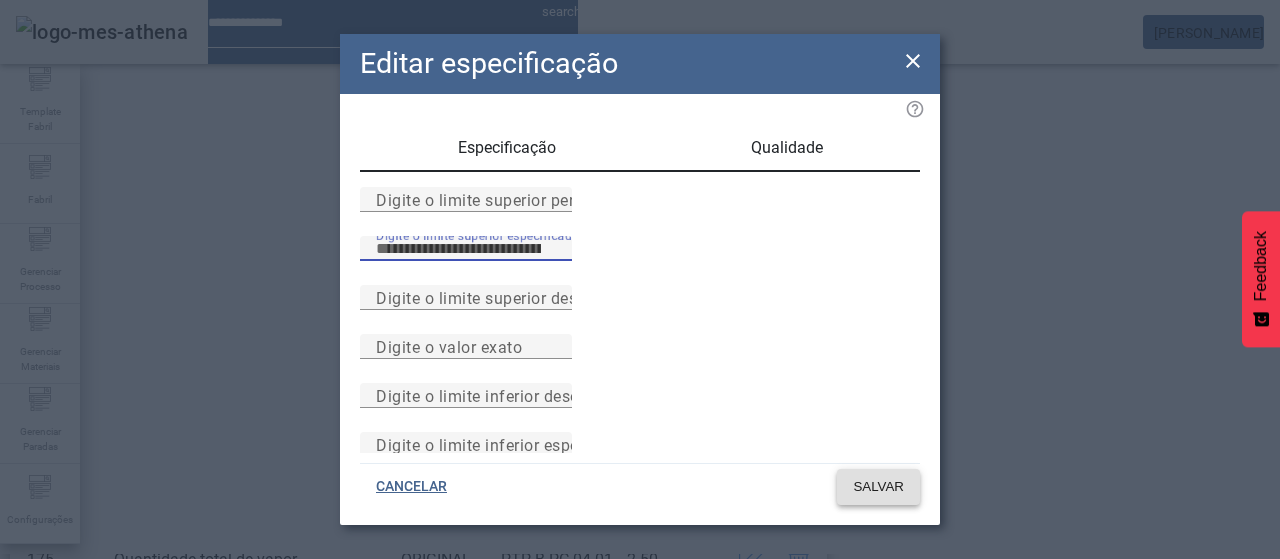 type on "****" 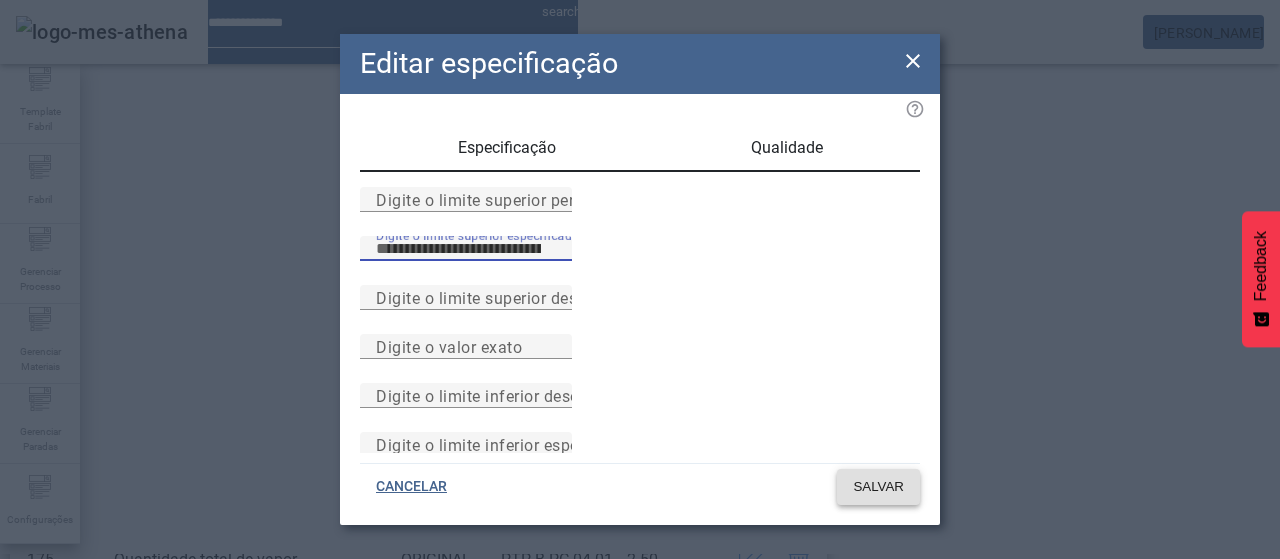 click on "SALVAR" 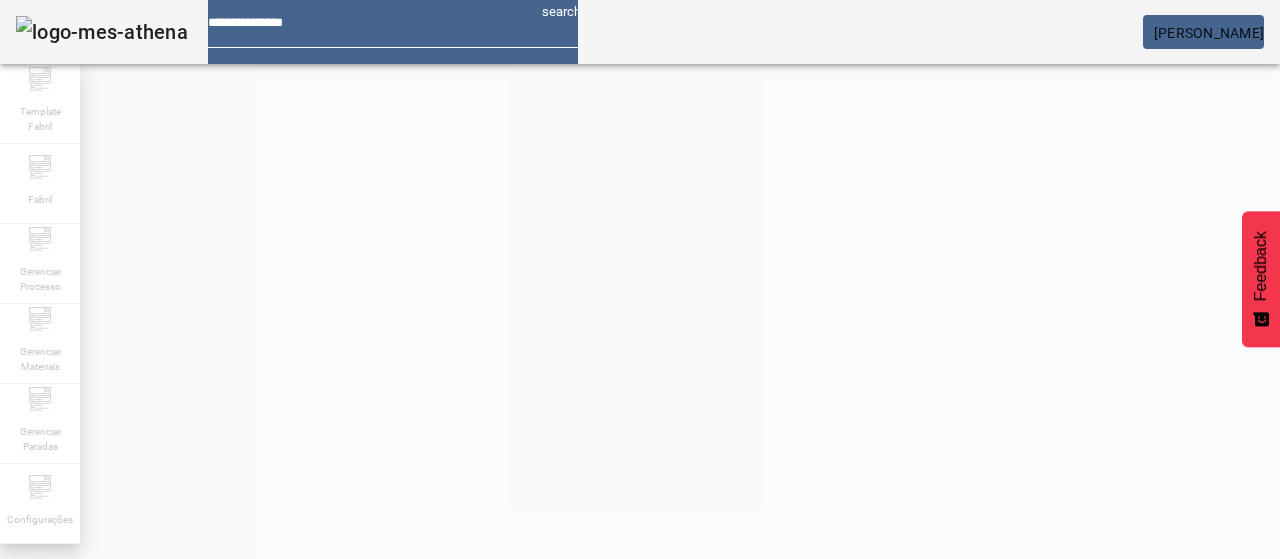 scroll, scrollTop: 423, scrollLeft: 0, axis: vertical 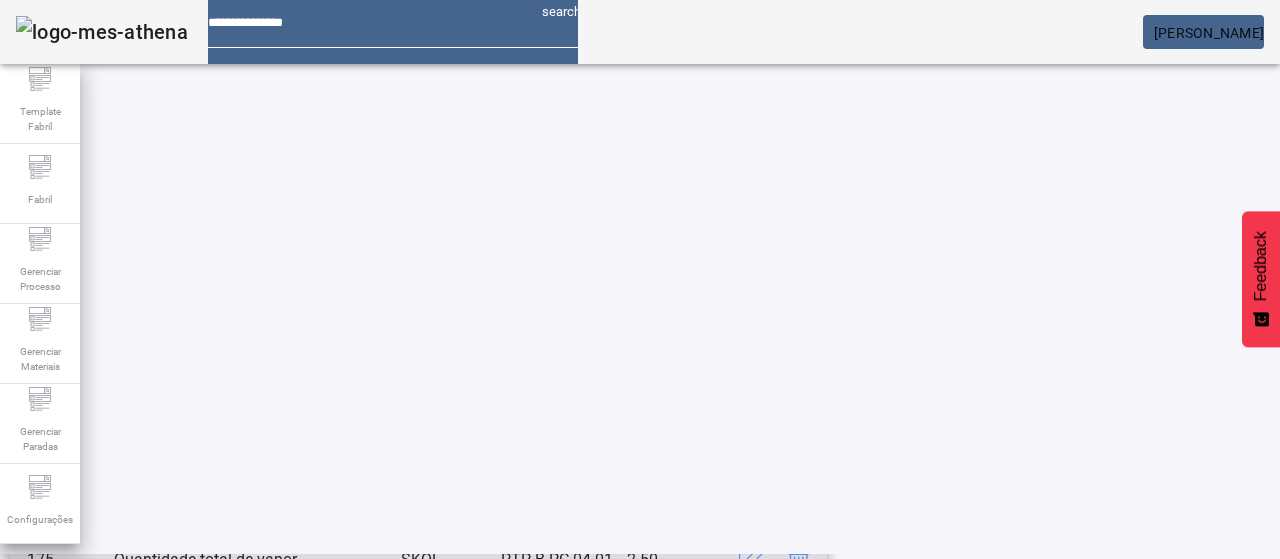 click 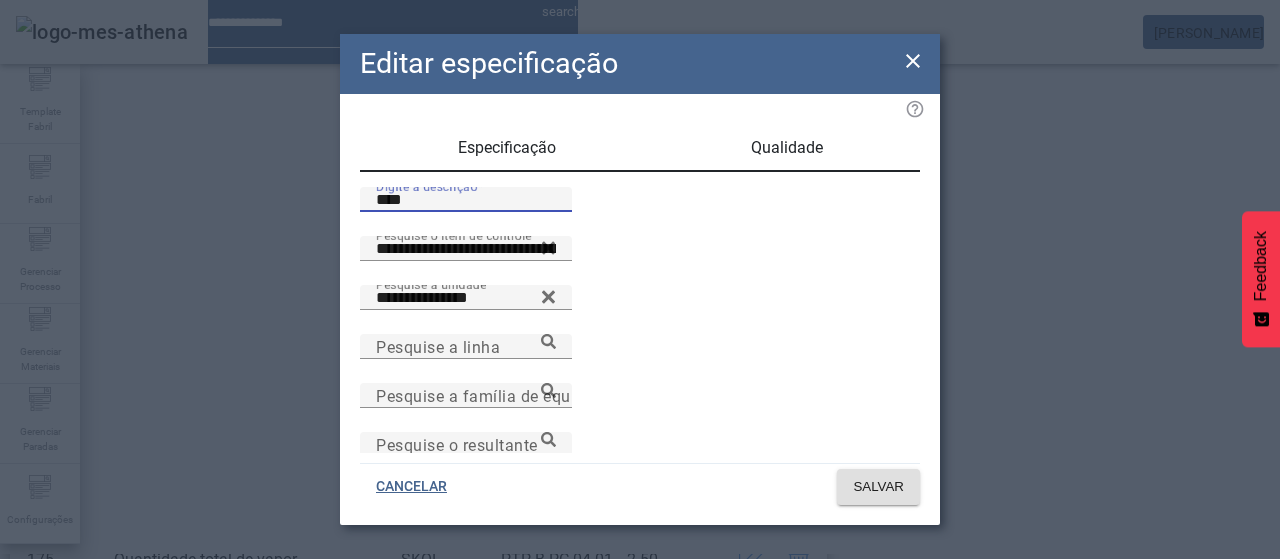 drag, startPoint x: 405, startPoint y: 220, endPoint x: 264, endPoint y: 212, distance: 141.22676 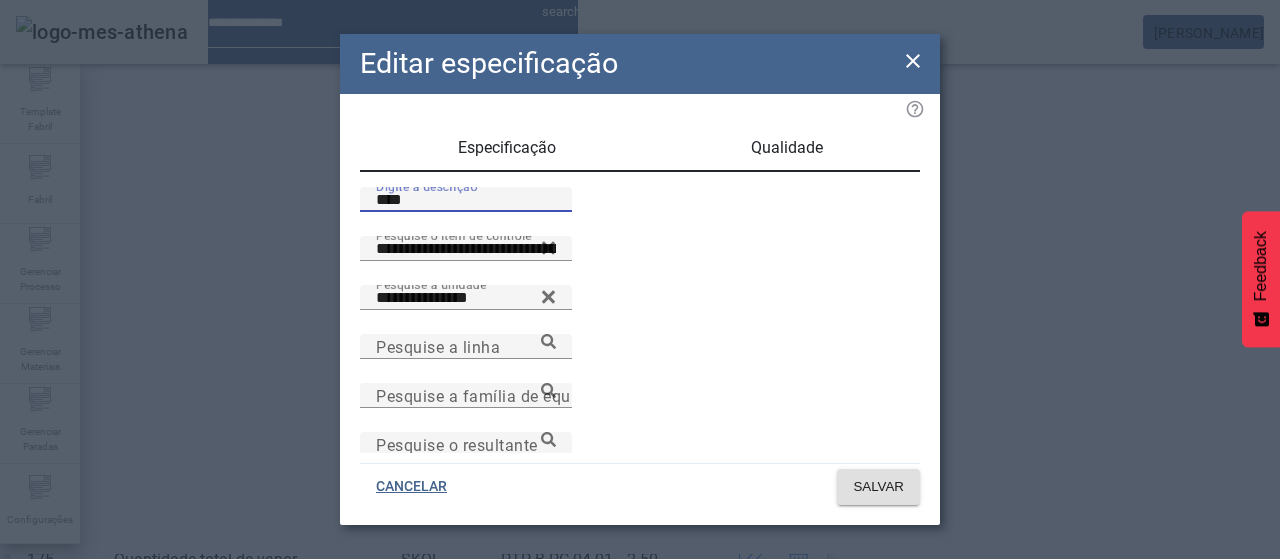 click on "**********" 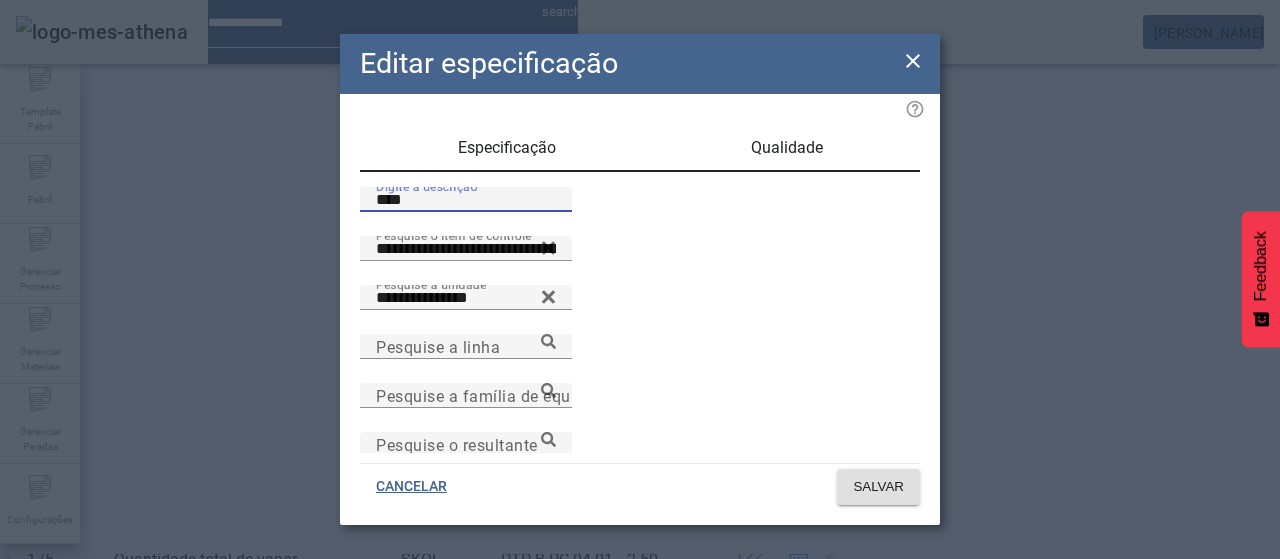 type on "****" 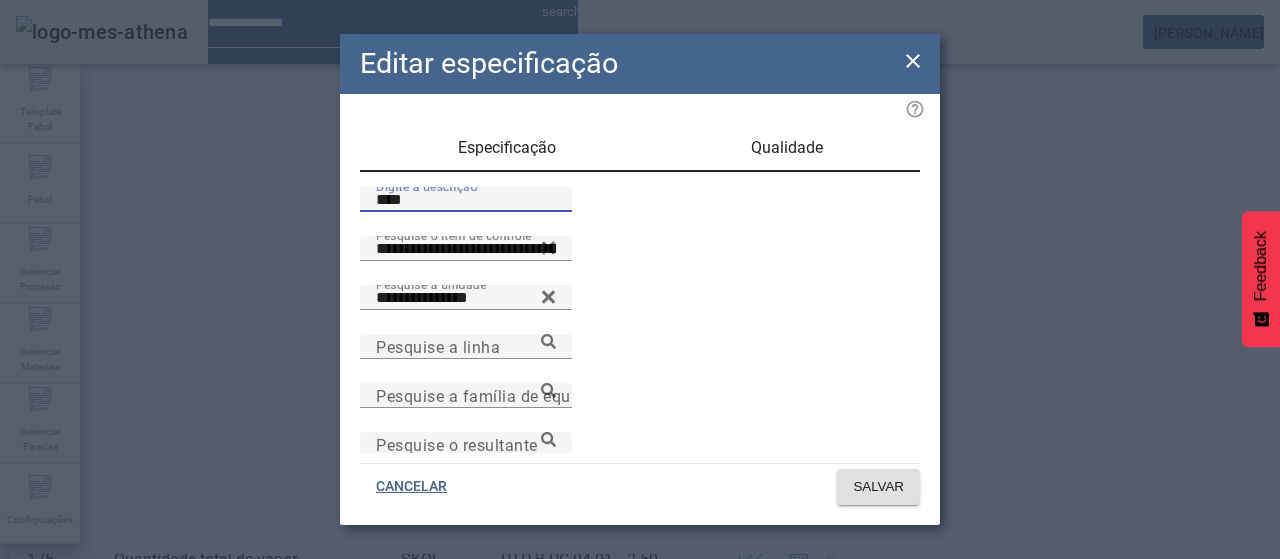 click on "Qualidade" at bounding box center [787, 148] 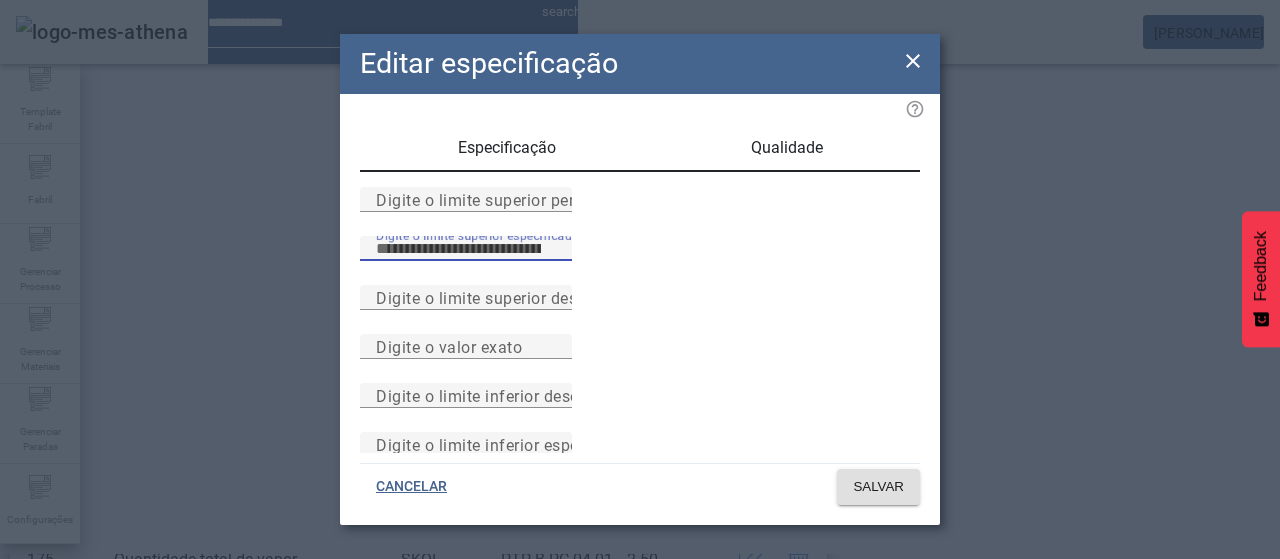 drag, startPoint x: 492, startPoint y: 302, endPoint x: 359, endPoint y: 285, distance: 134.08206 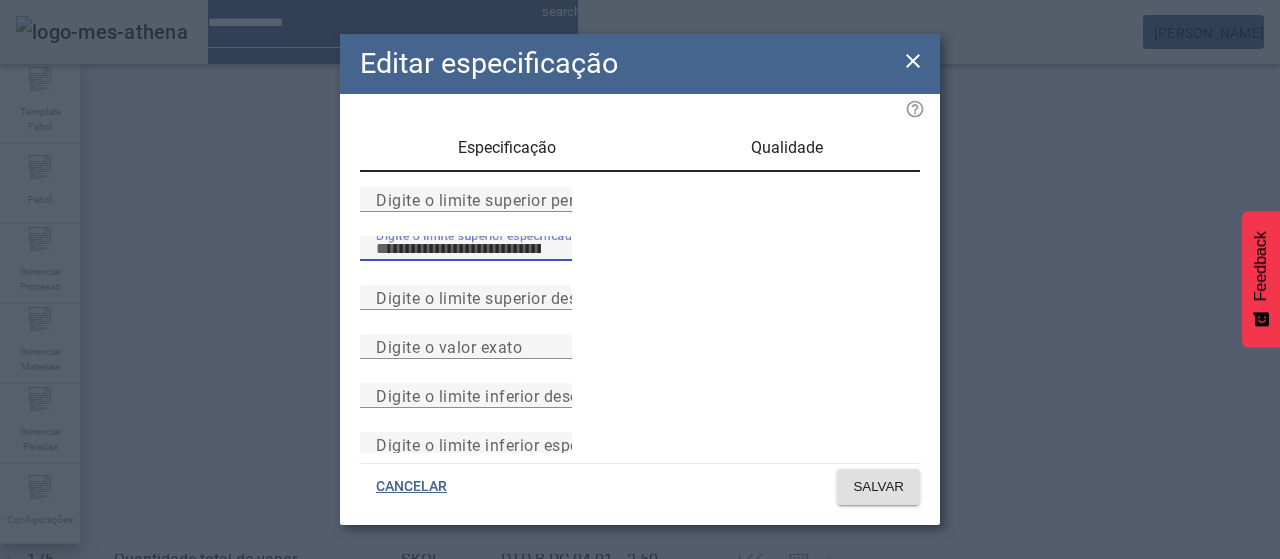 click on "Especificação Qualidade Digite o limite superior permitido Digite o limite superior especificado *** Digite o limite superior desejado Digite o valor exato Digite o limite inferior desejado Digite o limite inferior especificado Digite o limite inferior permitido" 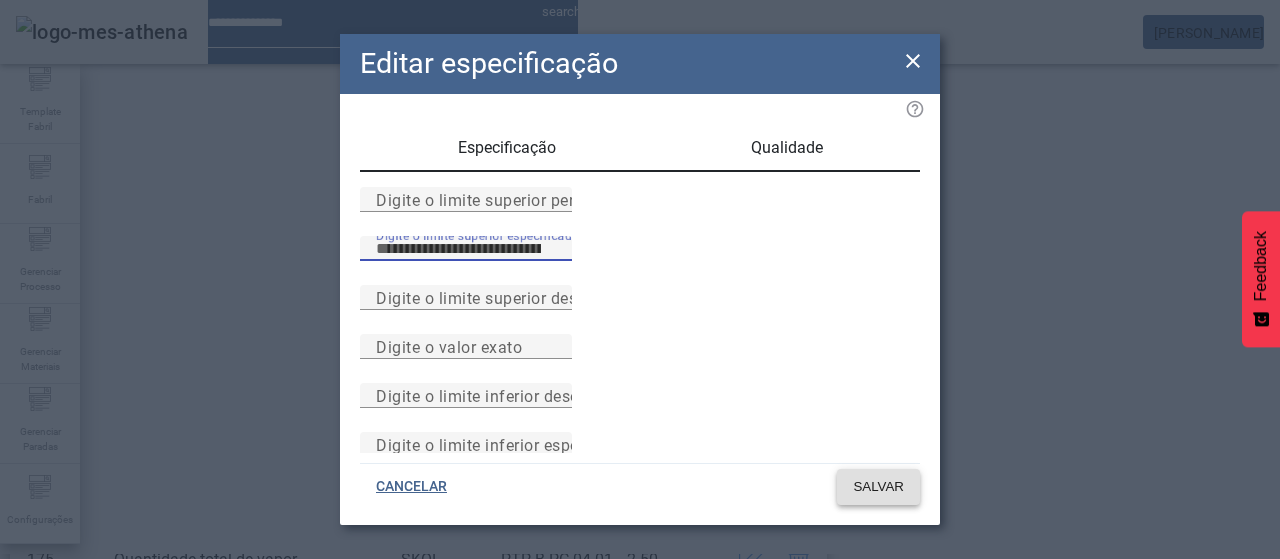 type on "****" 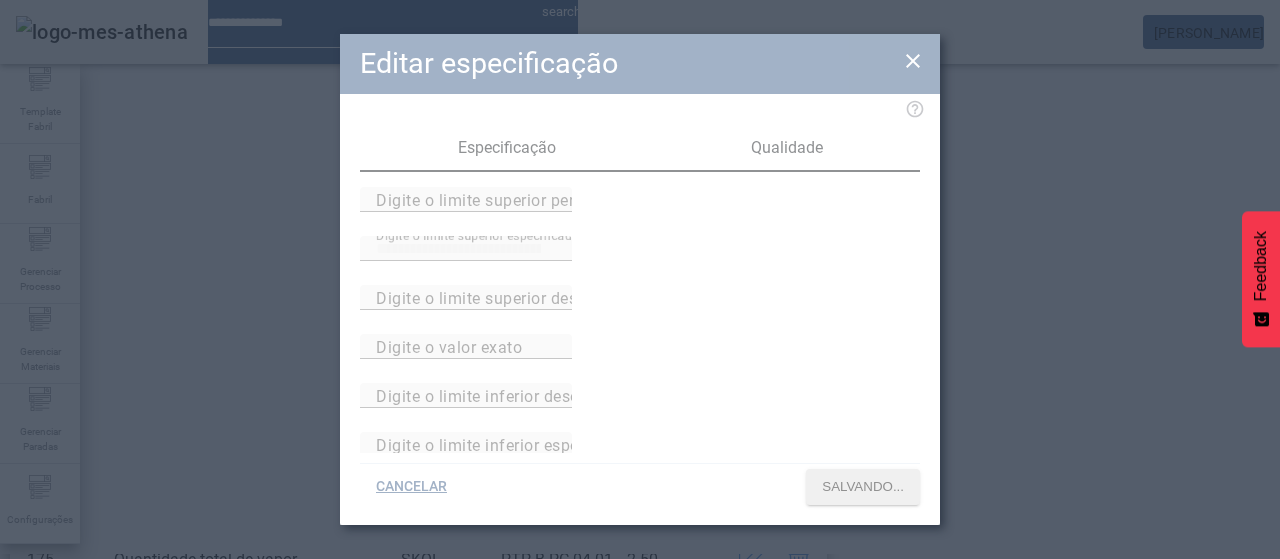 scroll, scrollTop: 423, scrollLeft: 0, axis: vertical 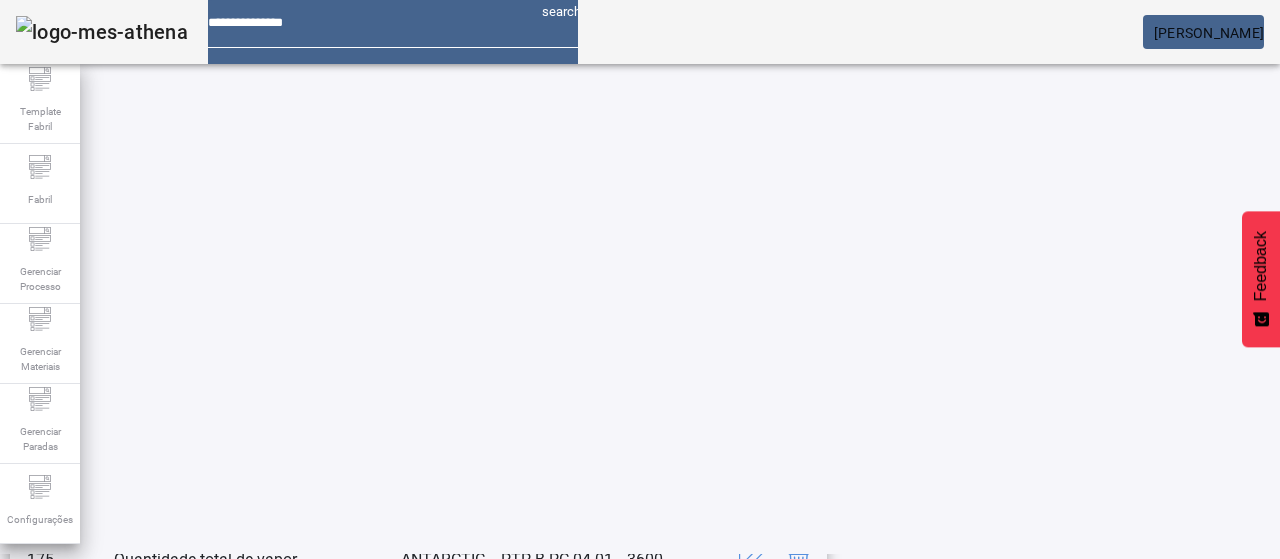 click 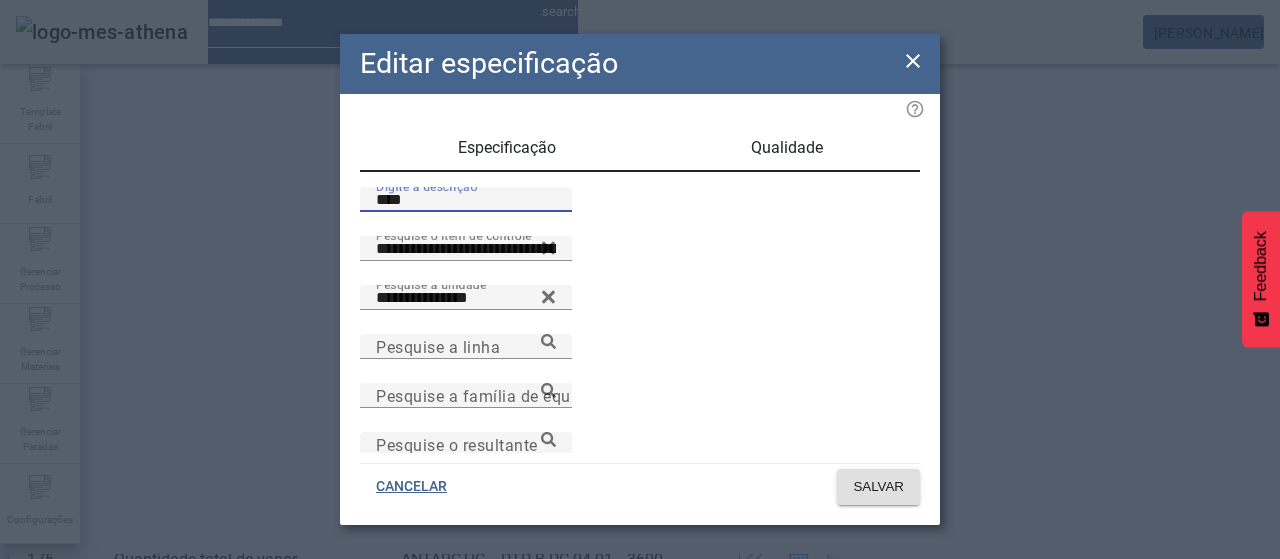 drag, startPoint x: 402, startPoint y: 223, endPoint x: 326, endPoint y: 216, distance: 76.321686 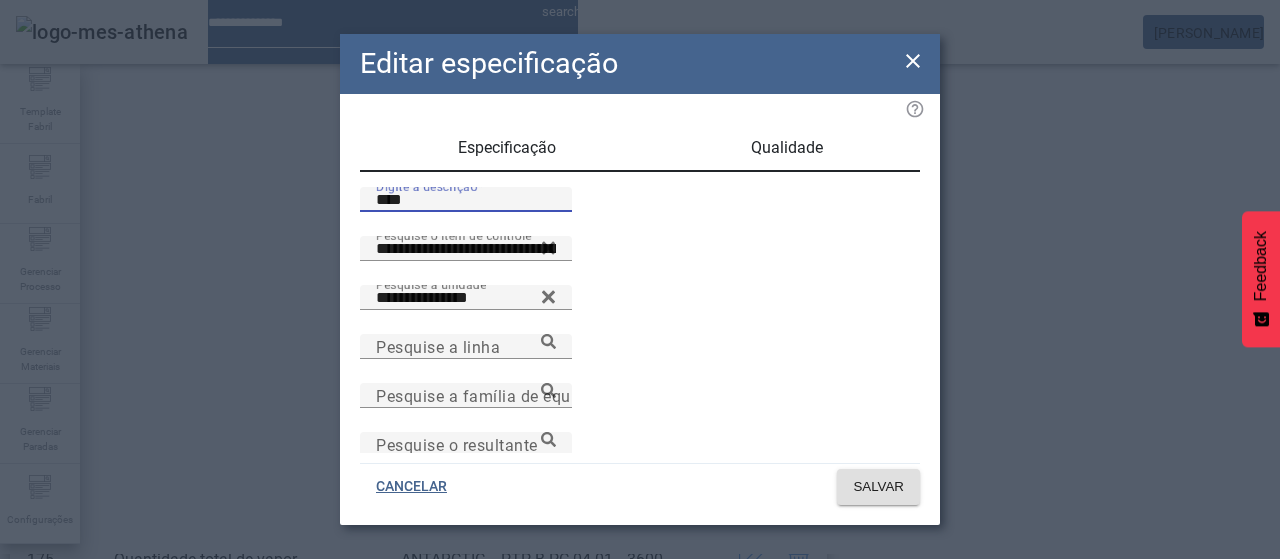 click on "**********" 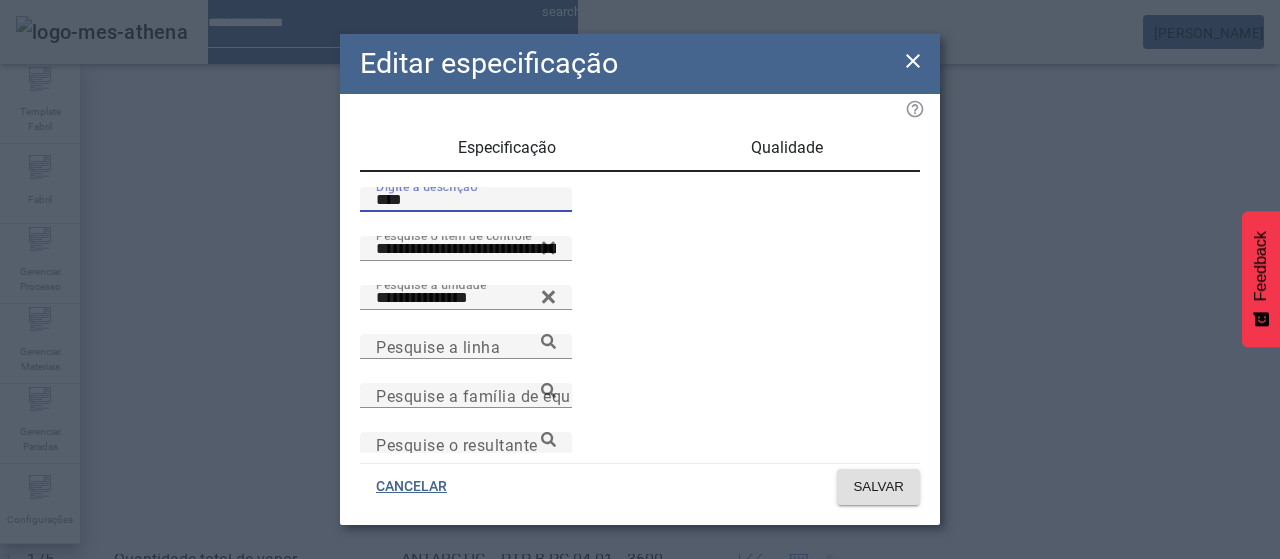 type on "****" 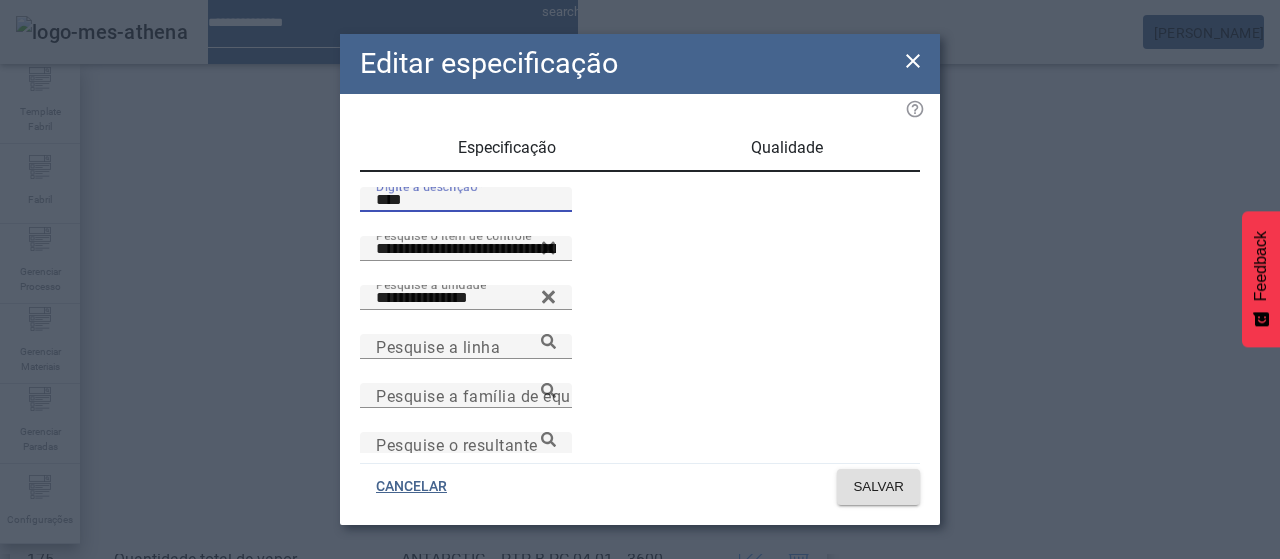 click on "Qualidade" at bounding box center (786, 148) 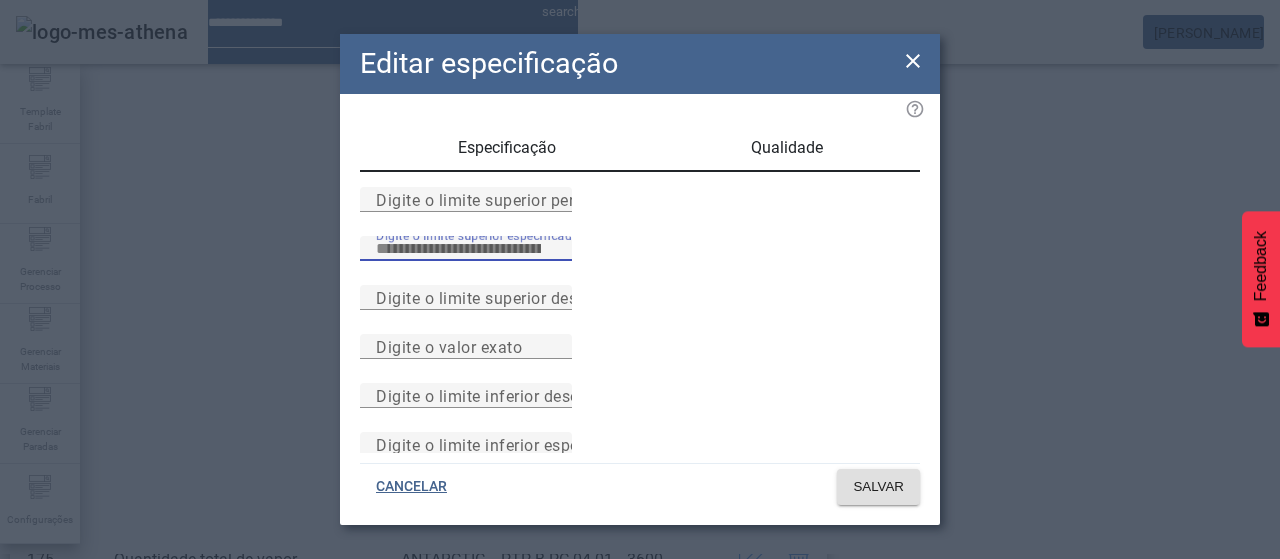 drag, startPoint x: 463, startPoint y: 301, endPoint x: 520, endPoint y: 300, distance: 57.00877 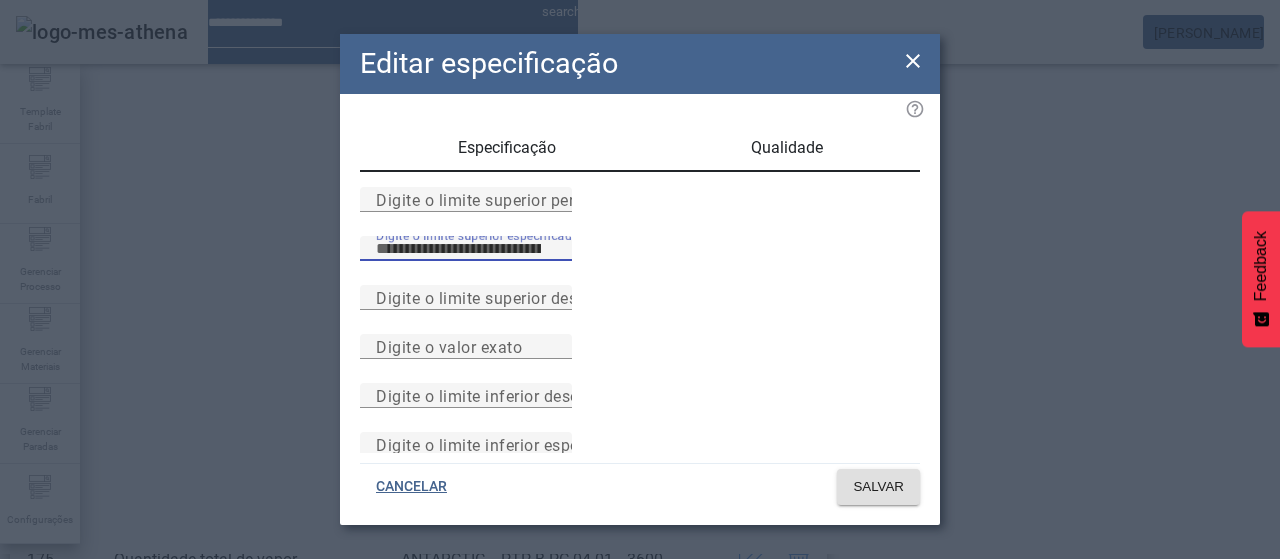 click on "***" at bounding box center [466, 249] 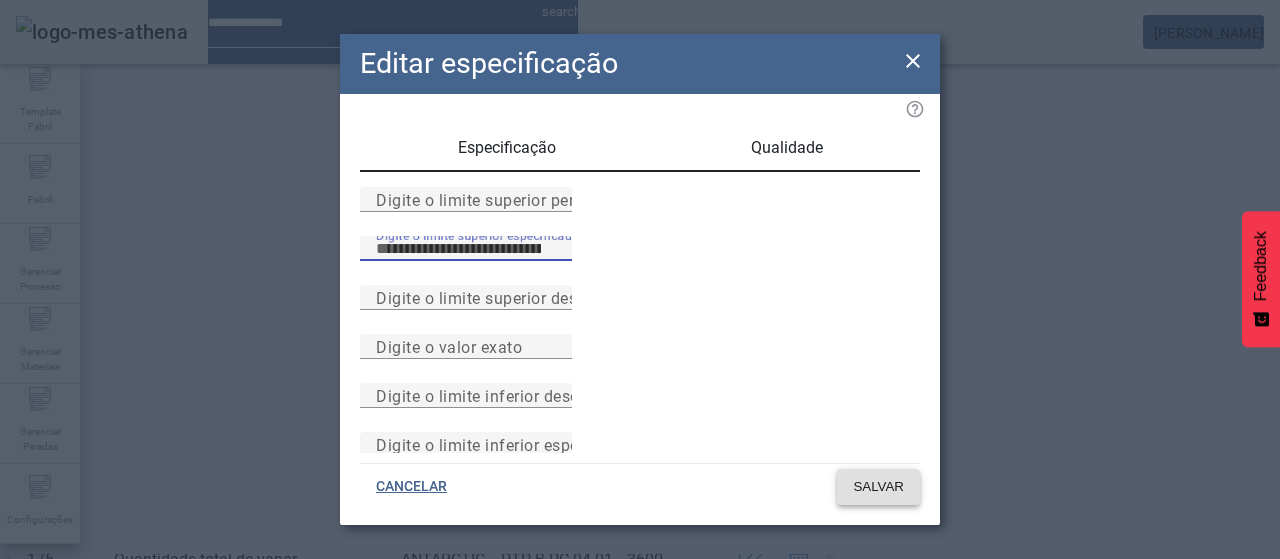 type on "****" 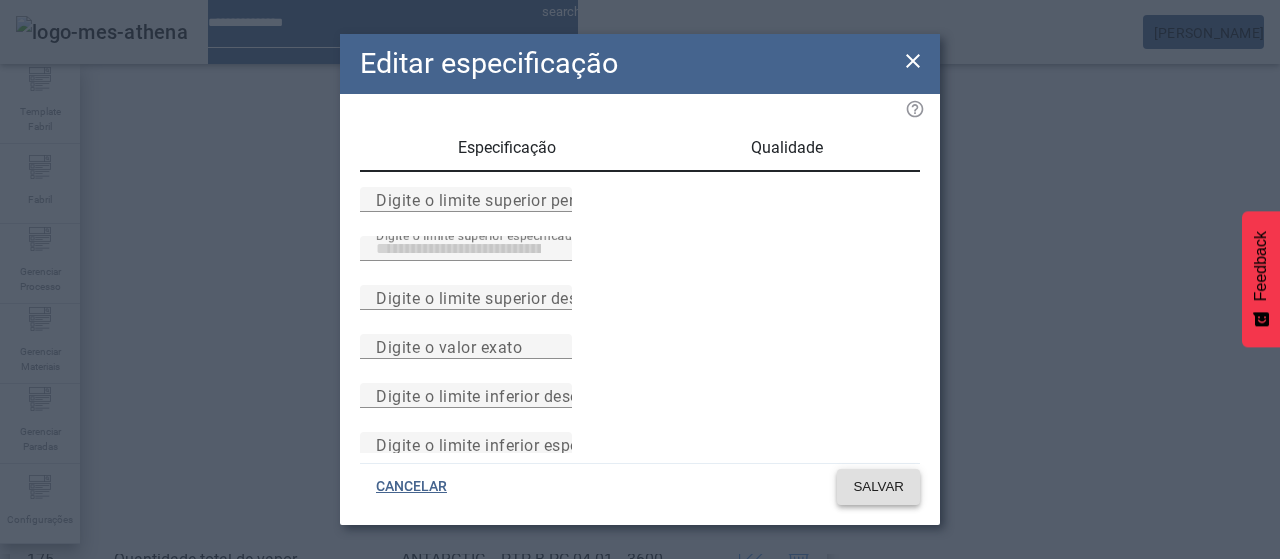 click on "SALVAR" 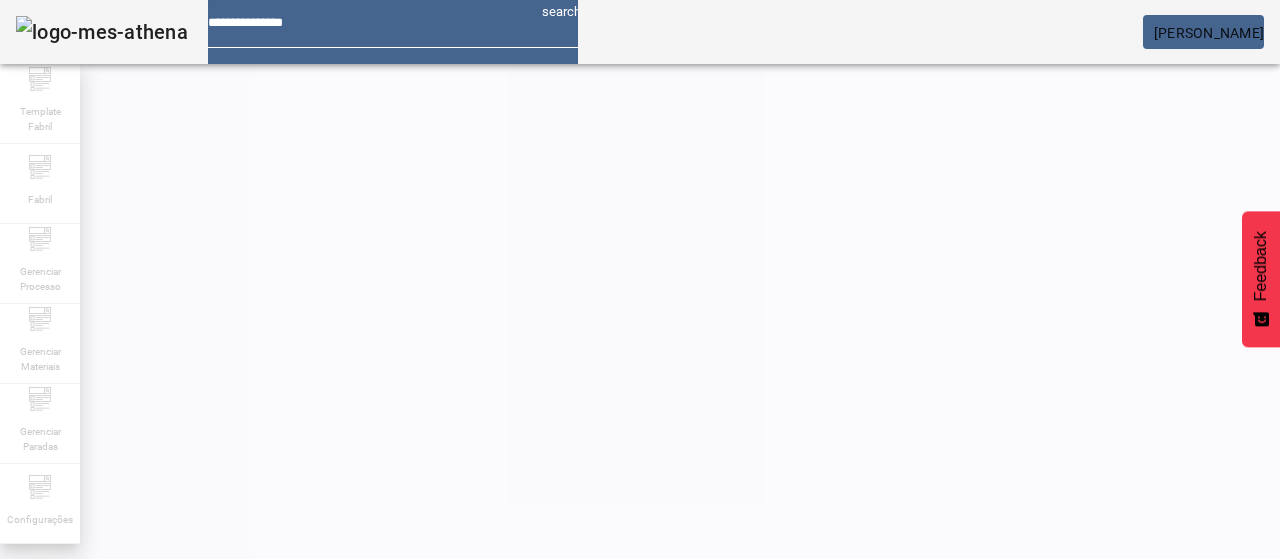 scroll, scrollTop: 423, scrollLeft: 0, axis: vertical 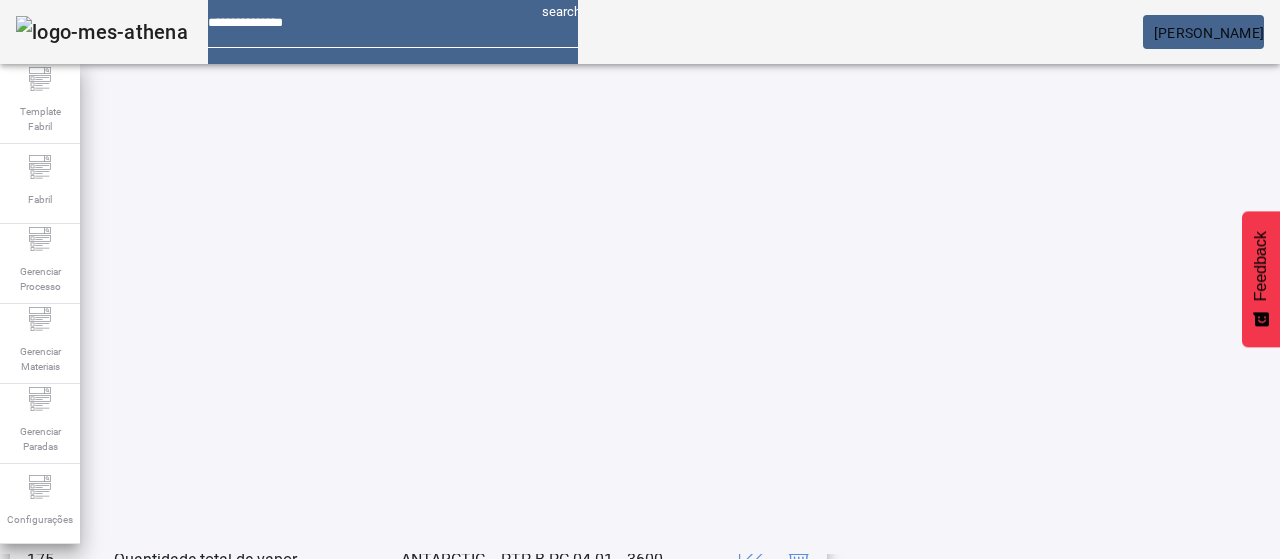 click 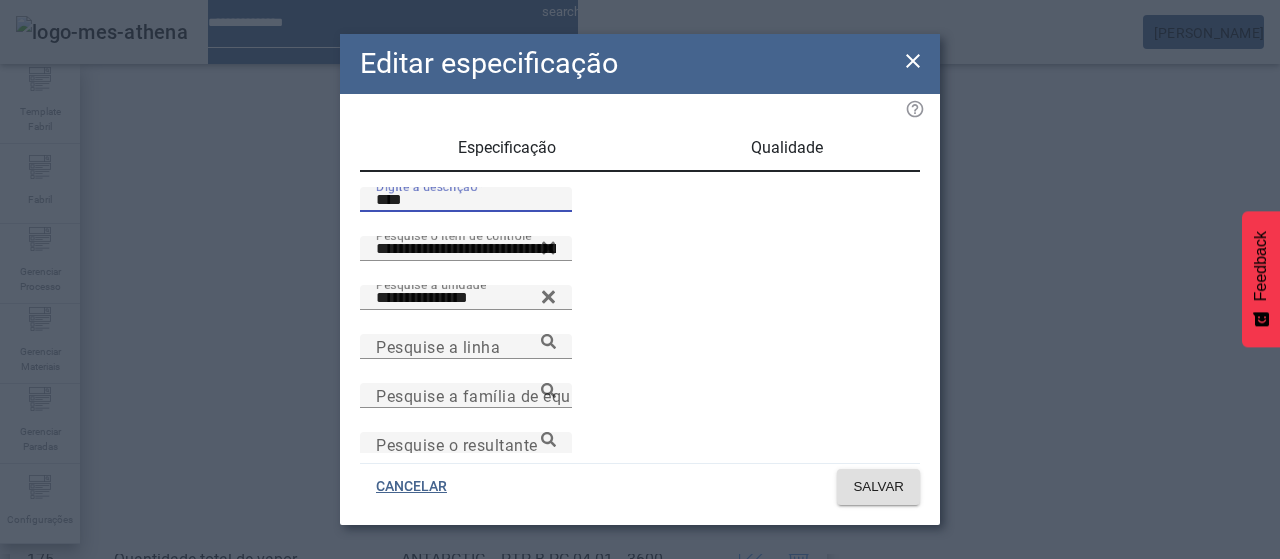 drag, startPoint x: 387, startPoint y: 217, endPoint x: 318, endPoint y: 213, distance: 69.115845 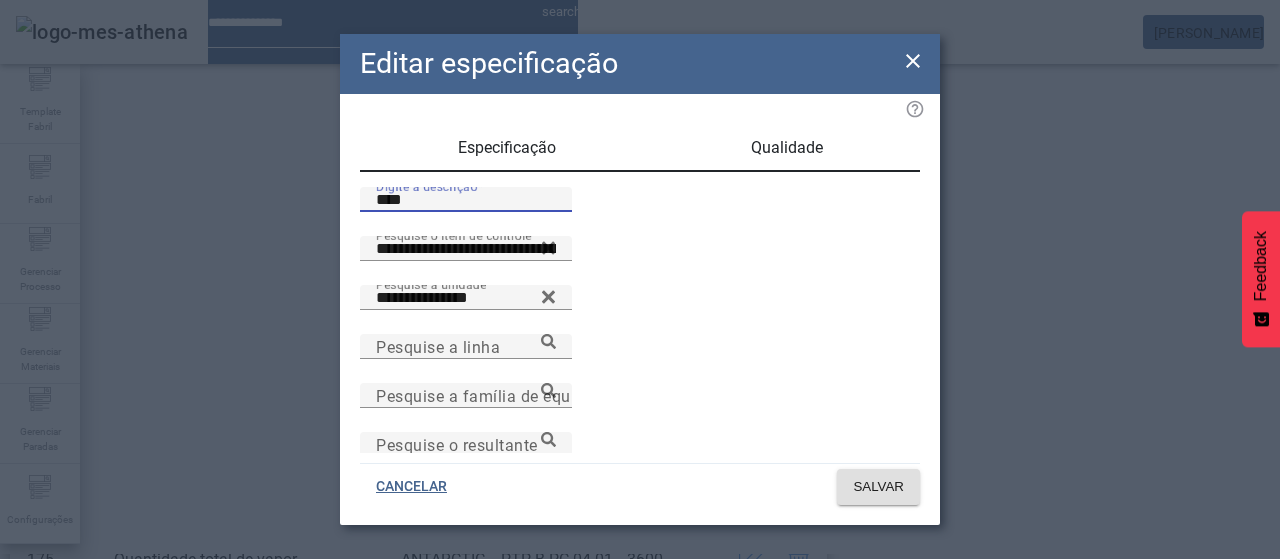 click on "**********" 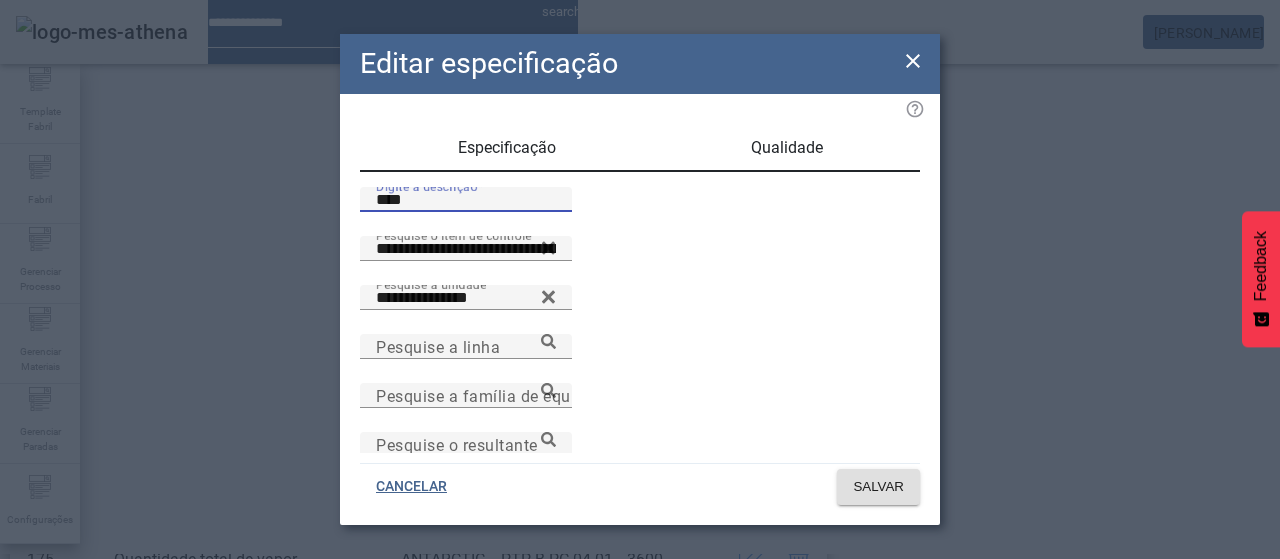 type on "****" 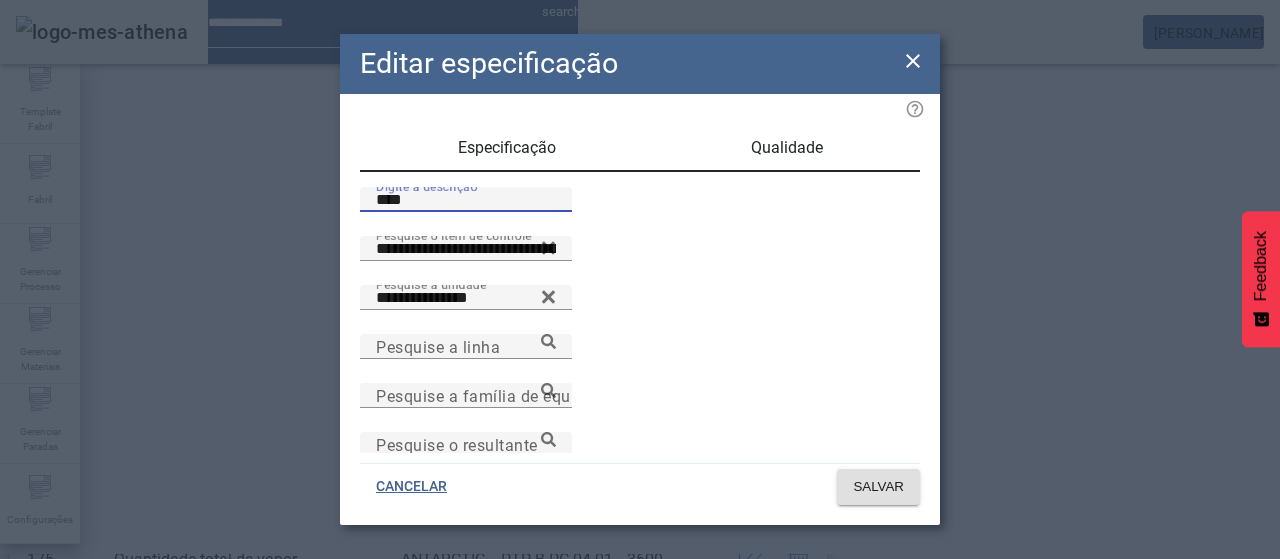 drag, startPoint x: 738, startPoint y: 147, endPoint x: 703, endPoint y: 184, distance: 50.931328 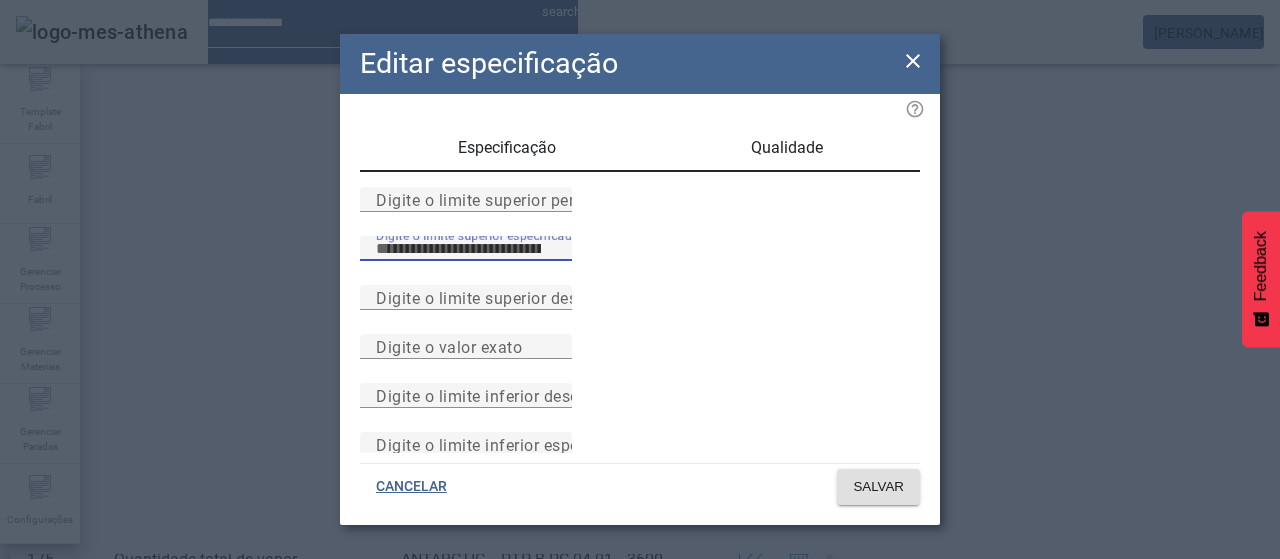 drag, startPoint x: 486, startPoint y: 303, endPoint x: 367, endPoint y: 299, distance: 119.06721 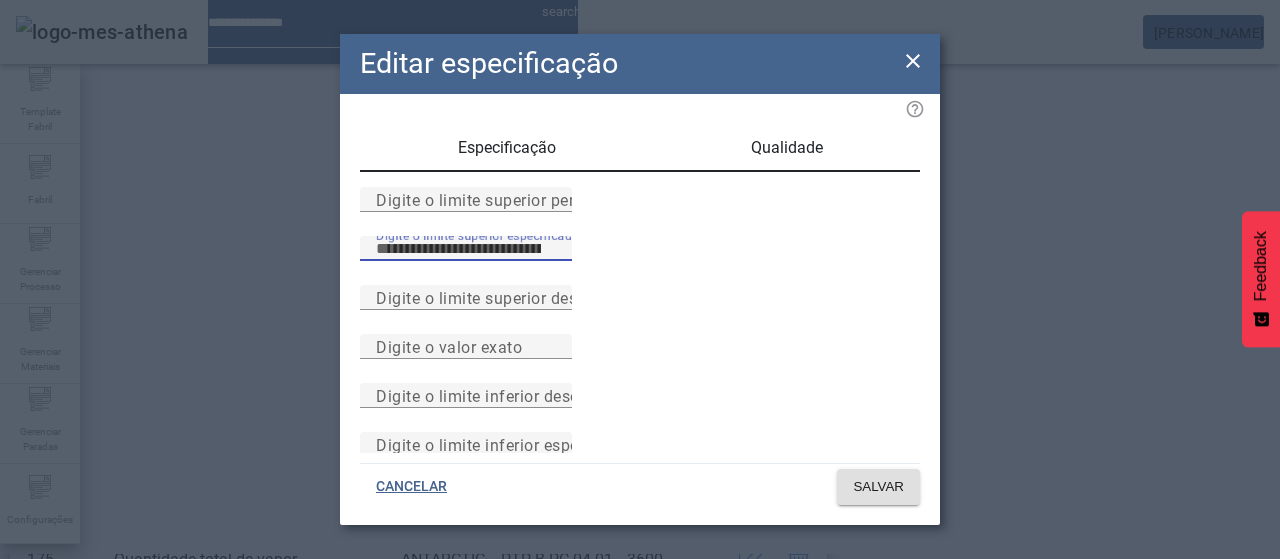 click on "Digite o limite superior especificado *" at bounding box center [640, 260] 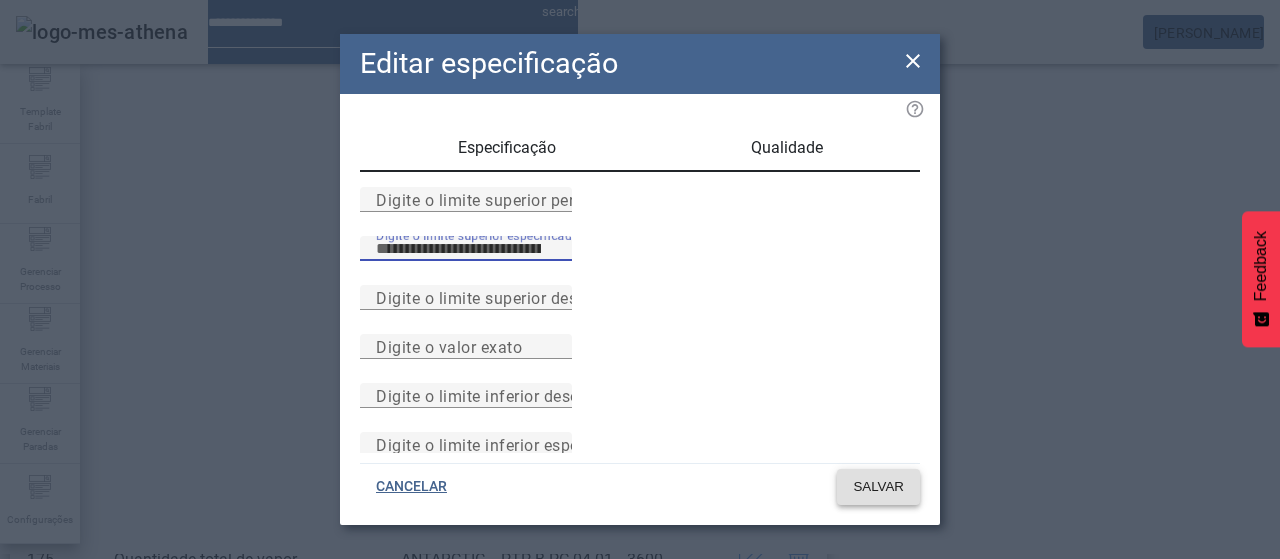 type on "****" 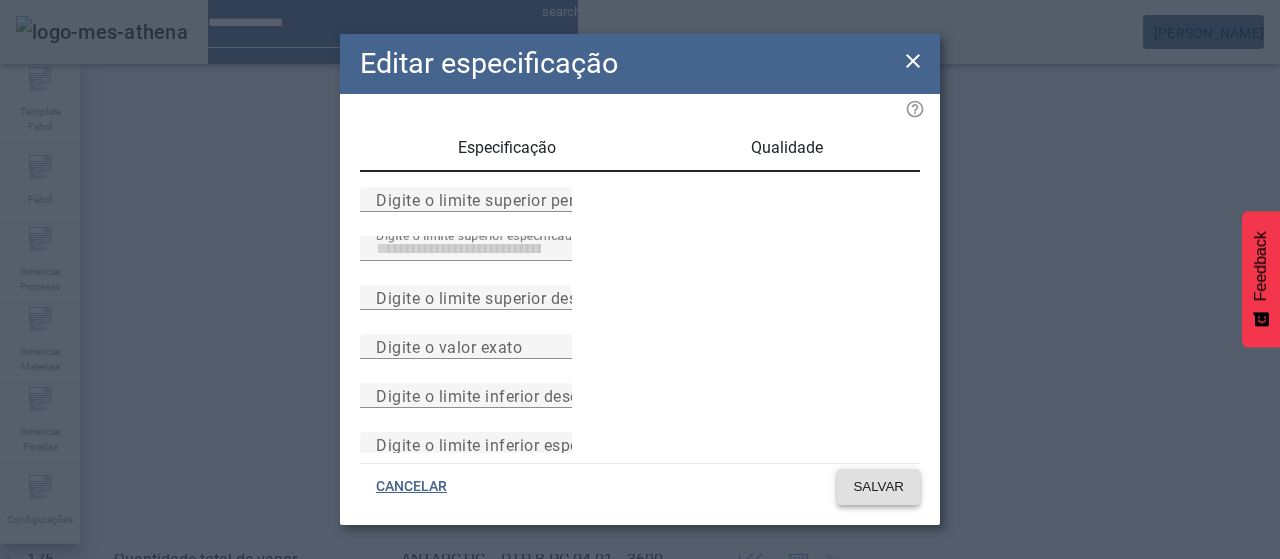 click on "SALVAR" 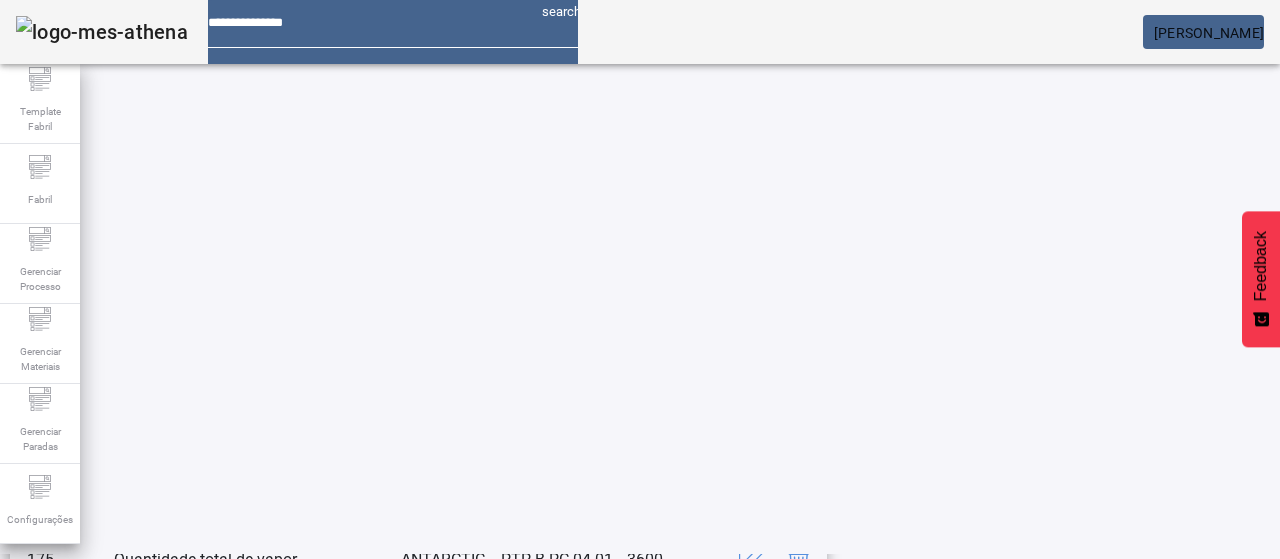 scroll, scrollTop: 423, scrollLeft: 0, axis: vertical 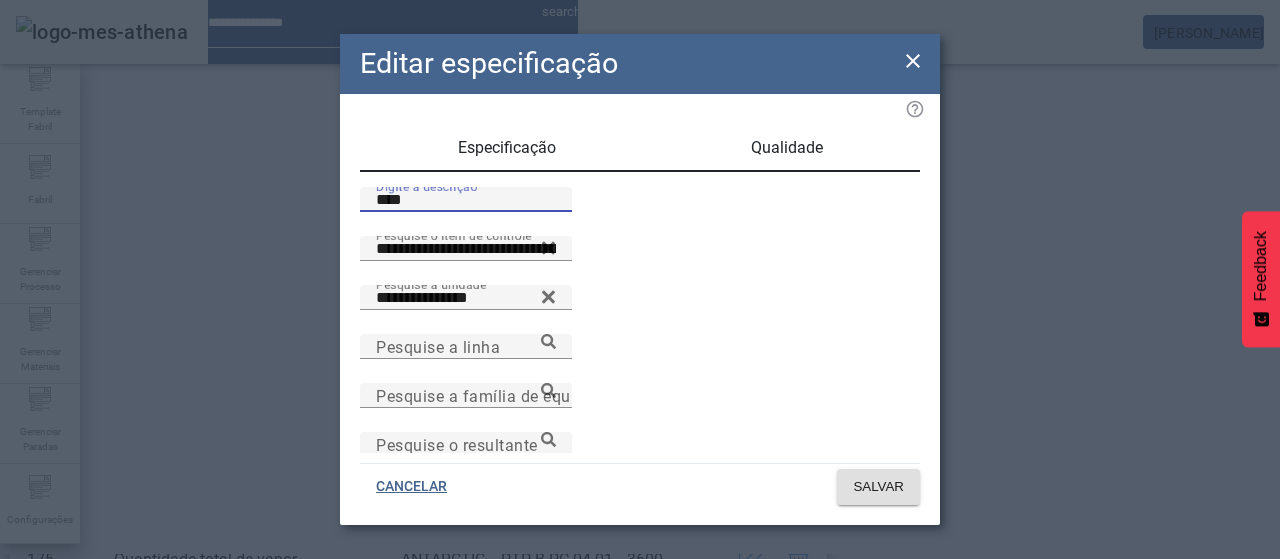 drag, startPoint x: 340, startPoint y: 225, endPoint x: 298, endPoint y: 223, distance: 42.047592 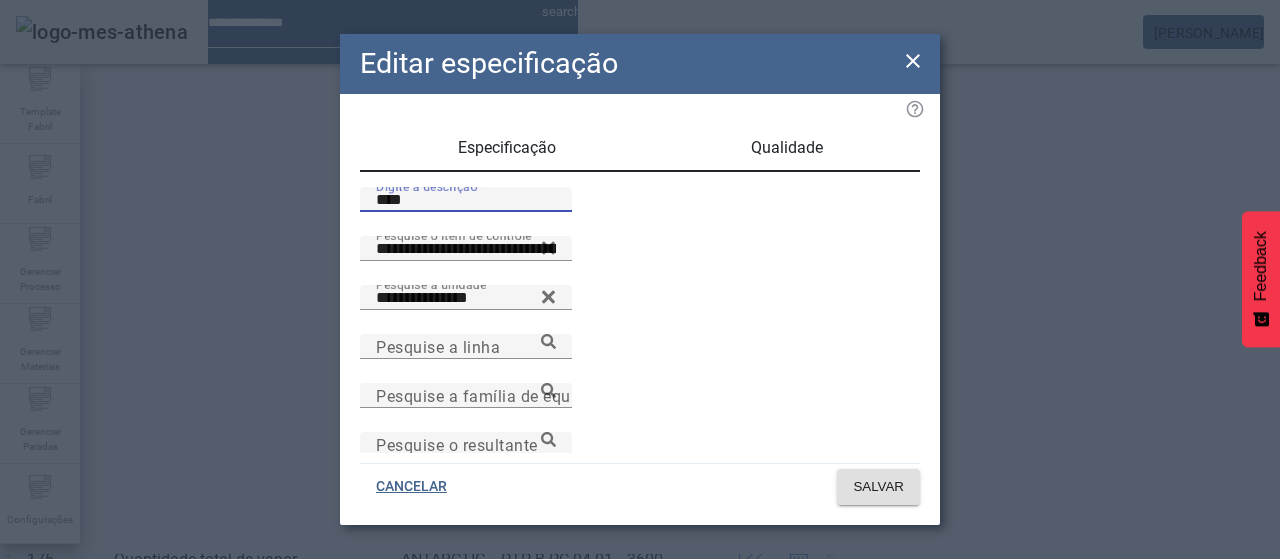 click on "**********" 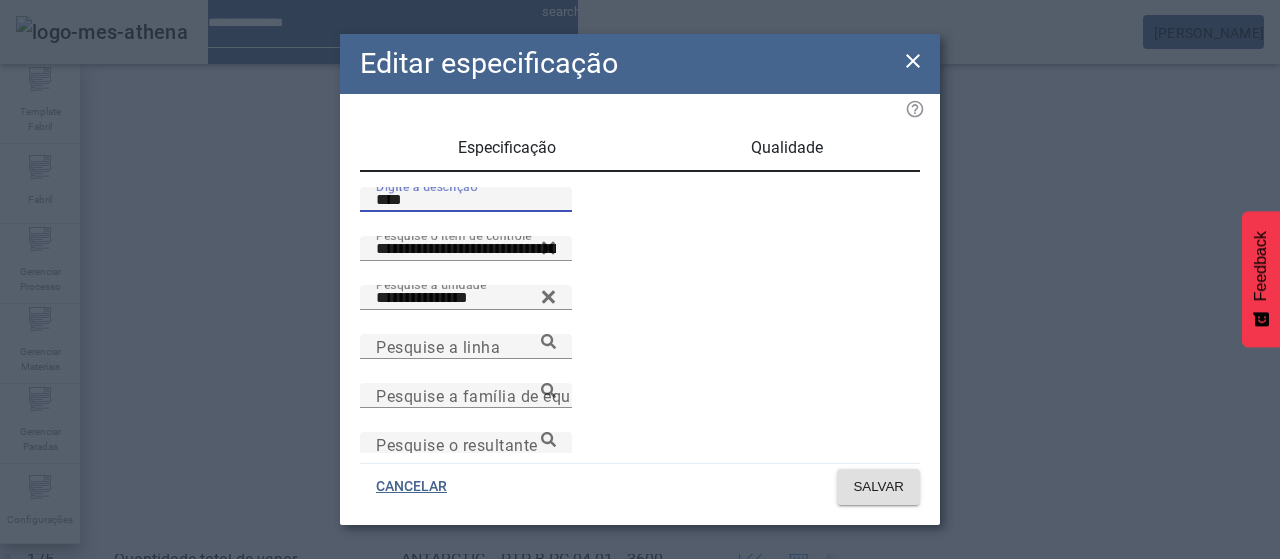 type on "****" 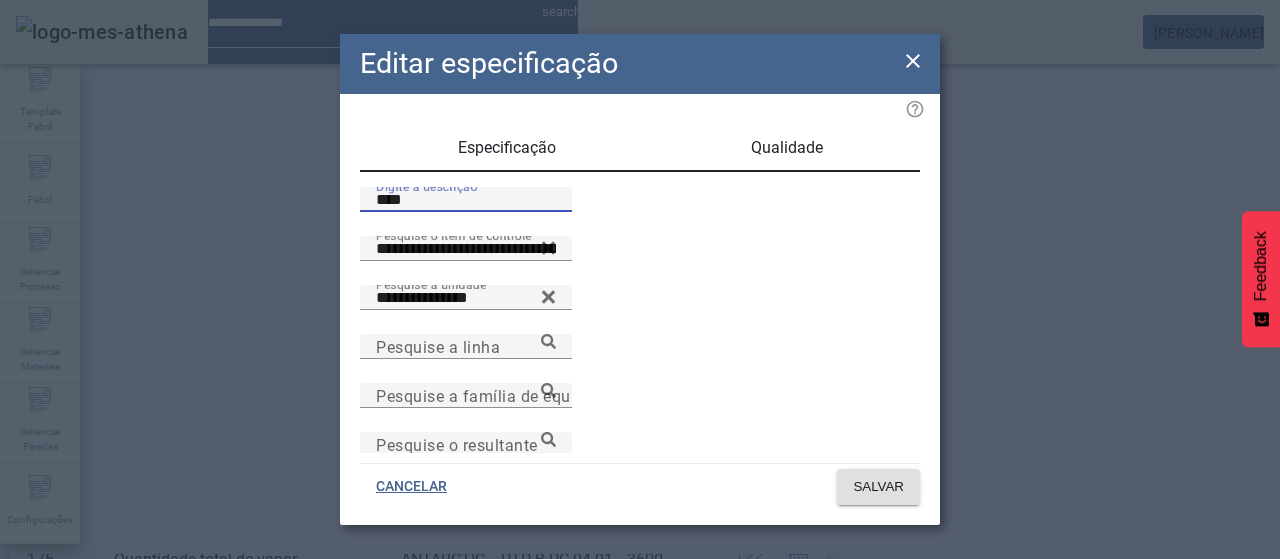 click on "Qualidade" at bounding box center (787, 148) 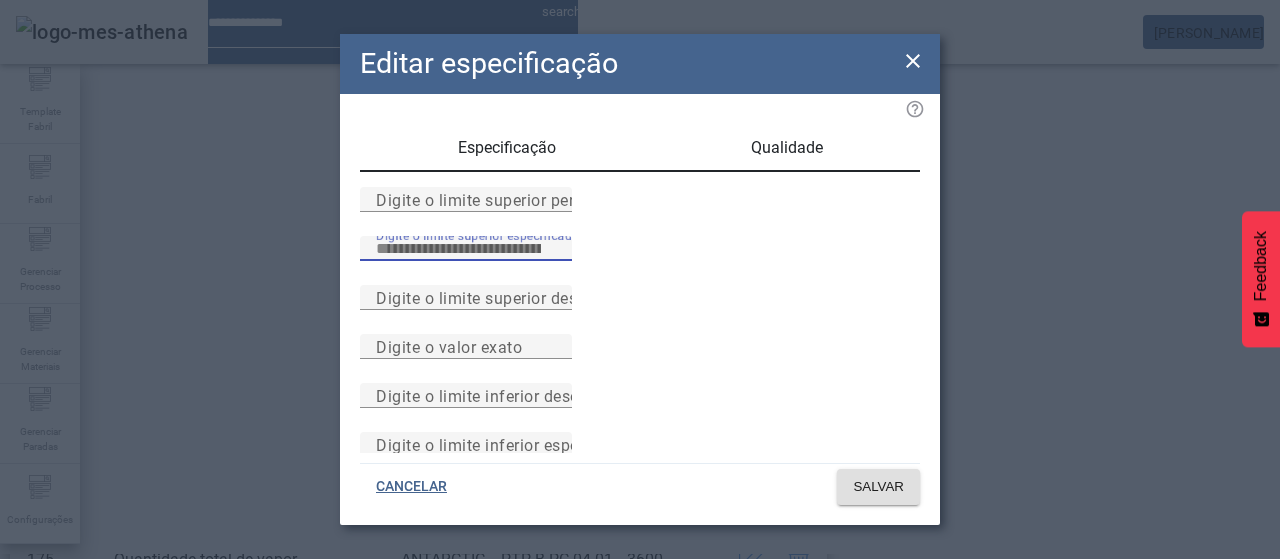 drag, startPoint x: 470, startPoint y: 311, endPoint x: 413, endPoint y: 305, distance: 57.31492 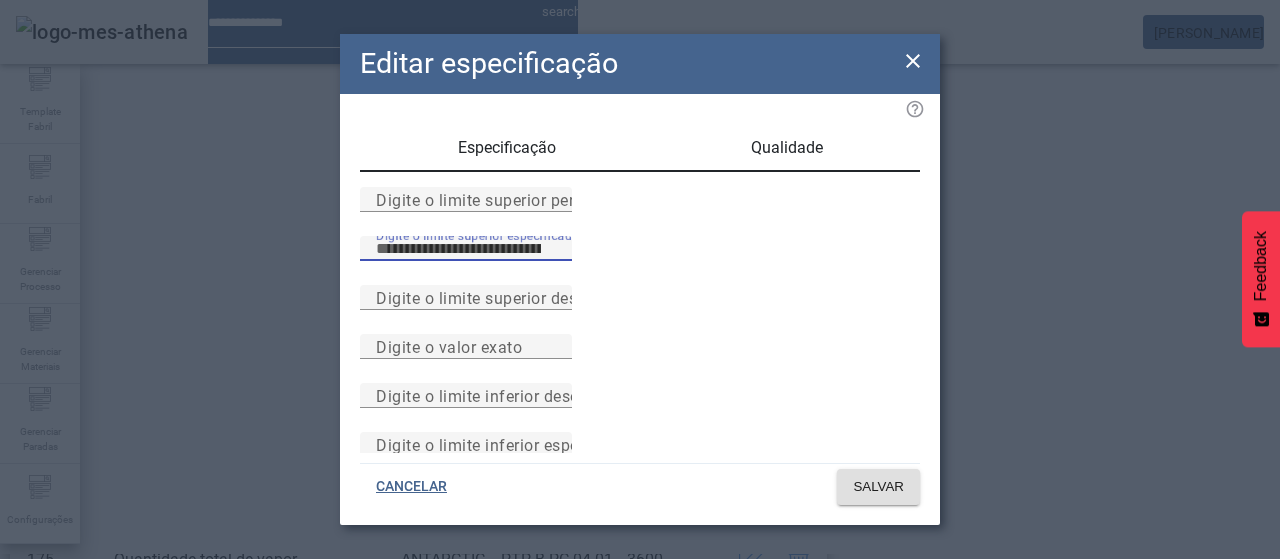 click on "Digite o limite superior especificado *" at bounding box center [640, 260] 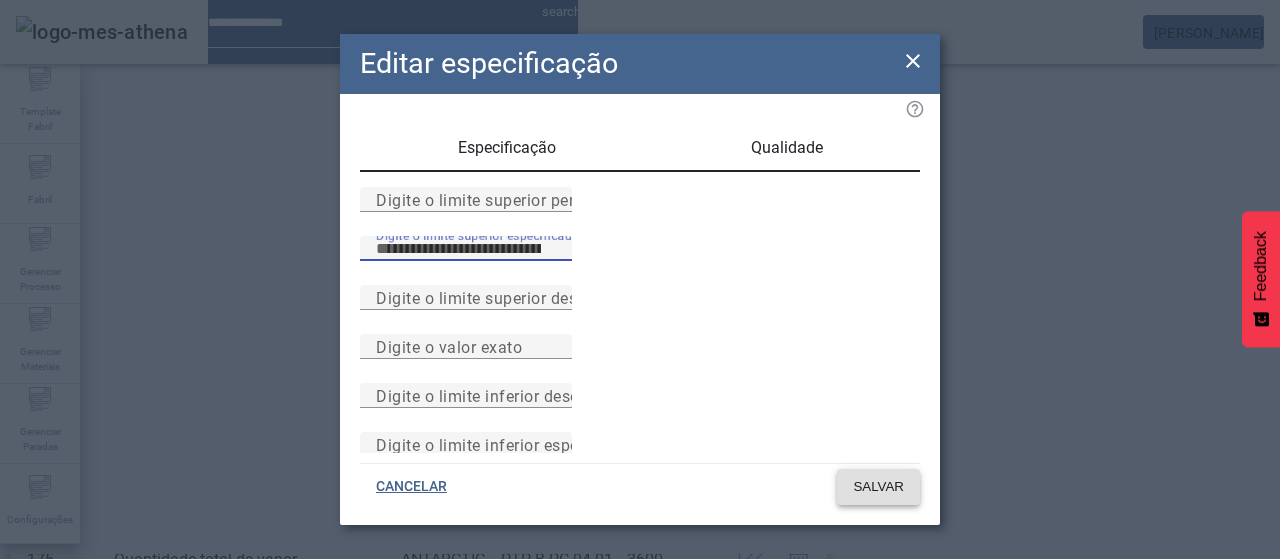 type on "****" 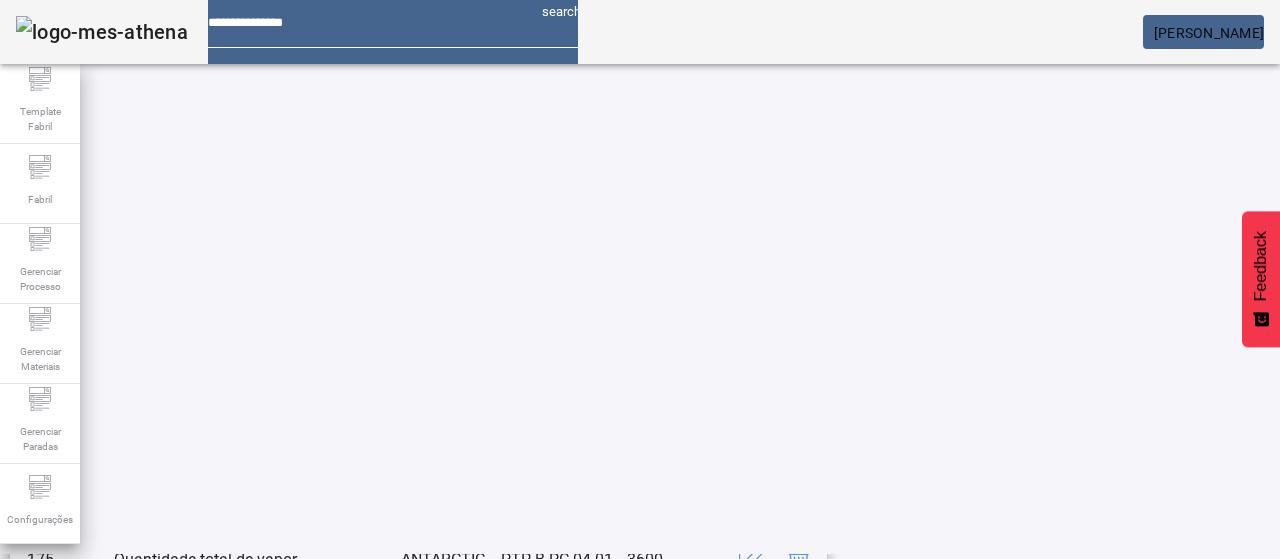 scroll, scrollTop: 523, scrollLeft: 0, axis: vertical 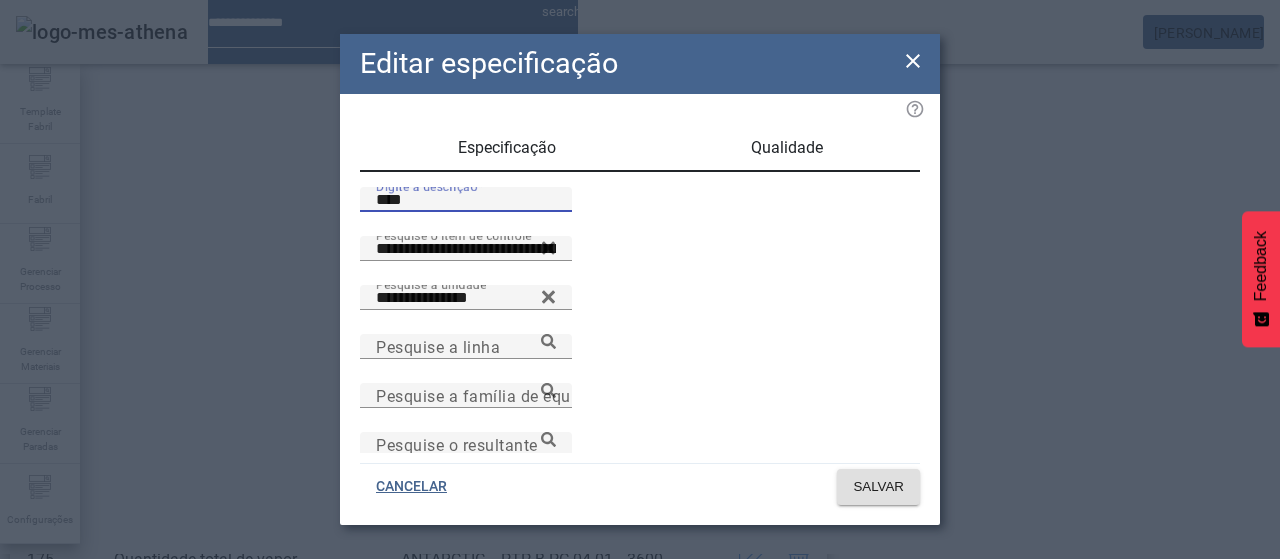 drag, startPoint x: 407, startPoint y: 227, endPoint x: 321, endPoint y: 220, distance: 86.28442 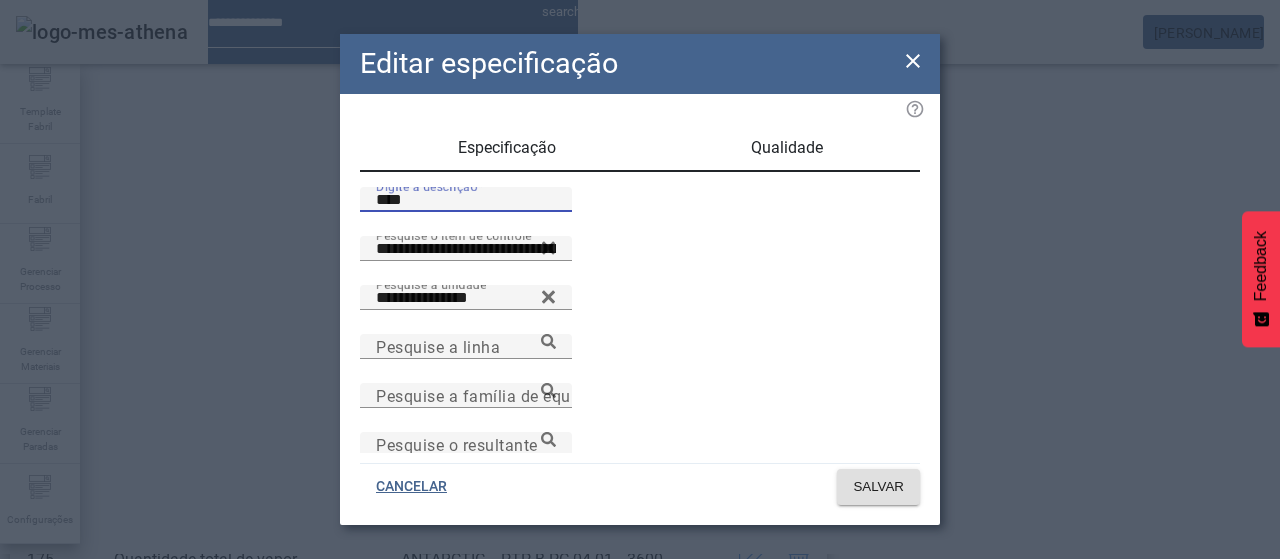 click on "**********" 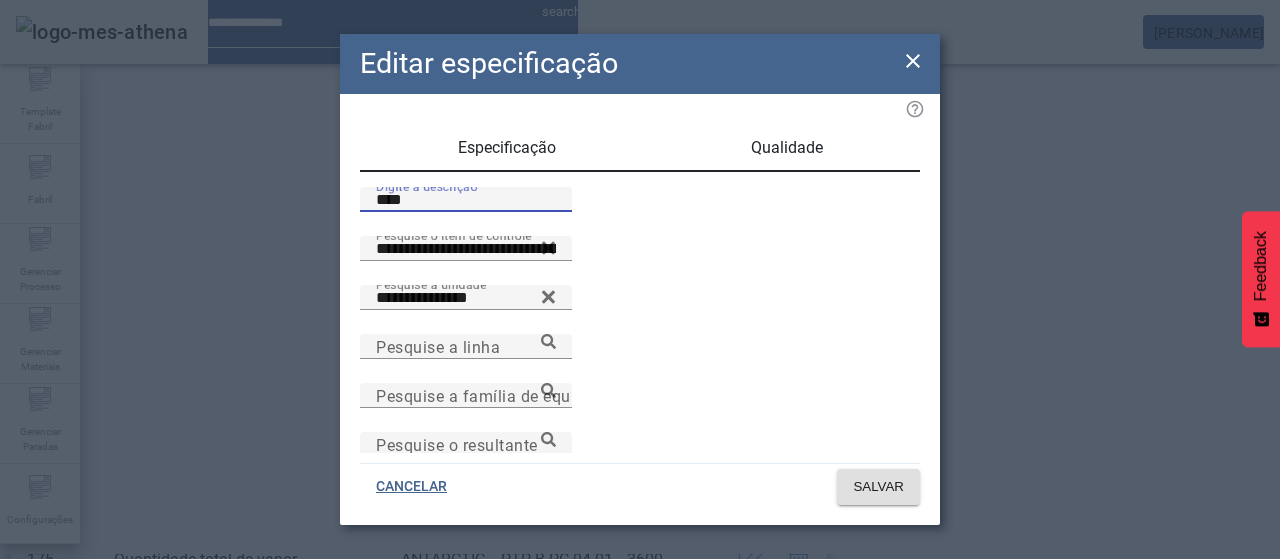 type on "****" 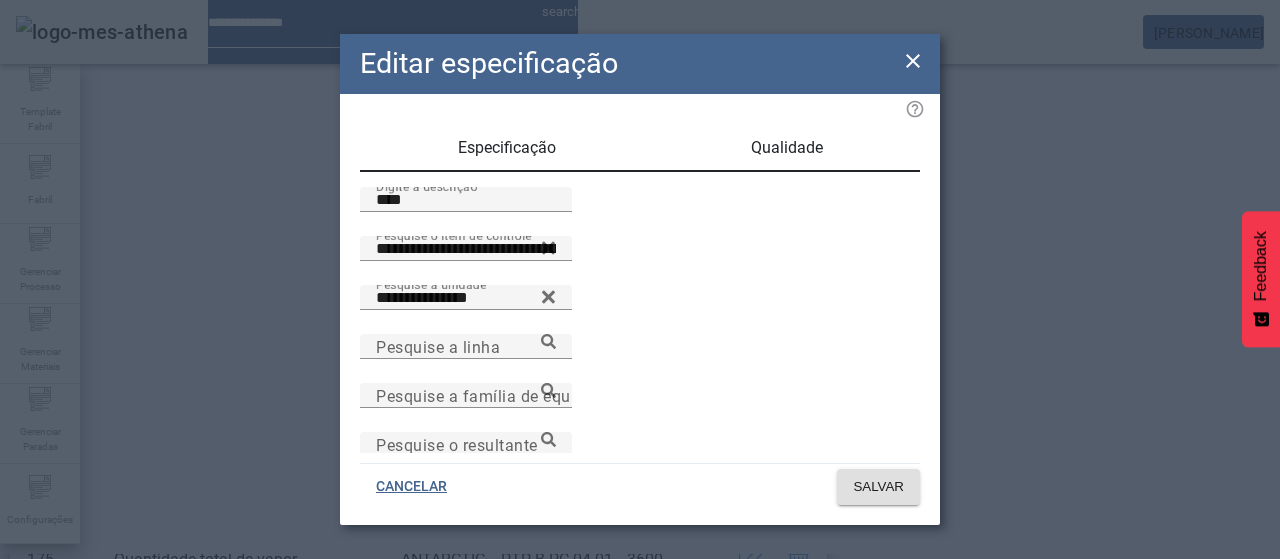 click on "Qualidade" at bounding box center [786, 148] 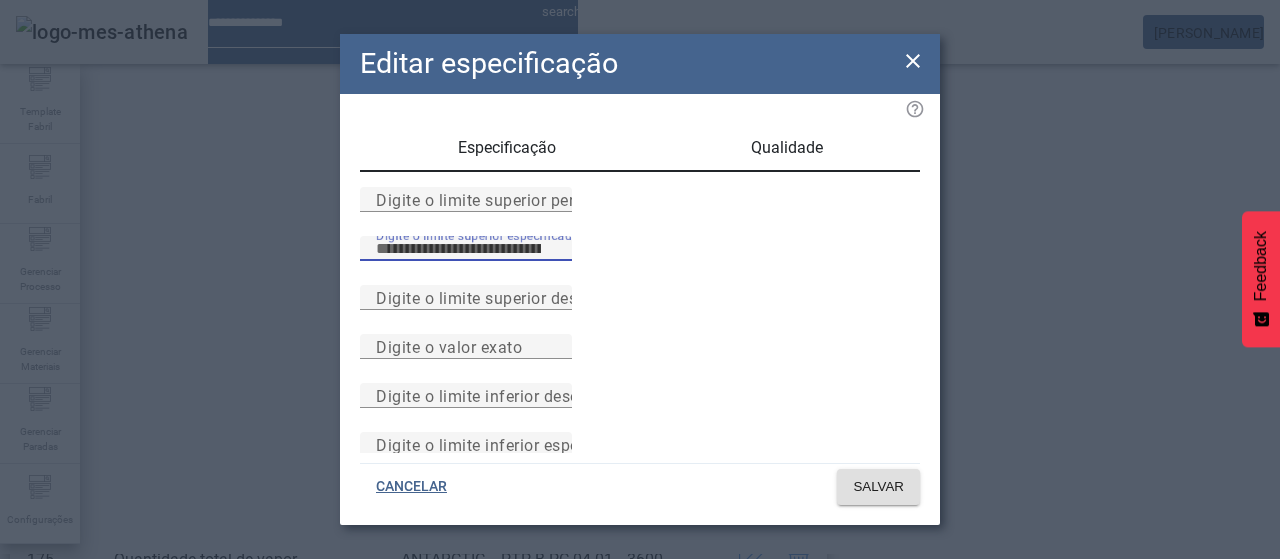 click on "*" at bounding box center (466, 249) 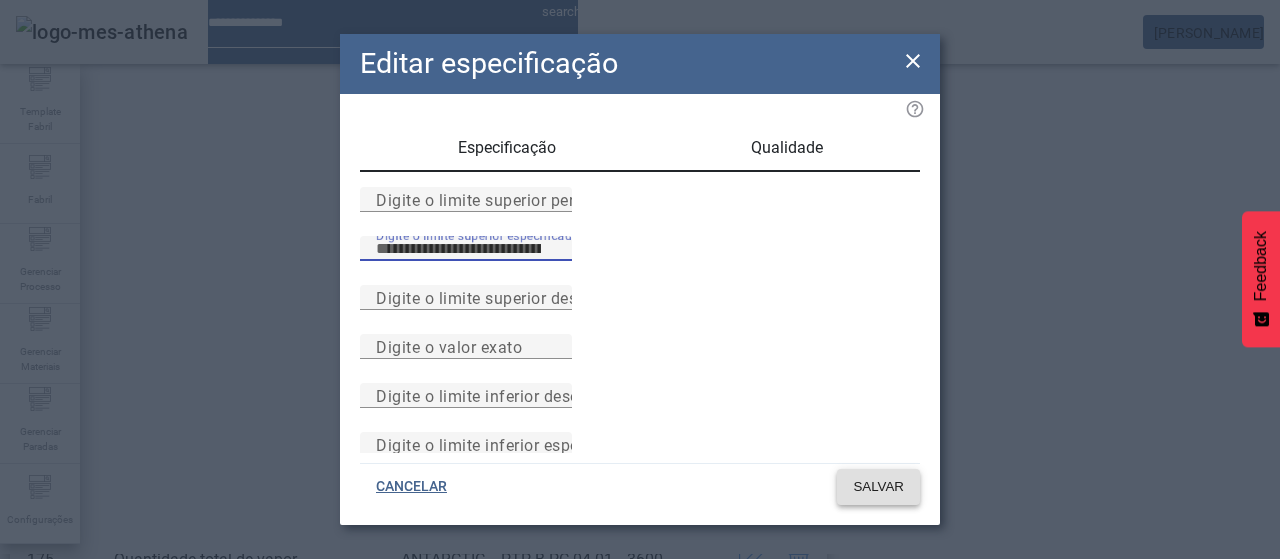 type on "****" 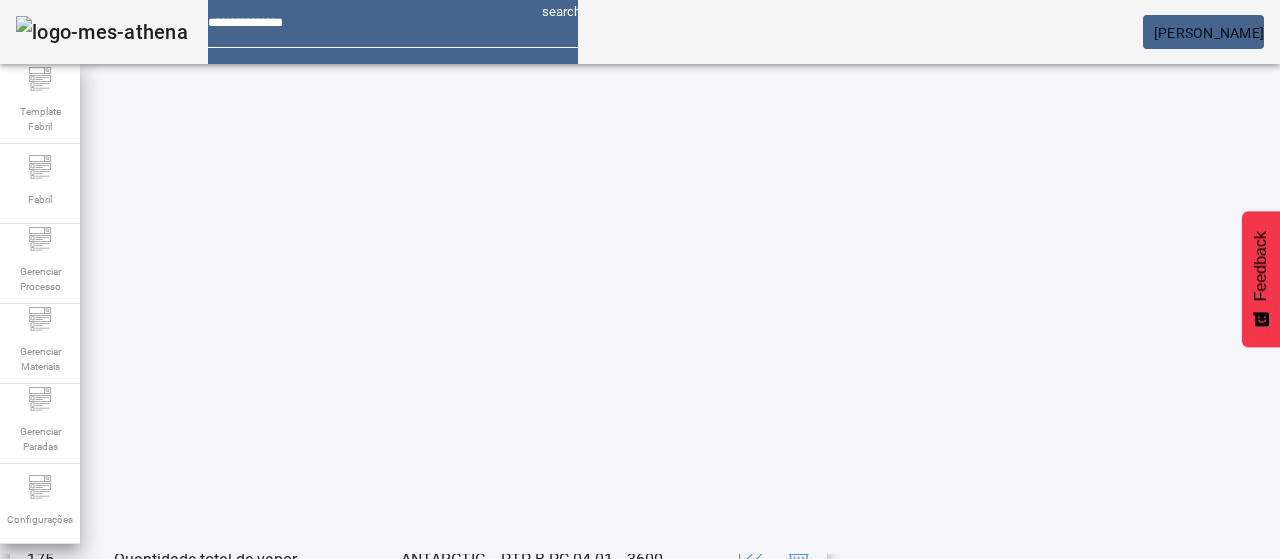 scroll, scrollTop: 540, scrollLeft: 0, axis: vertical 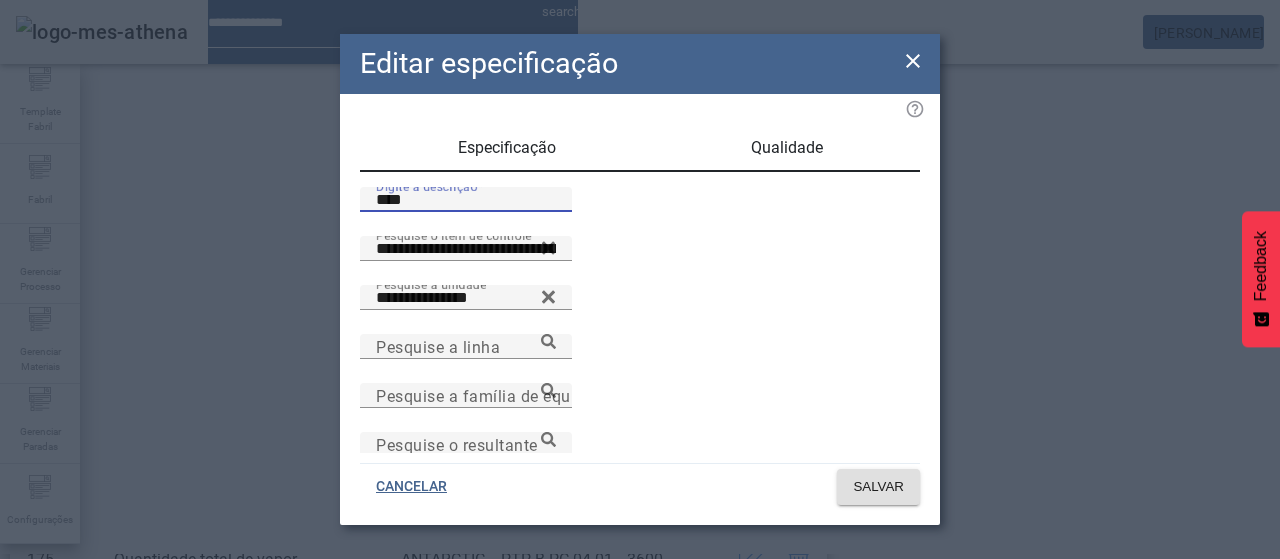 click on "****" at bounding box center [466, 200] 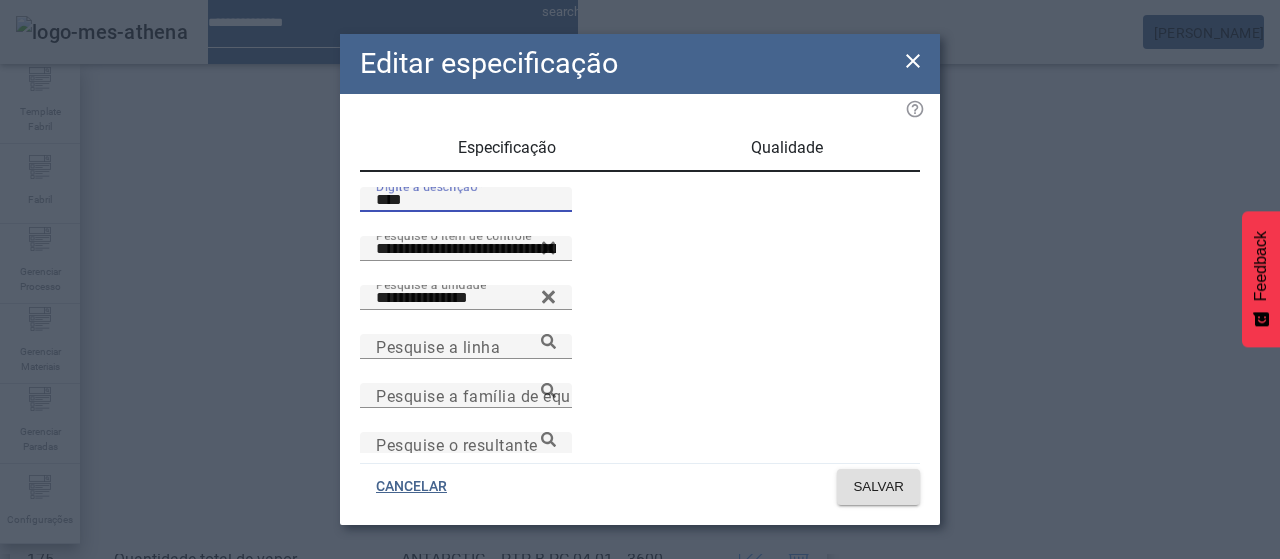 drag, startPoint x: 771, startPoint y: 147, endPoint x: 660, endPoint y: 181, distance: 116.090485 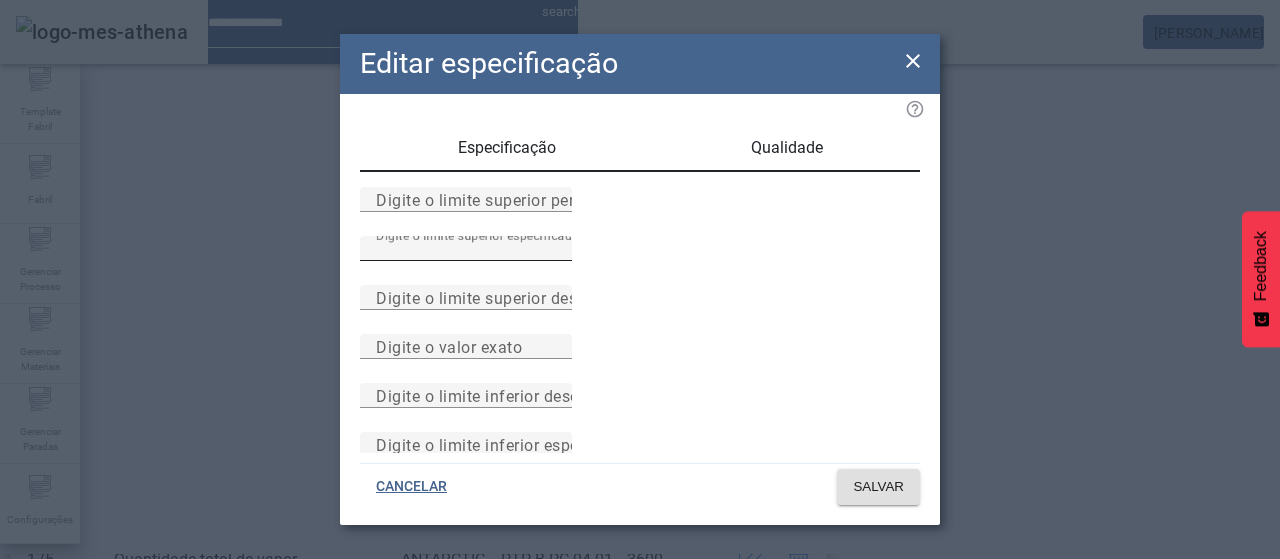 click on "*" at bounding box center [466, 249] 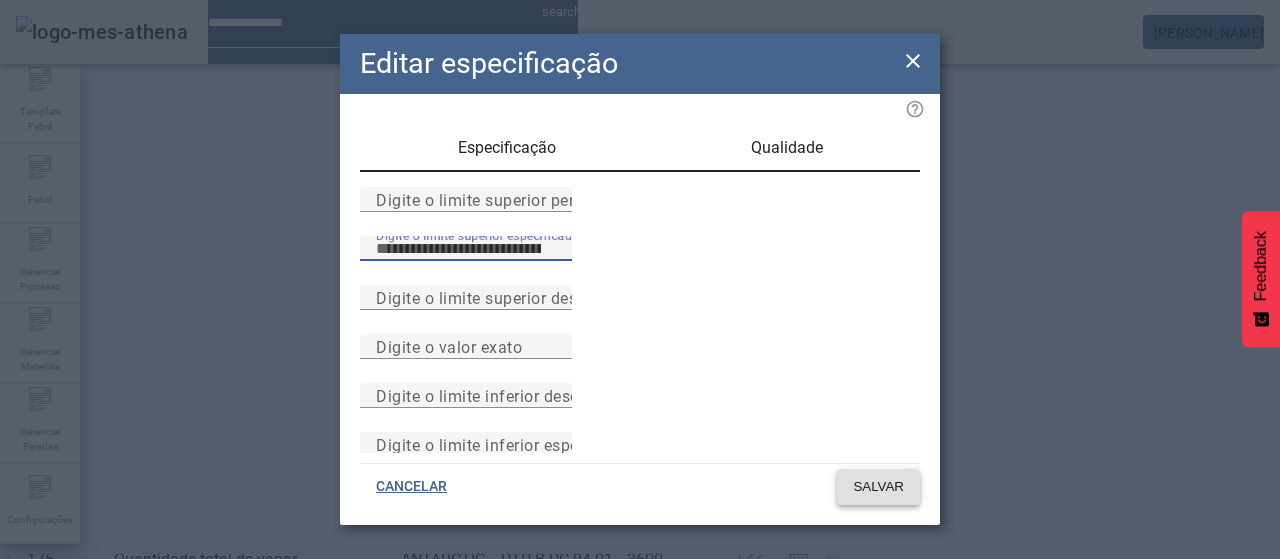 type on "****" 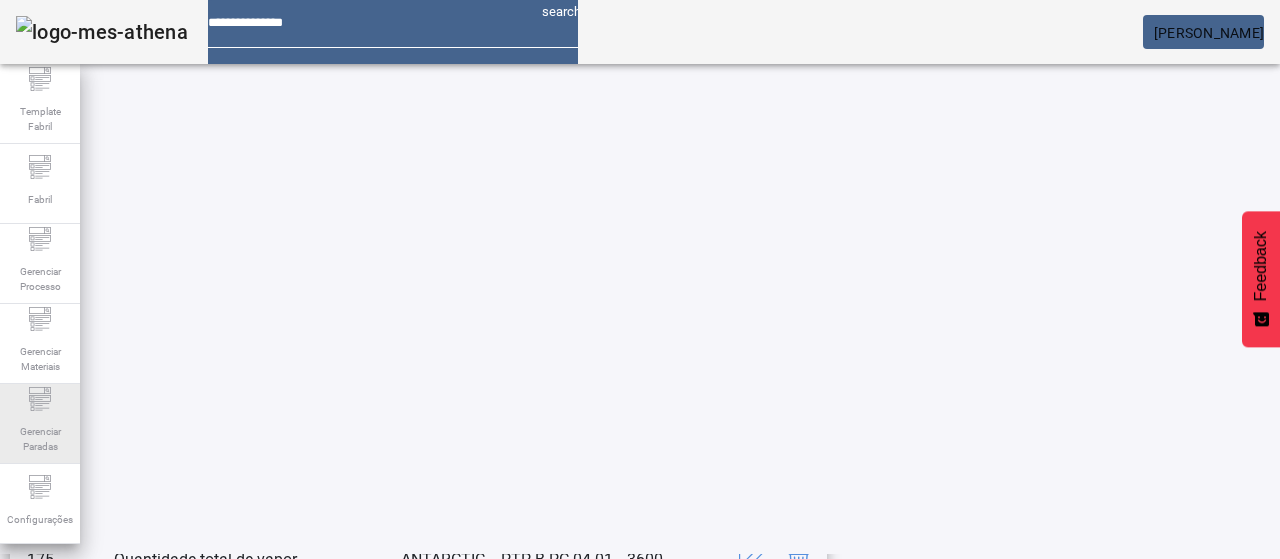 scroll, scrollTop: 340, scrollLeft: 0, axis: vertical 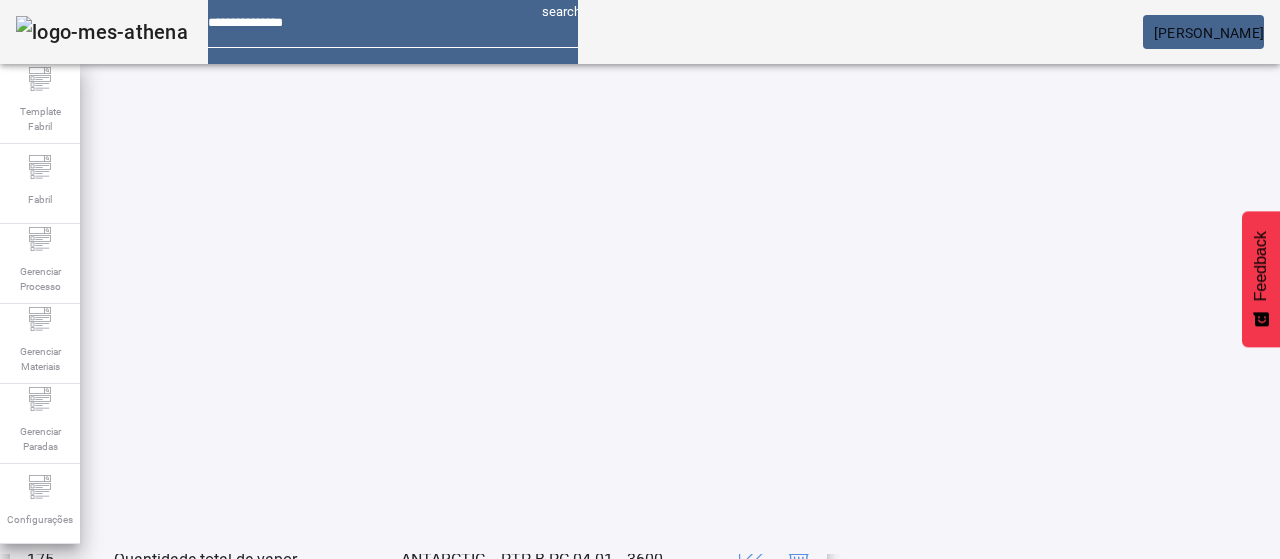 click on "LIMPAR FILTRAR" 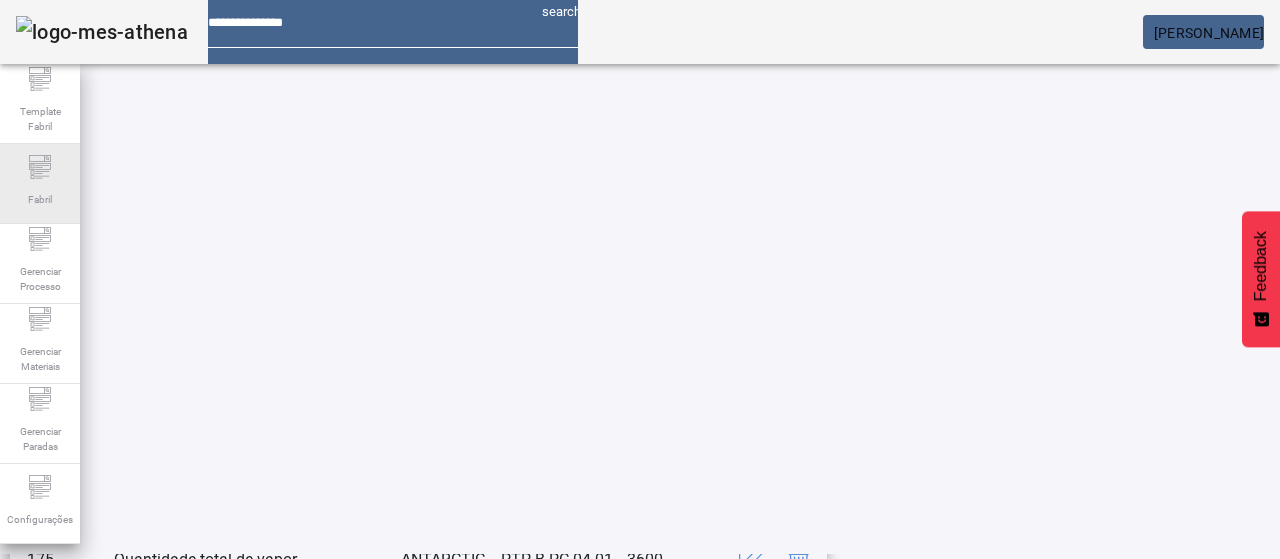 drag, startPoint x: 11, startPoint y: 177, endPoint x: 75, endPoint y: 157, distance: 67.052216 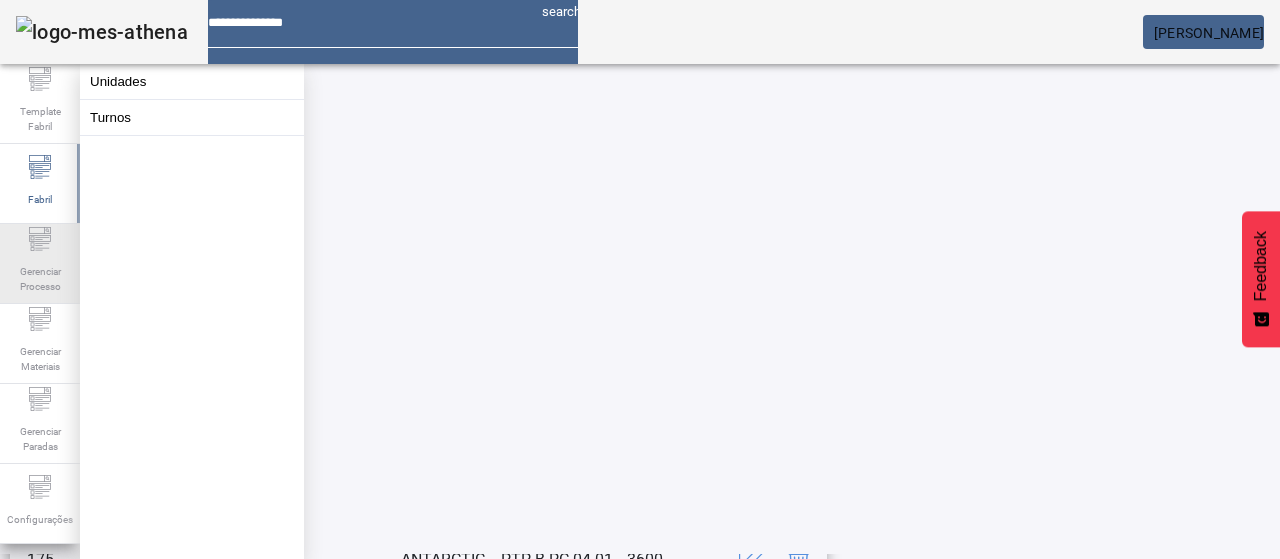 click 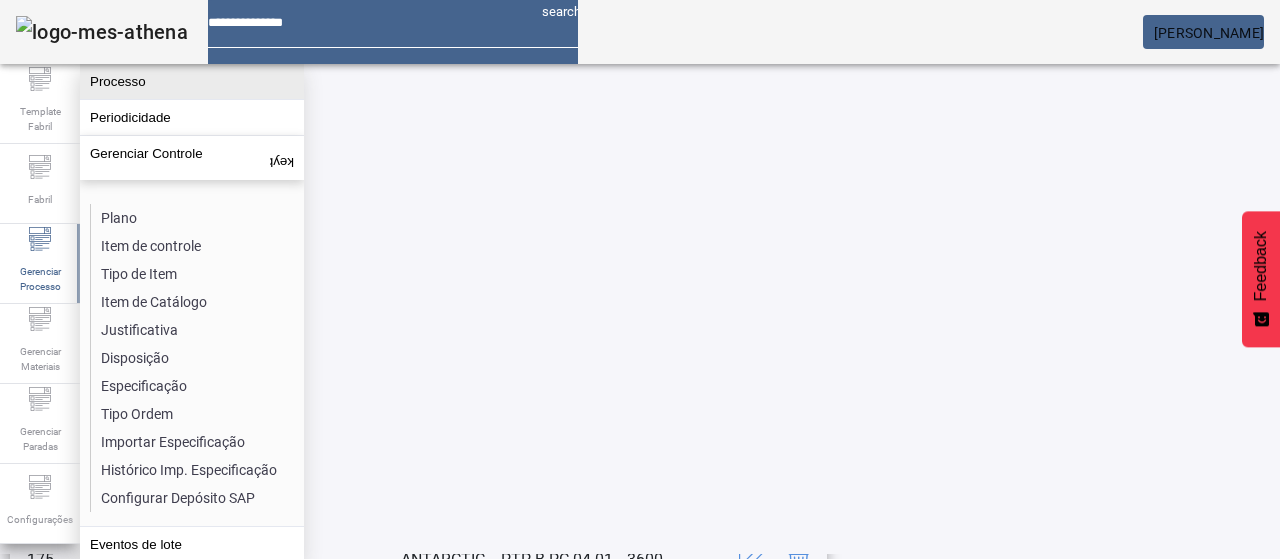click on "Processo" 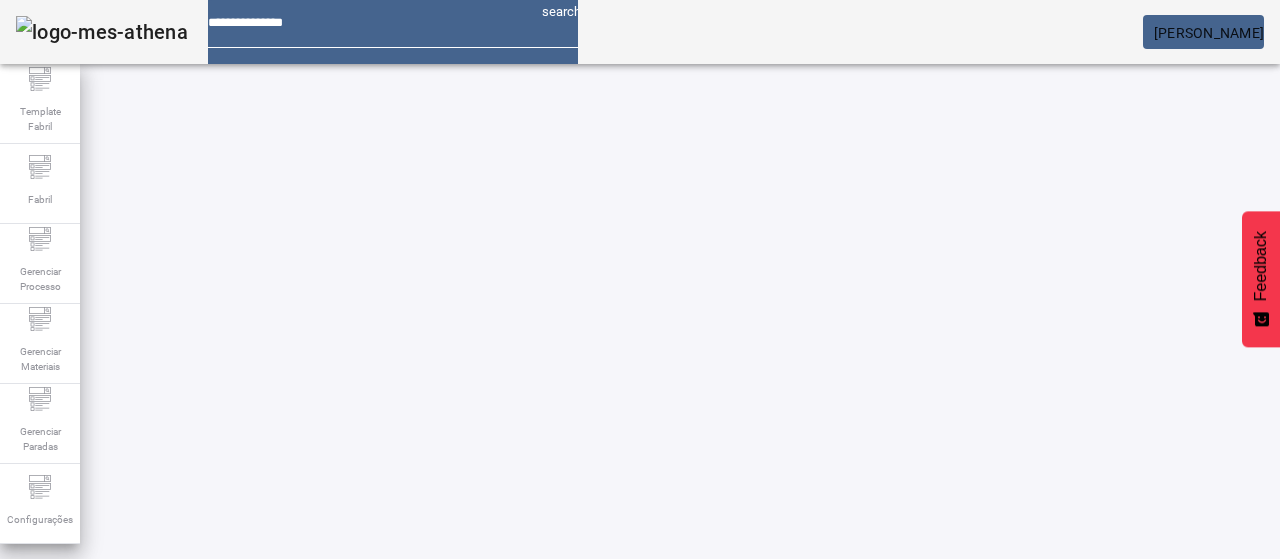 click on "ABRIR FILTROS" 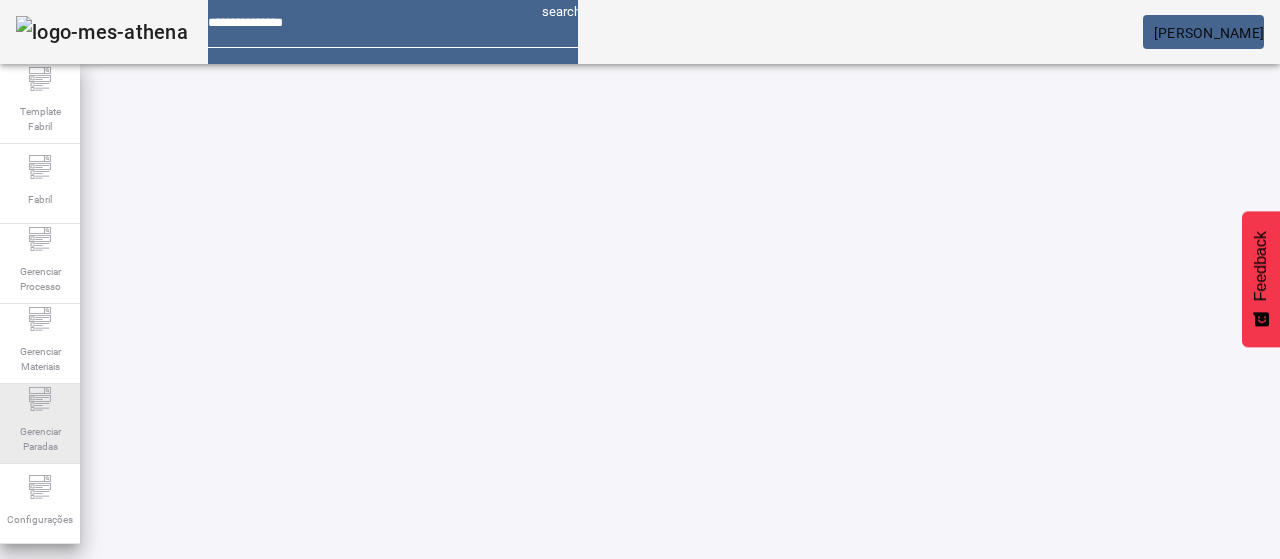 drag, startPoint x: 46, startPoint y: 475, endPoint x: 58, endPoint y: 451, distance: 26.832815 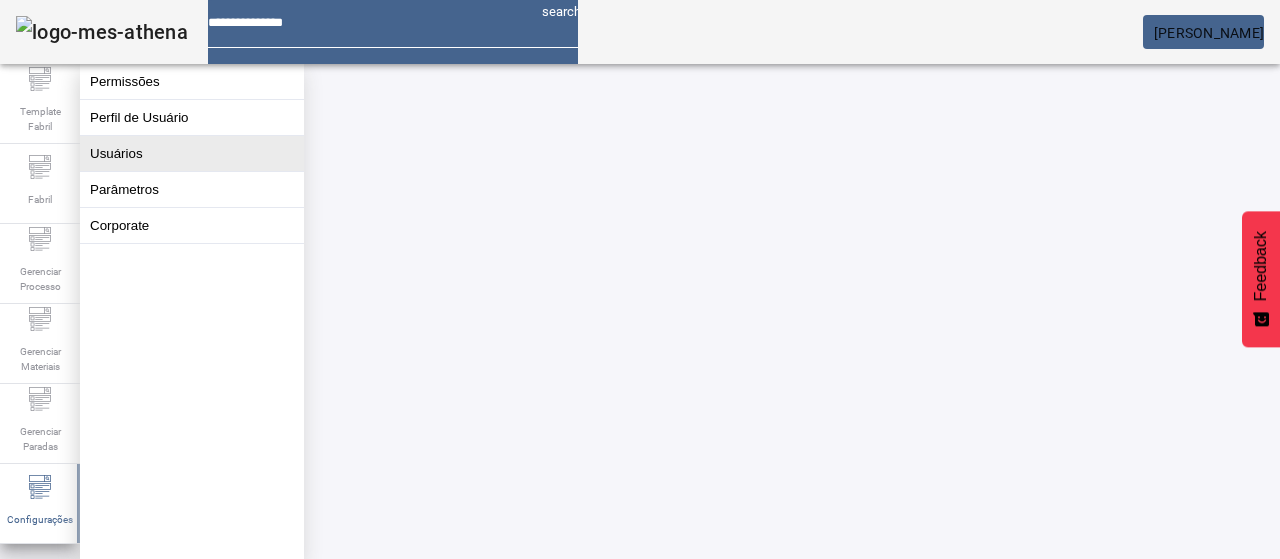 click on "Usuários" 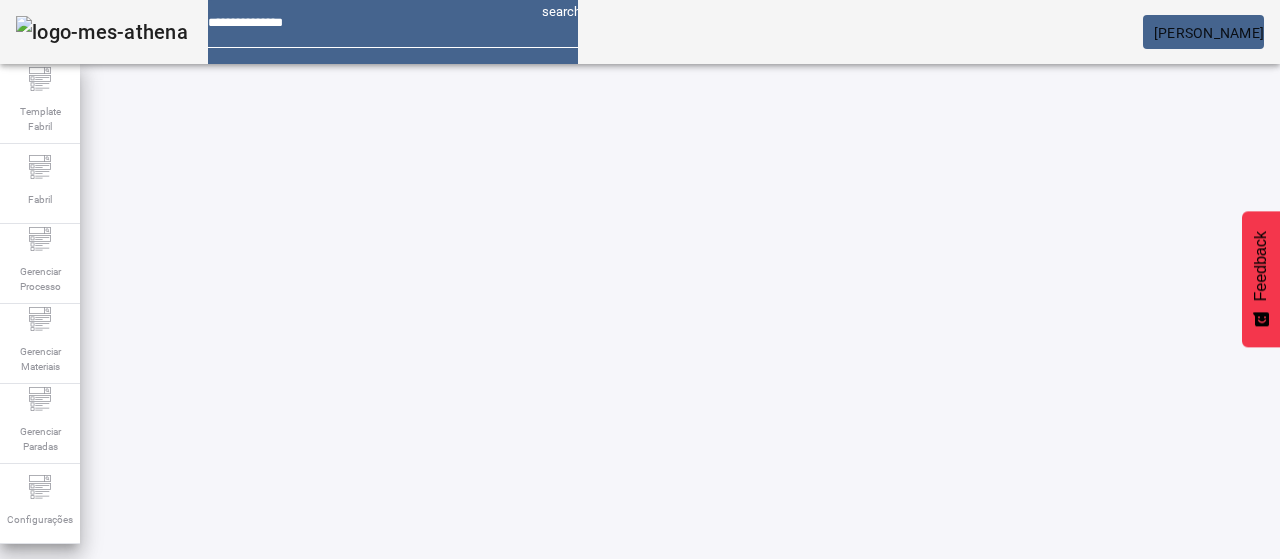 click on "ABRIR FILTROS" 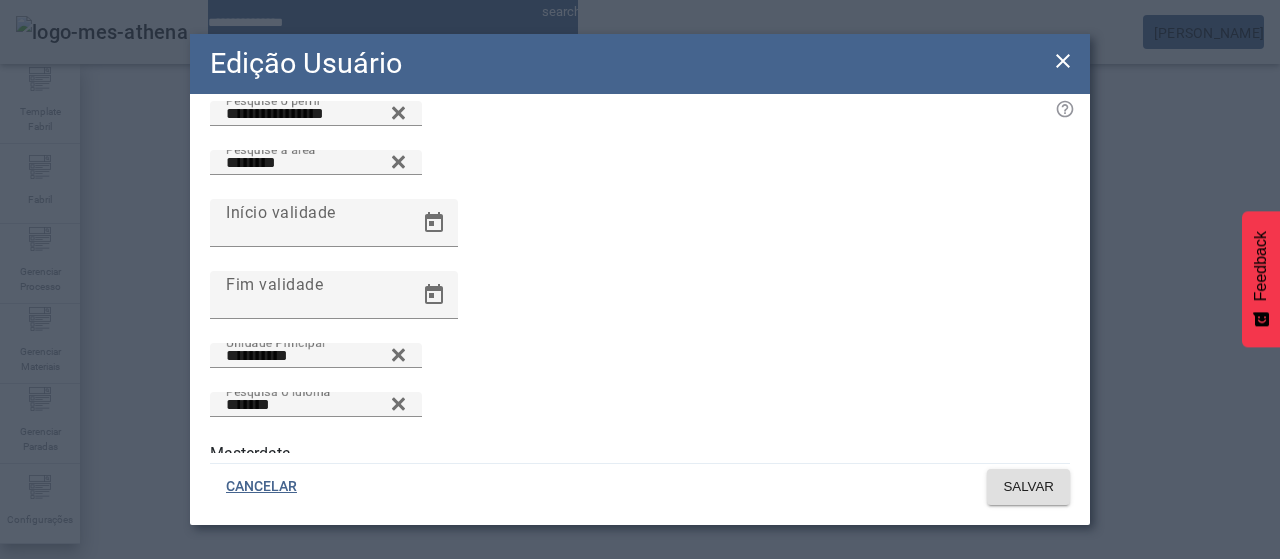 scroll, scrollTop: 173, scrollLeft: 0, axis: vertical 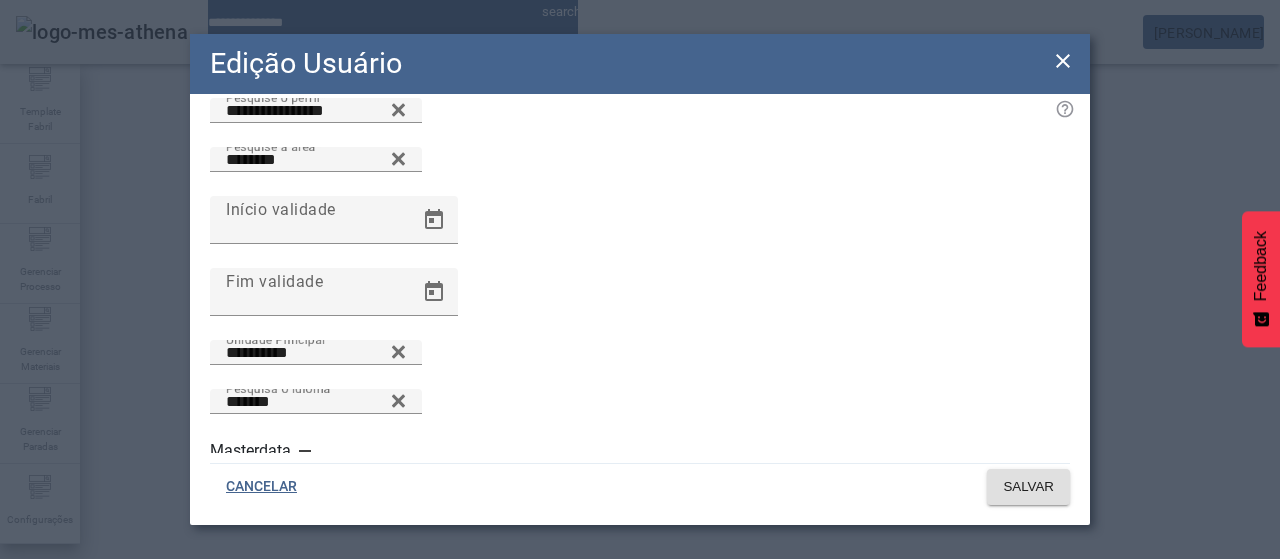 click 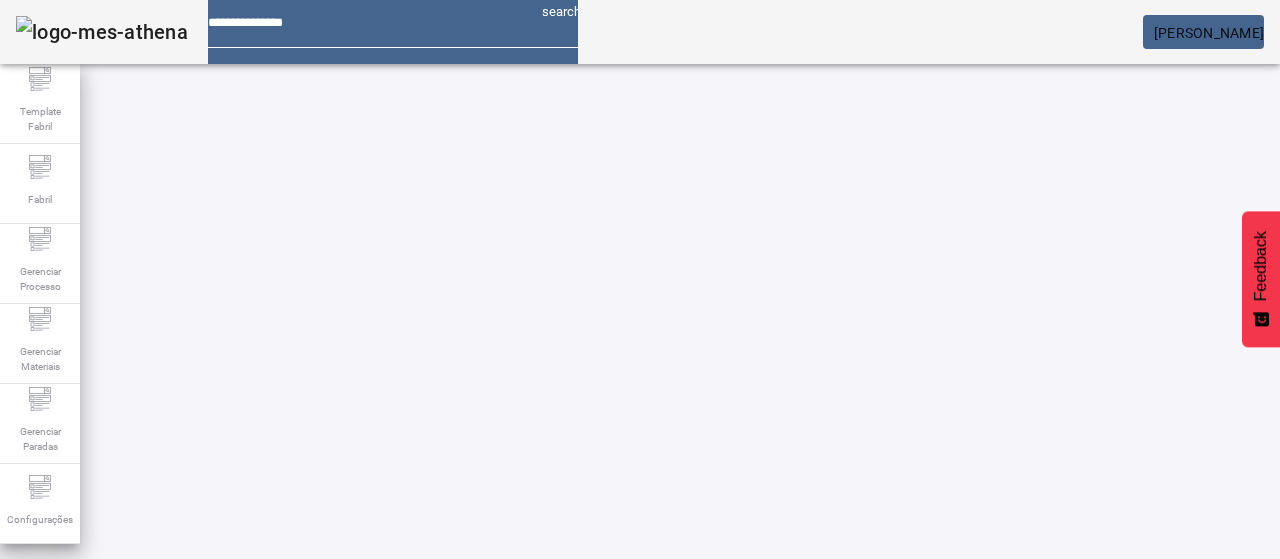 drag, startPoint x: 160, startPoint y: 257, endPoint x: 87, endPoint y: 237, distance: 75.690155 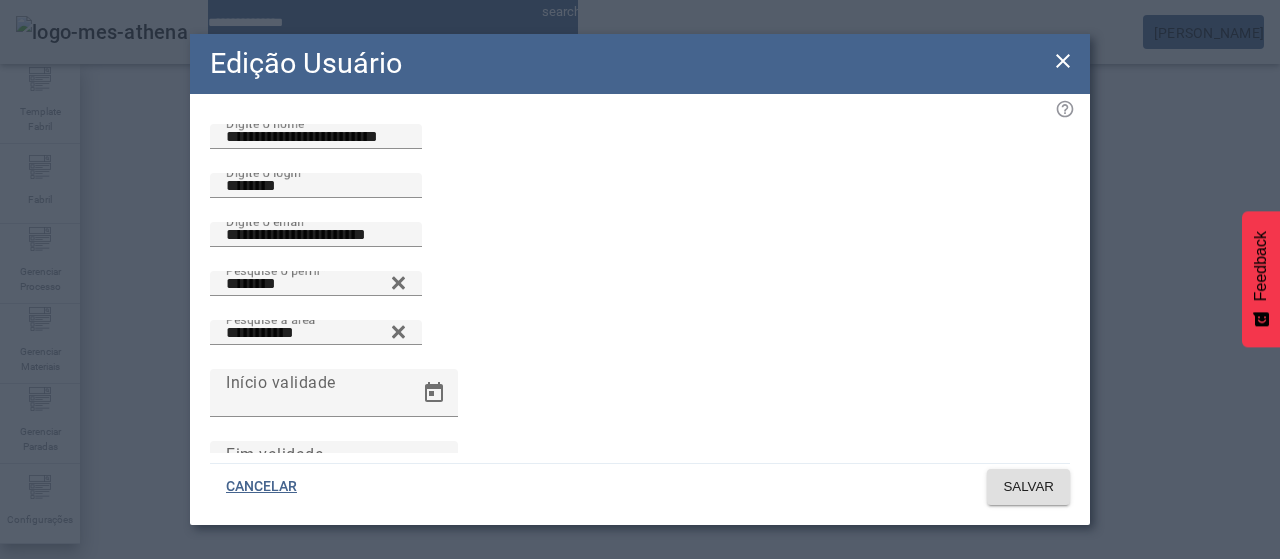 click 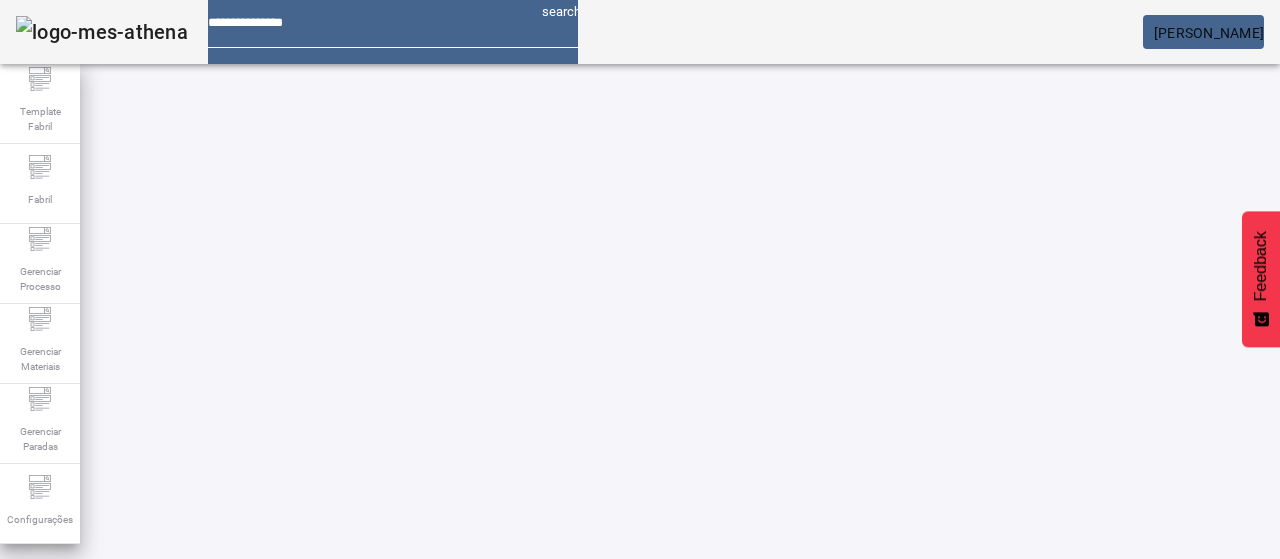 click on "more_vert" at bounding box center (1088, 830) 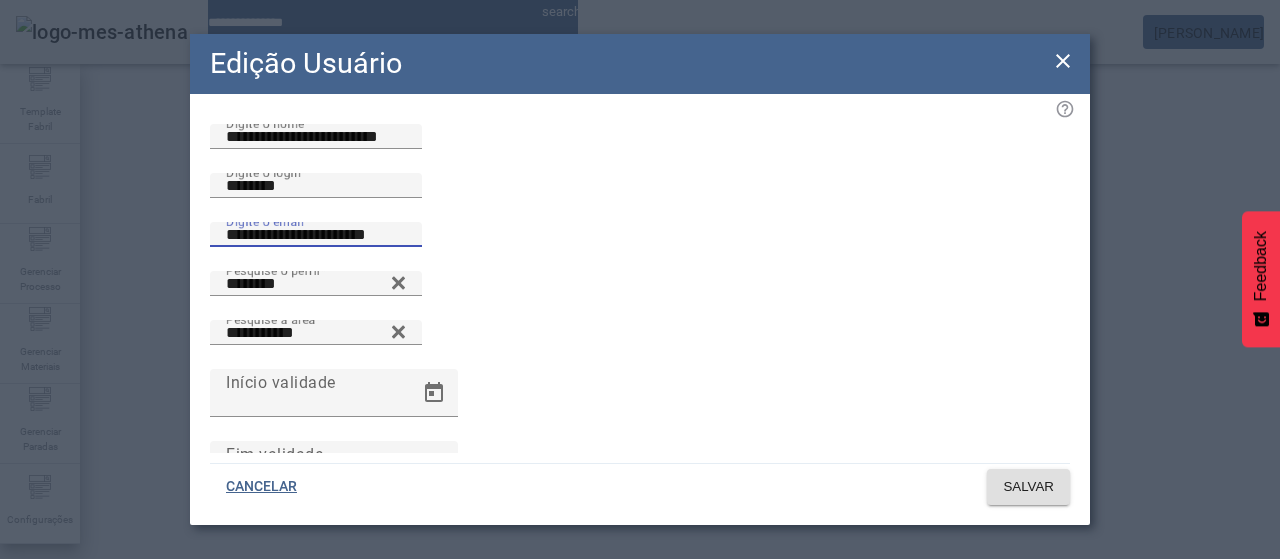 drag, startPoint x: 286, startPoint y: 313, endPoint x: 468, endPoint y: 307, distance: 182.09888 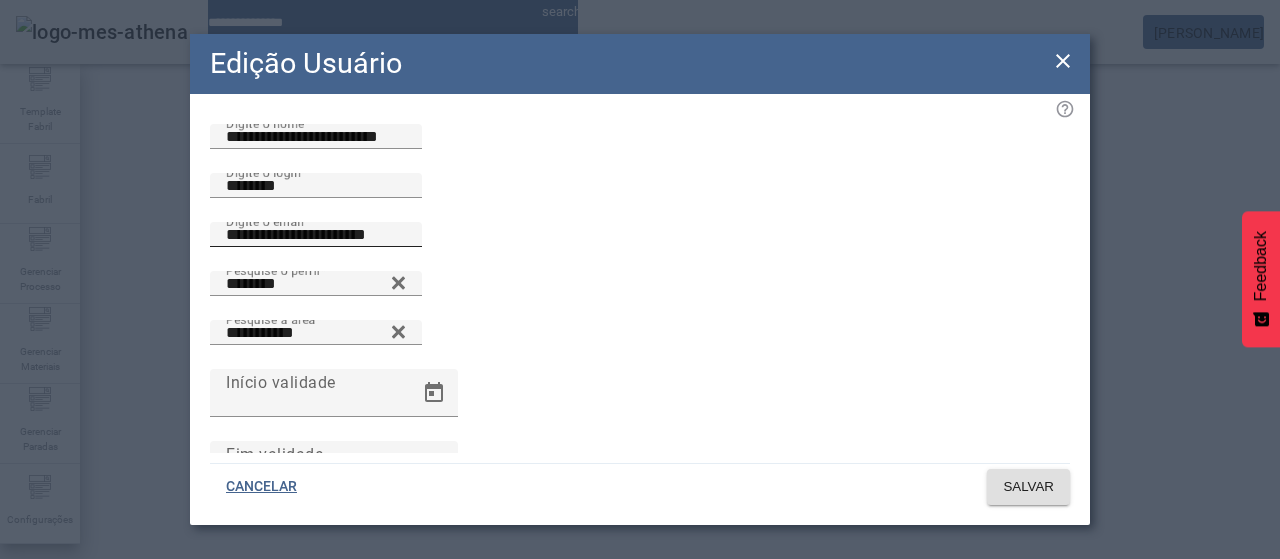 click on "**********" at bounding box center (316, 235) 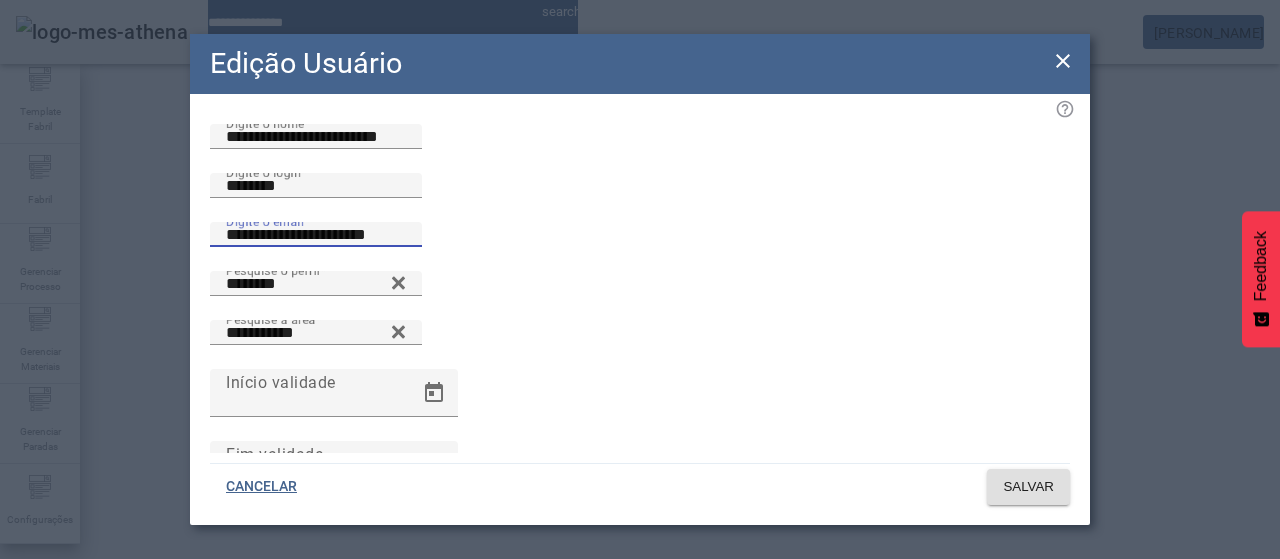 drag, startPoint x: 428, startPoint y: 319, endPoint x: 121, endPoint y: 327, distance: 307.10422 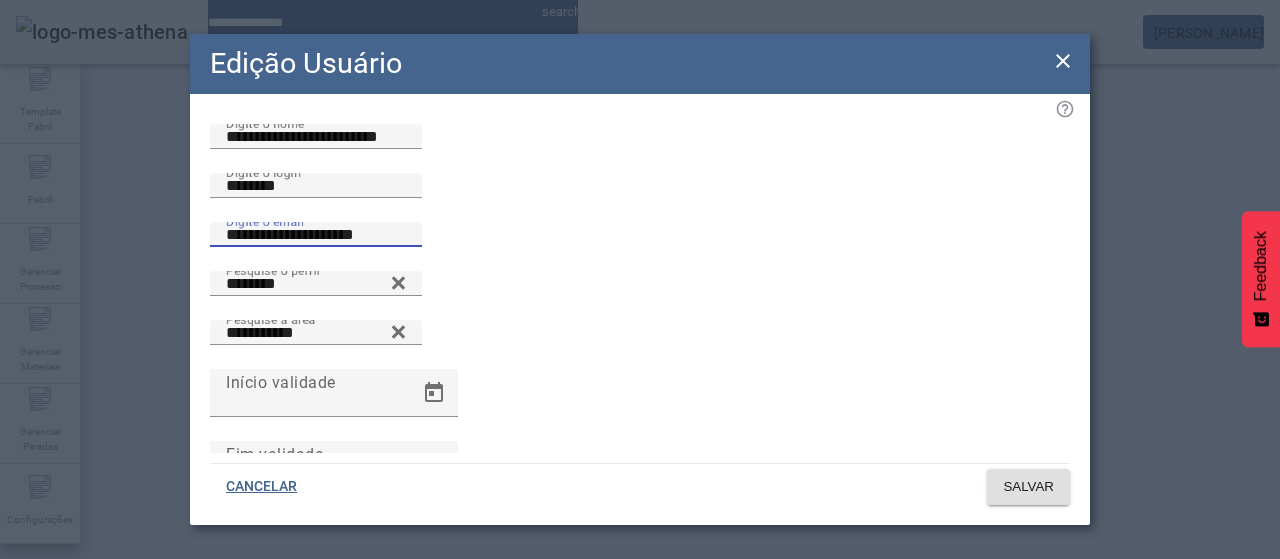 drag, startPoint x: 223, startPoint y: 316, endPoint x: 198, endPoint y: 309, distance: 25.96151 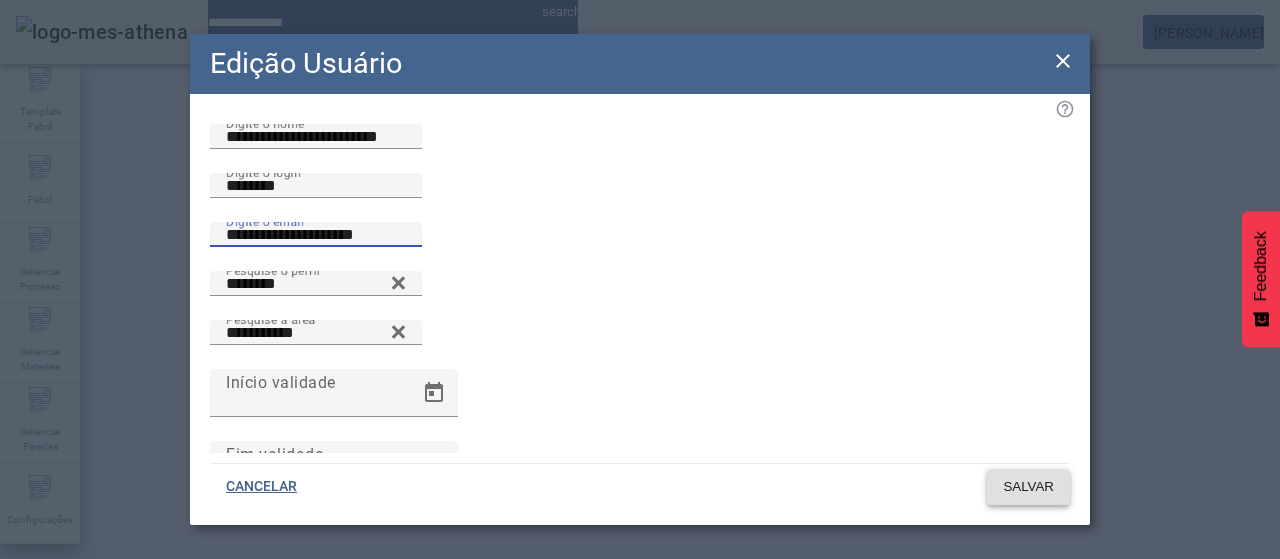 type on "**********" 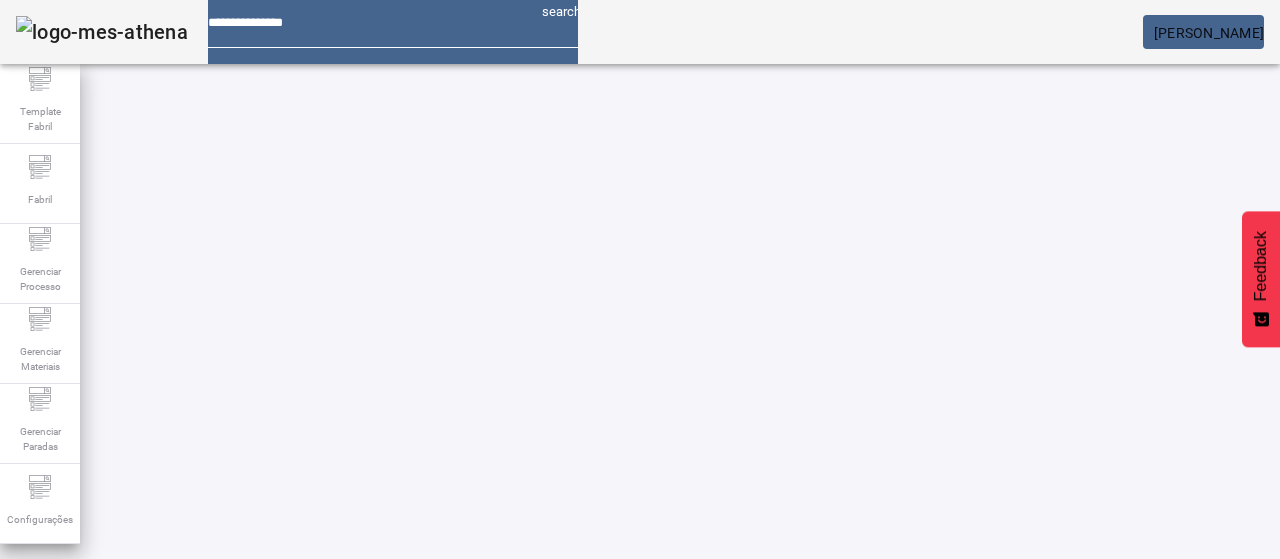 drag, startPoint x: 166, startPoint y: 261, endPoint x: 112, endPoint y: 256, distance: 54.230988 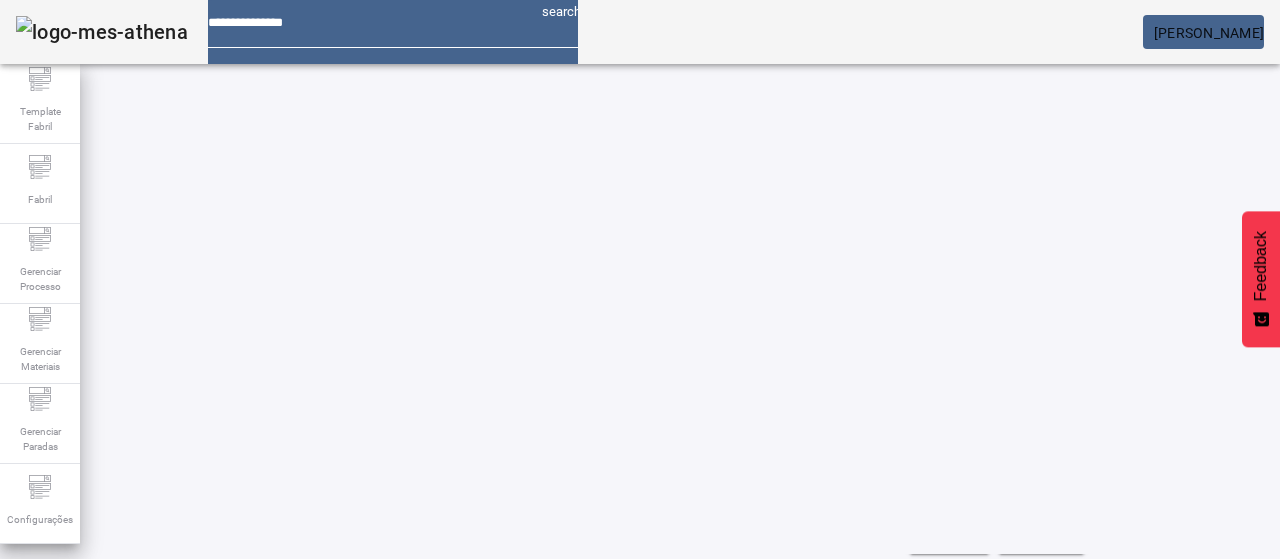 scroll, scrollTop: 0, scrollLeft: 0, axis: both 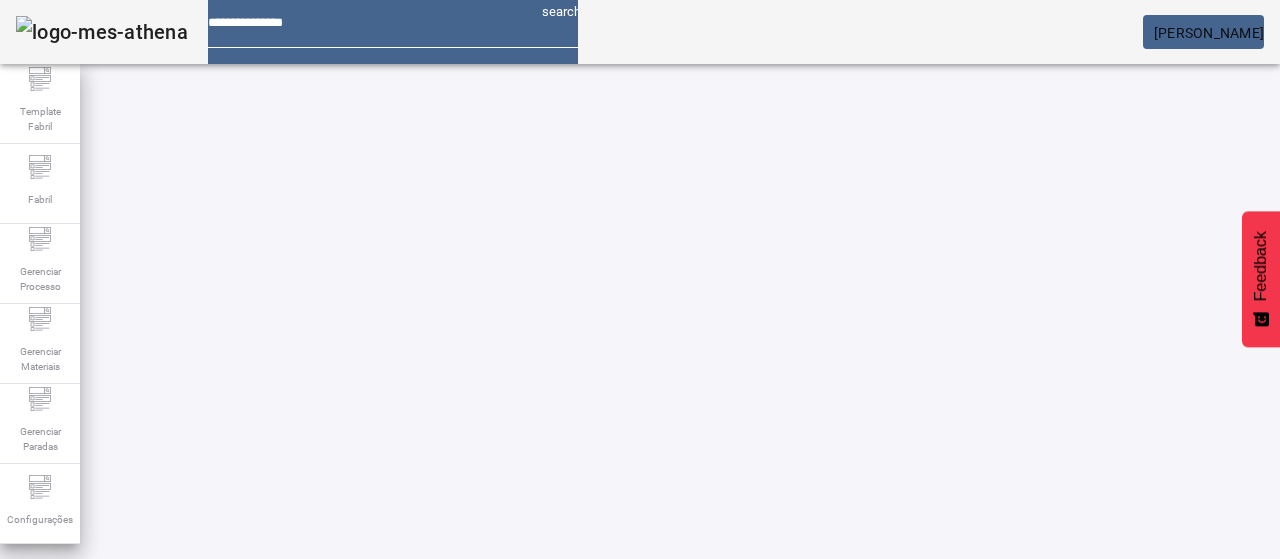 drag, startPoint x: 162, startPoint y: 261, endPoint x: 298, endPoint y: 250, distance: 136.44412 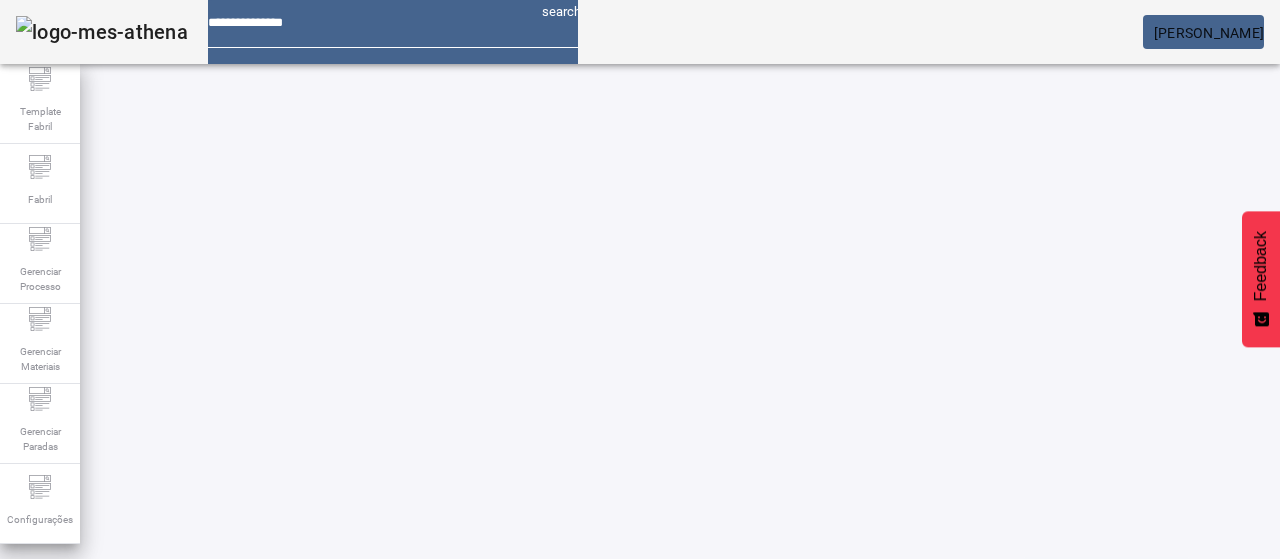 scroll, scrollTop: 100, scrollLeft: 0, axis: vertical 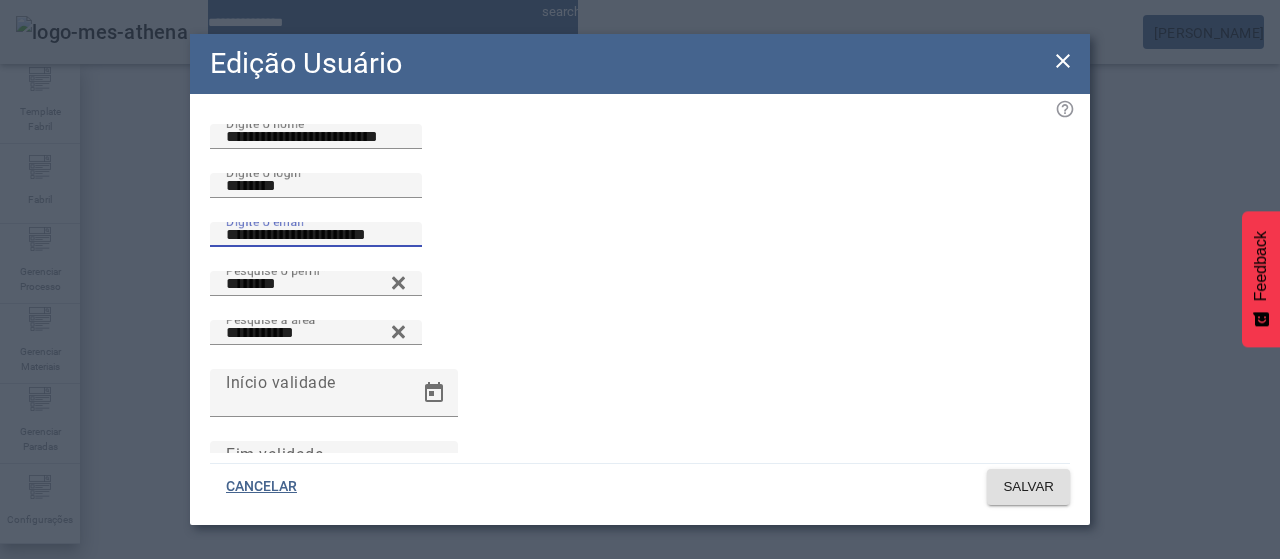 drag, startPoint x: 393, startPoint y: 317, endPoint x: 447, endPoint y: 321, distance: 54.147945 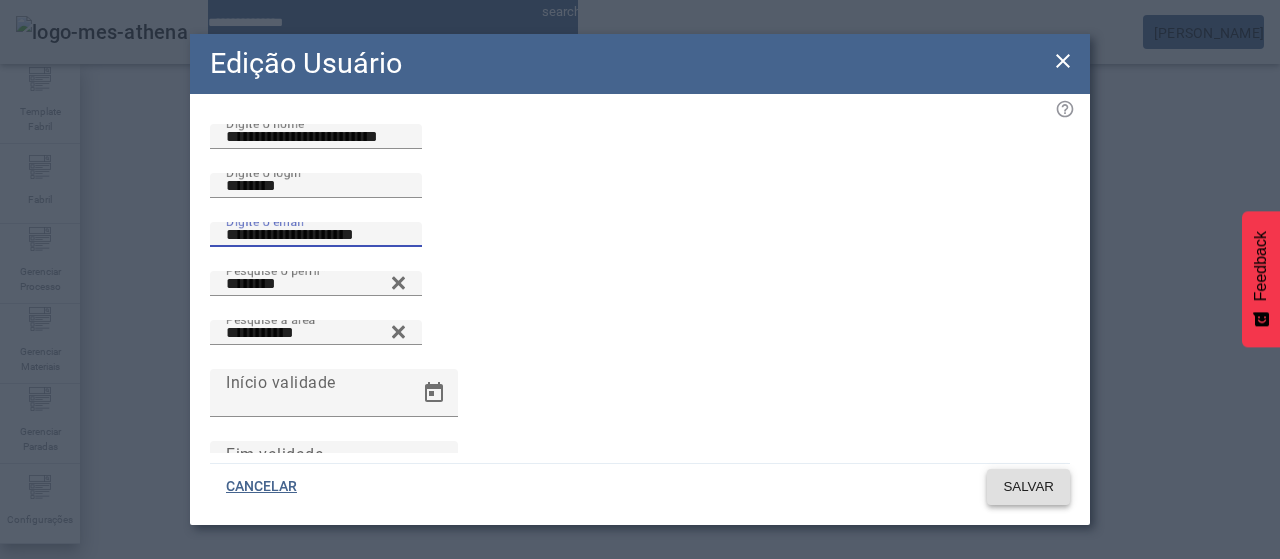 type on "**********" 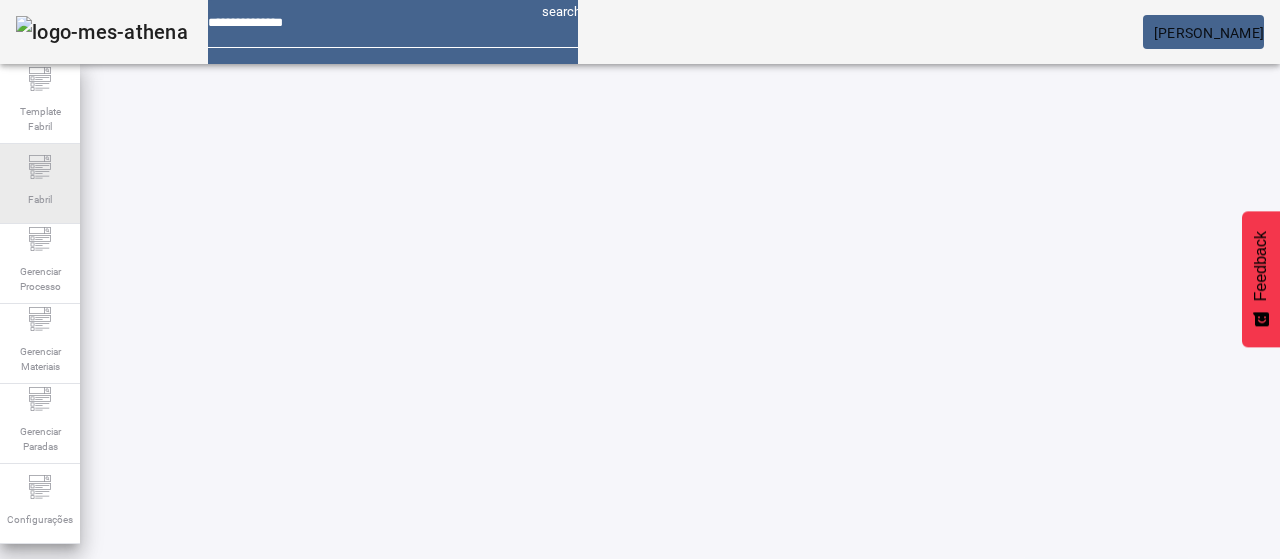 drag, startPoint x: 242, startPoint y: 159, endPoint x: 79, endPoint y: 171, distance: 163.44112 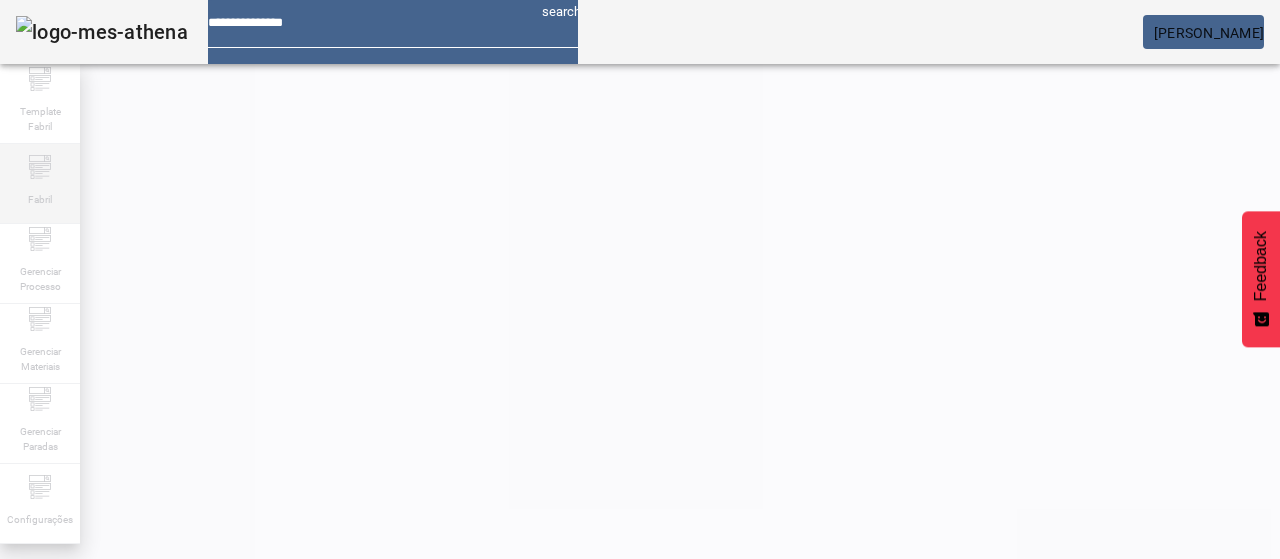 scroll, scrollTop: 8, scrollLeft: 0, axis: vertical 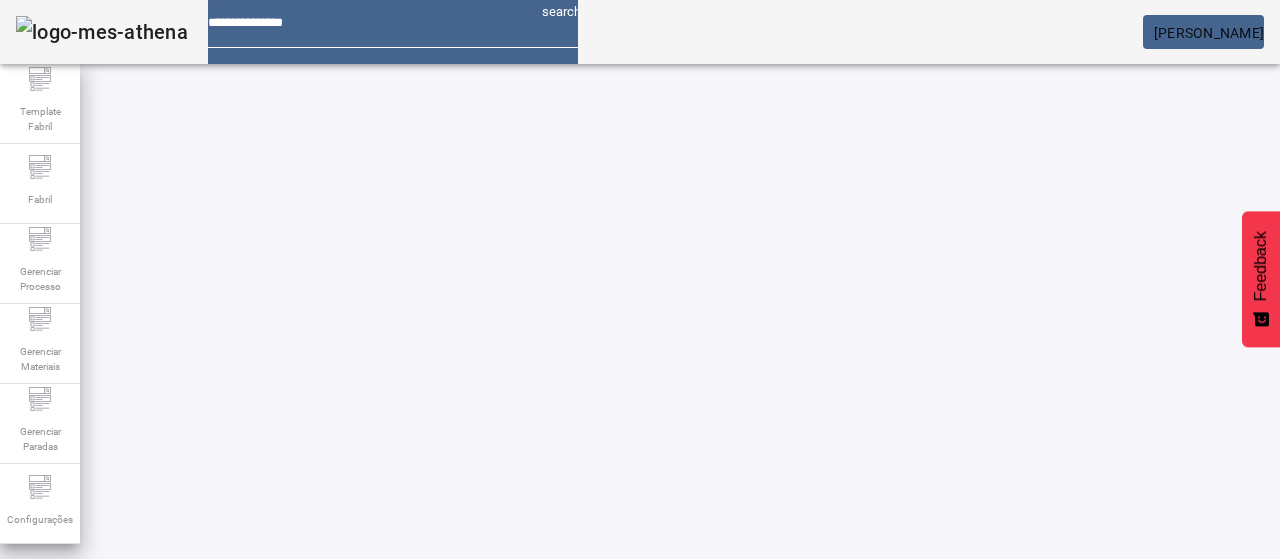 click 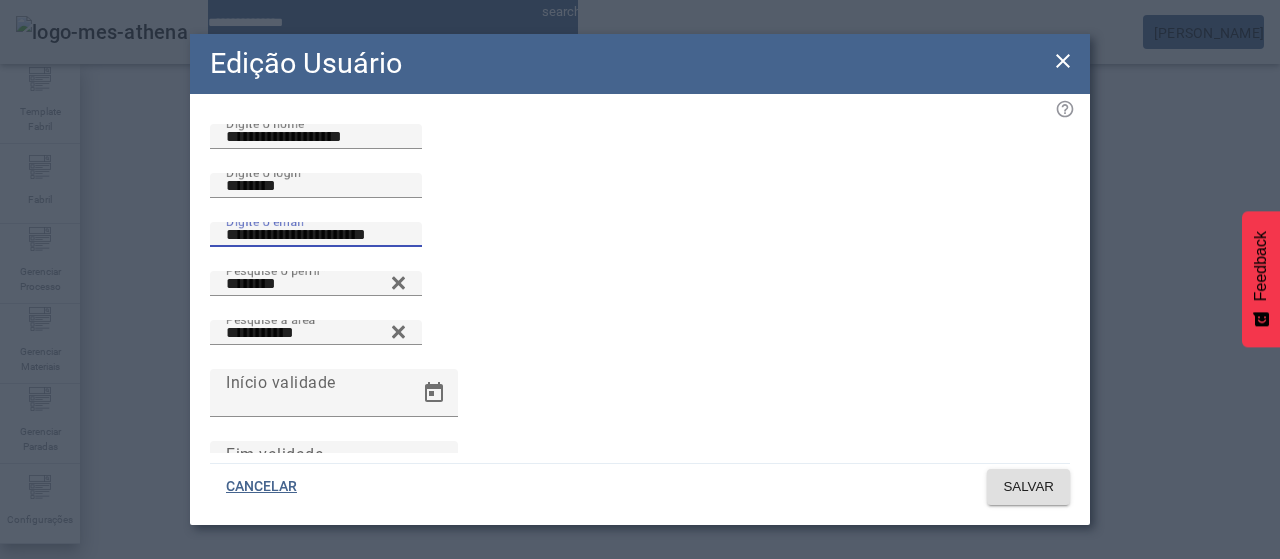 drag, startPoint x: 393, startPoint y: 319, endPoint x: 524, endPoint y: 310, distance: 131.30879 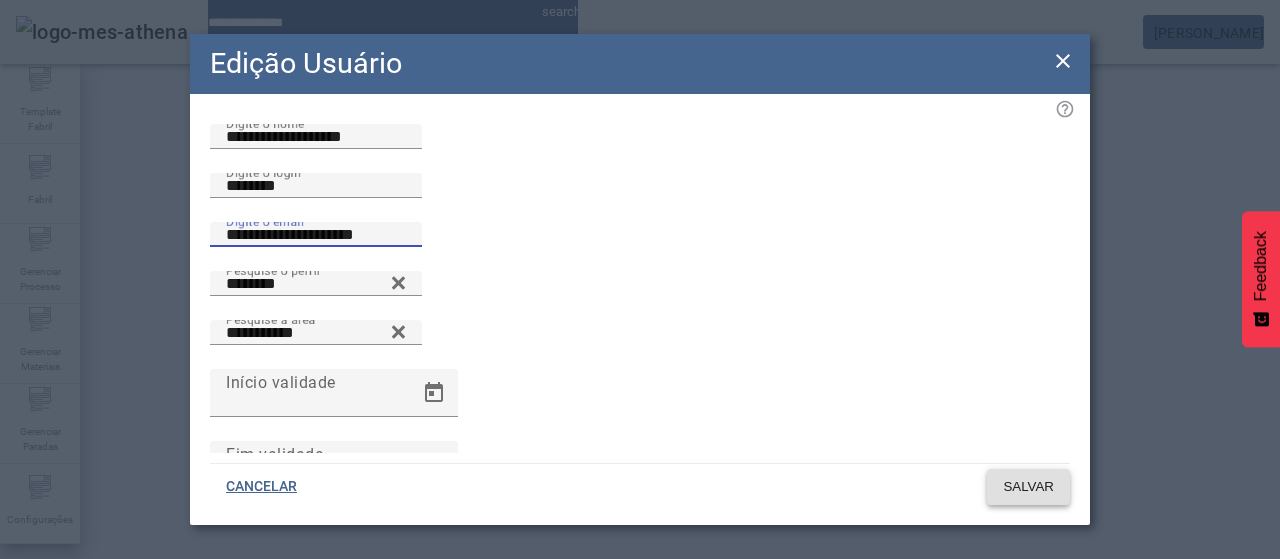 type on "**********" 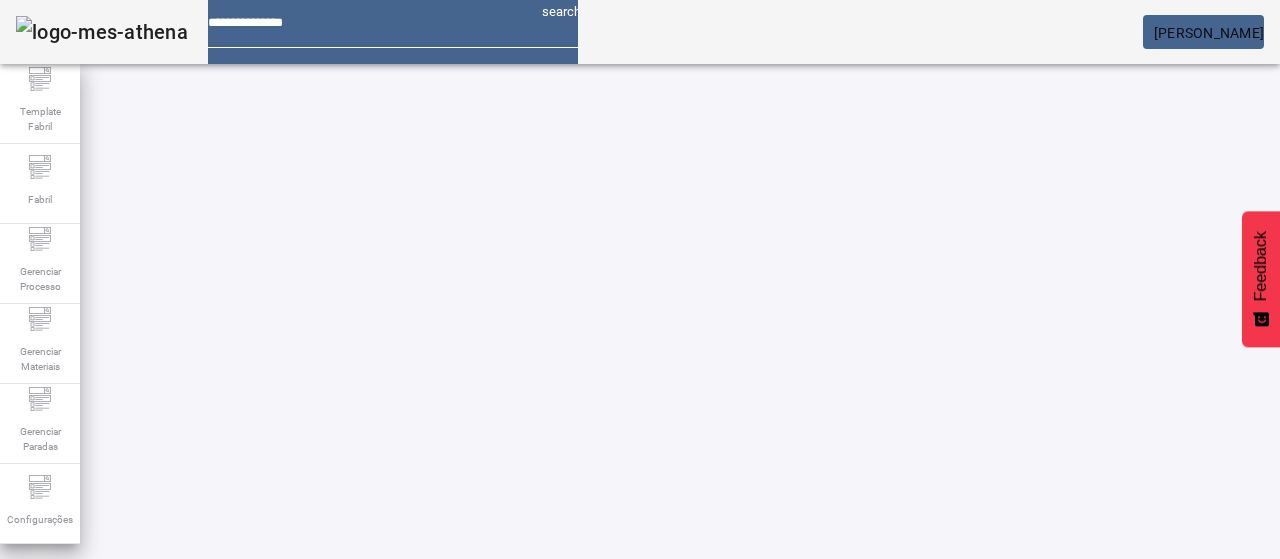 drag, startPoint x: 188, startPoint y: 253, endPoint x: 100, endPoint y: 239, distance: 89.106674 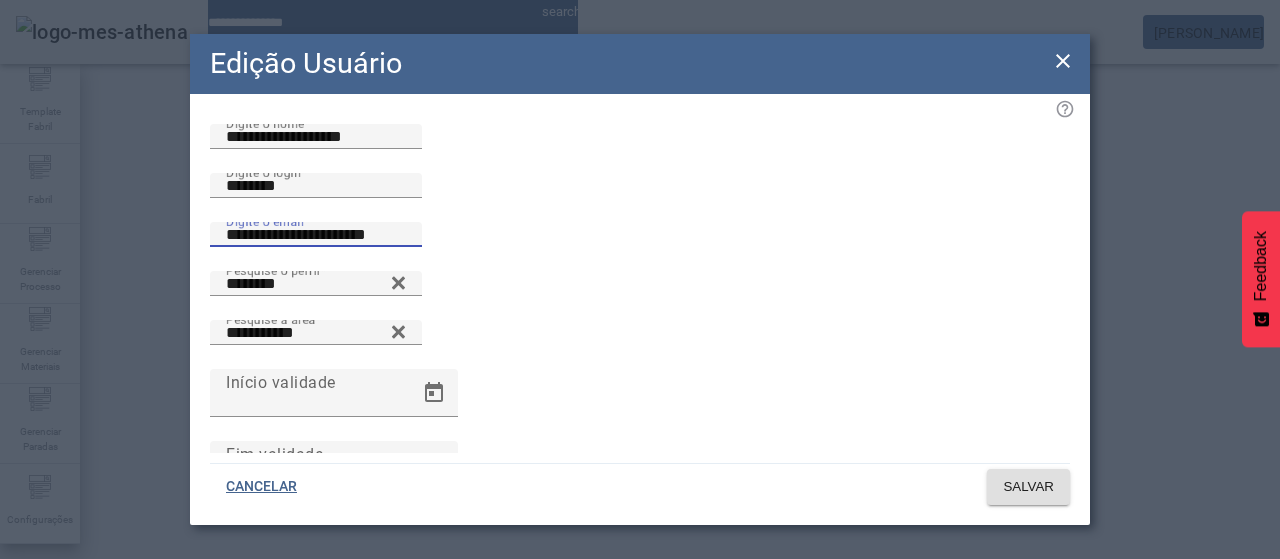 drag, startPoint x: 390, startPoint y: 319, endPoint x: 457, endPoint y: 298, distance: 70.21396 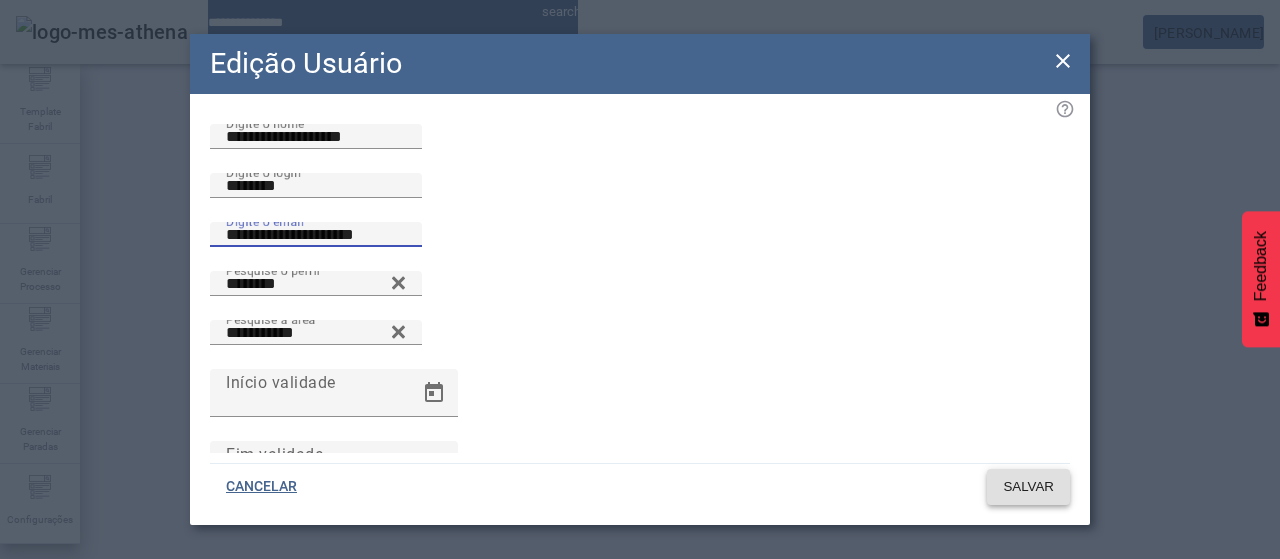 type on "**********" 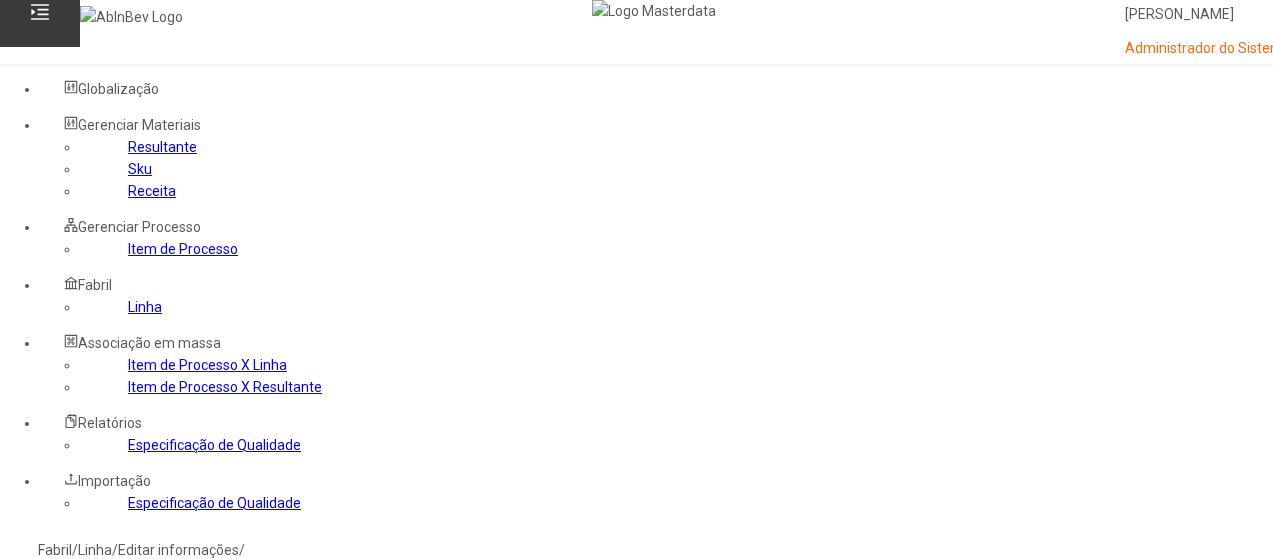 scroll, scrollTop: 200, scrollLeft: 0, axis: vertical 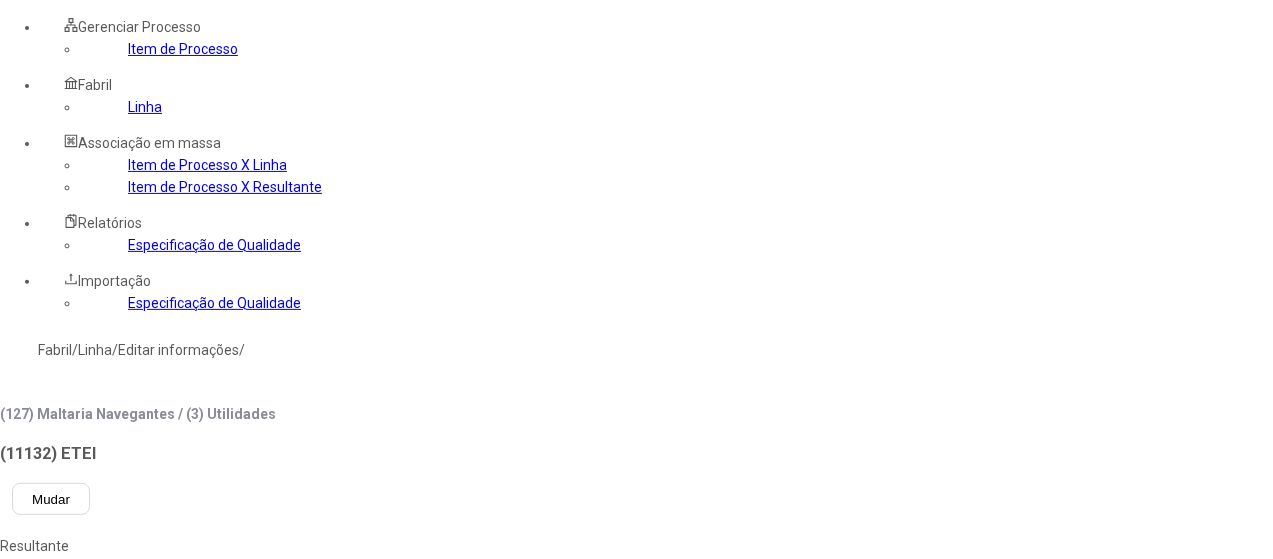 click on "Item de Processo" 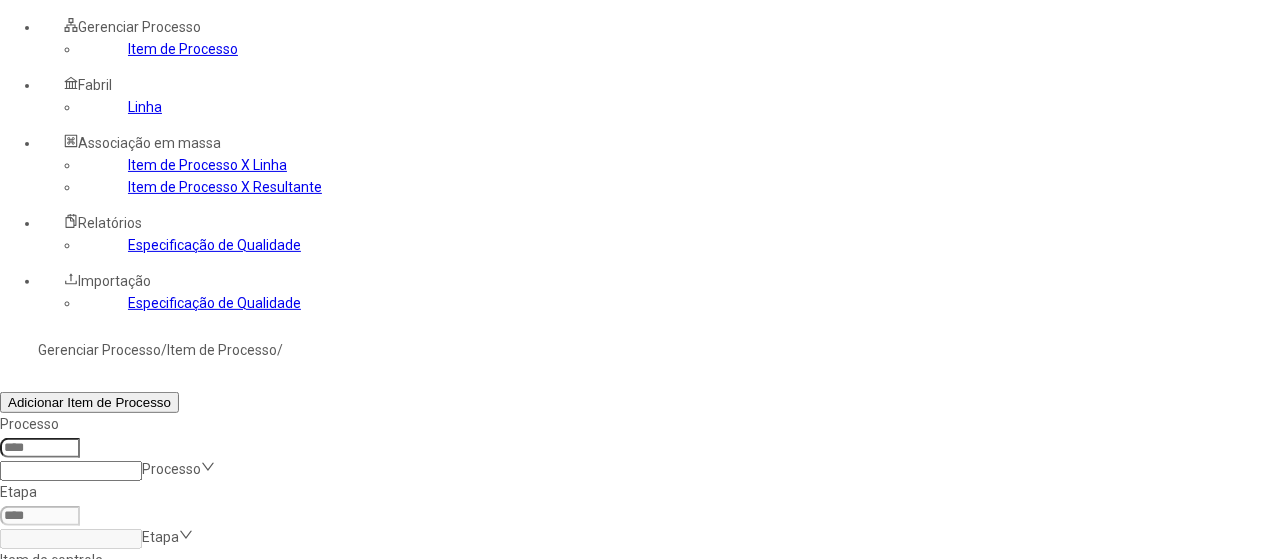 click 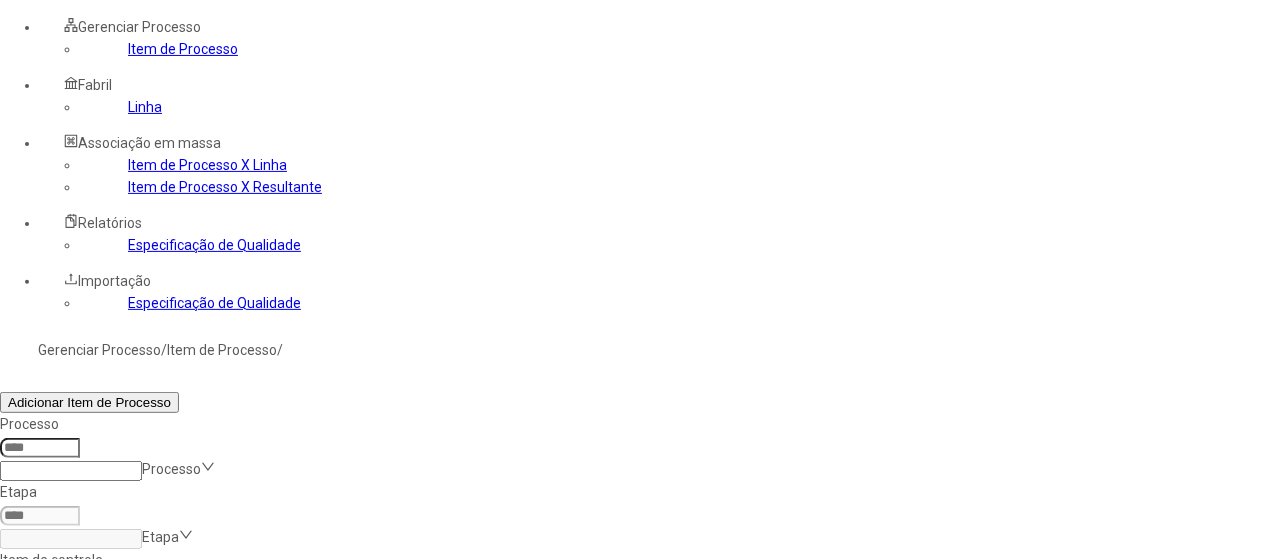 click on "Filtrar" 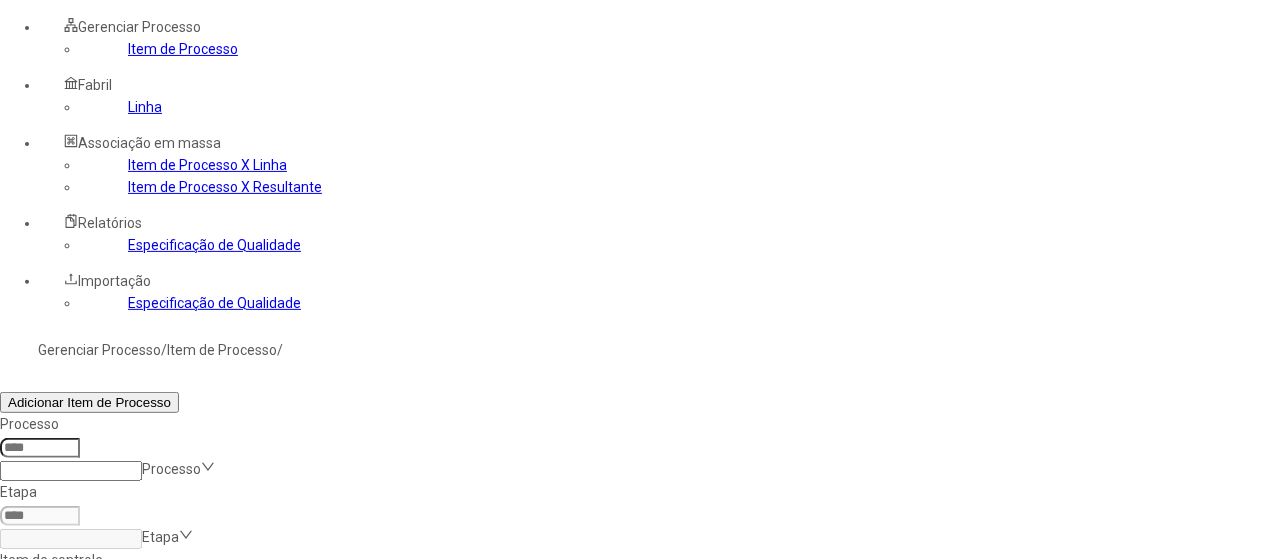 drag, startPoint x: 875, startPoint y: 339, endPoint x: 771, endPoint y: 315, distance: 106.733315 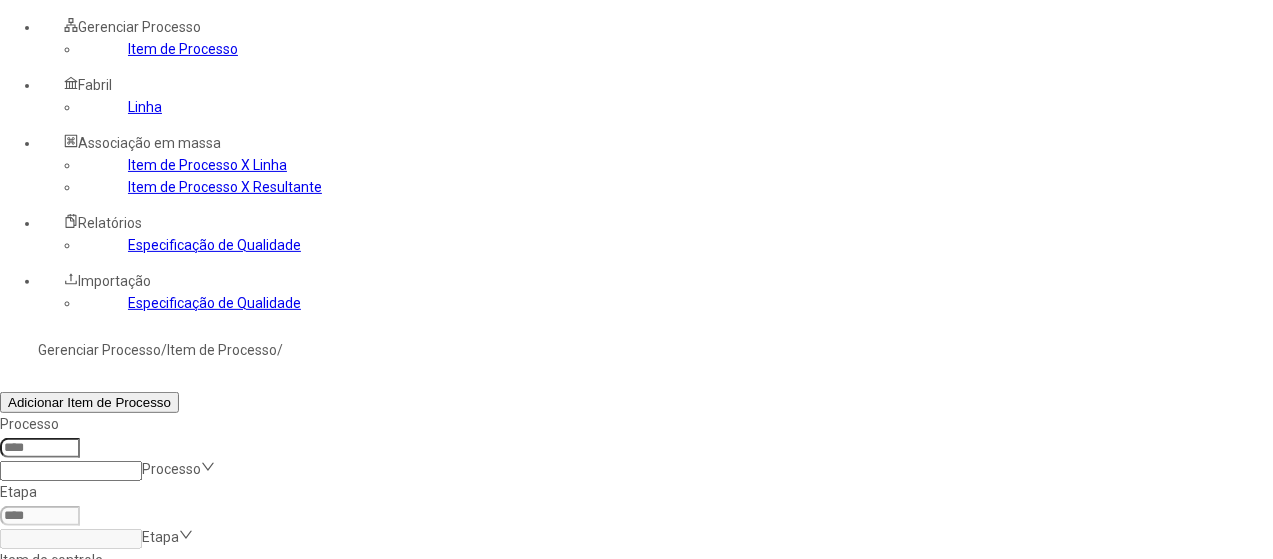 copy on "Turbidez a 0ºC - Adega Pressão" 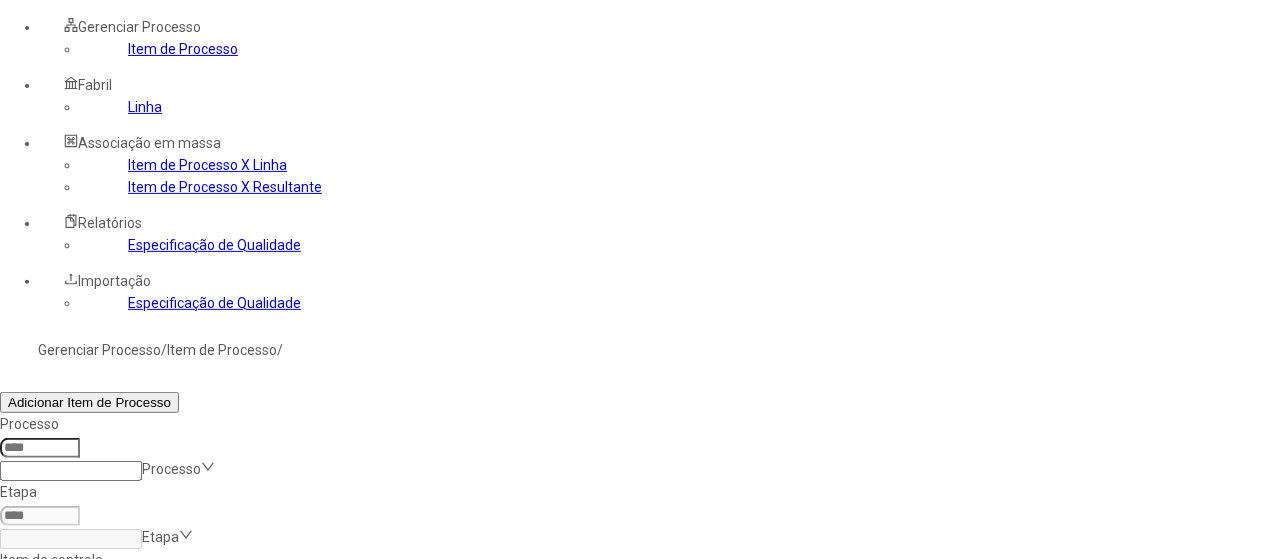 drag, startPoint x: 821, startPoint y: 141, endPoint x: 783, endPoint y: 135, distance: 38.470768 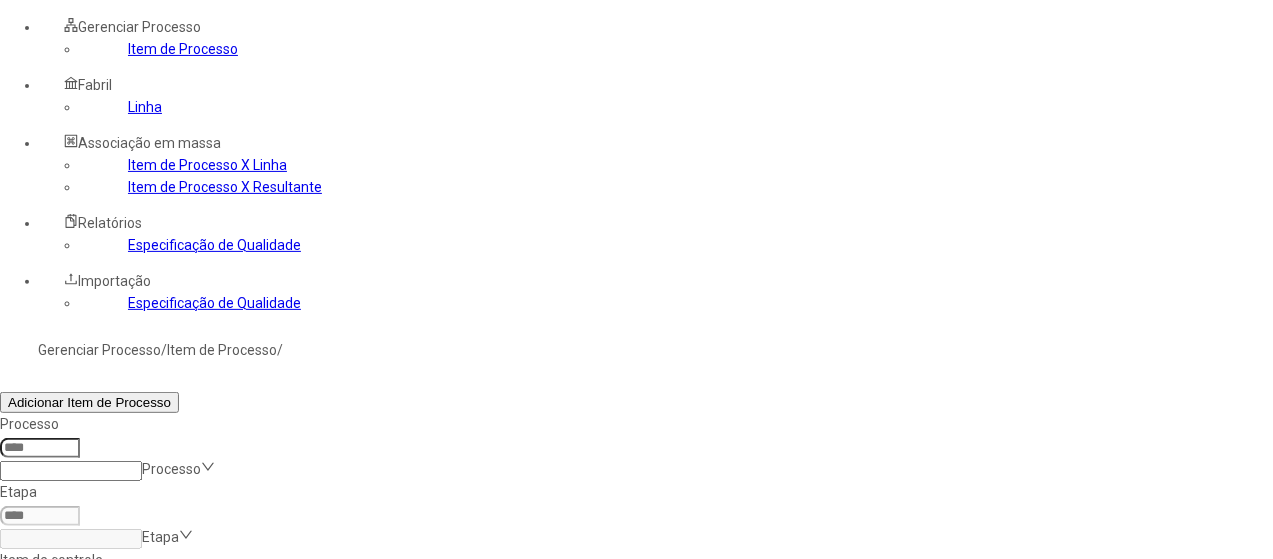 type on "*****" 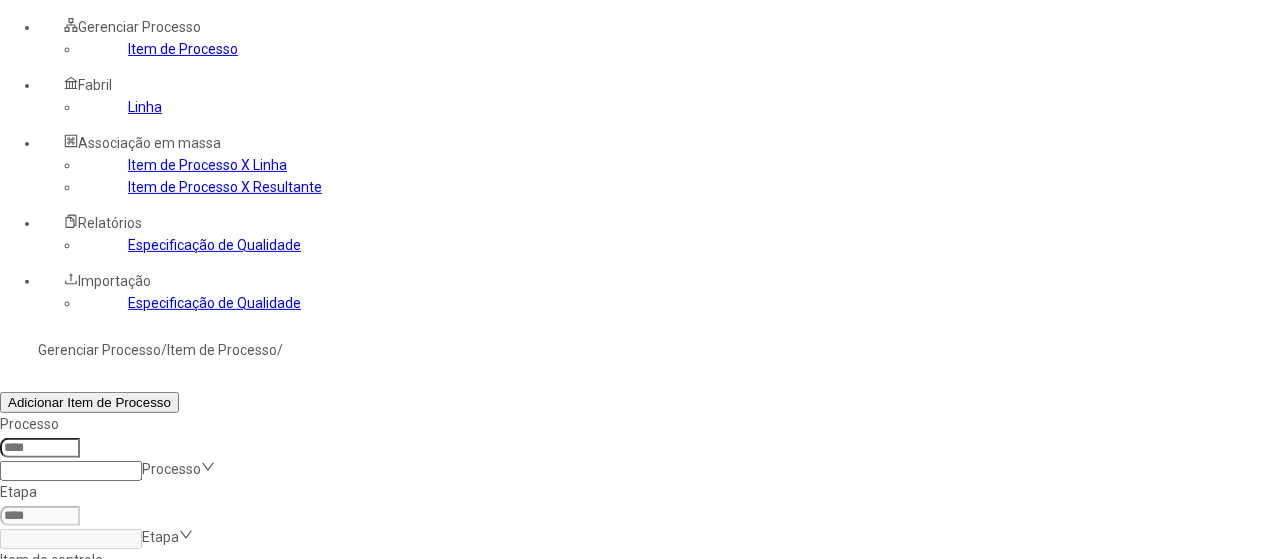 click on "Filtrar" 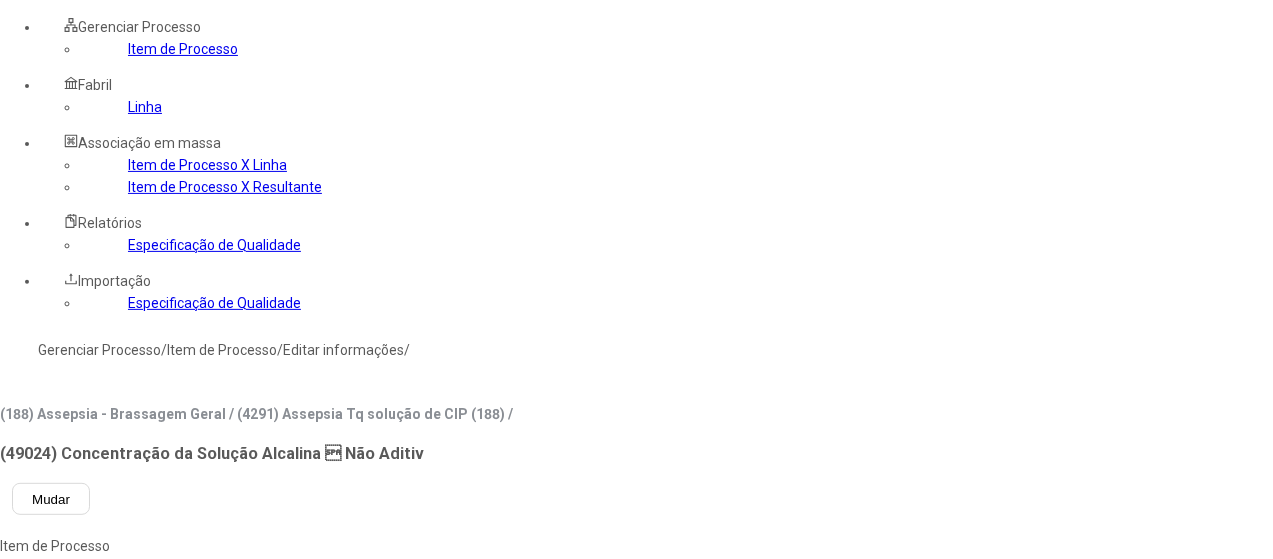 type on "****" 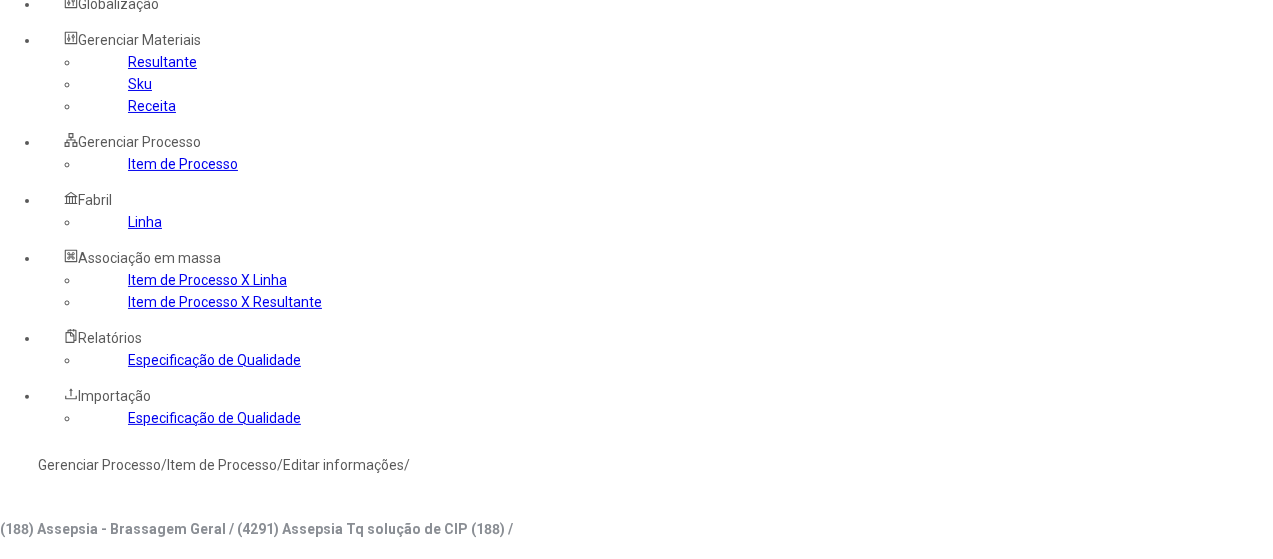 scroll, scrollTop: 0, scrollLeft: 0, axis: both 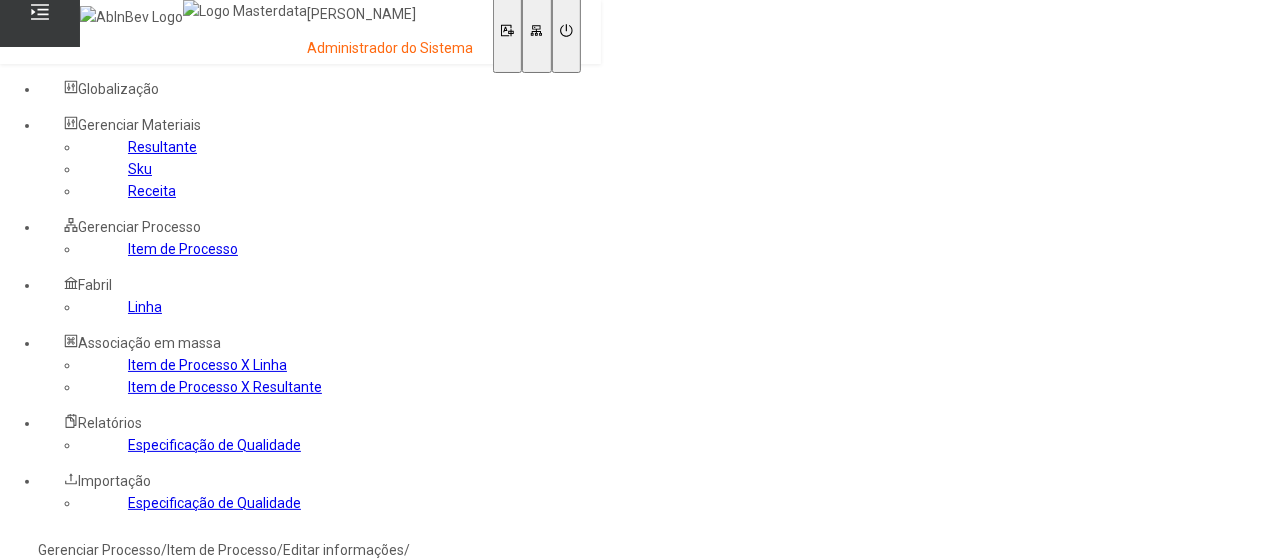 click on "pt-BR" 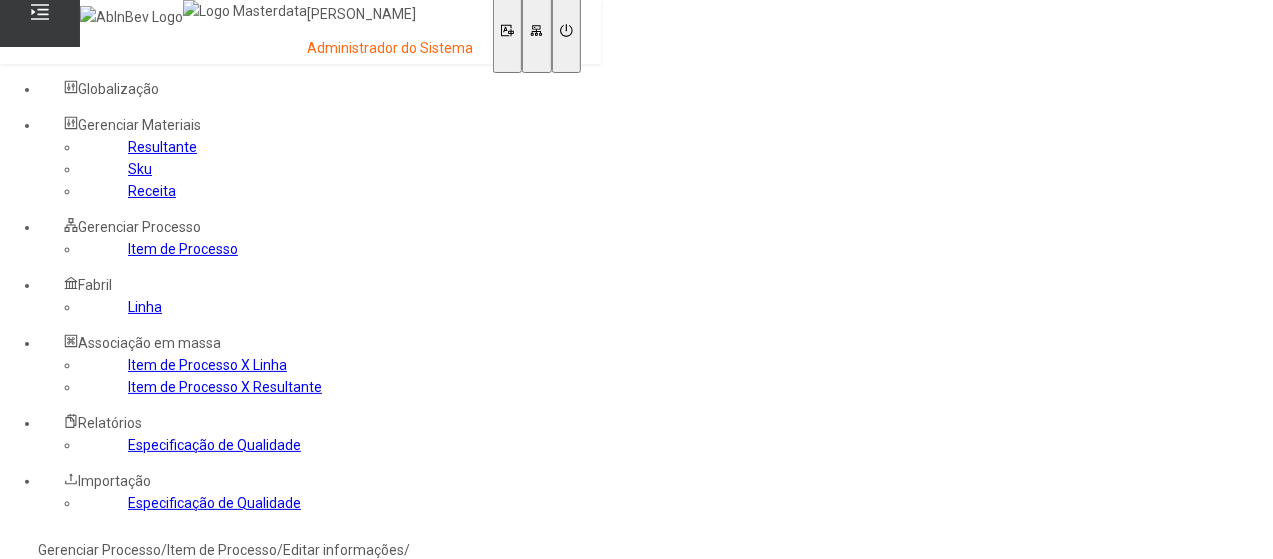 click on "es-ES" at bounding box center [57, 614] 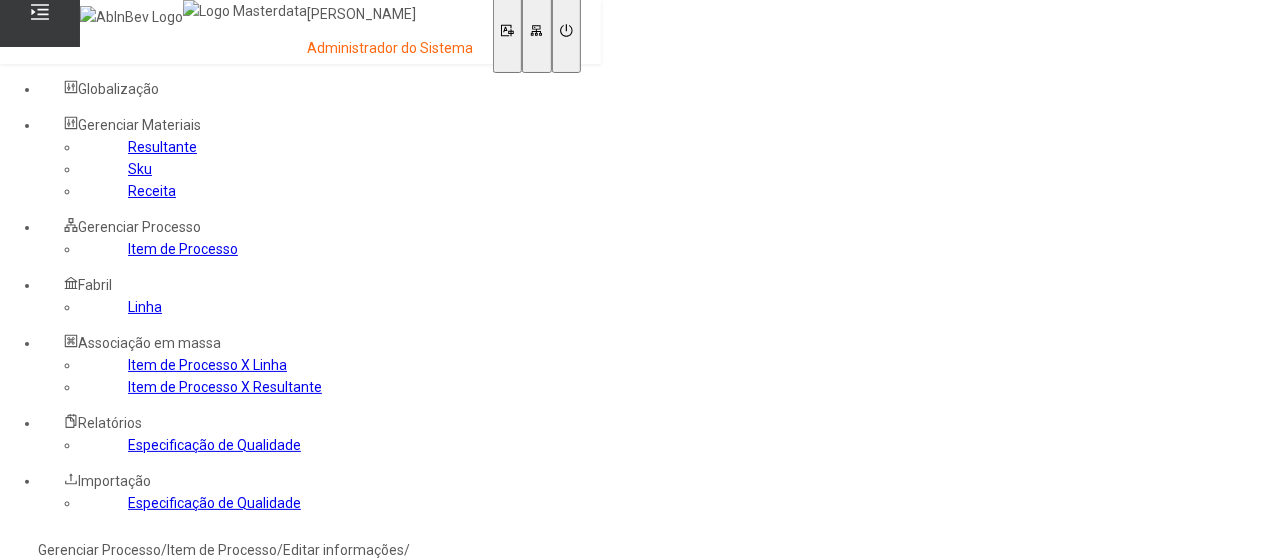 drag, startPoint x: 479, startPoint y: 409, endPoint x: 416, endPoint y: 395, distance: 64.53681 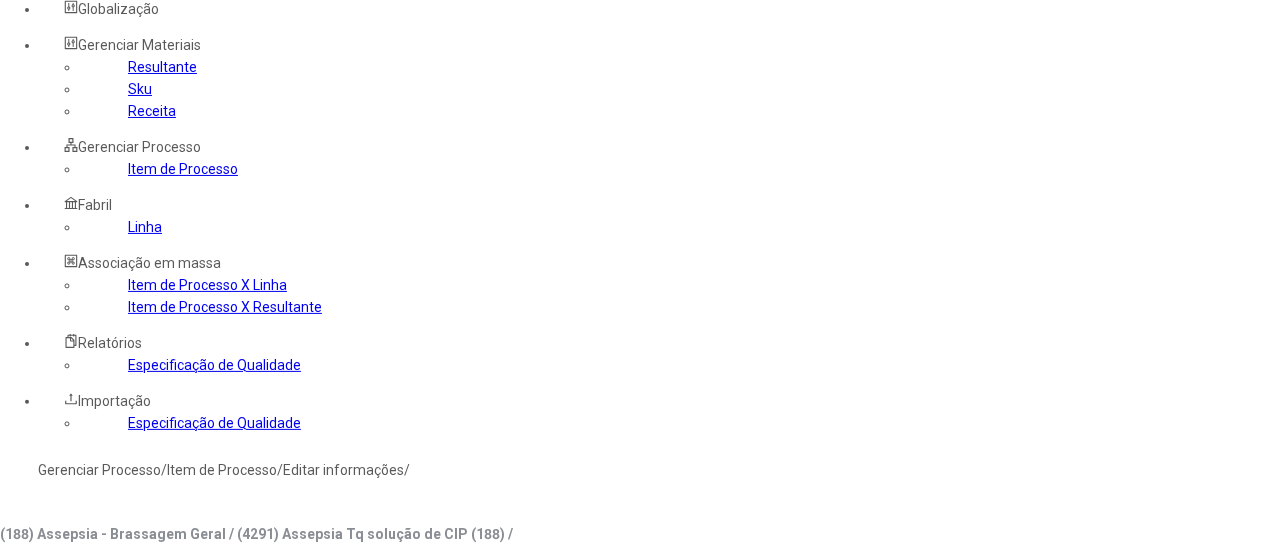 scroll, scrollTop: 200, scrollLeft: 0, axis: vertical 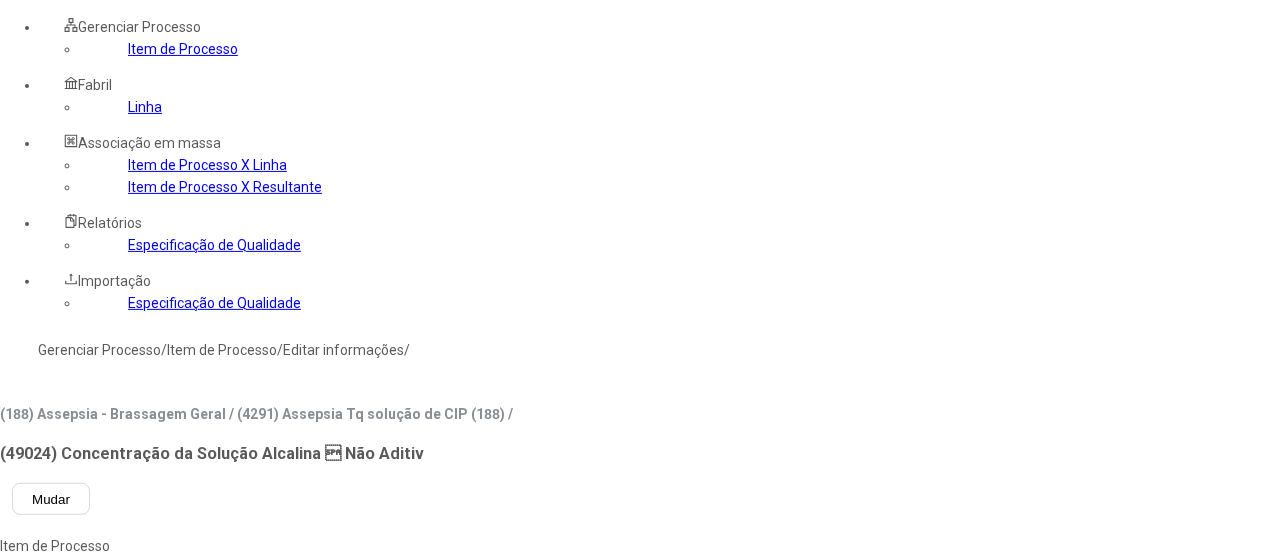 click on "**********" 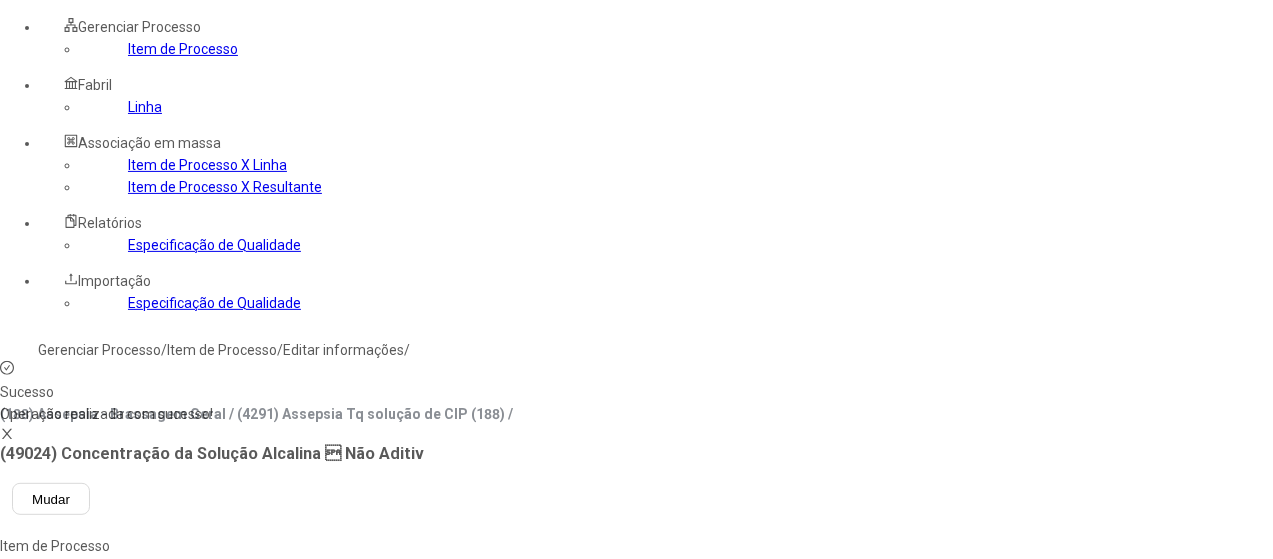 drag, startPoint x: 338, startPoint y: 197, endPoint x: 344, endPoint y: 206, distance: 10.816654 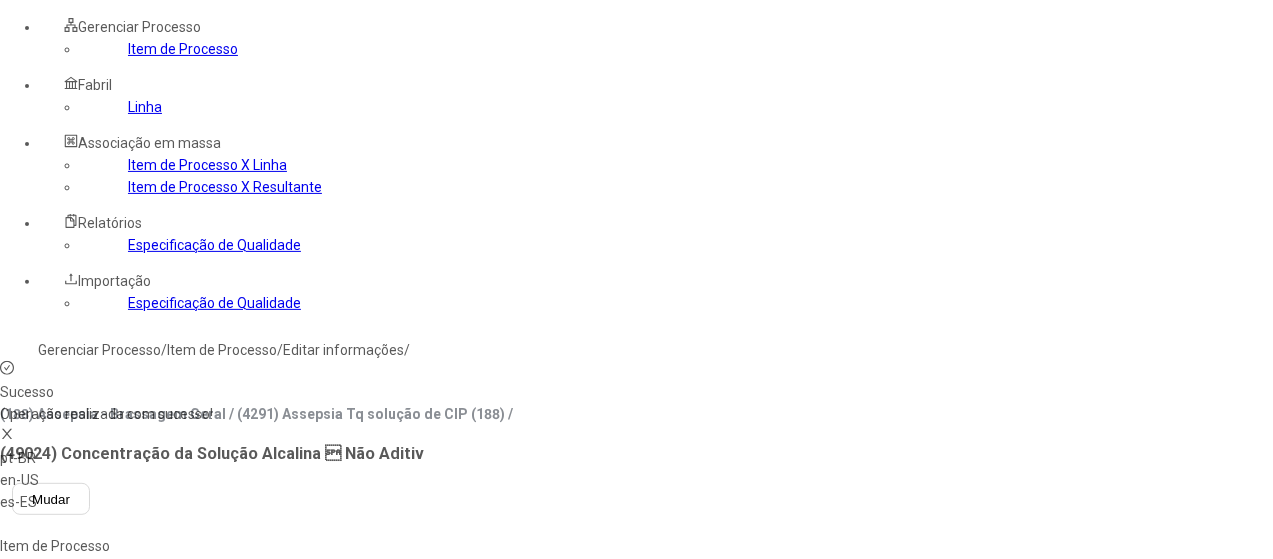 click on "pt-BR" at bounding box center (57, 458) 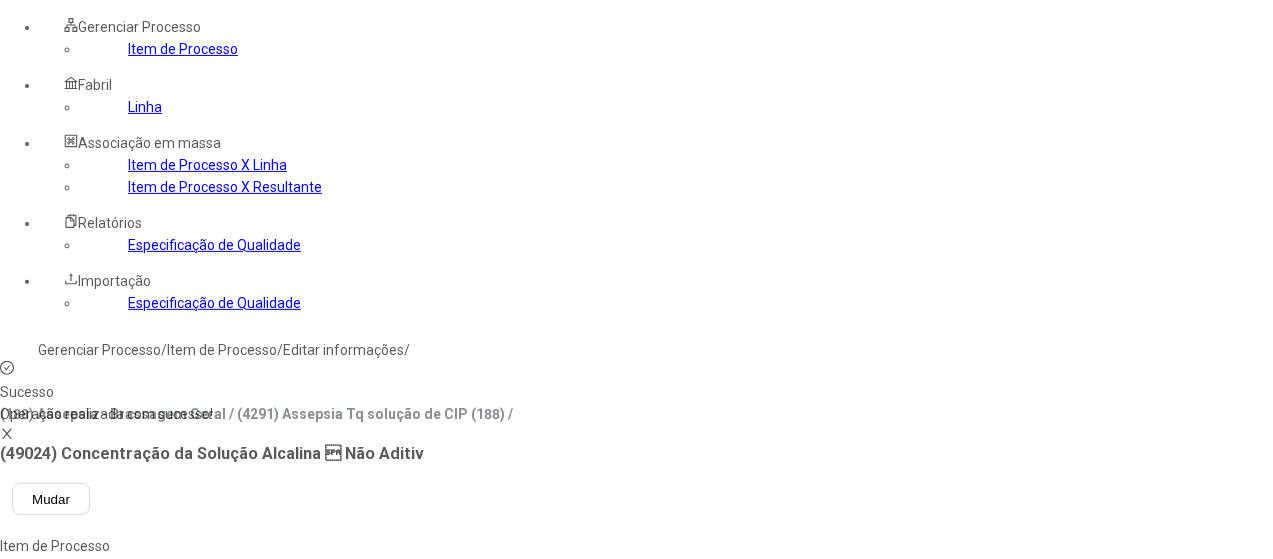 type on "**********" 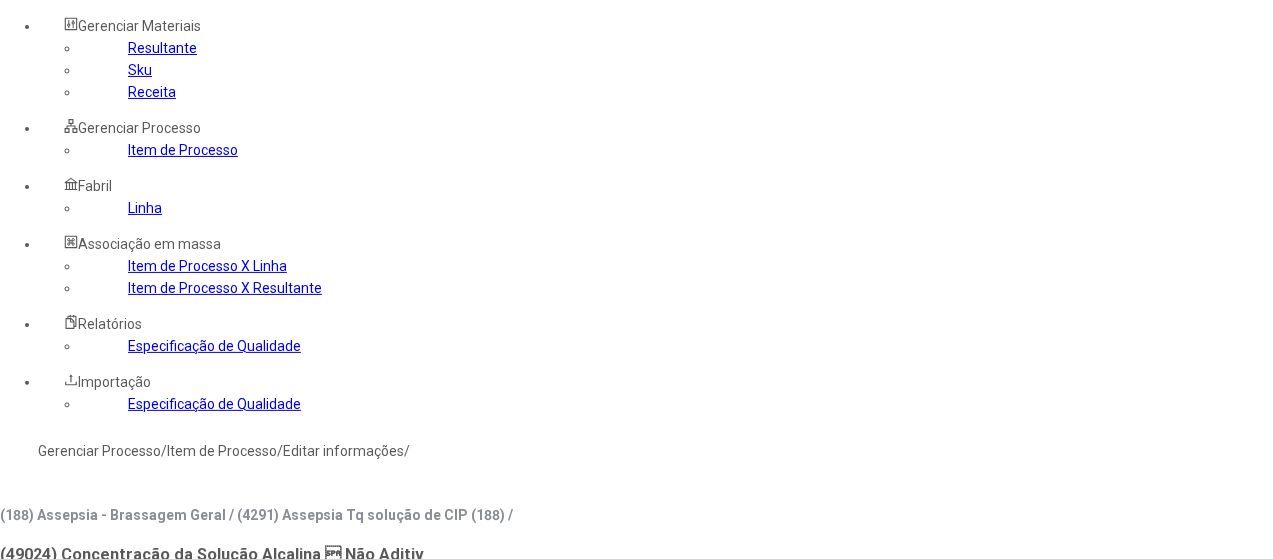 scroll, scrollTop: 0, scrollLeft: 0, axis: both 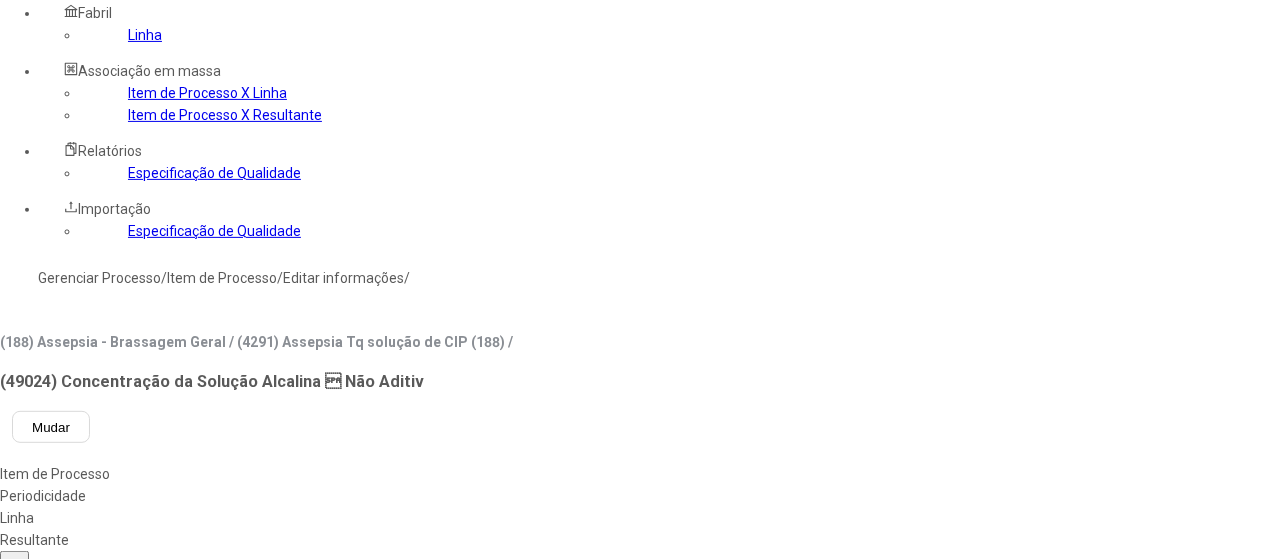 drag, startPoint x: 1198, startPoint y: 377, endPoint x: 1080, endPoint y: 355, distance: 120.033325 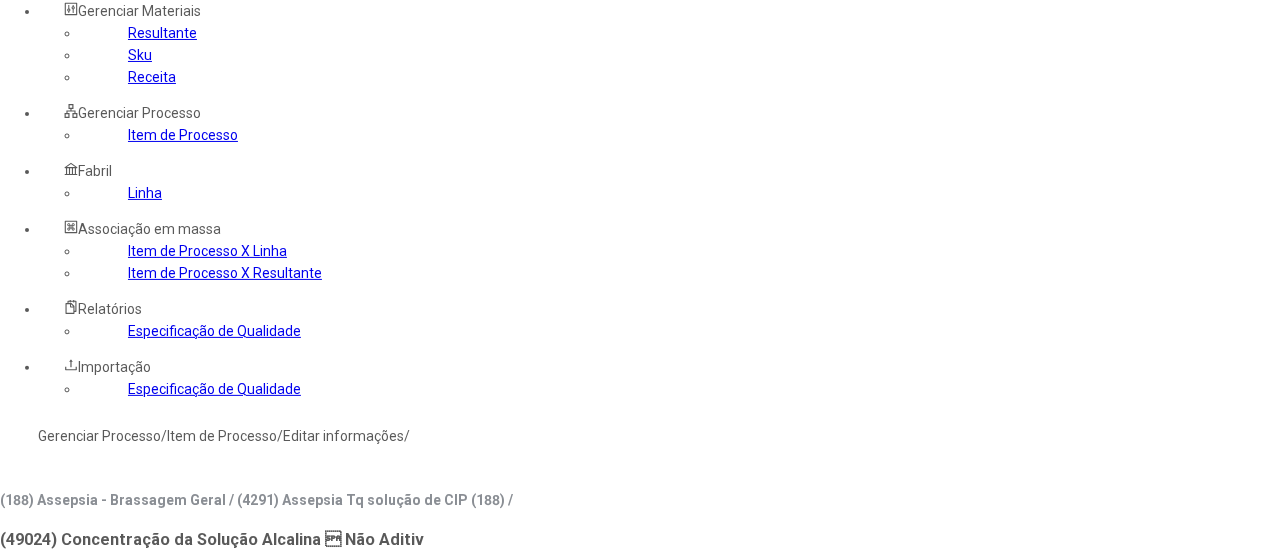 scroll, scrollTop: 0, scrollLeft: 0, axis: both 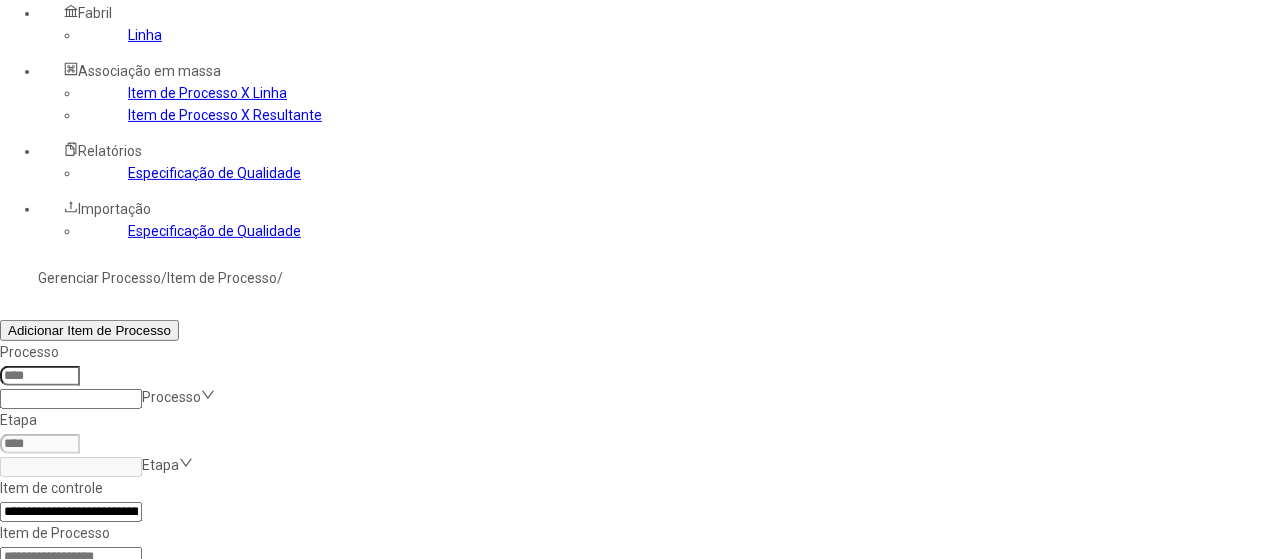 type on "**********" 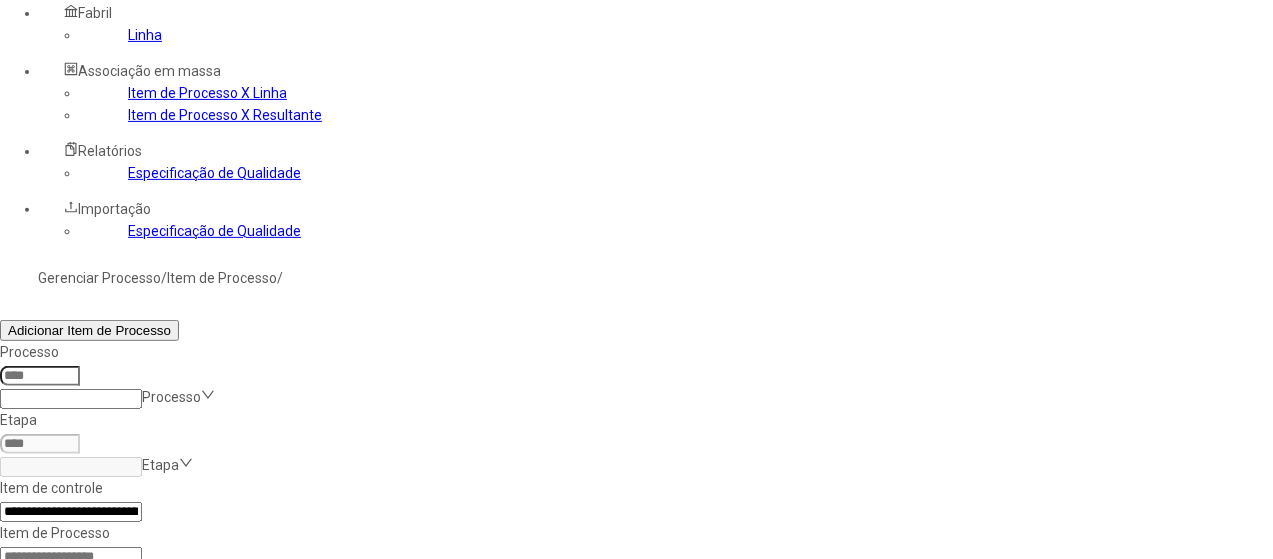click on "Filtrar" 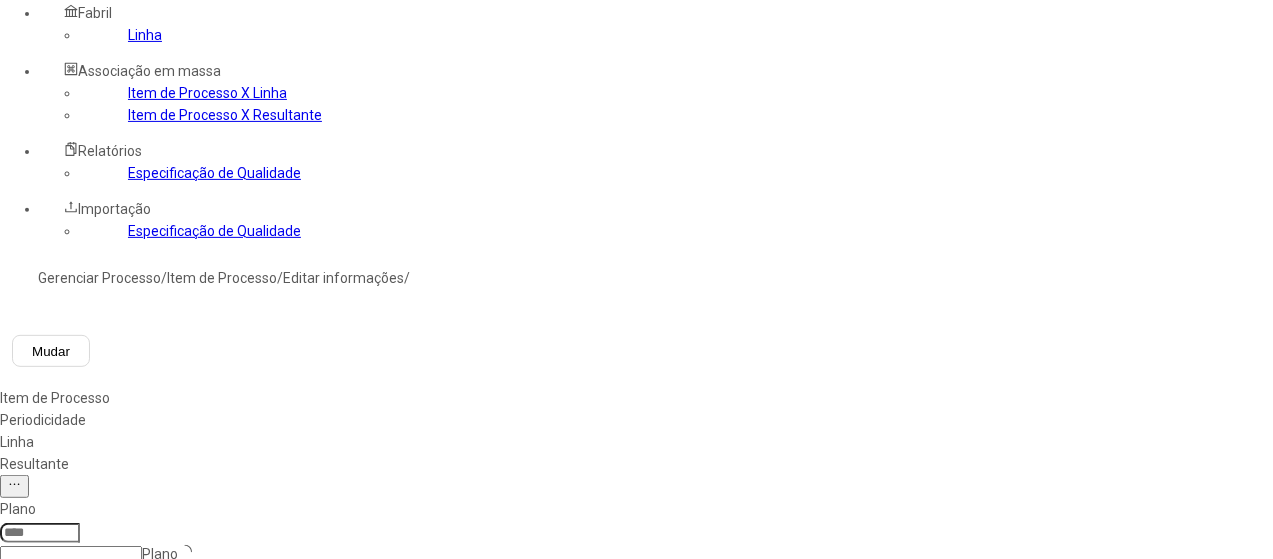 type on "***" 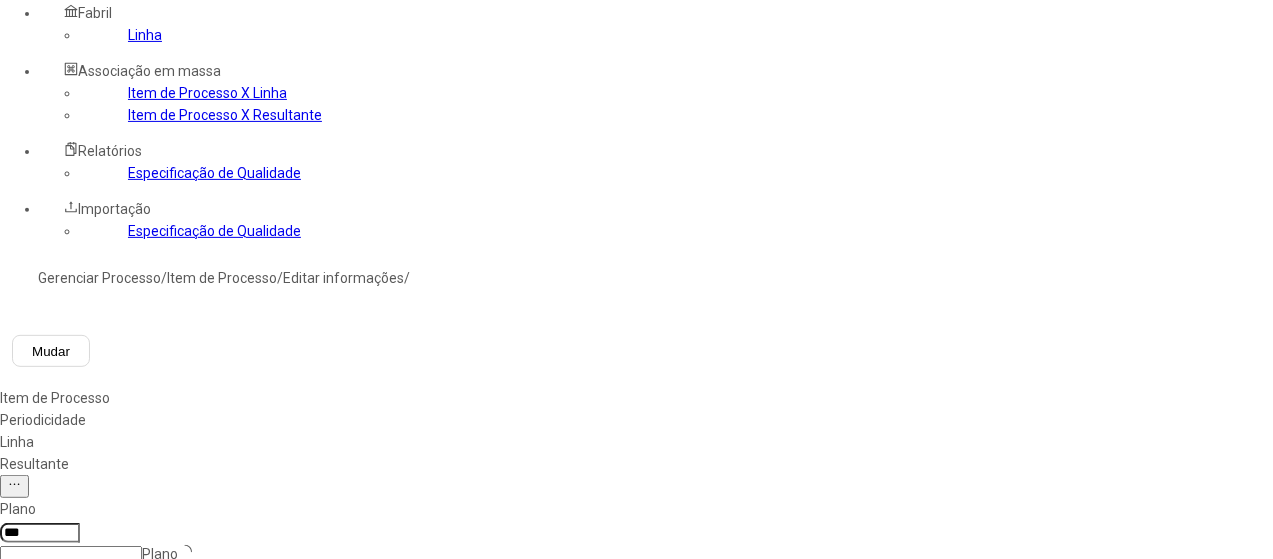 type on "*****" 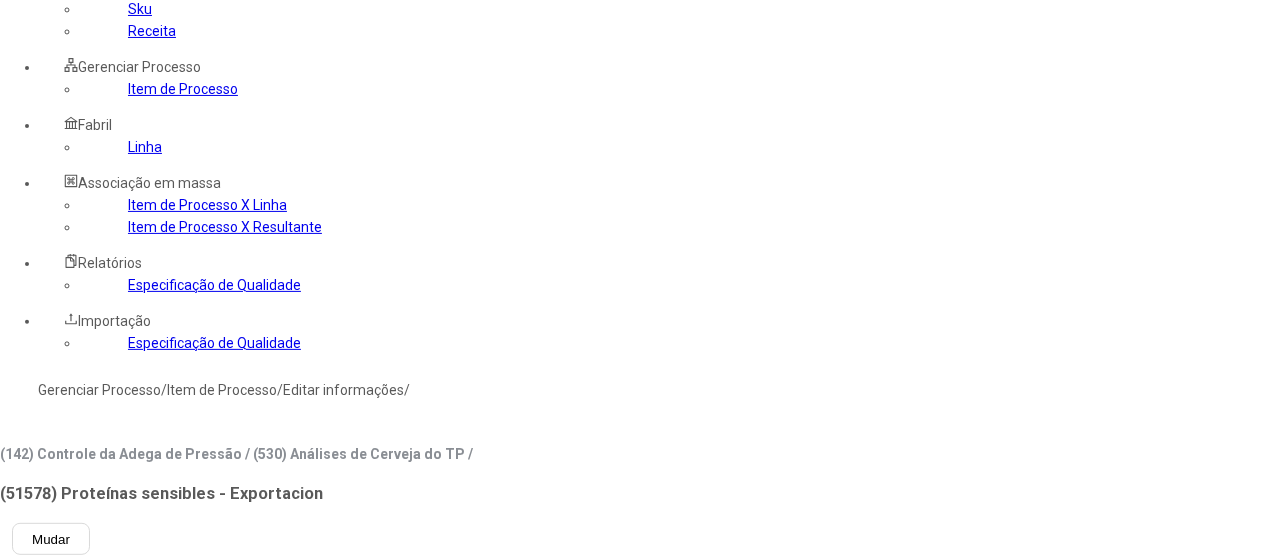 scroll, scrollTop: 72, scrollLeft: 0, axis: vertical 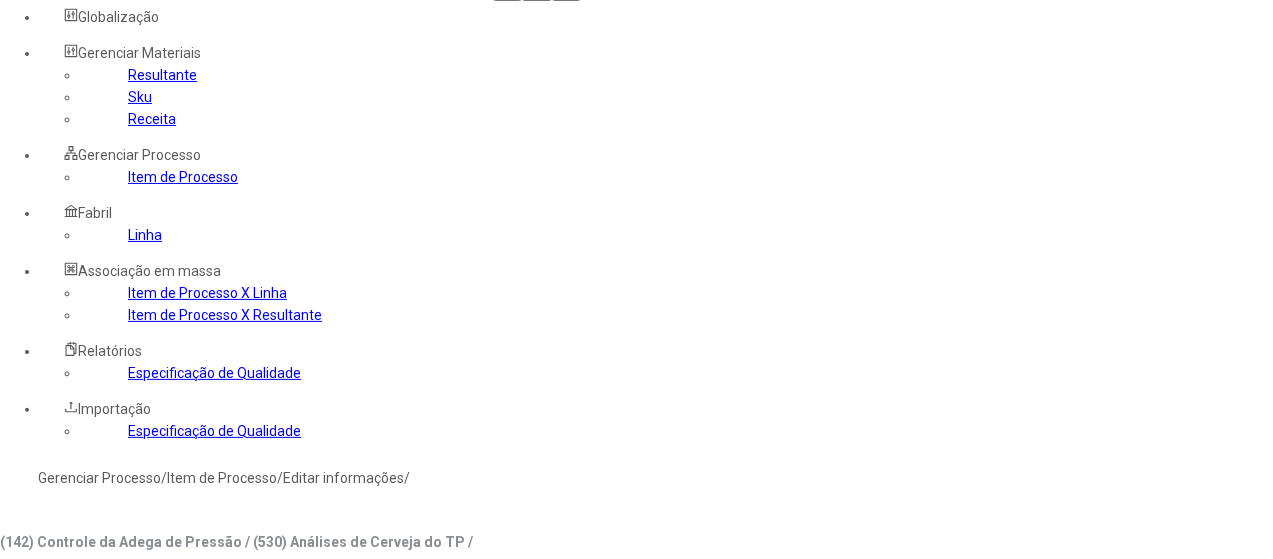 drag, startPoint x: 663, startPoint y: 169, endPoint x: 650, endPoint y: 191, distance: 25.553865 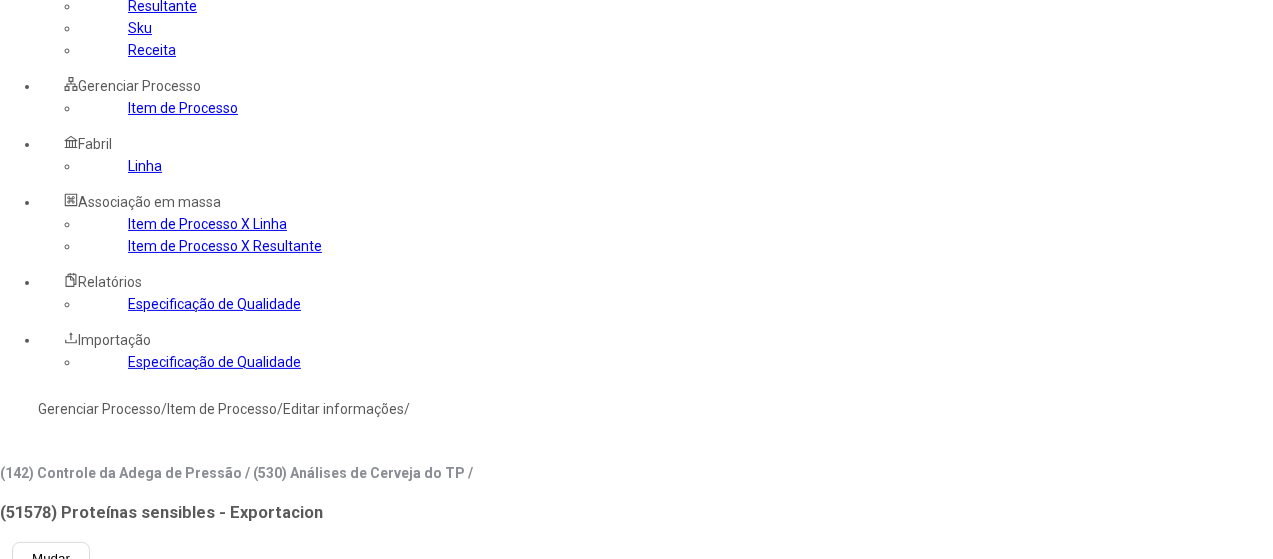 scroll, scrollTop: 172, scrollLeft: 0, axis: vertical 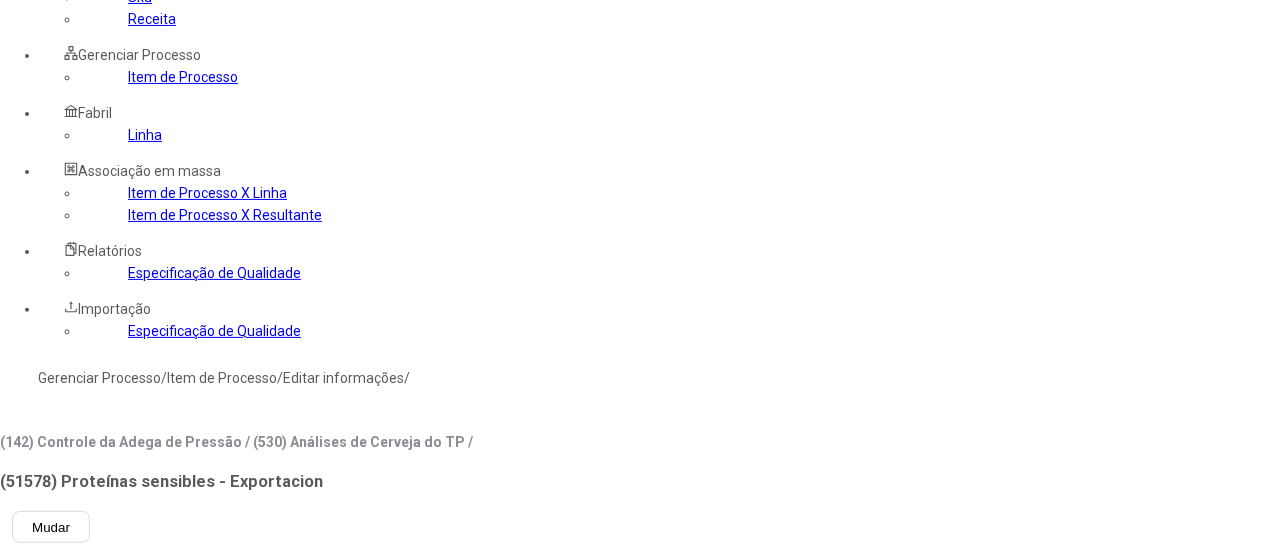 click 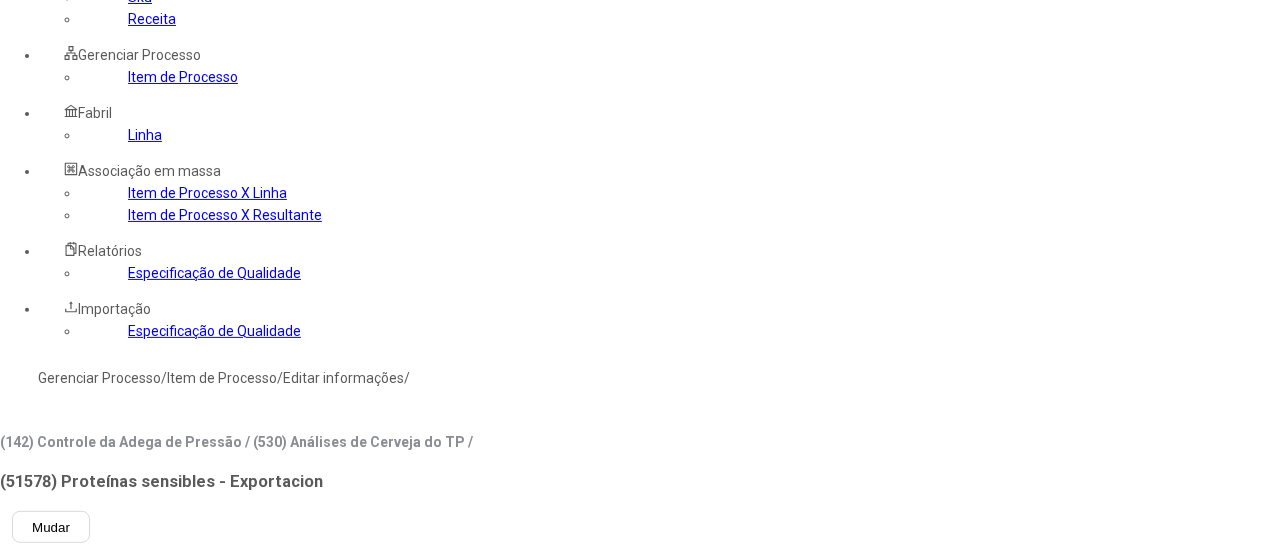 type on "********" 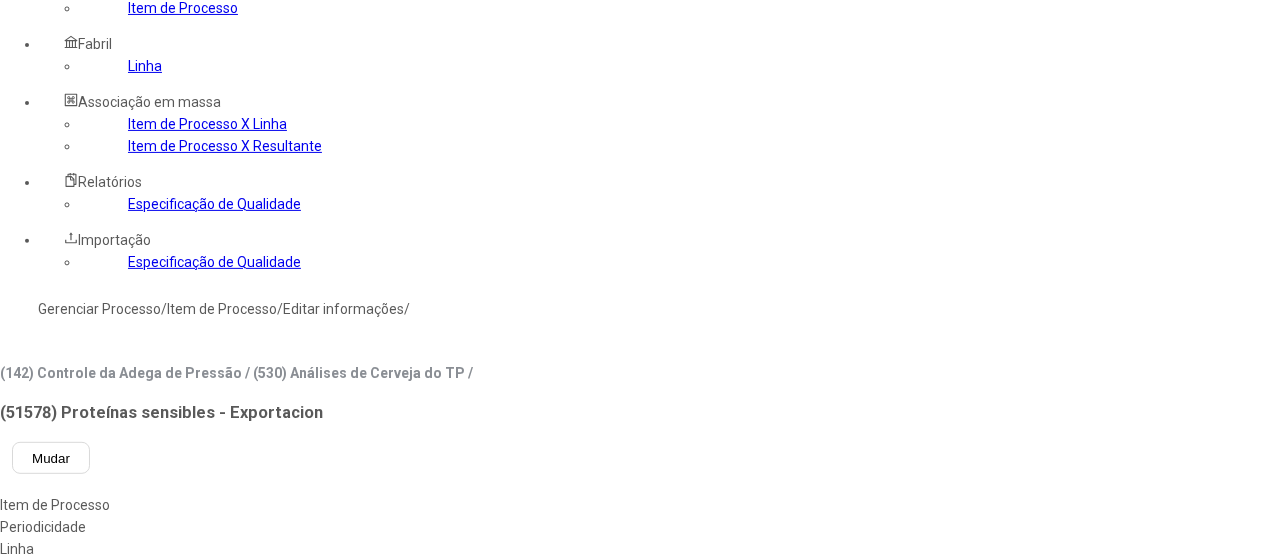scroll, scrollTop: 272, scrollLeft: 0, axis: vertical 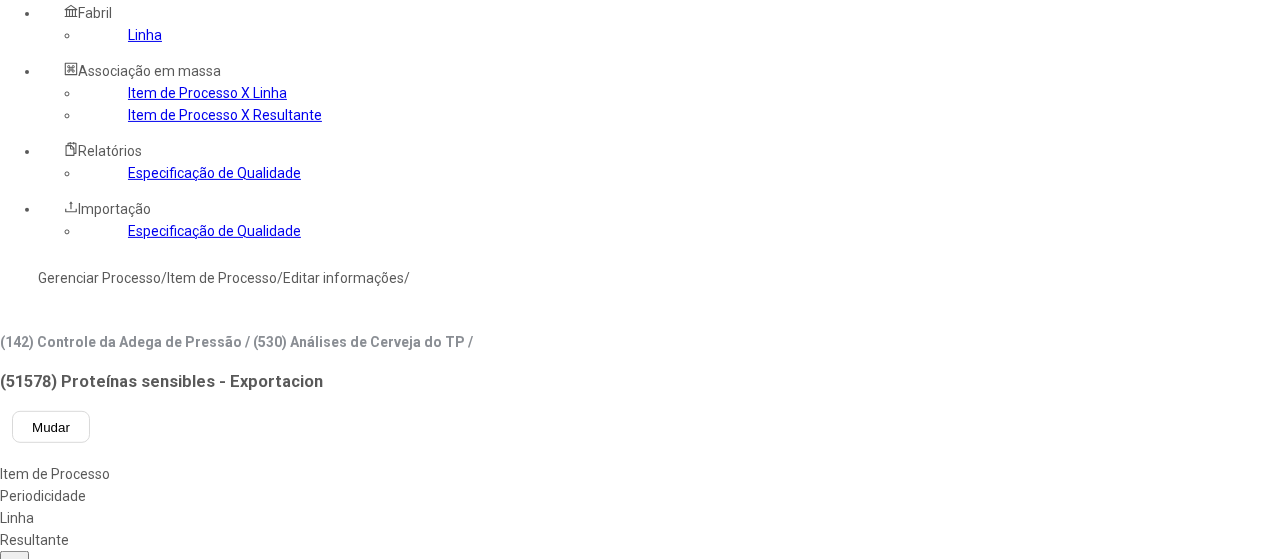 click 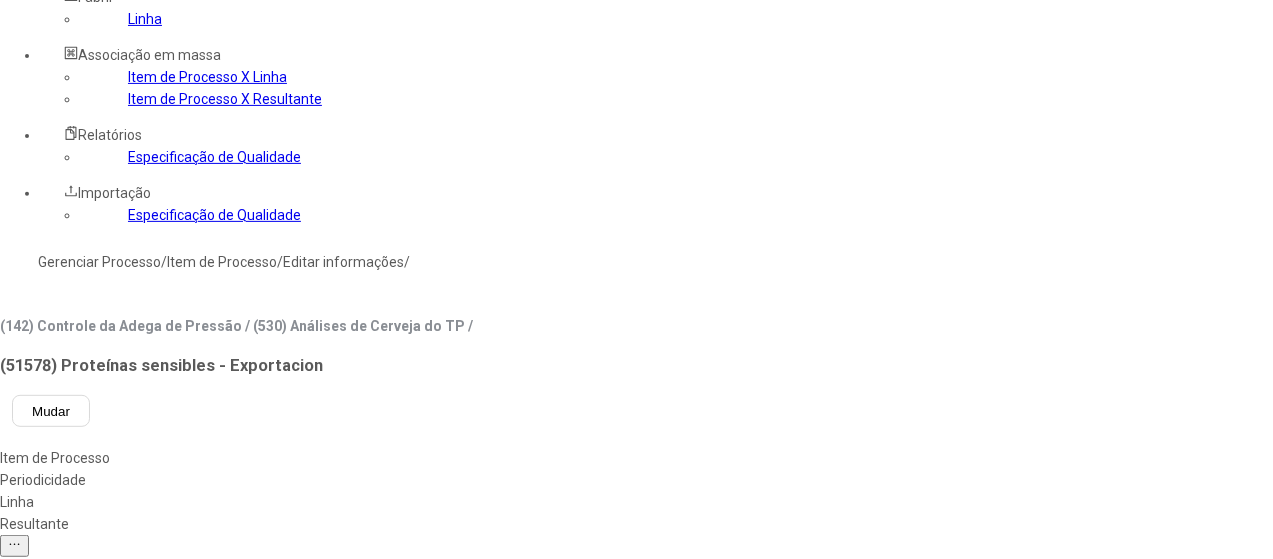 scroll, scrollTop: 472, scrollLeft: 0, axis: vertical 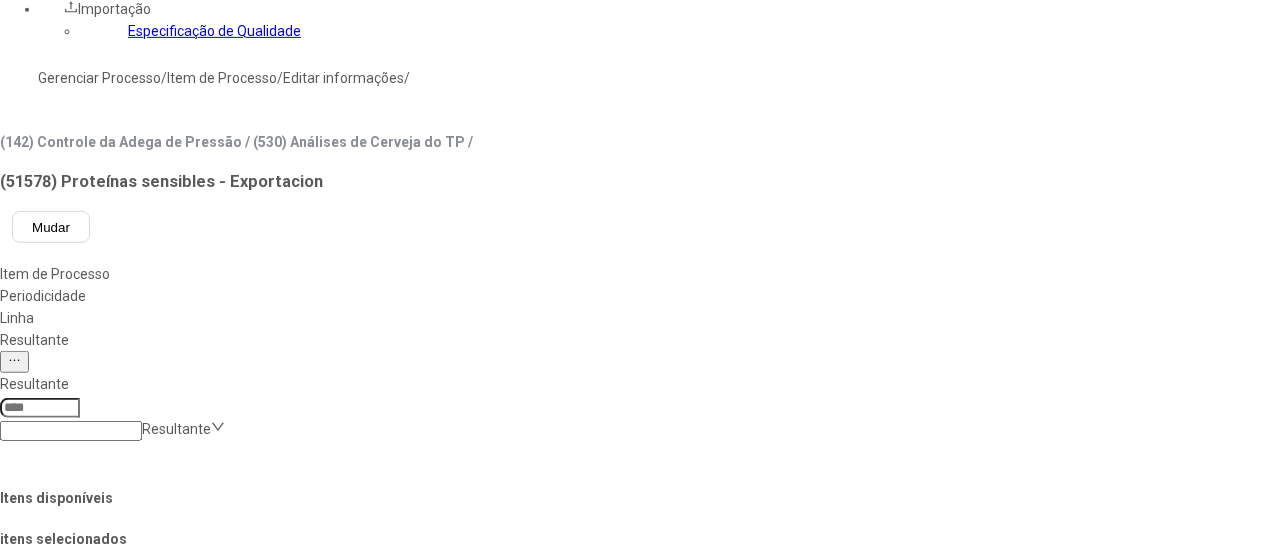 click on "Concluir associação" at bounding box center (124, 1327) 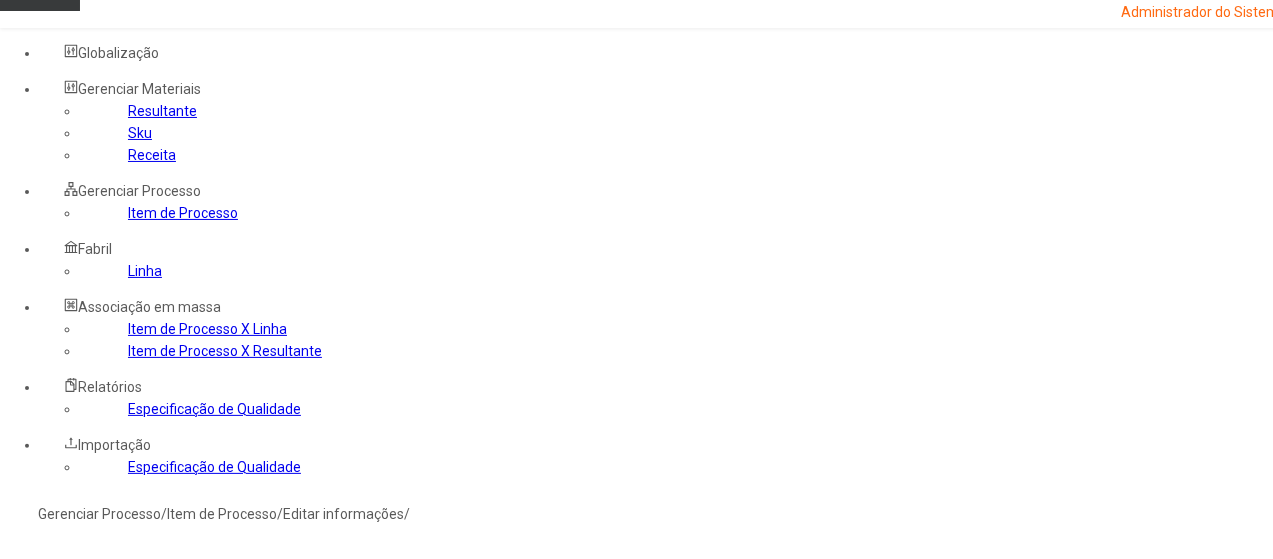 scroll, scrollTop: 0, scrollLeft: 0, axis: both 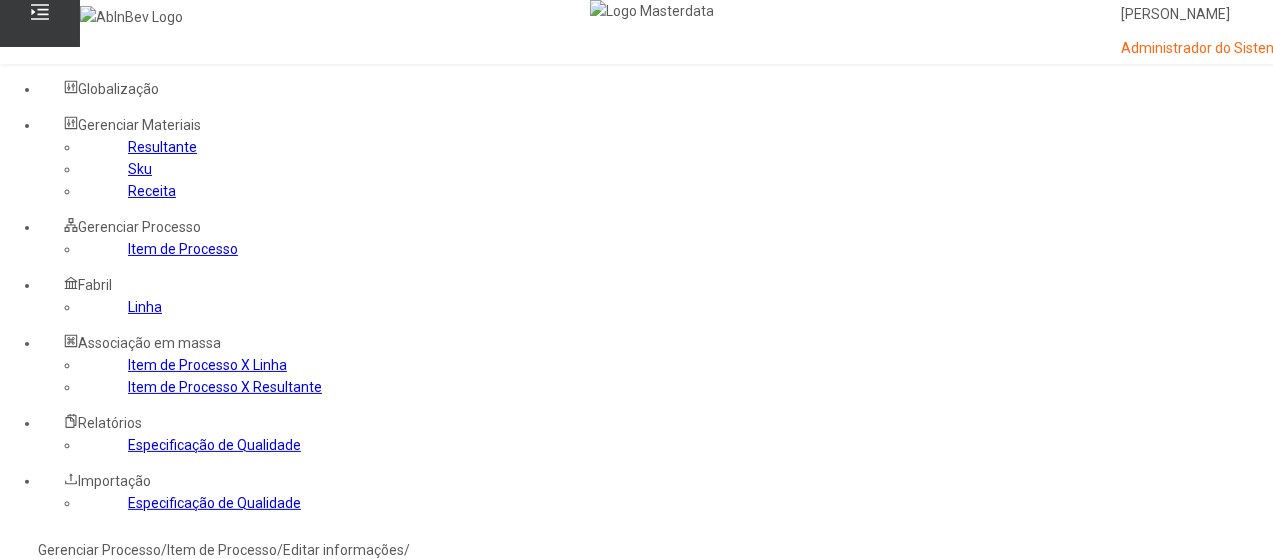 drag, startPoint x: 564, startPoint y: 251, endPoint x: 523, endPoint y: 267, distance: 44.011364 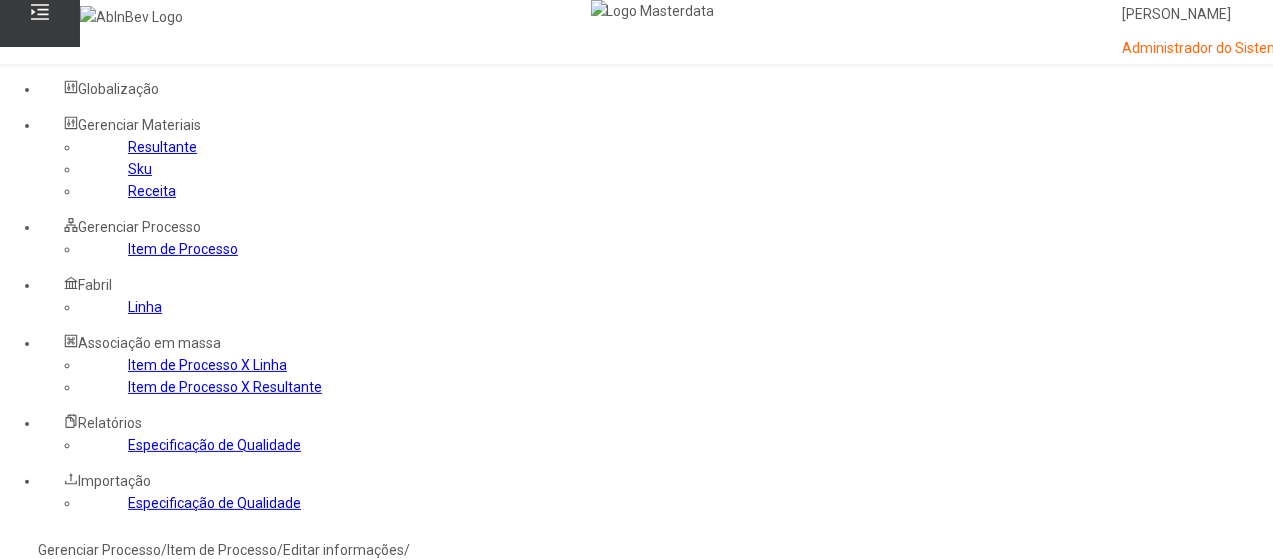 click at bounding box center (40, 880) 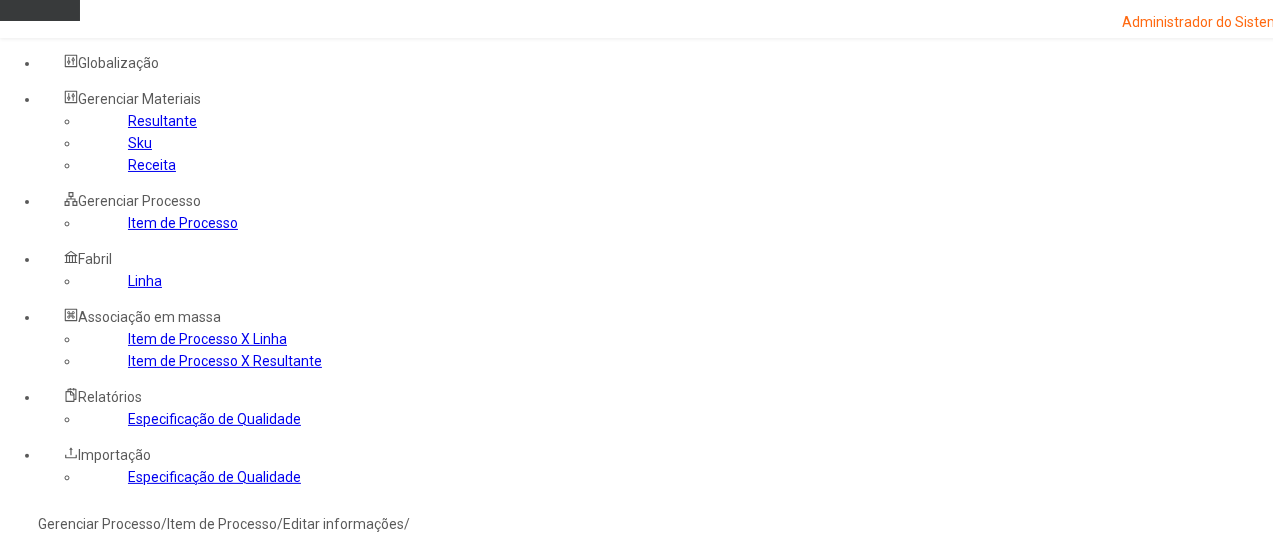 scroll, scrollTop: 0, scrollLeft: 0, axis: both 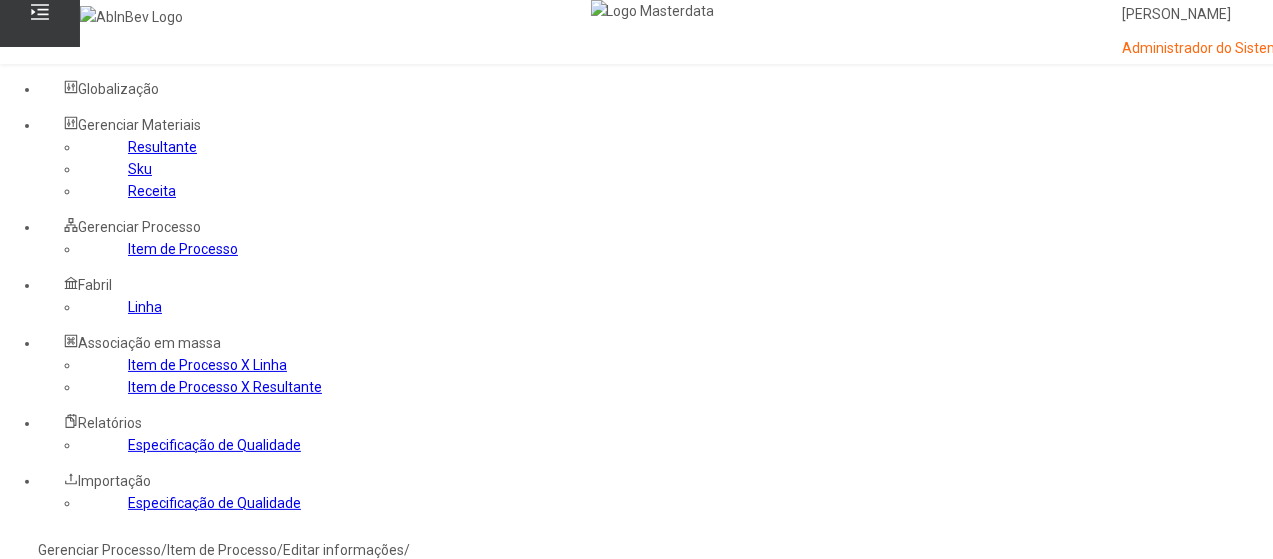 type on "***" 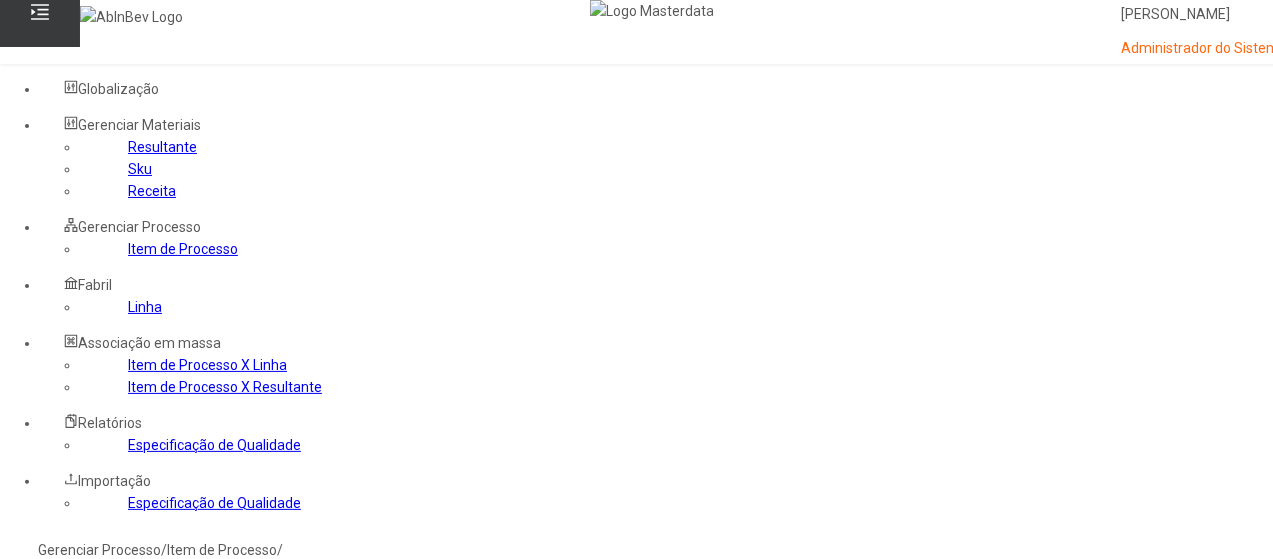 click 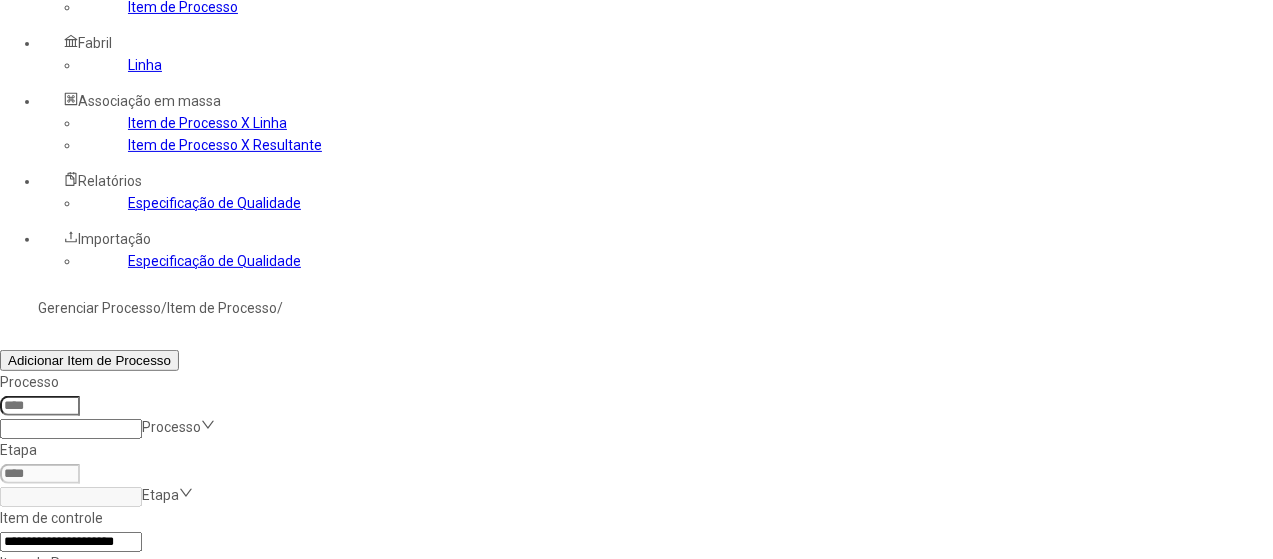 scroll, scrollTop: 272, scrollLeft: 0, axis: vertical 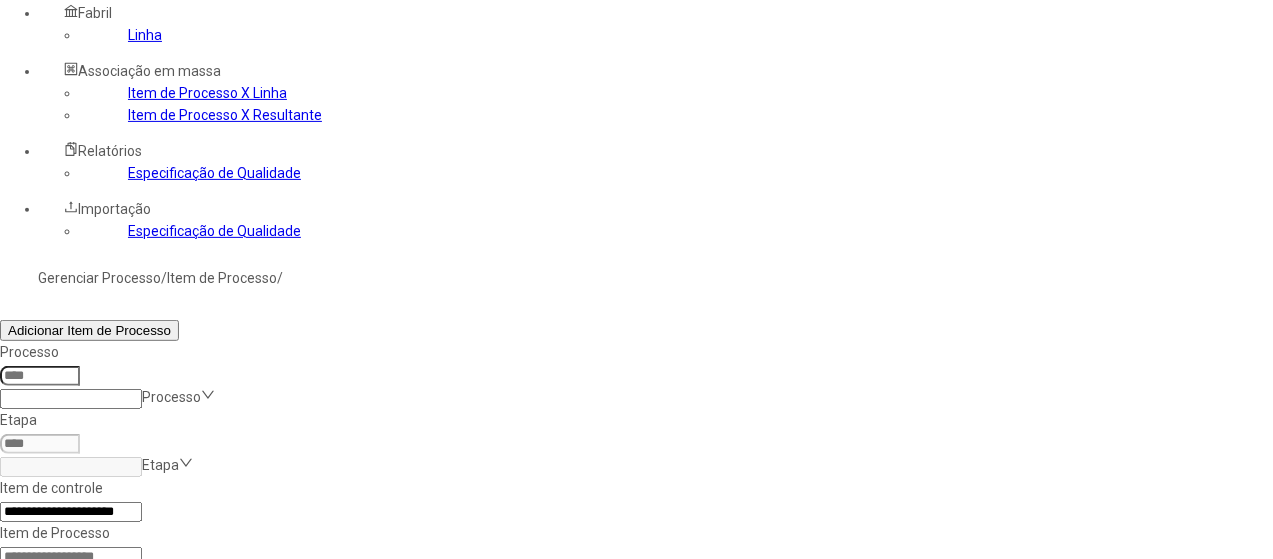 click 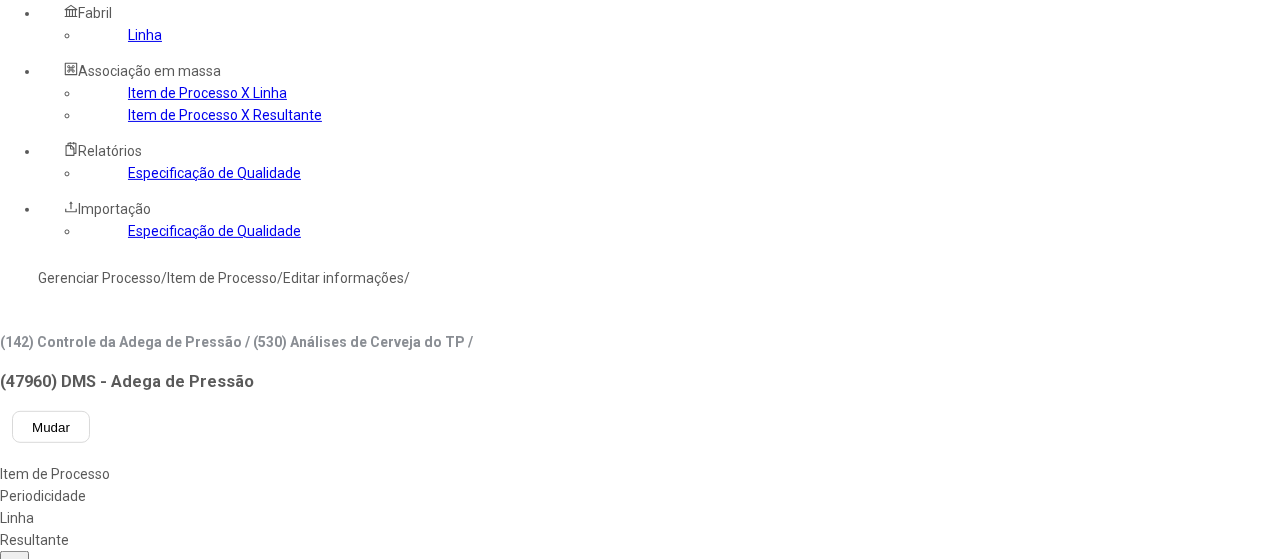 type on "***" 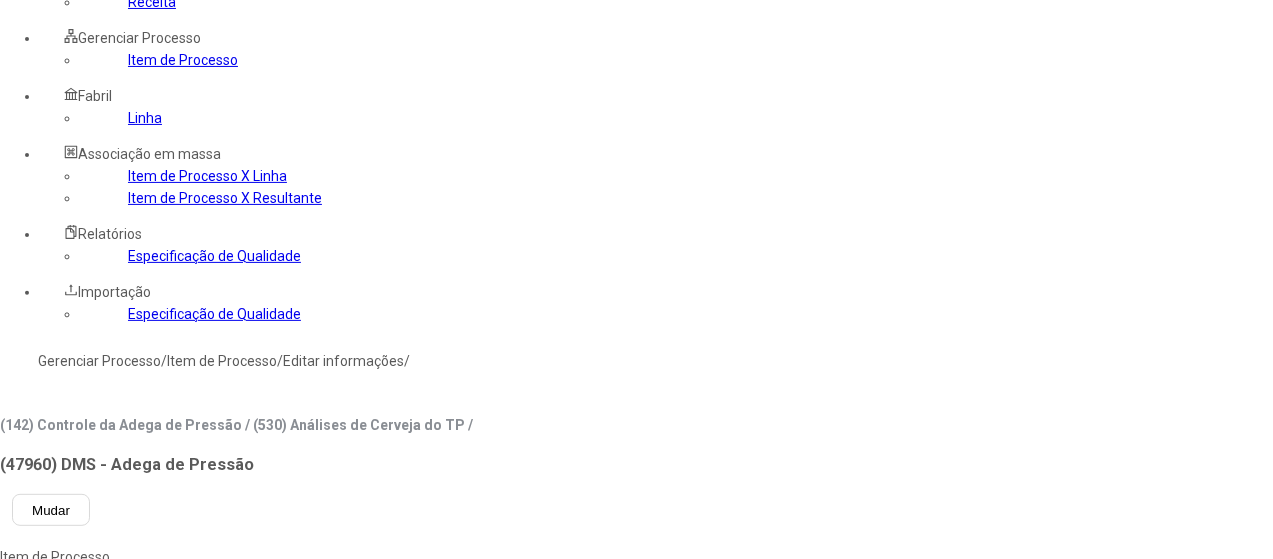 scroll, scrollTop: 72, scrollLeft: 0, axis: vertical 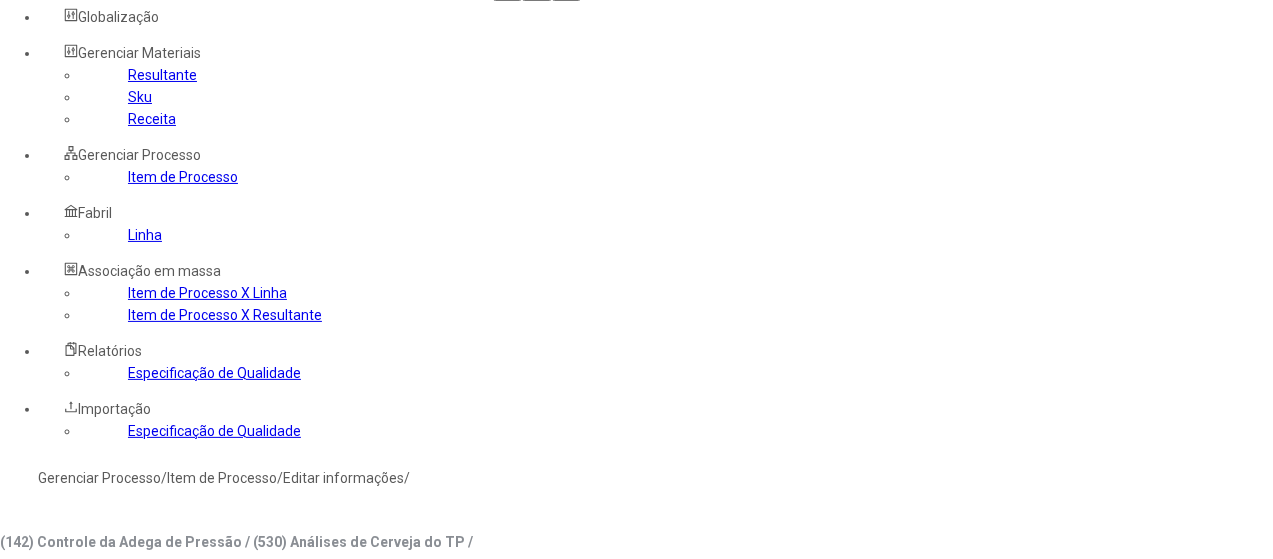 click on "Linha" 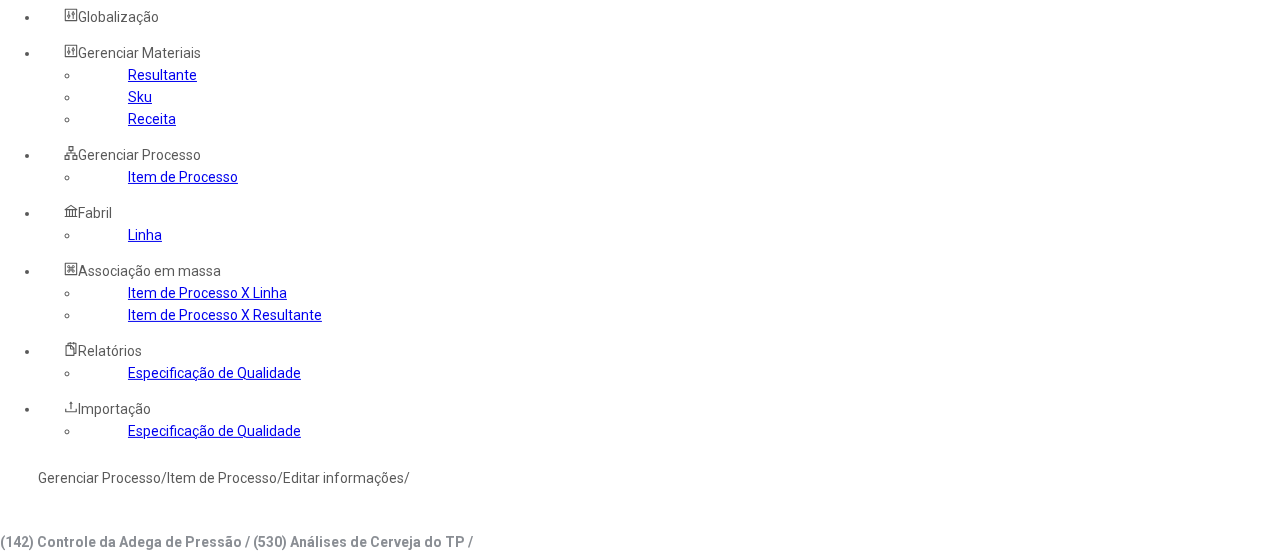 click on "Resultante" 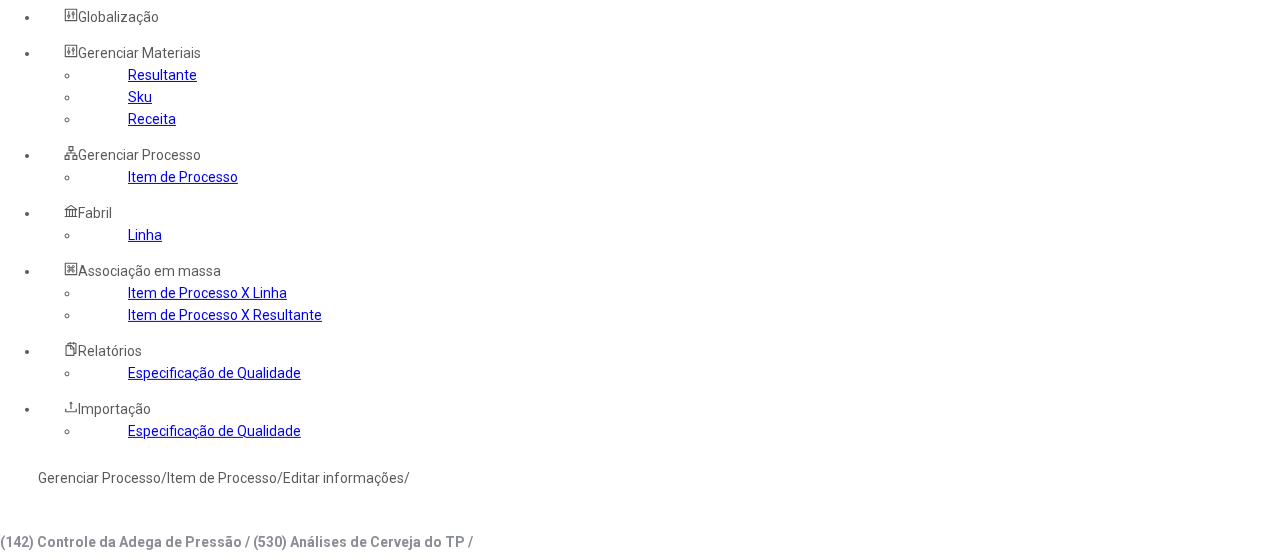 click 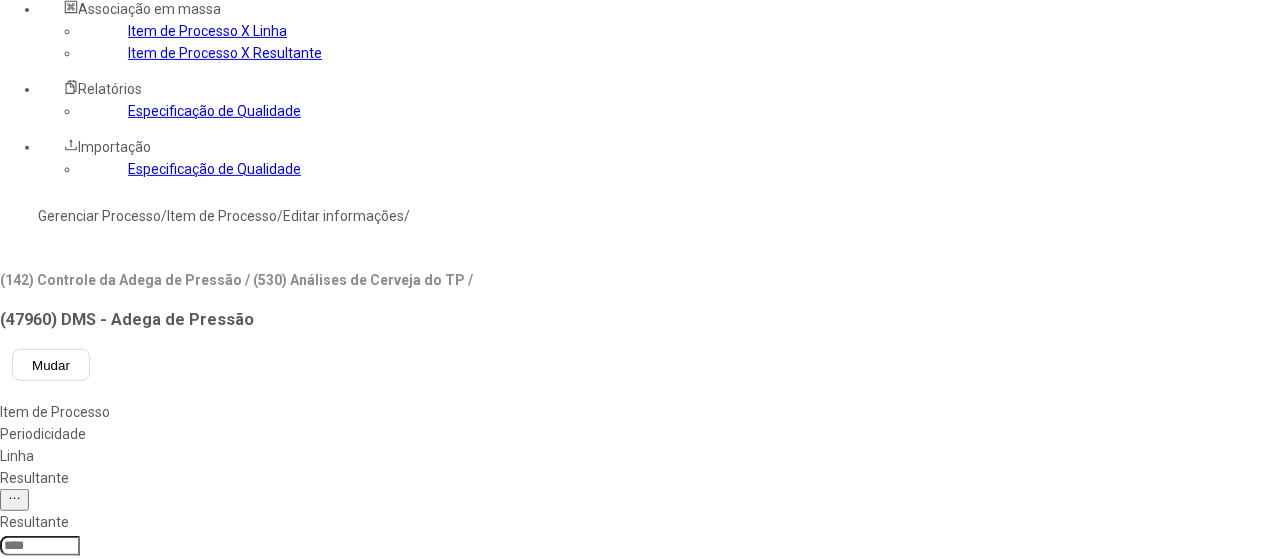 scroll, scrollTop: 372, scrollLeft: 0, axis: vertical 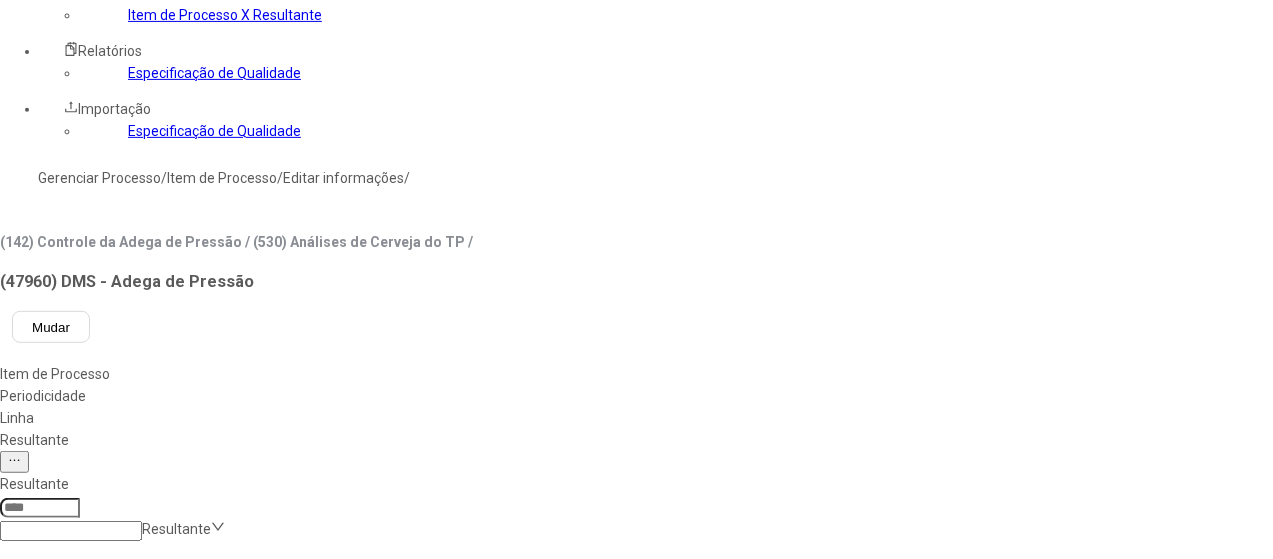 type on "********" 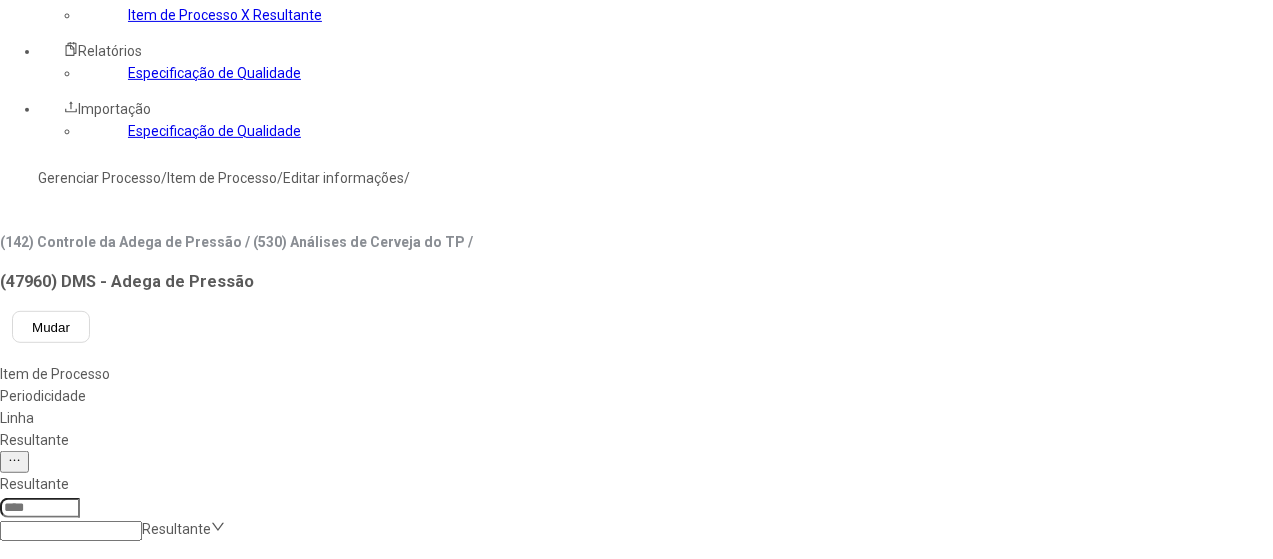 scroll, scrollTop: 0, scrollLeft: 0, axis: both 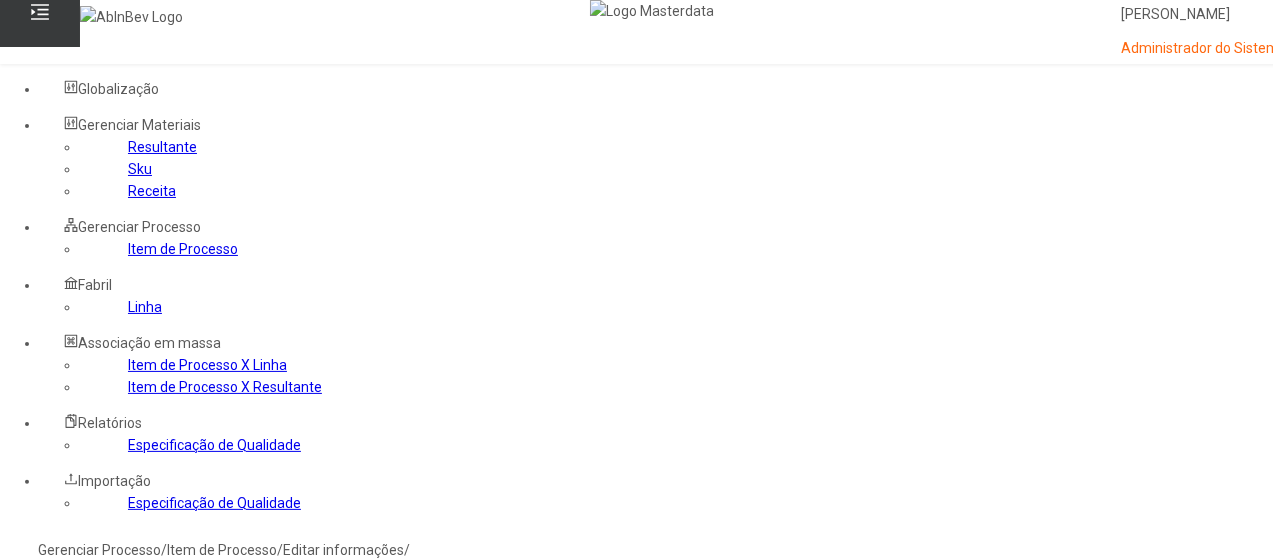 type on "**" 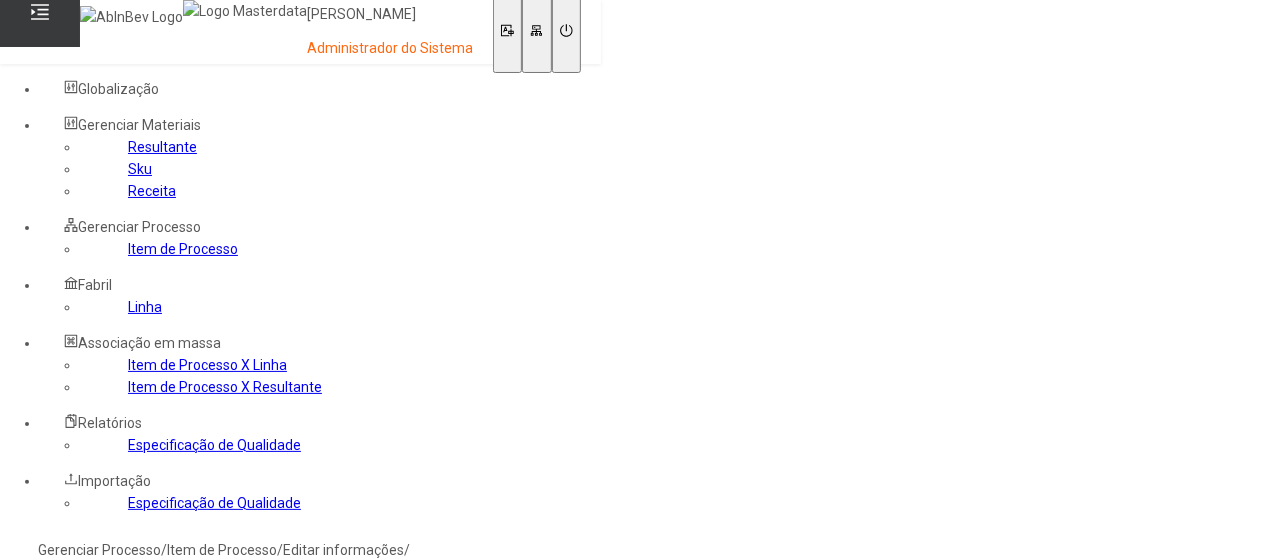 type on "*****" 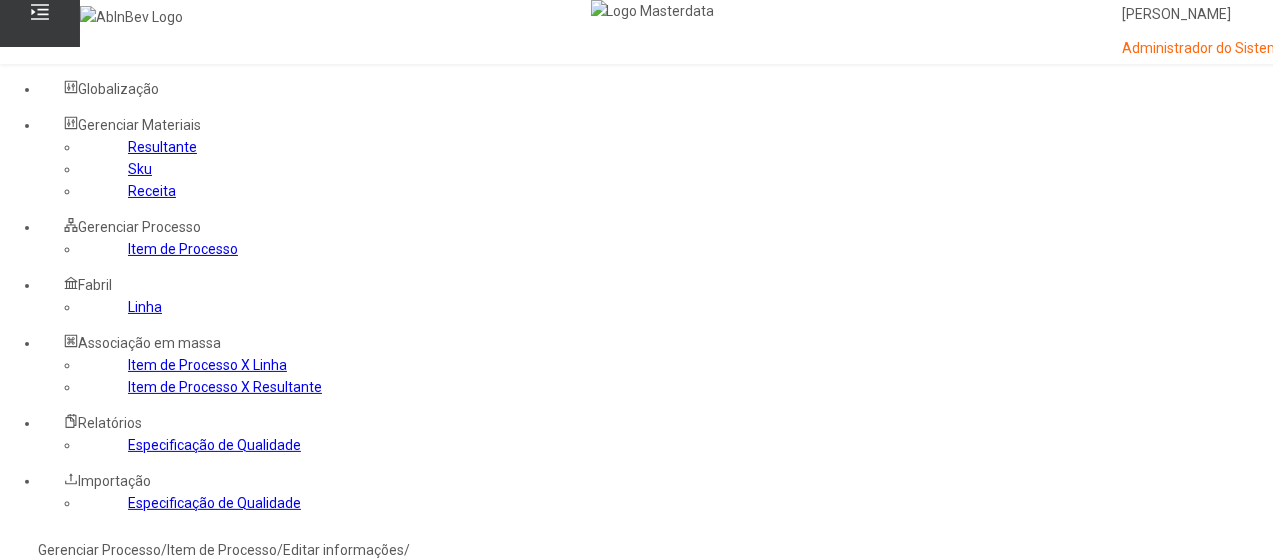 click at bounding box center (40, 880) 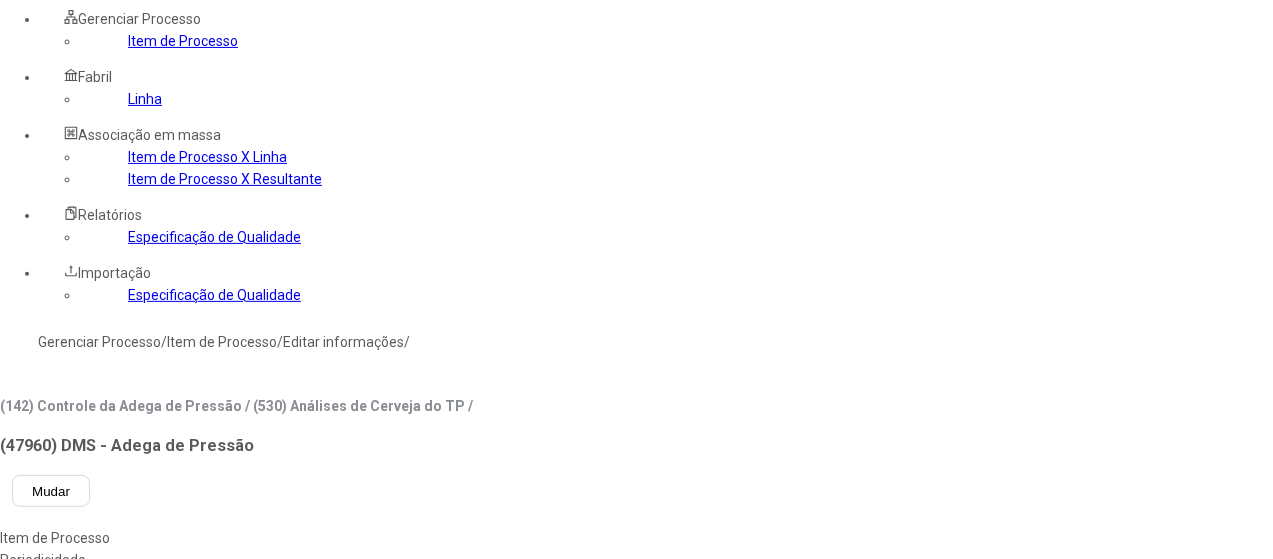 scroll, scrollTop: 300, scrollLeft: 0, axis: vertical 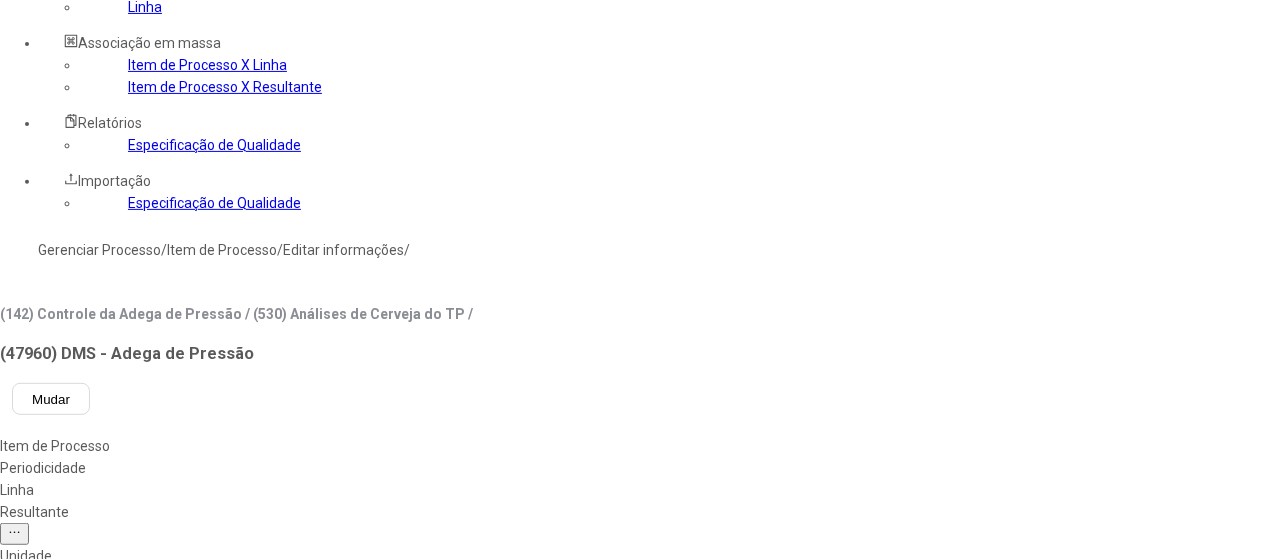 type on "***" 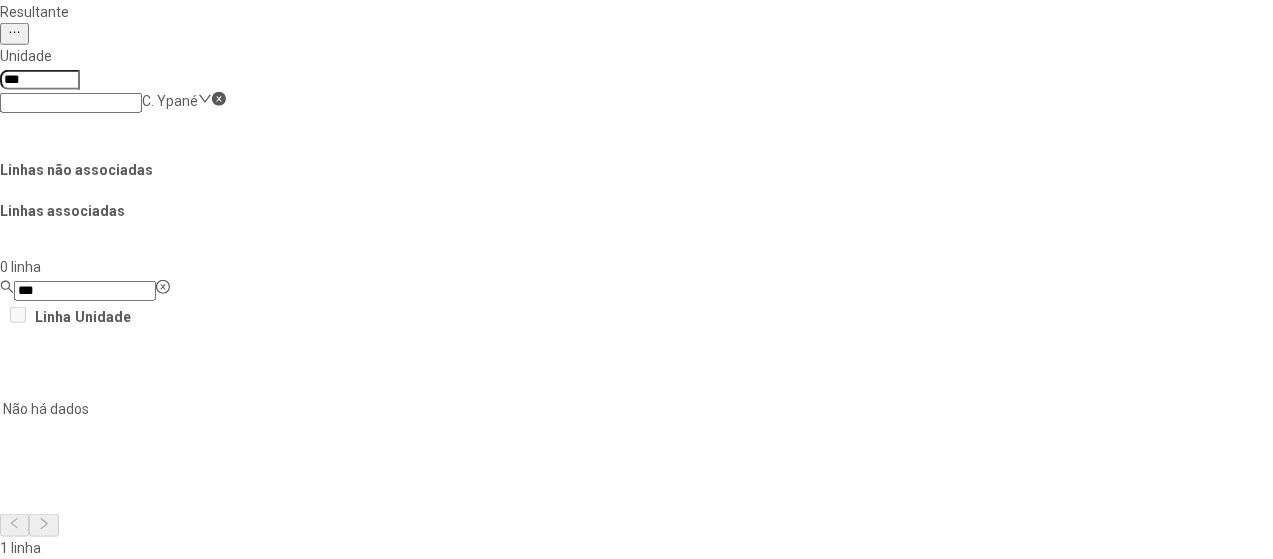 click on "Salvar Alterações" 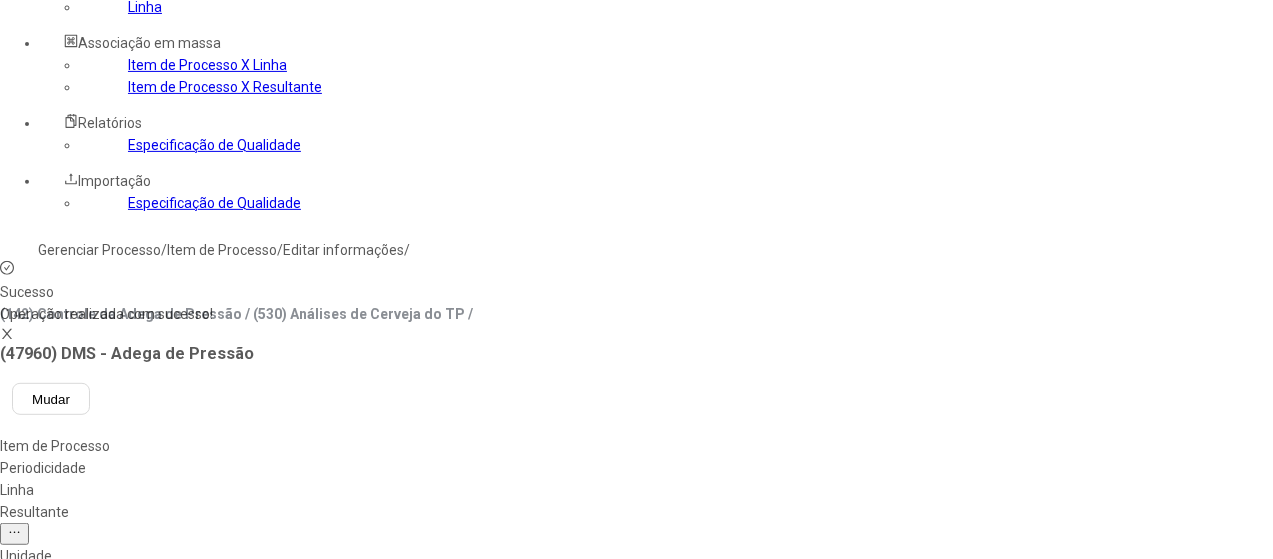 scroll, scrollTop: 0, scrollLeft: 0, axis: both 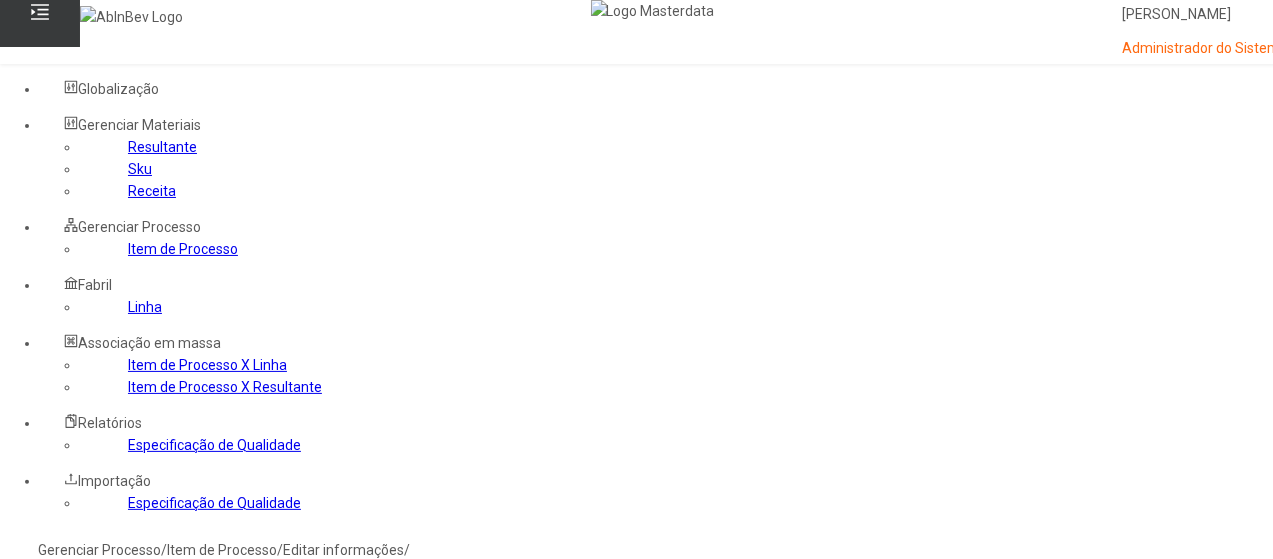 click on "Gerenciar Processo" 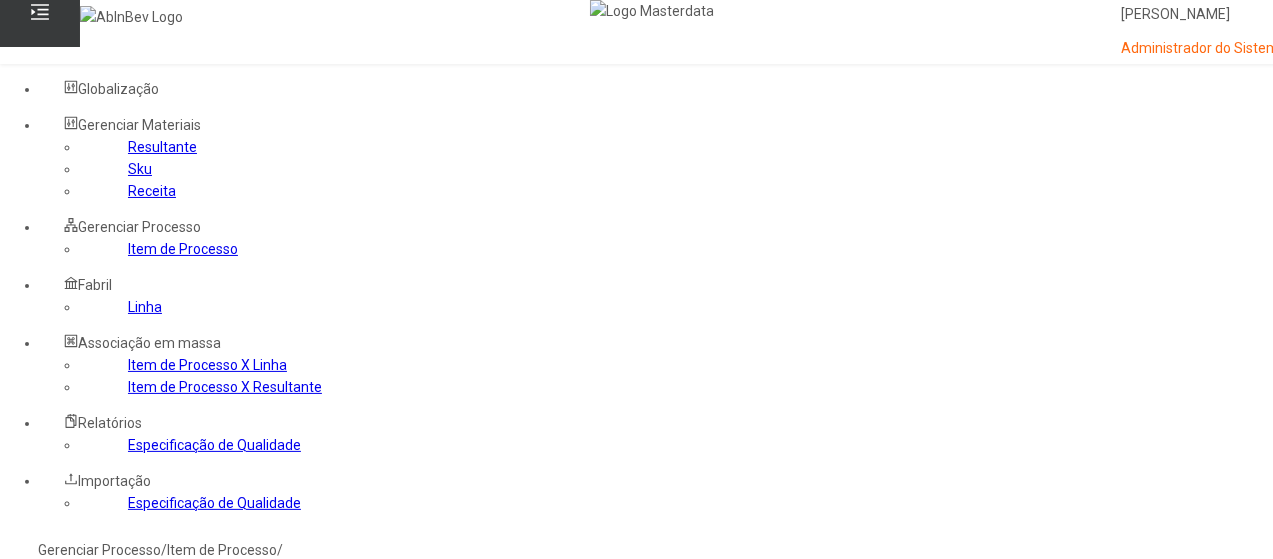 click 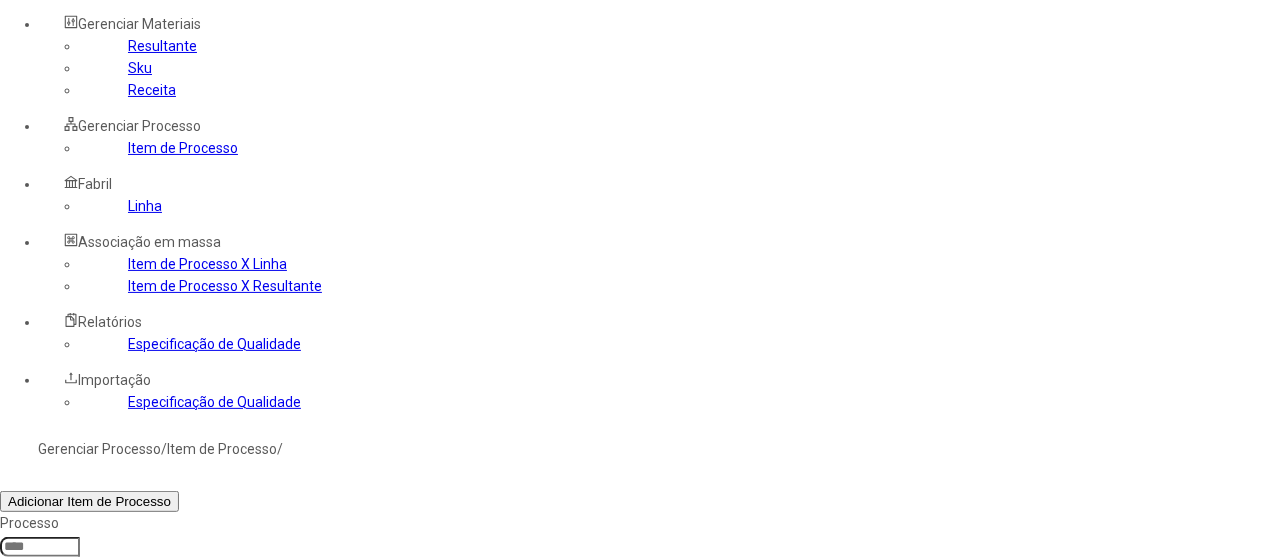 scroll, scrollTop: 200, scrollLeft: 0, axis: vertical 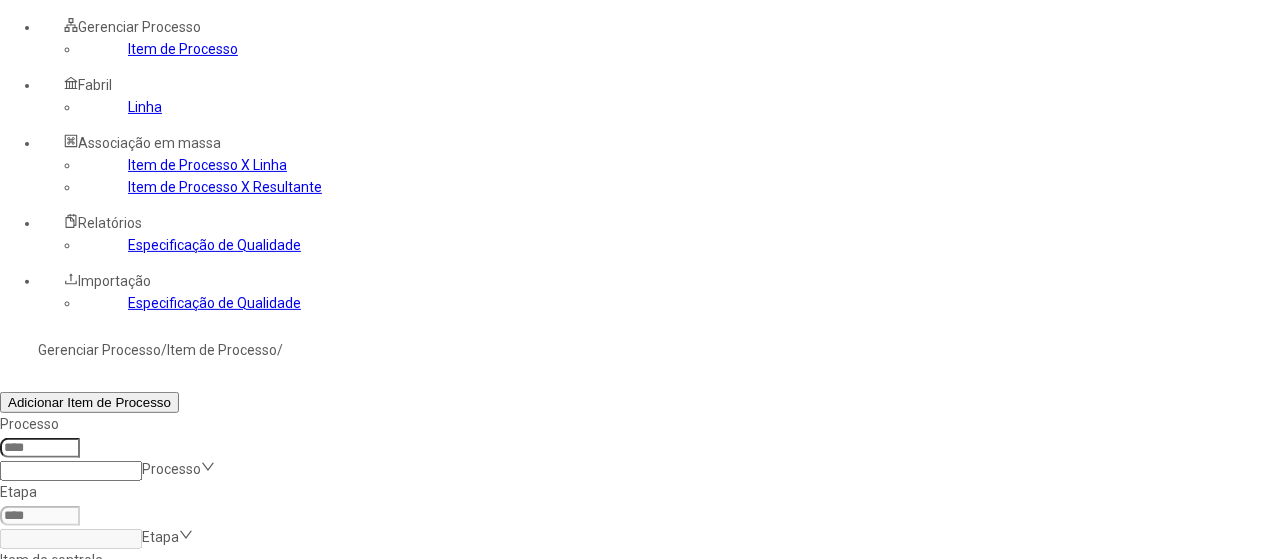 click 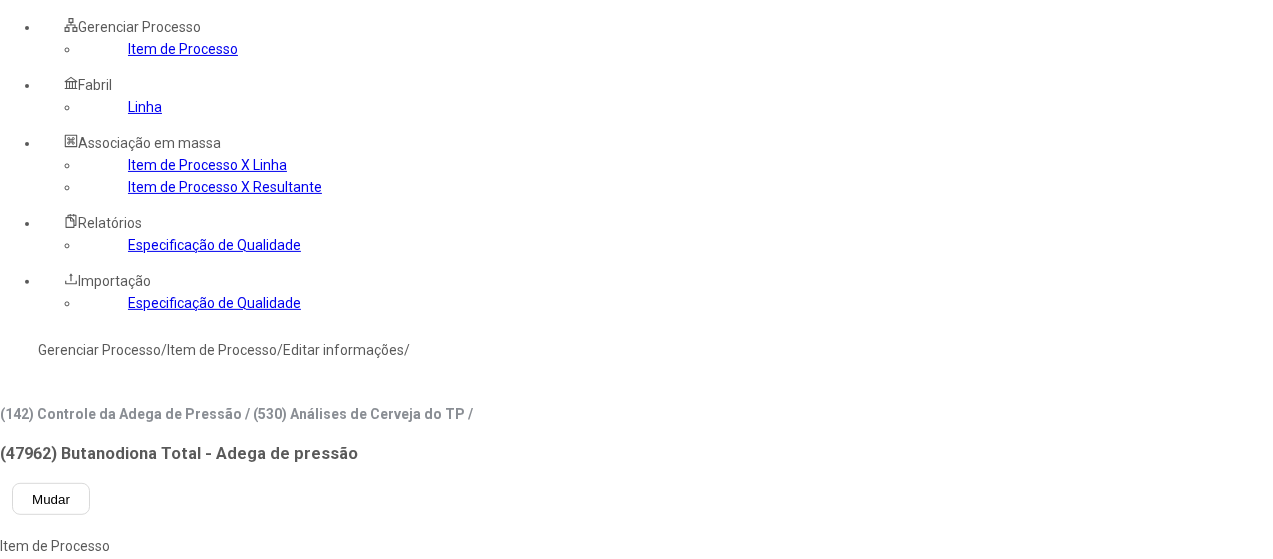 type on "*****" 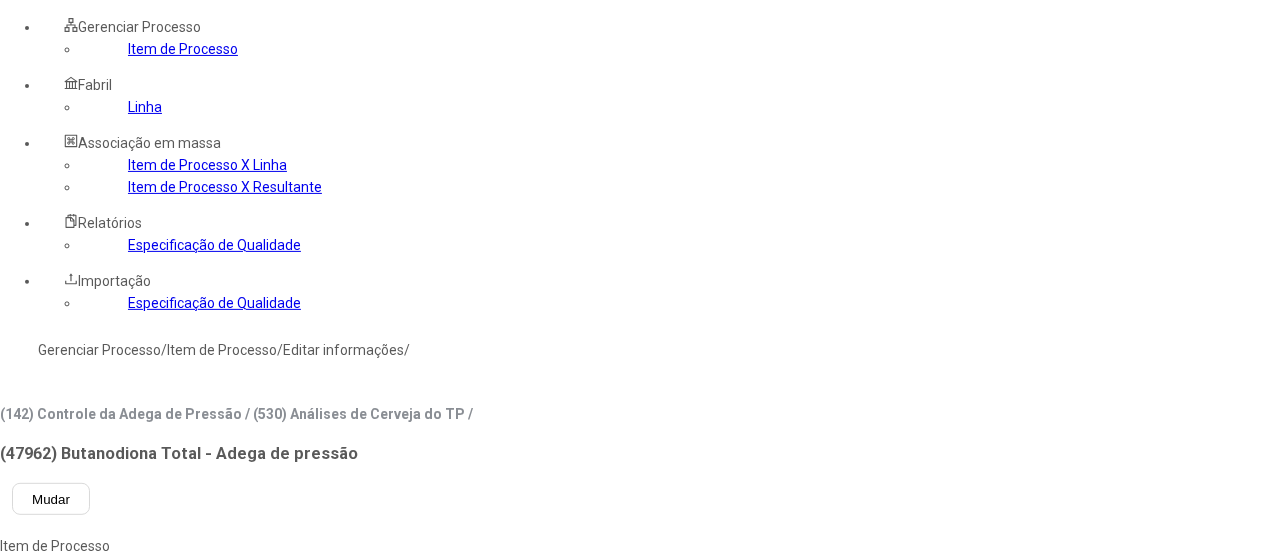 click 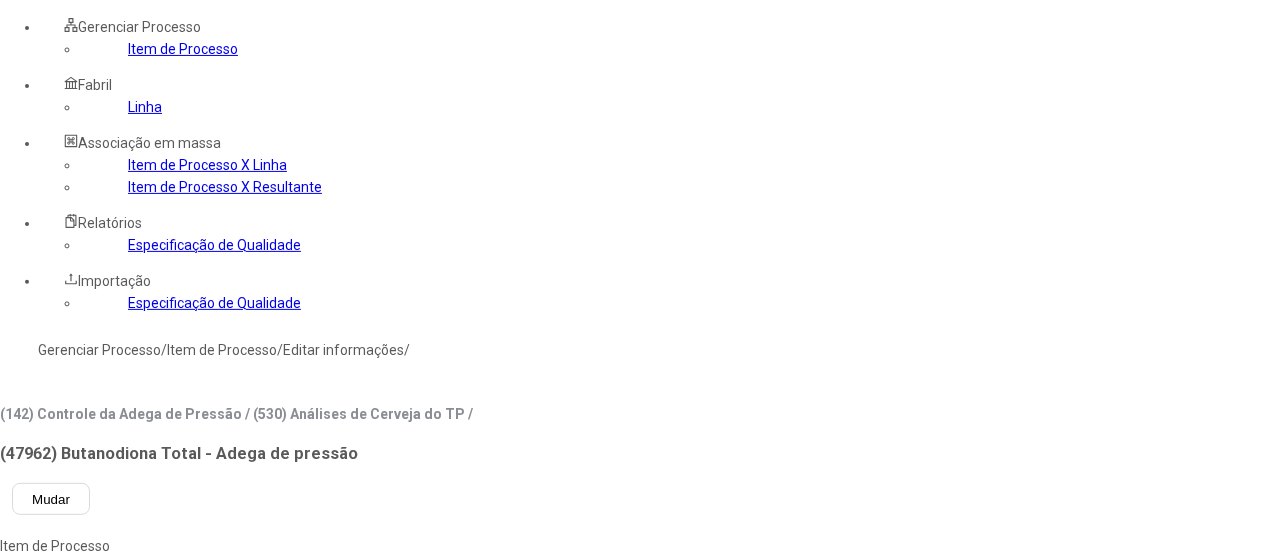 type on "***" 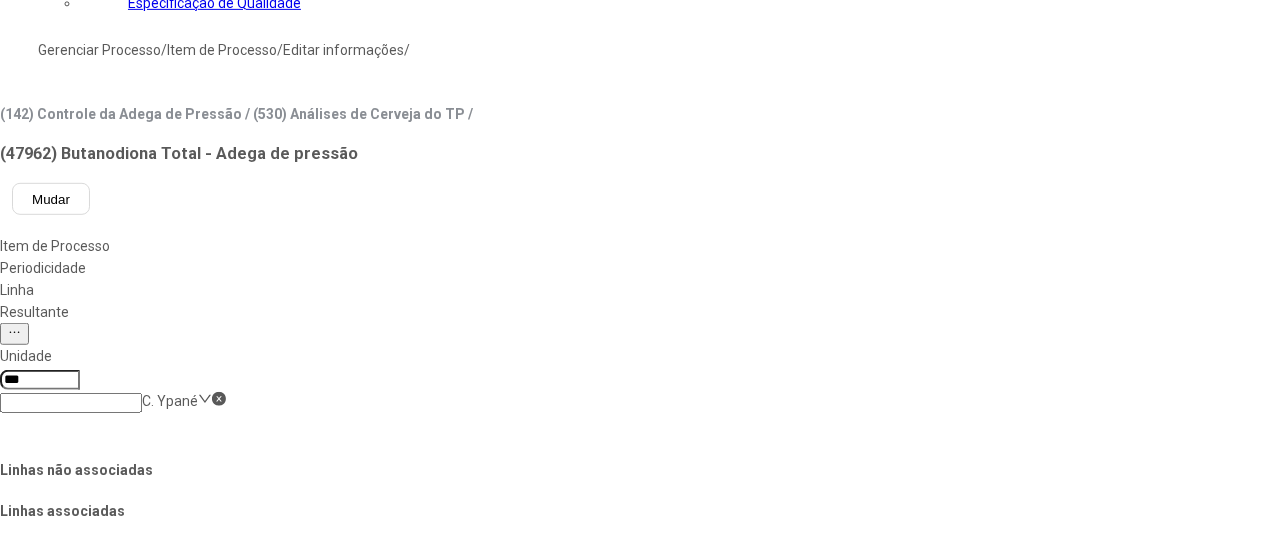 drag, startPoint x: 1140, startPoint y: 447, endPoint x: 1067, endPoint y: 446, distance: 73.00685 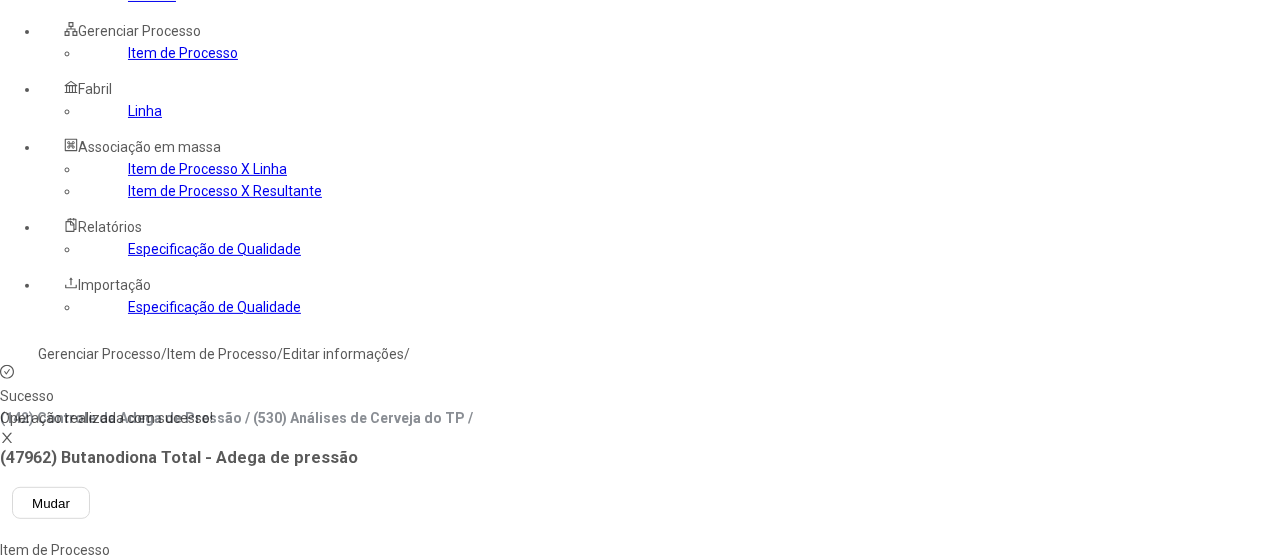 scroll, scrollTop: 0, scrollLeft: 0, axis: both 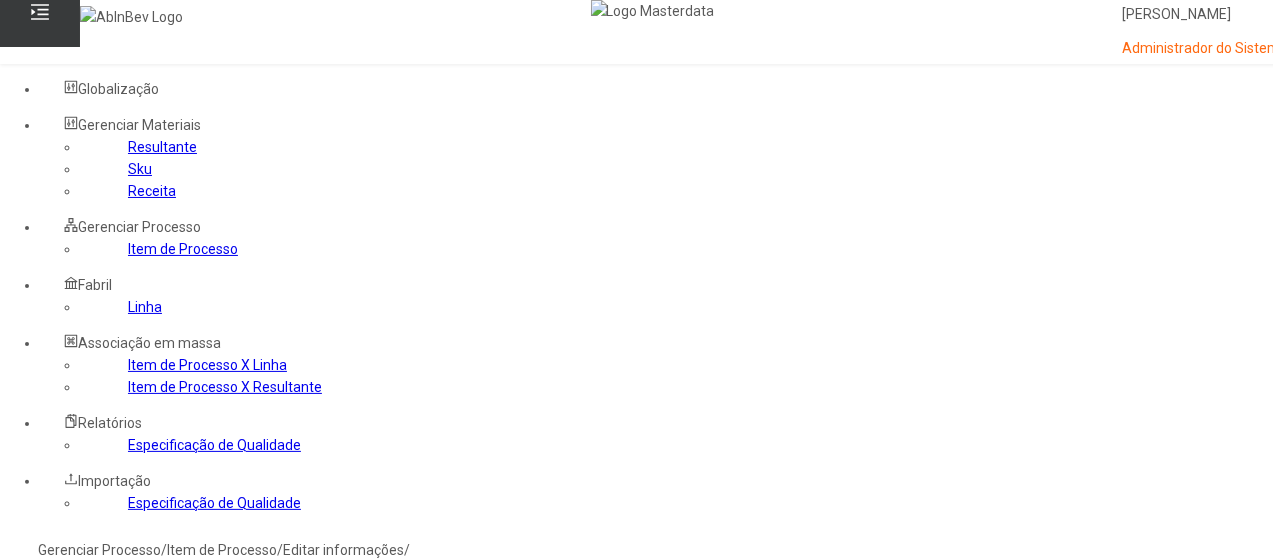 click on "Gerenciar Processo" 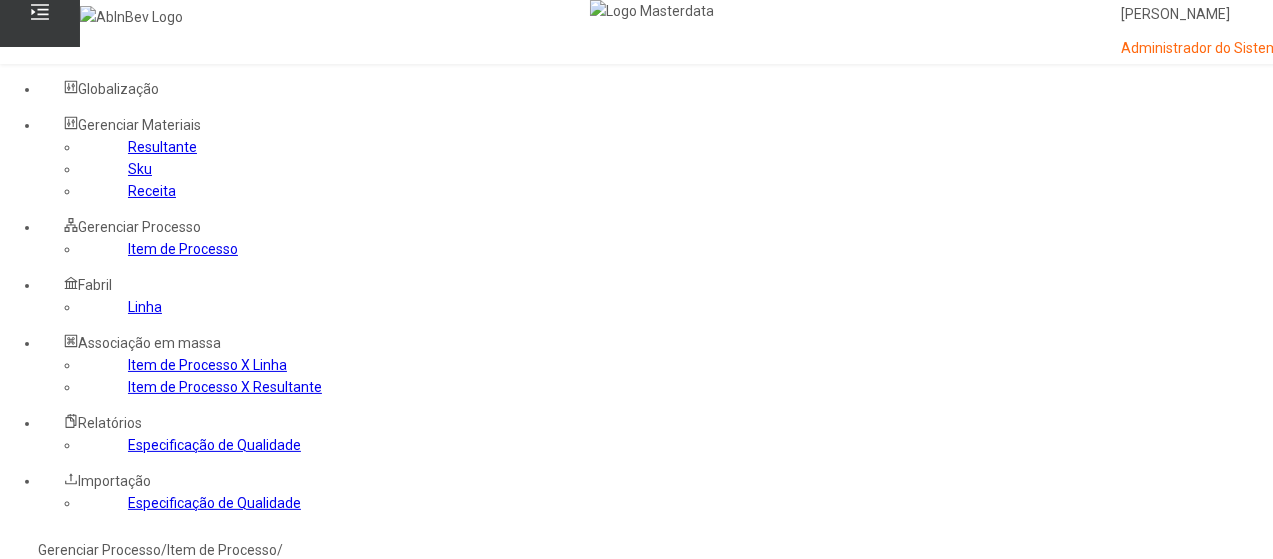 click 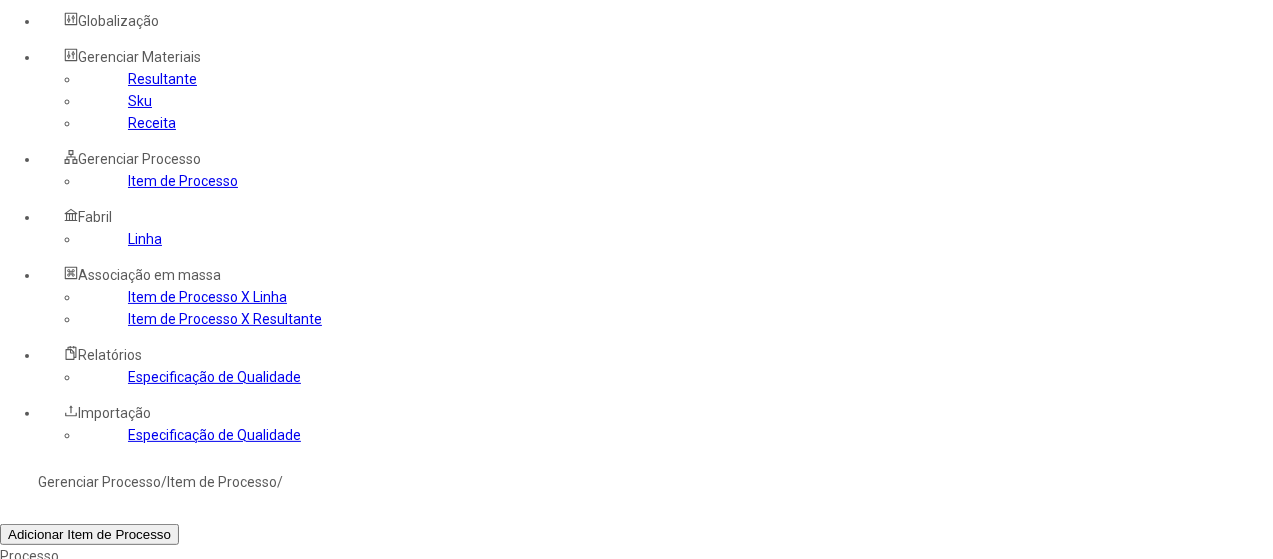 scroll, scrollTop: 100, scrollLeft: 0, axis: vertical 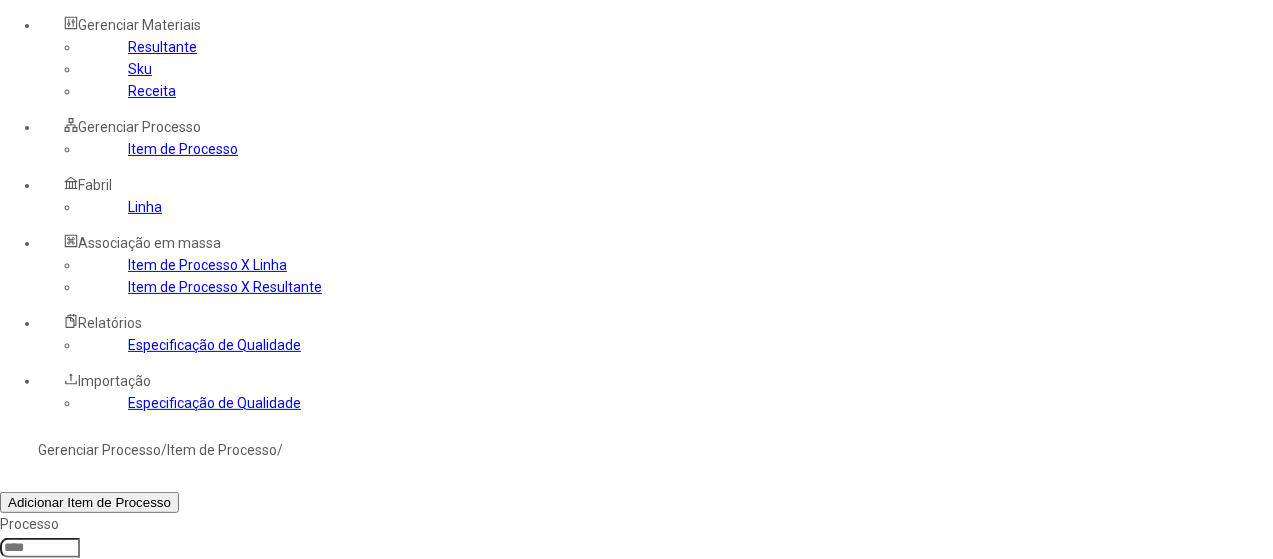 drag, startPoint x: 1192, startPoint y: 427, endPoint x: 1182, endPoint y: 424, distance: 10.440307 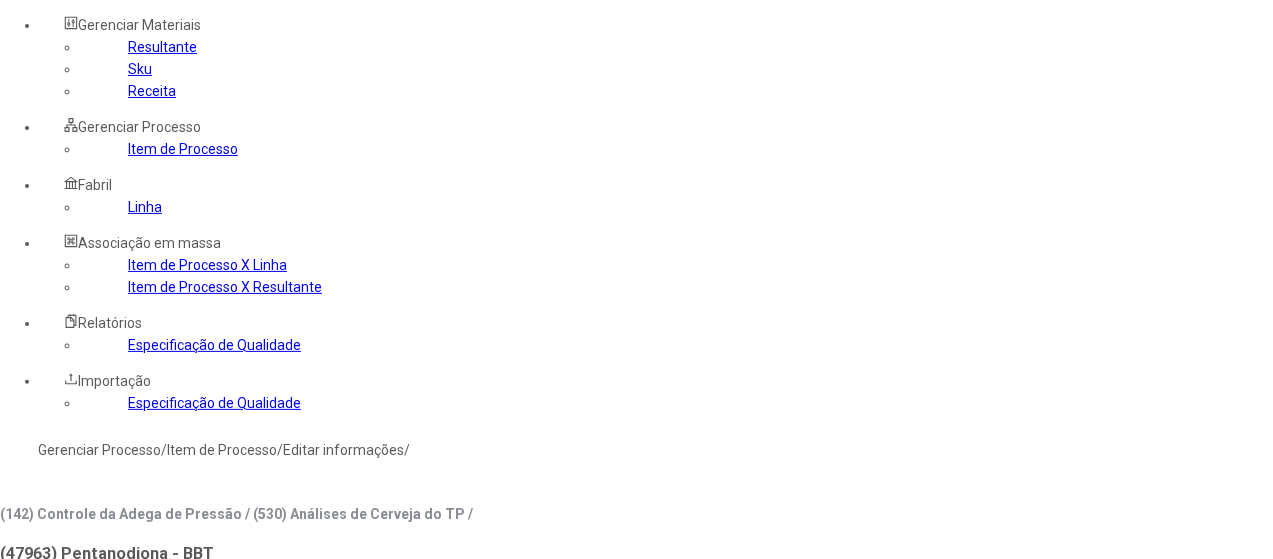drag, startPoint x: 570, startPoint y: 148, endPoint x: 558, endPoint y: 159, distance: 16.27882 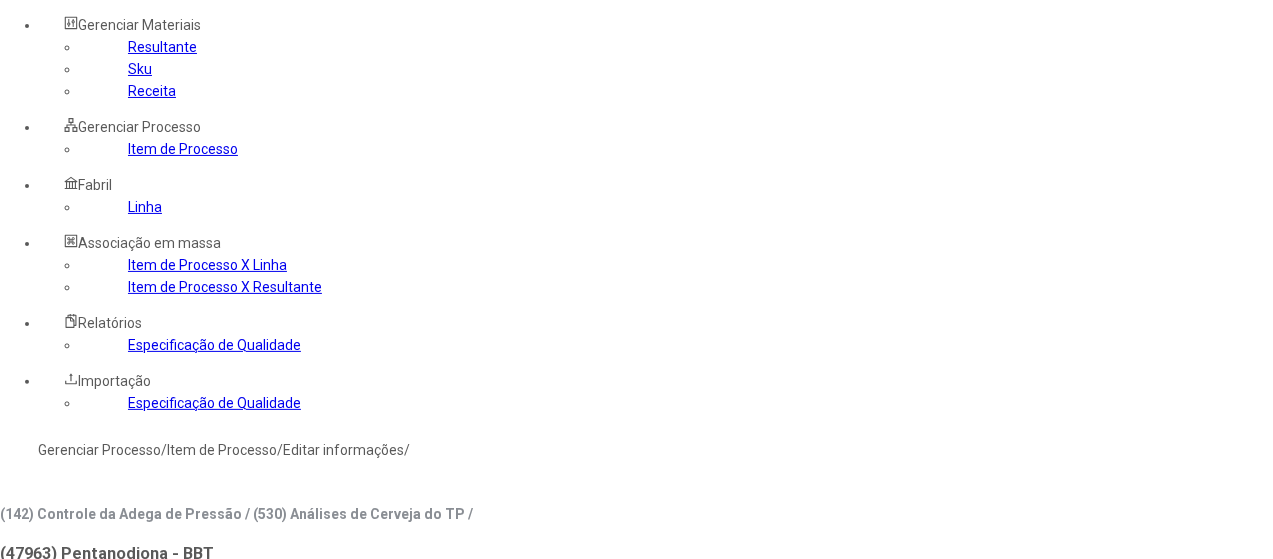 click at bounding box center [40, 780] 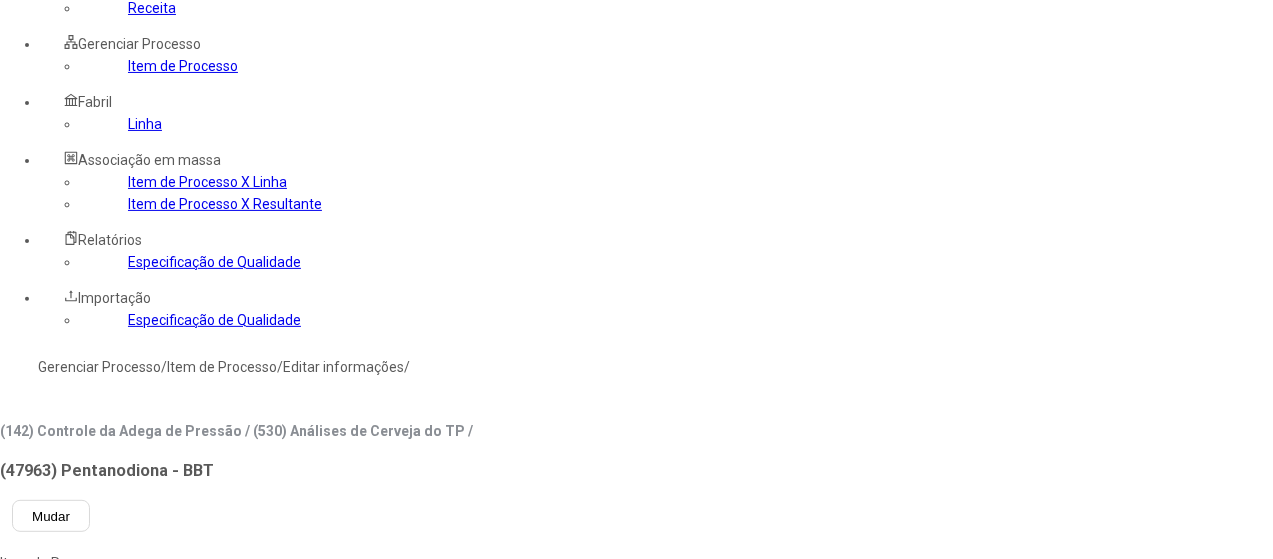 scroll, scrollTop: 300, scrollLeft: 0, axis: vertical 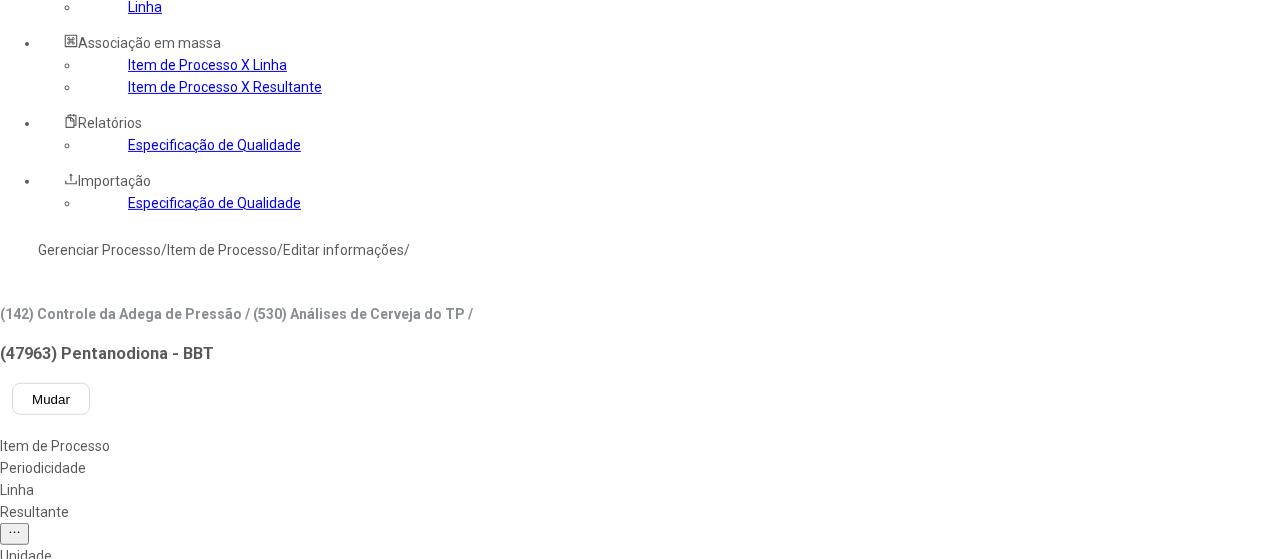 type on "***" 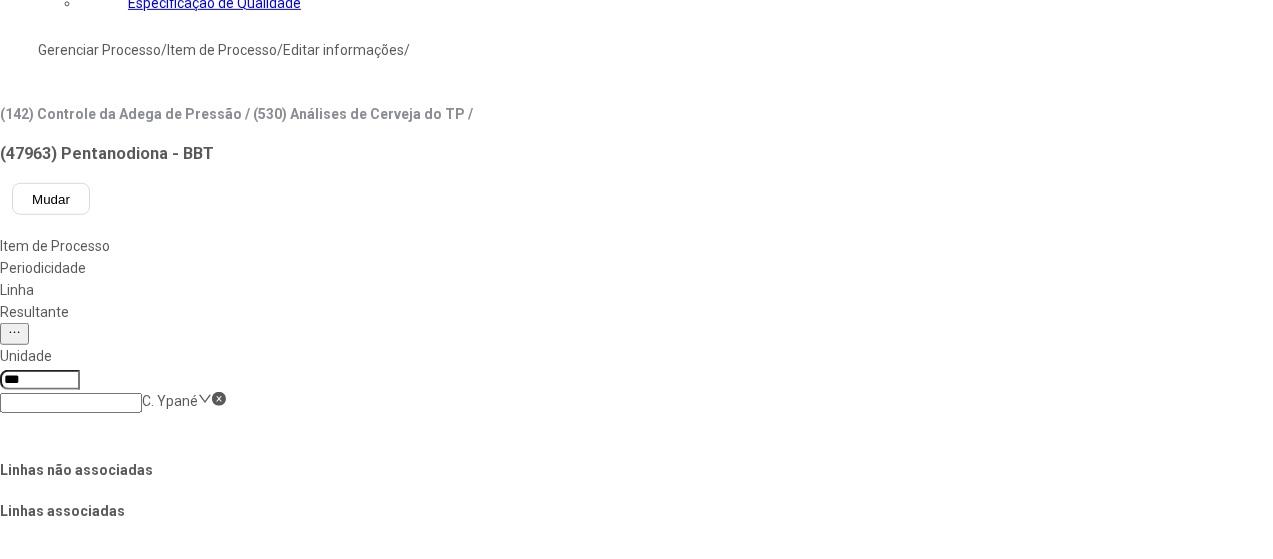 drag, startPoint x: 1144, startPoint y: 457, endPoint x: 1132, endPoint y: 456, distance: 12.0415945 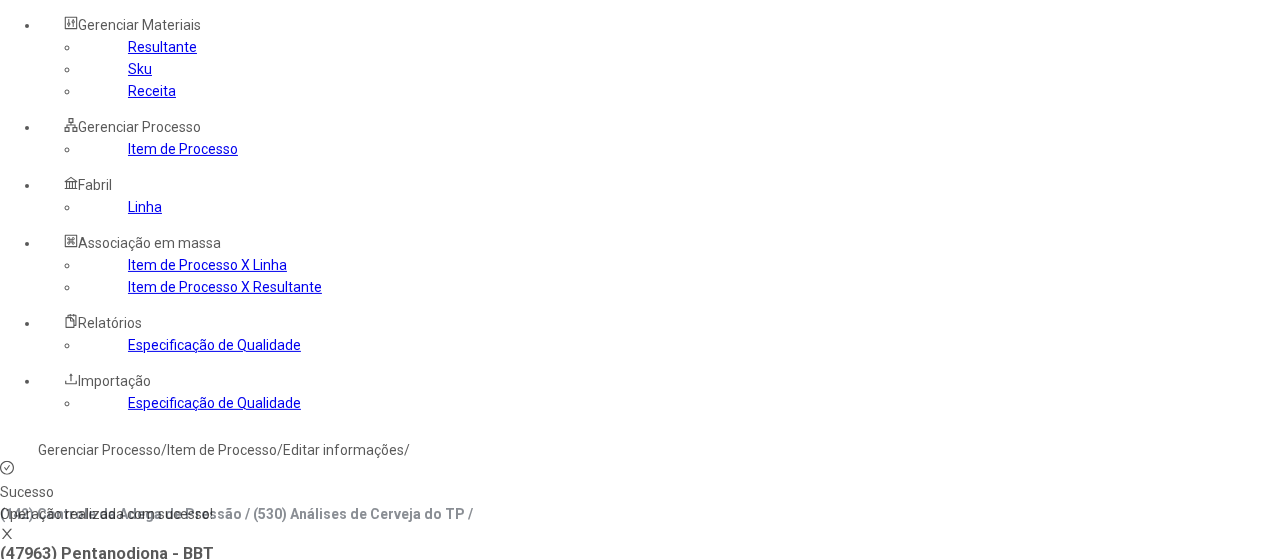 click on "Resultante" 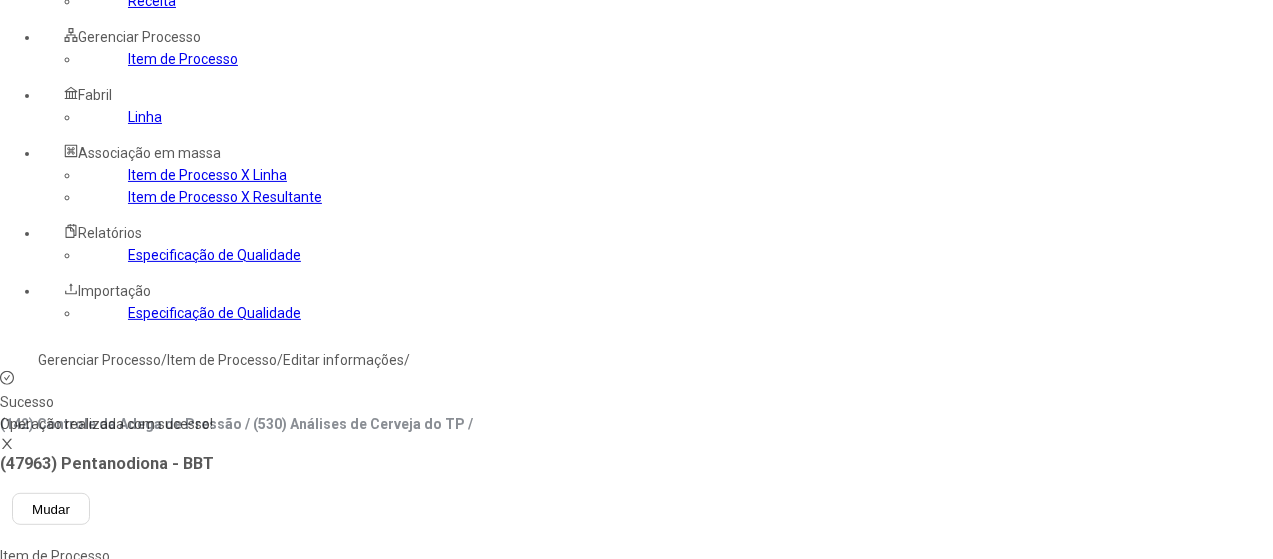 scroll, scrollTop: 200, scrollLeft: 0, axis: vertical 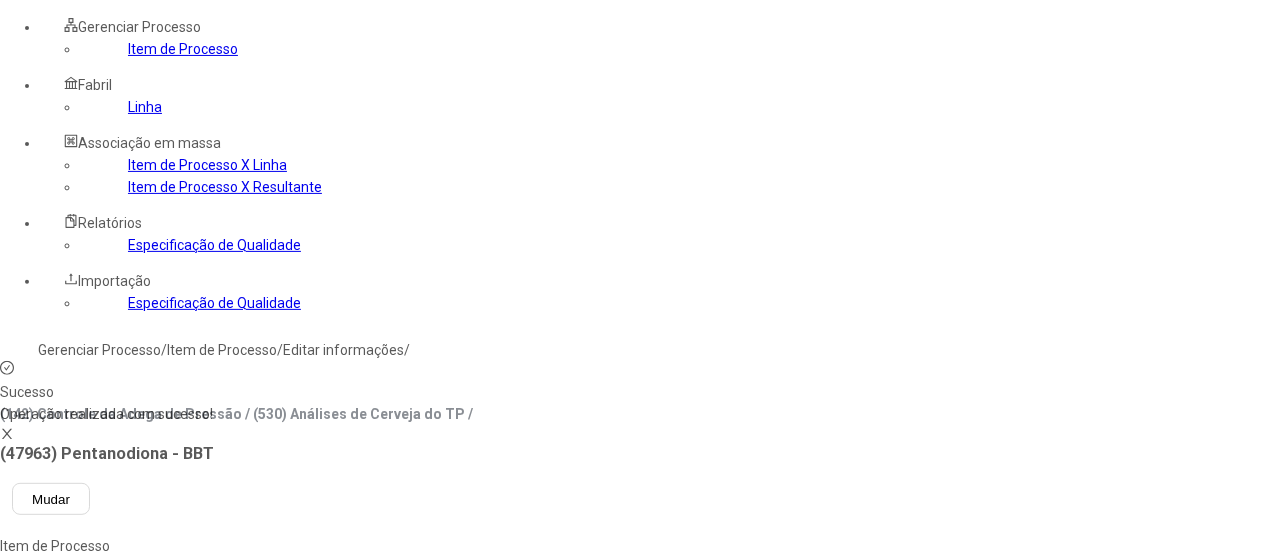 click 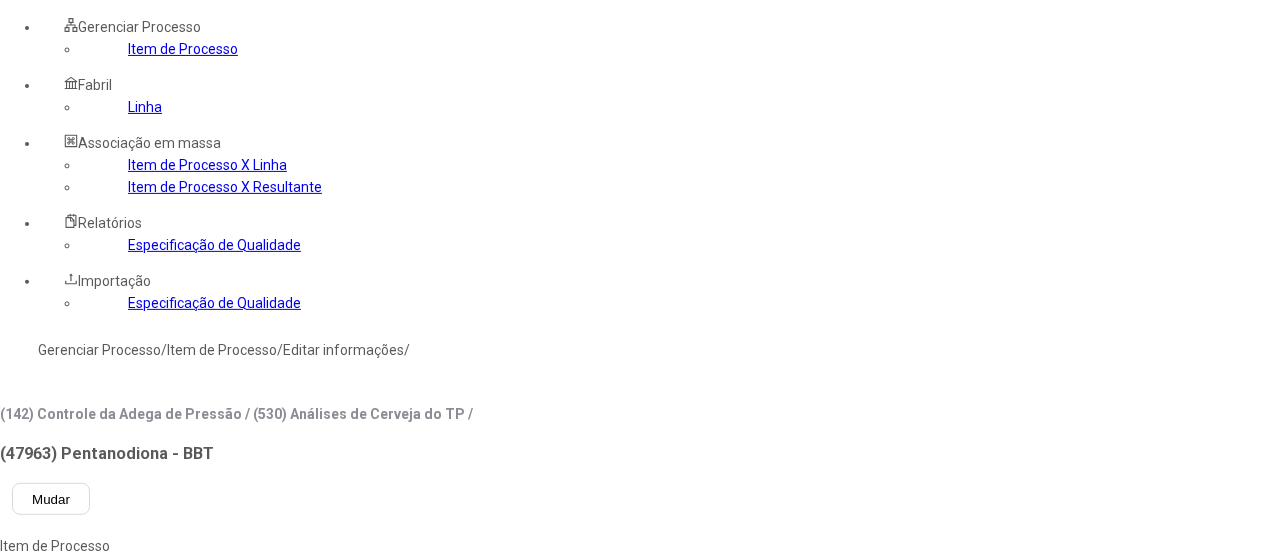 type on "***" 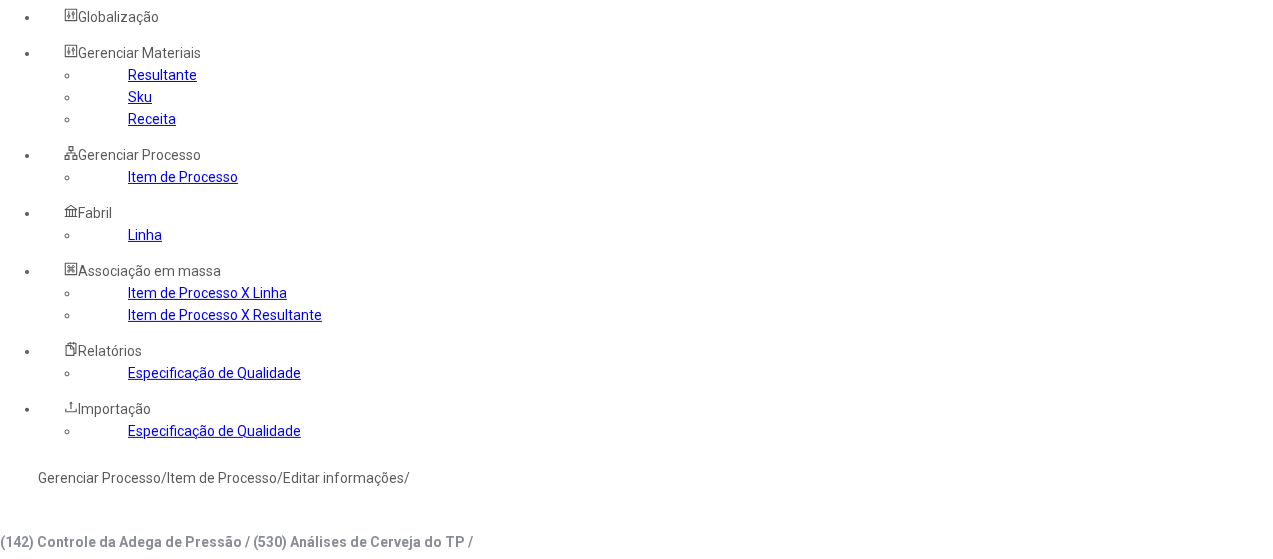 scroll, scrollTop: 0, scrollLeft: 0, axis: both 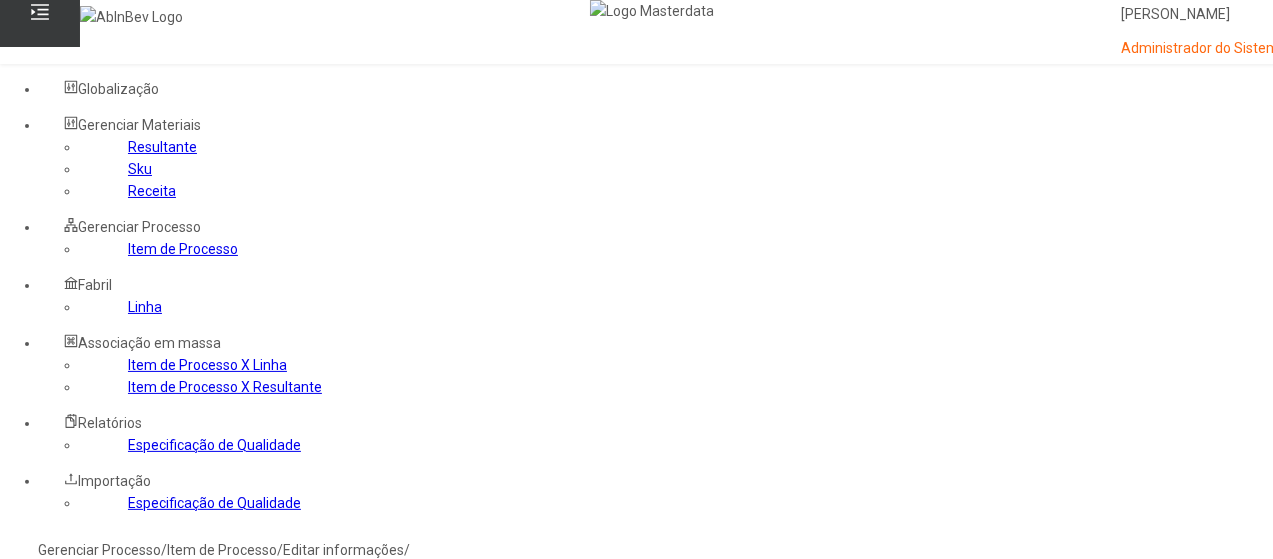 click on "Gerenciar Processo" 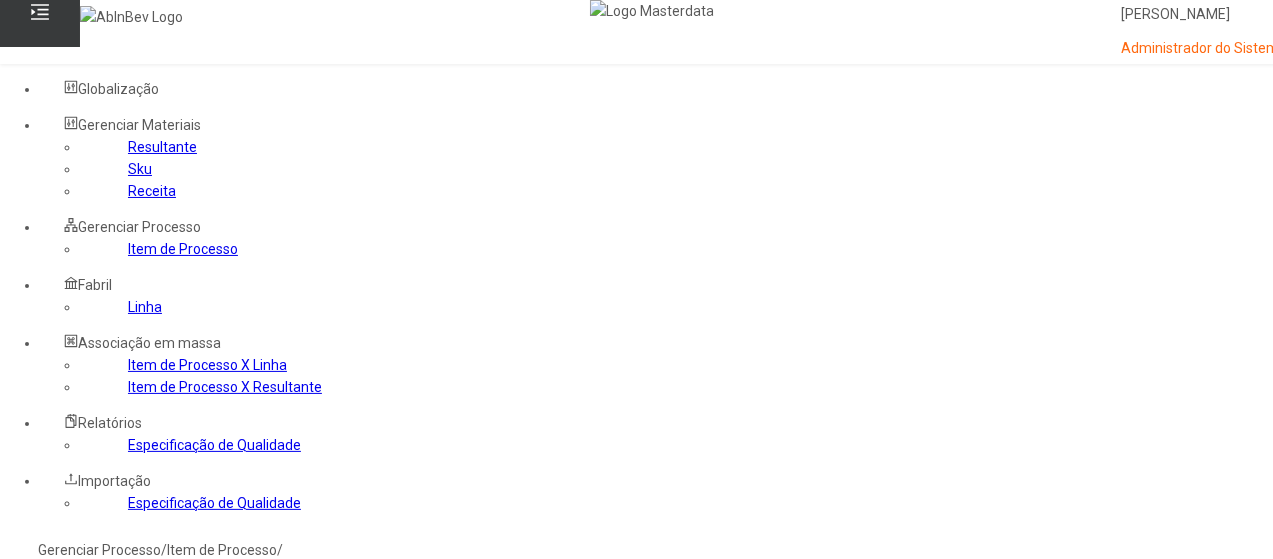 click 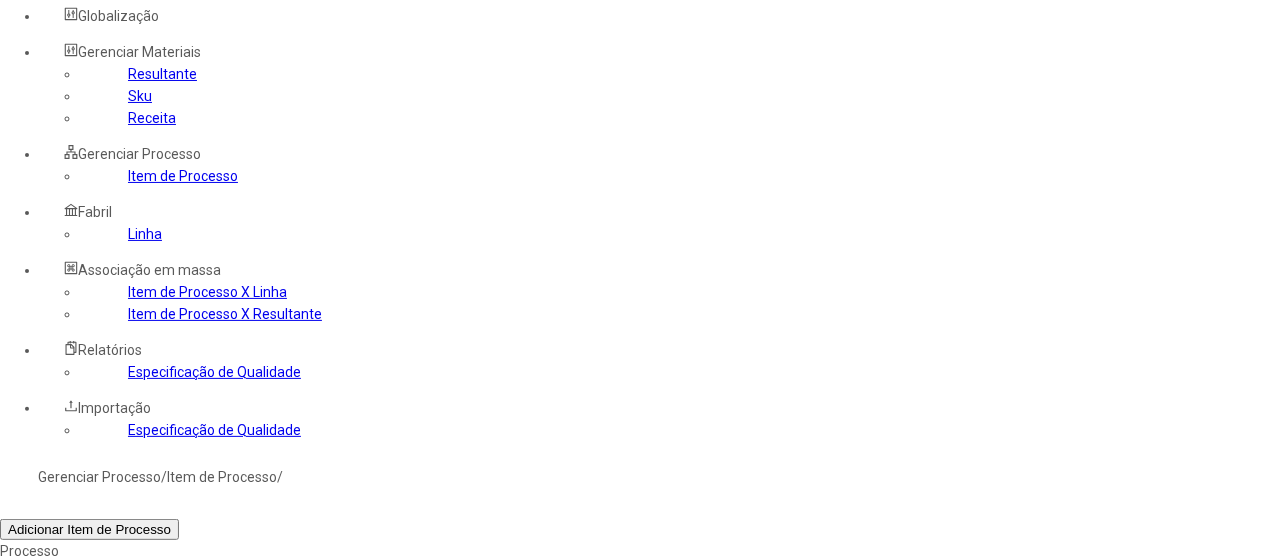 scroll, scrollTop: 100, scrollLeft: 0, axis: vertical 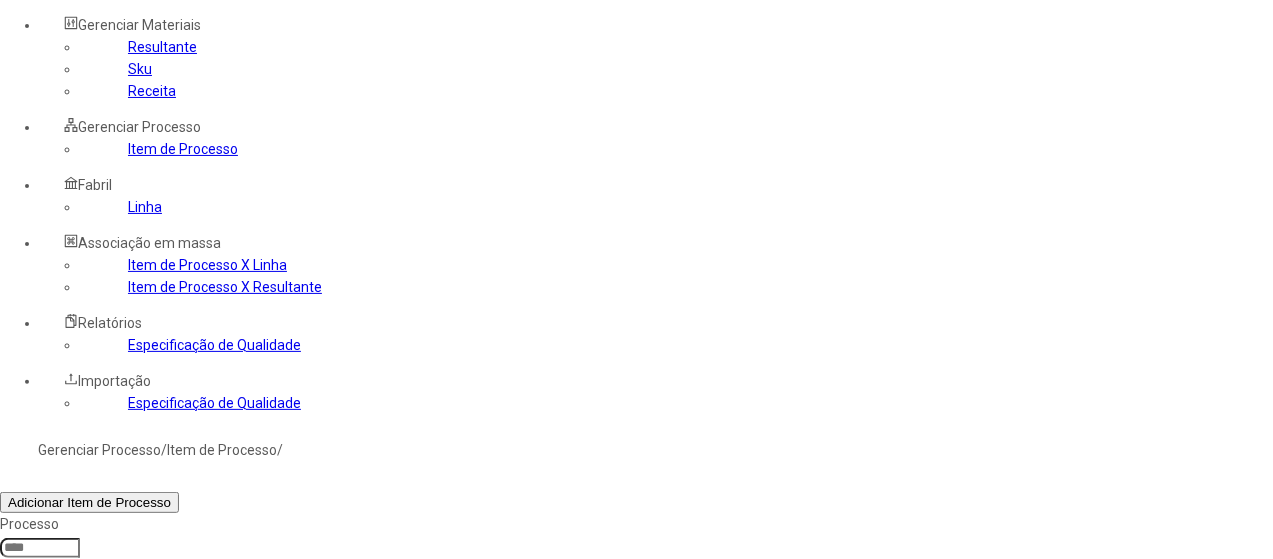 click 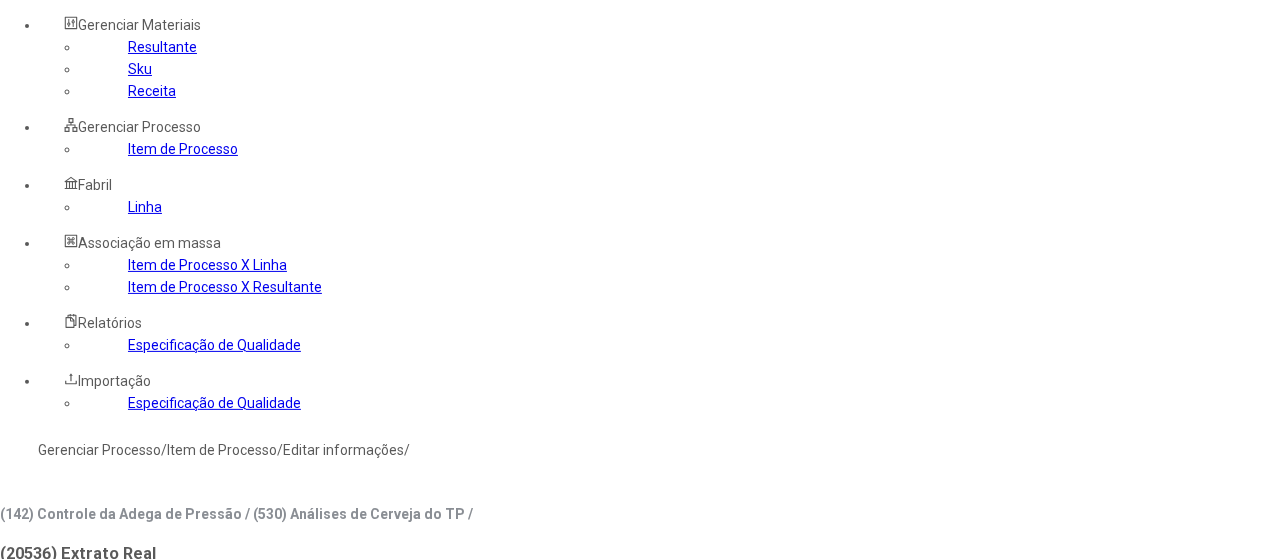 type on "*****" 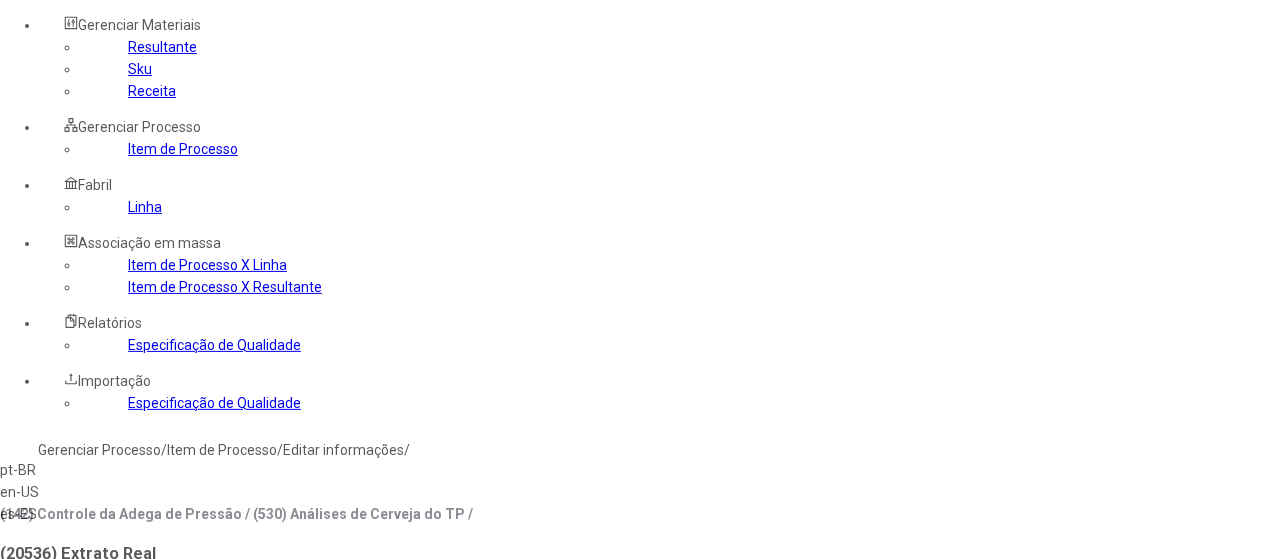click on "pt-BR" at bounding box center (57, 470) 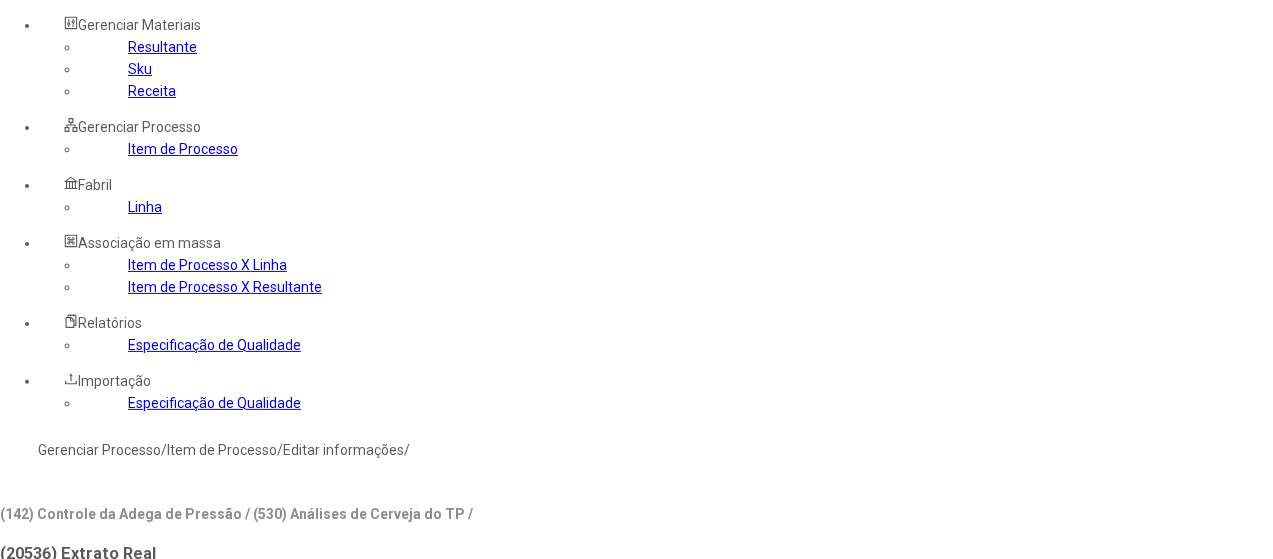 drag, startPoint x: 529, startPoint y: 309, endPoint x: 400, endPoint y: 315, distance: 129.13947 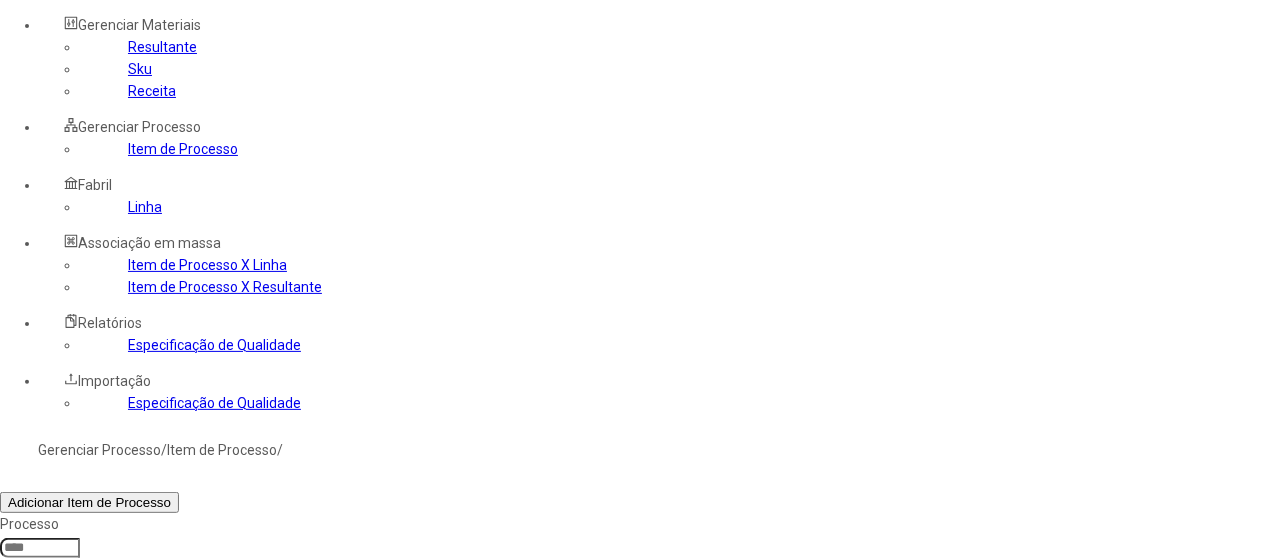 click 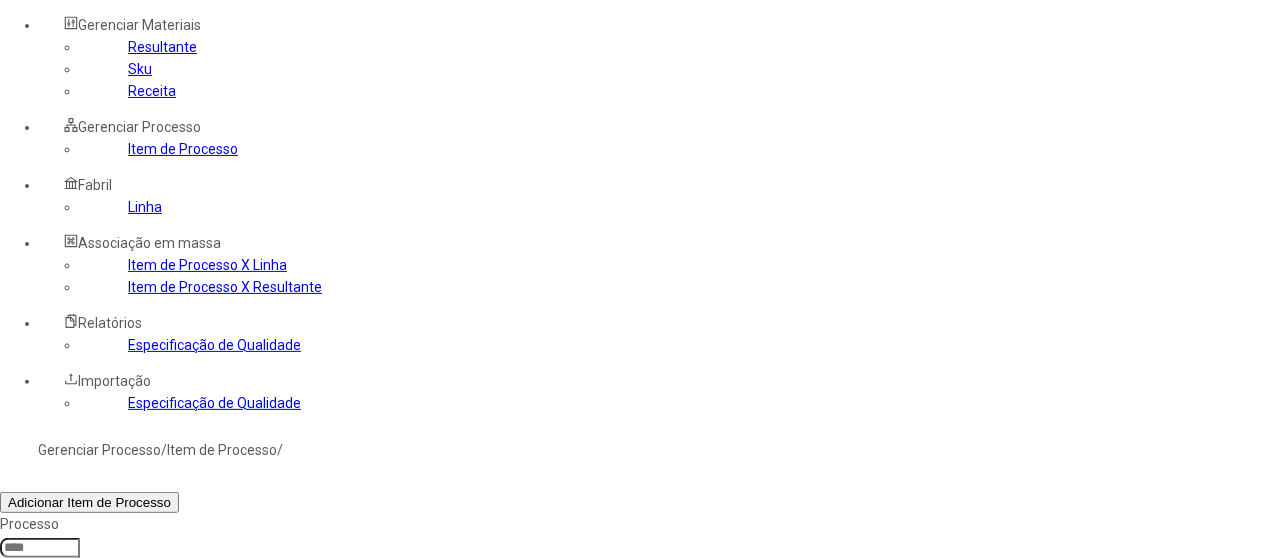 click on "Filtrar" 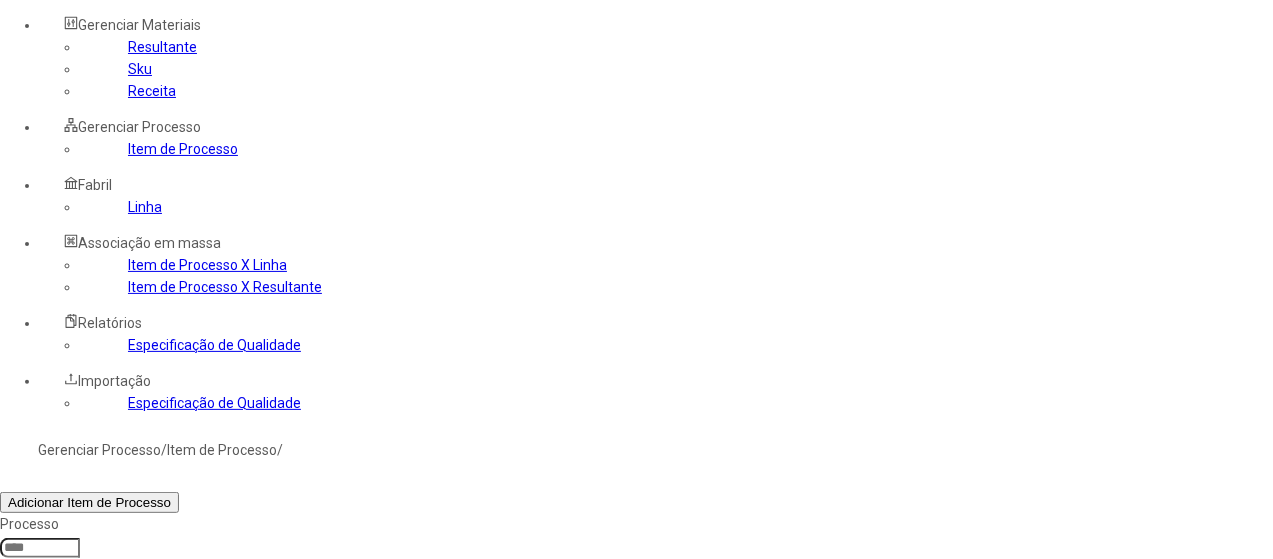 drag, startPoint x: 846, startPoint y: 435, endPoint x: 791, endPoint y: 410, distance: 60.41523 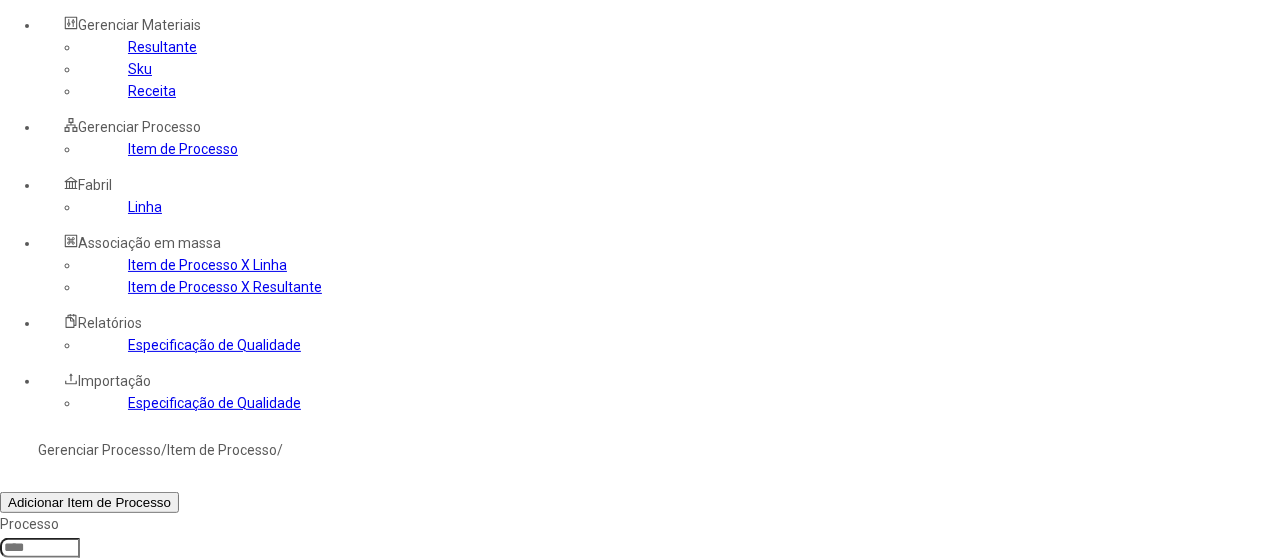 click on "Filtrar" 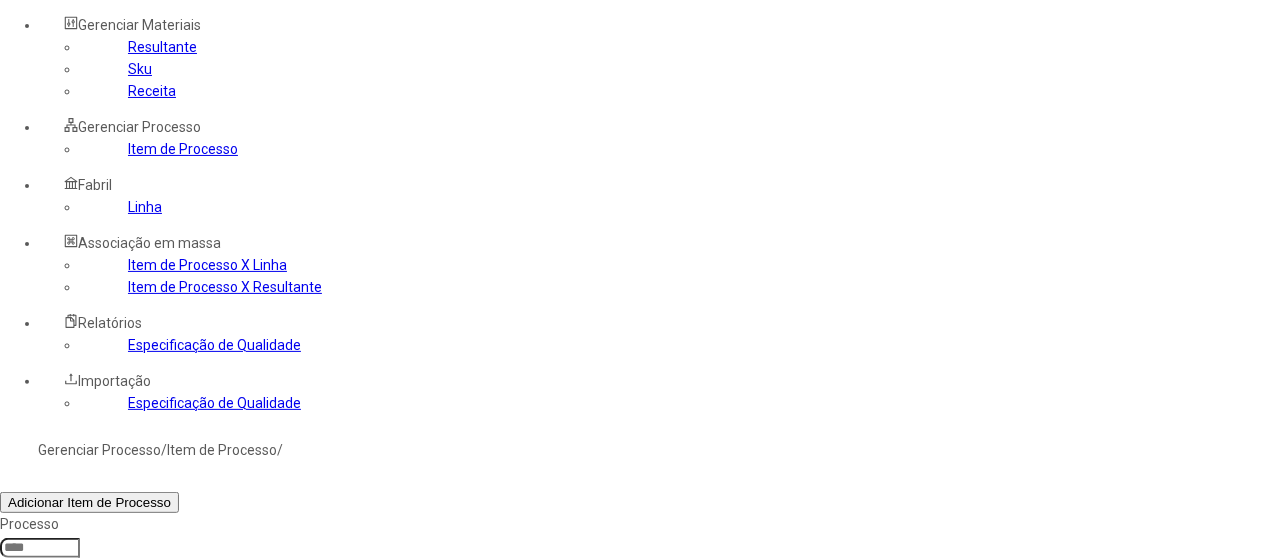 drag, startPoint x: 703, startPoint y: 446, endPoint x: 600, endPoint y: 421, distance: 105.99056 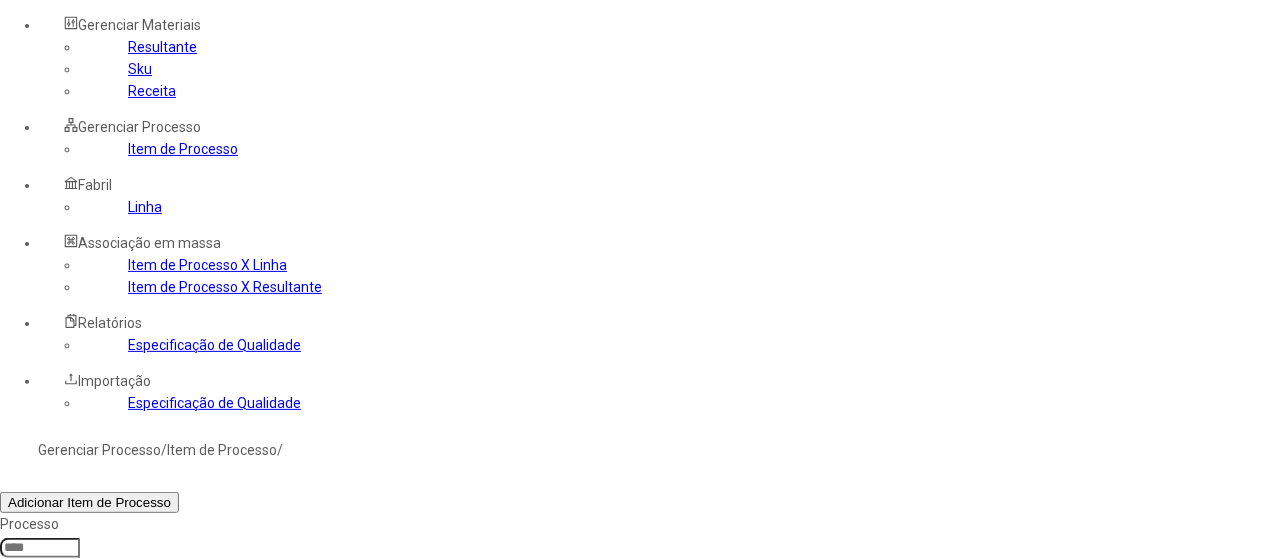 type on "*****" 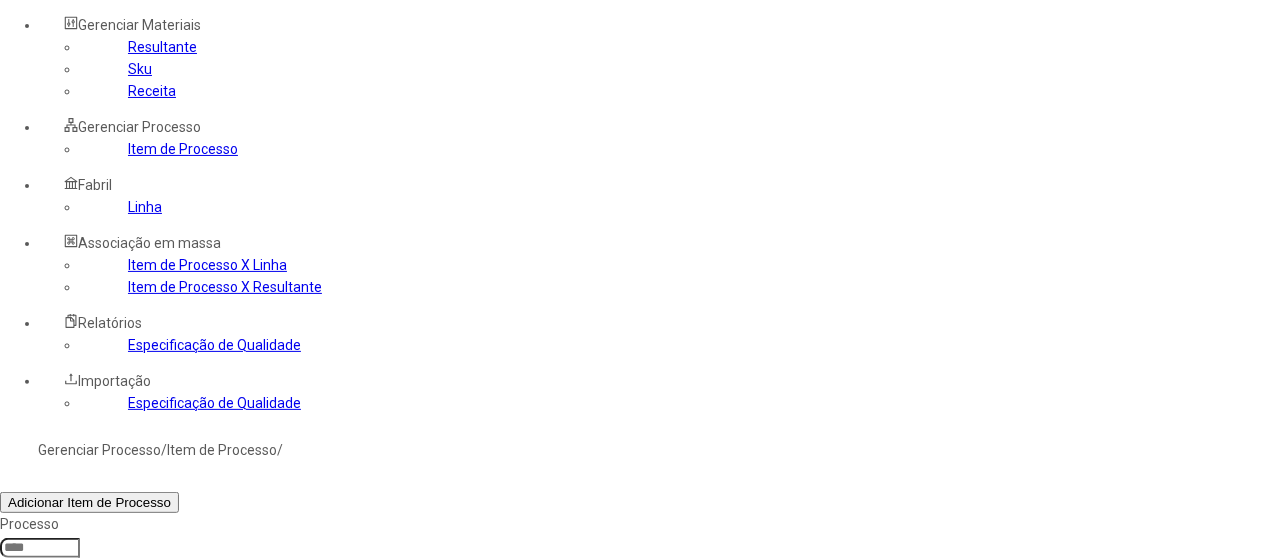 click on "Filtrar" 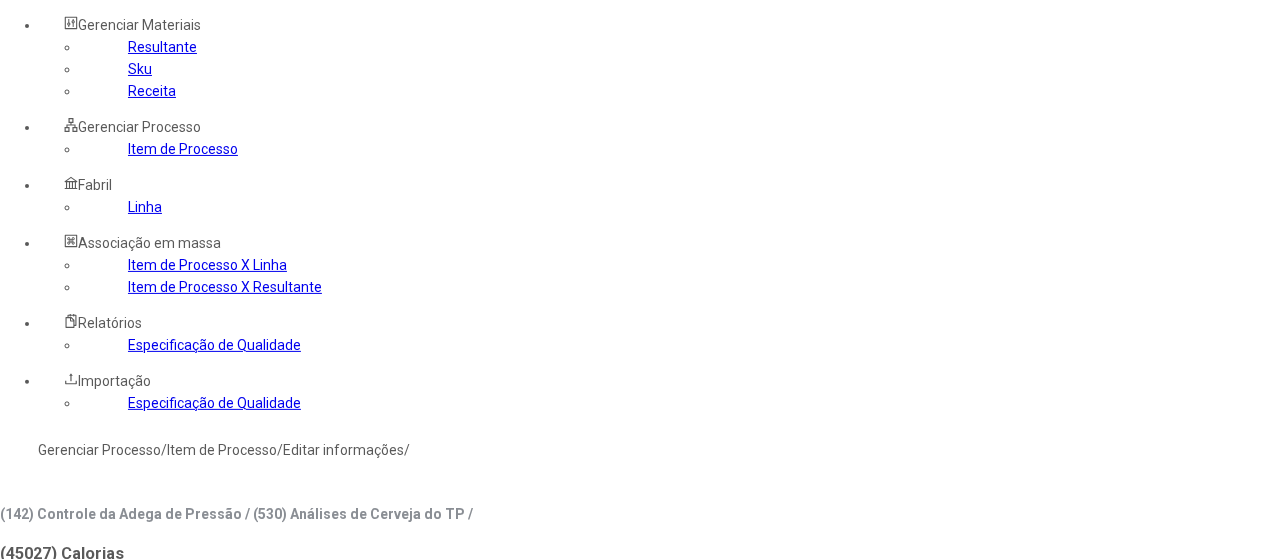 type on "***" 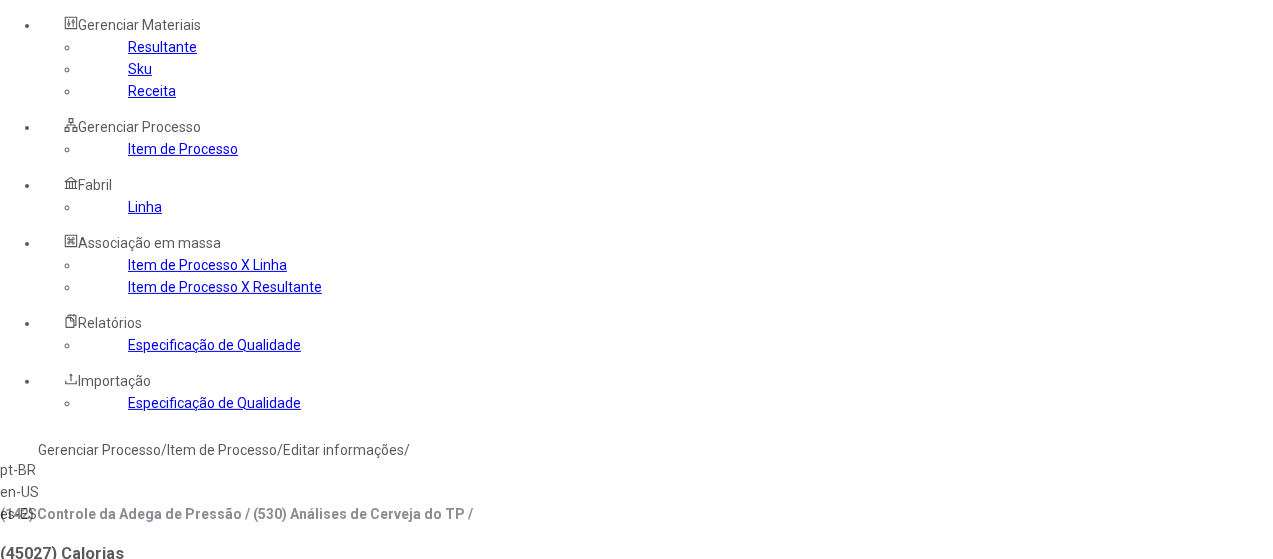 drag, startPoint x: 360, startPoint y: 410, endPoint x: 389, endPoint y: 393, distance: 33.61547 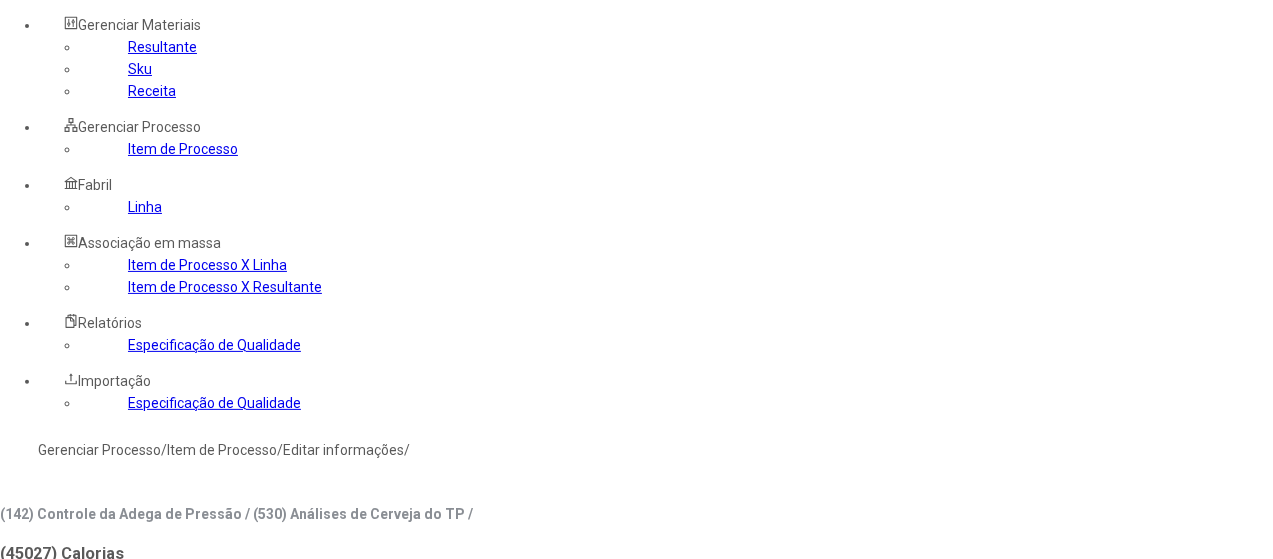 type on "**********" 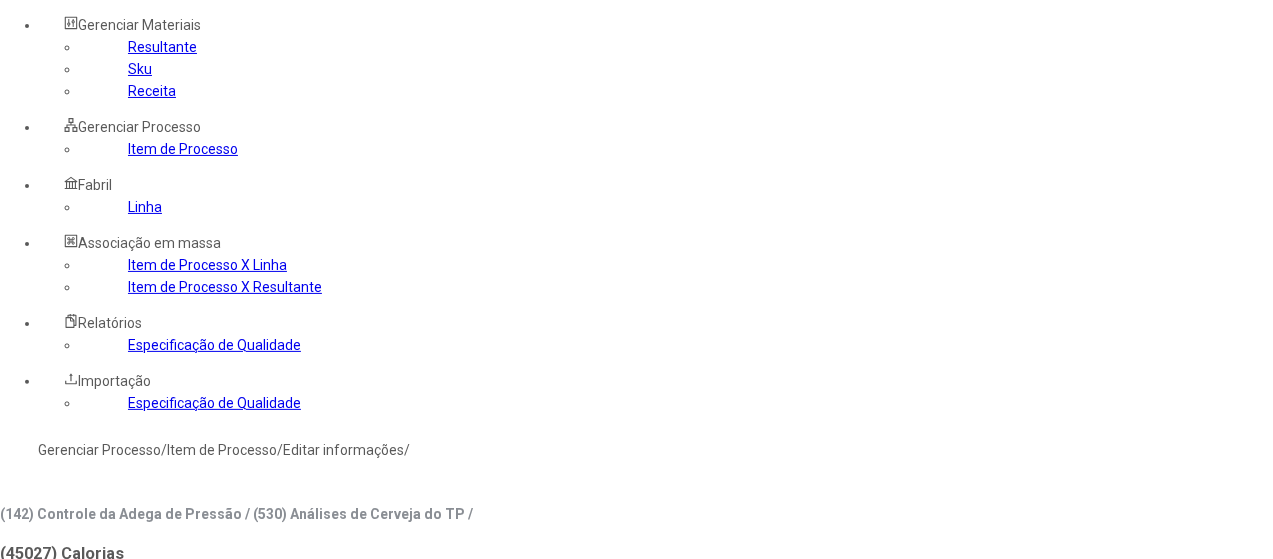 click on "Gerenciar Processo" 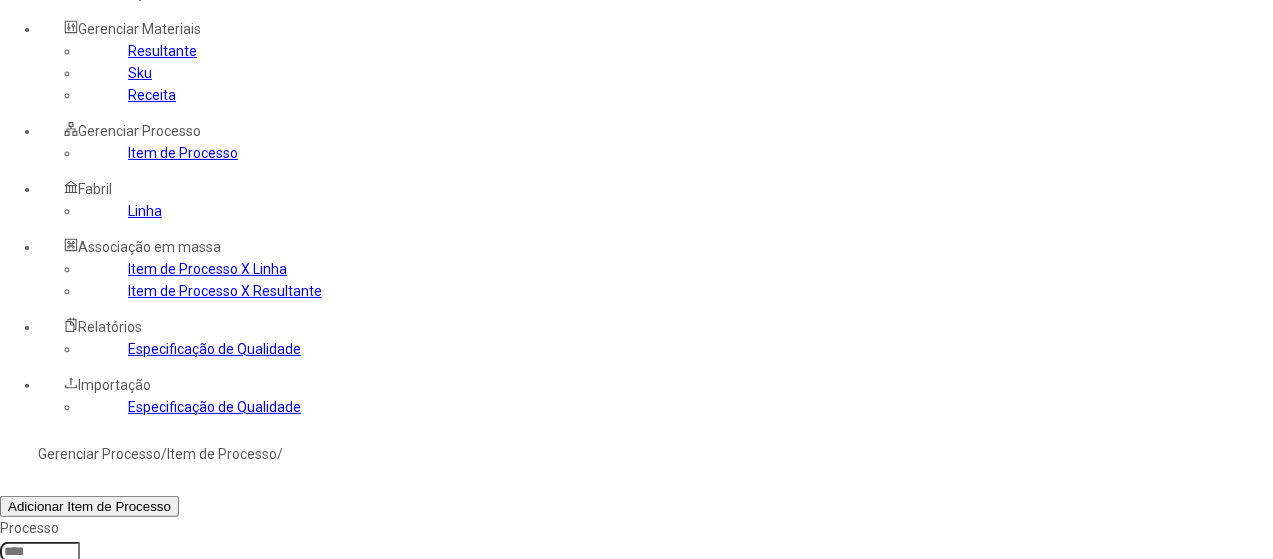 click 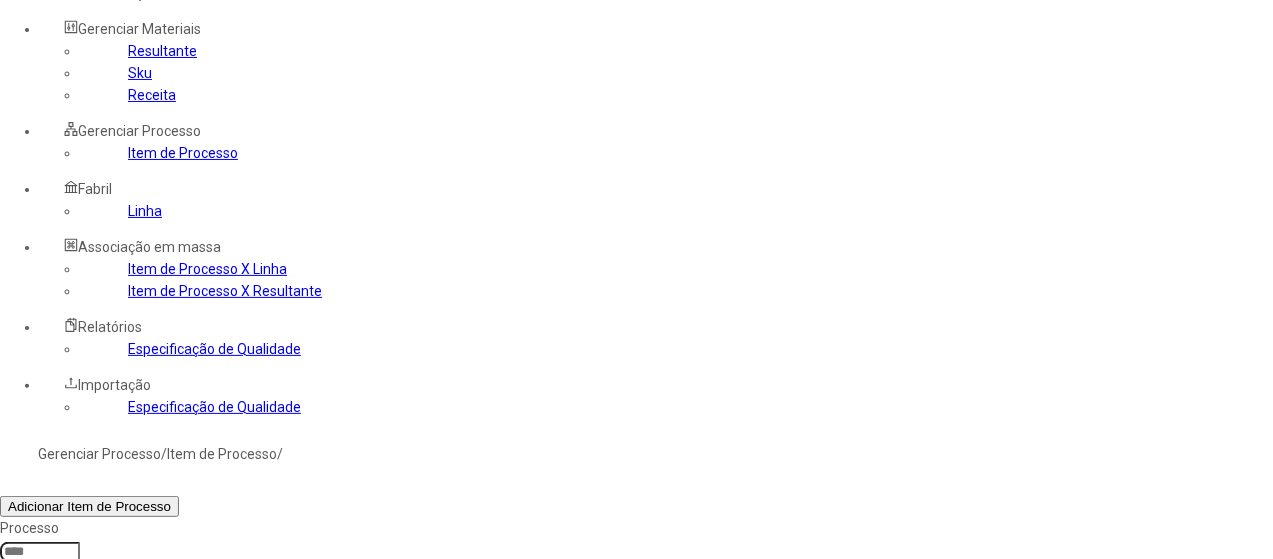 type on "****" 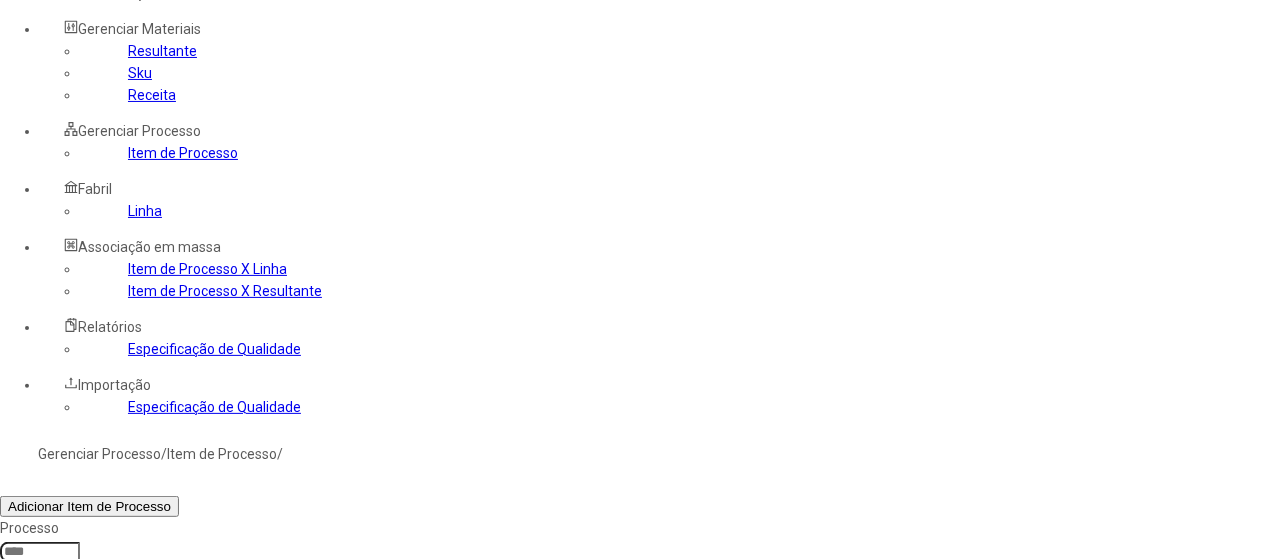 click on "Filtrar" 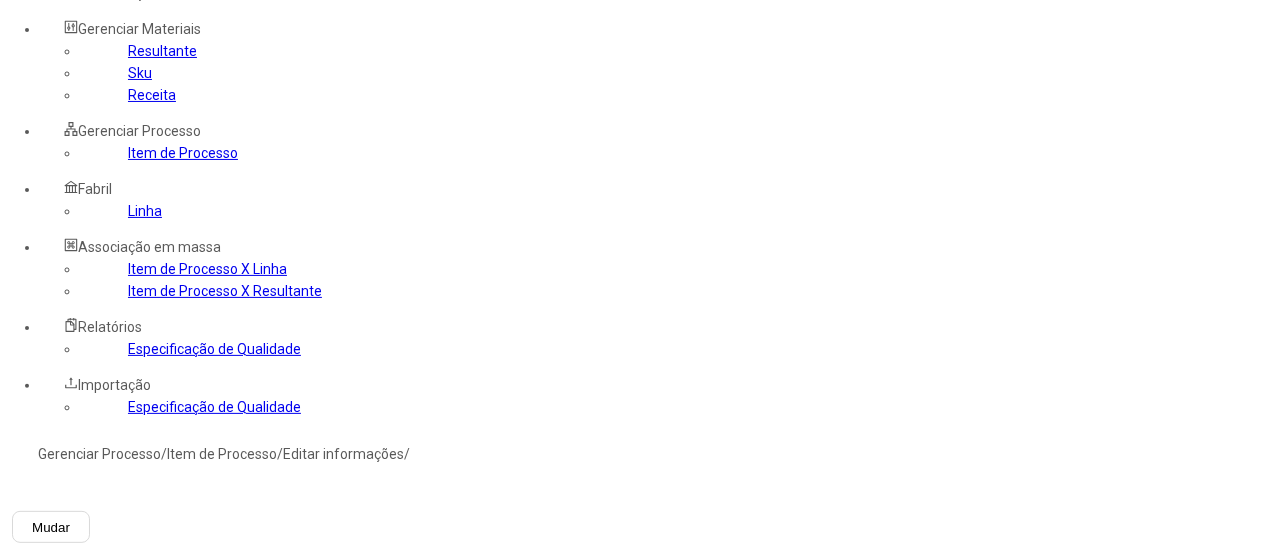 type on "***" 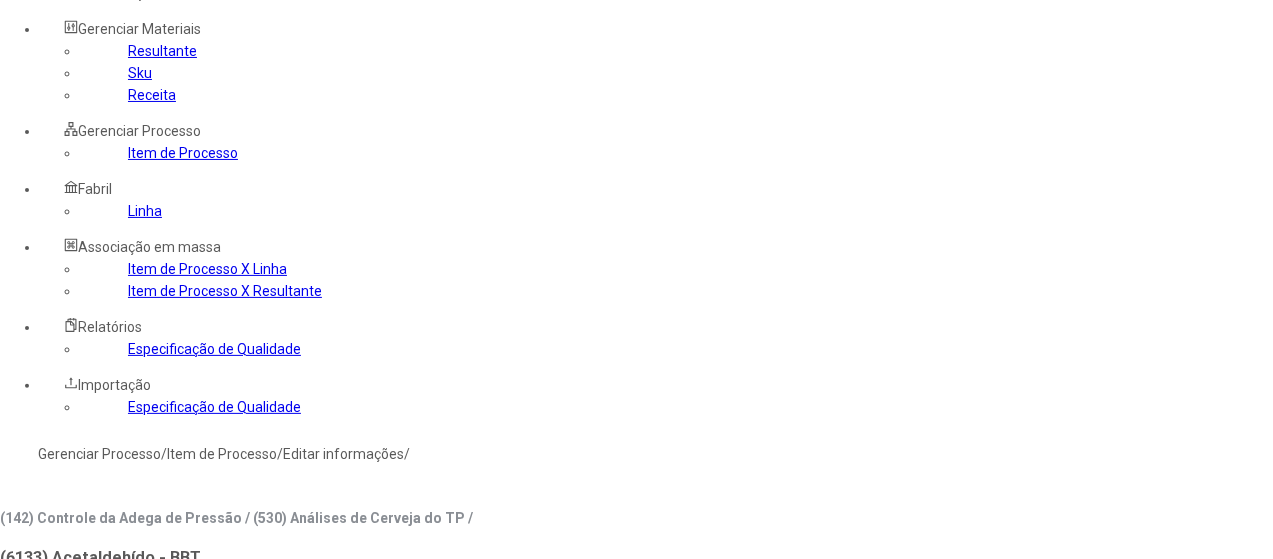 click on "es-ES" 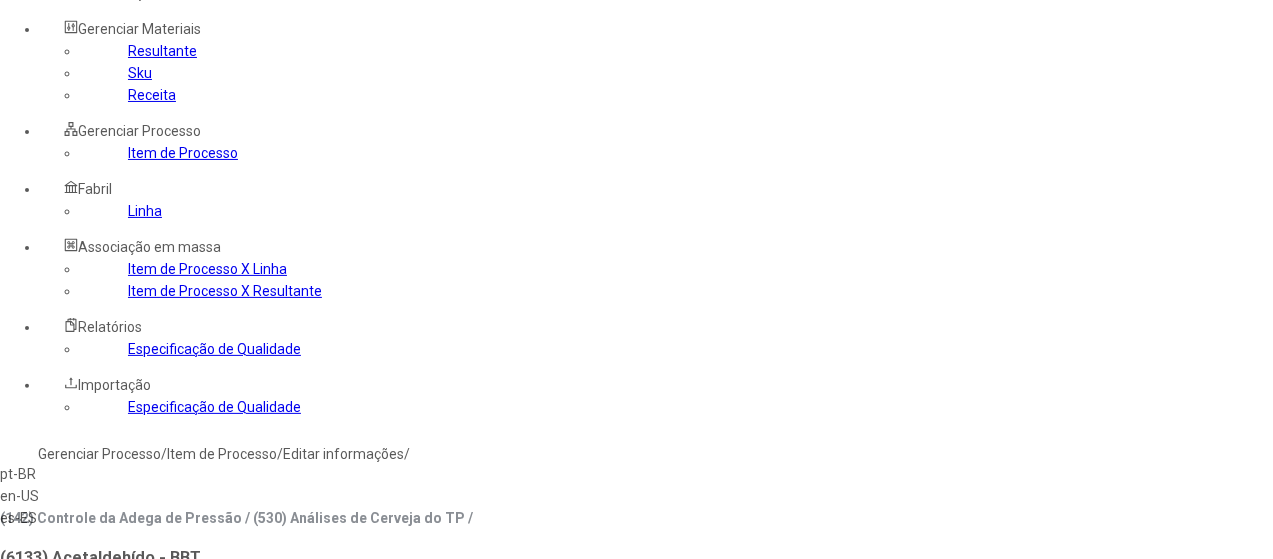 click on "pt-BR" at bounding box center (57, 474) 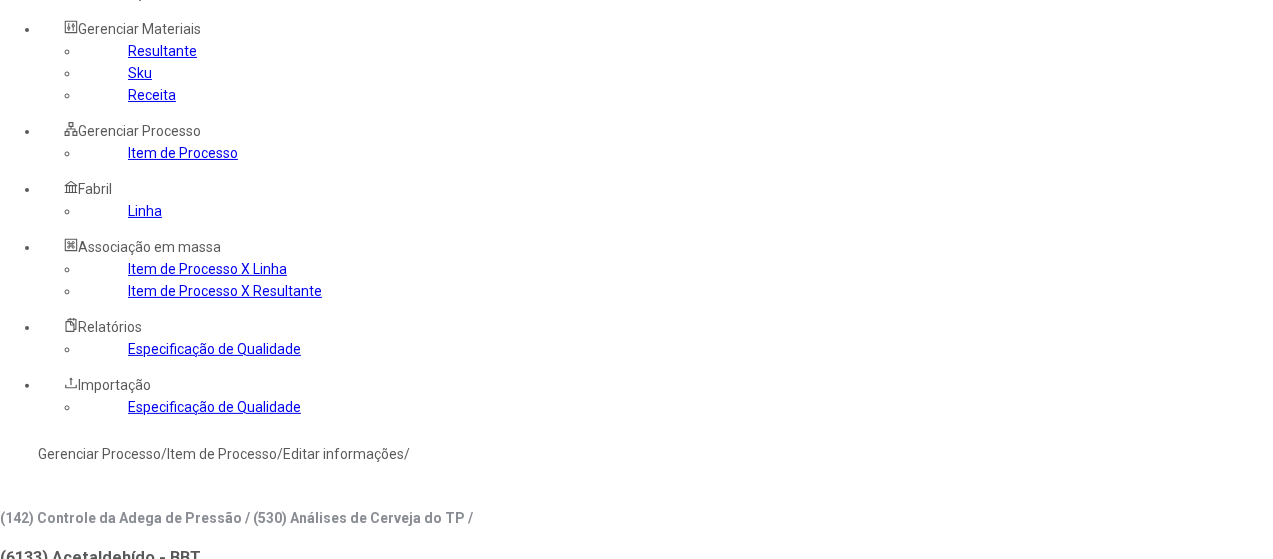 type on "**********" 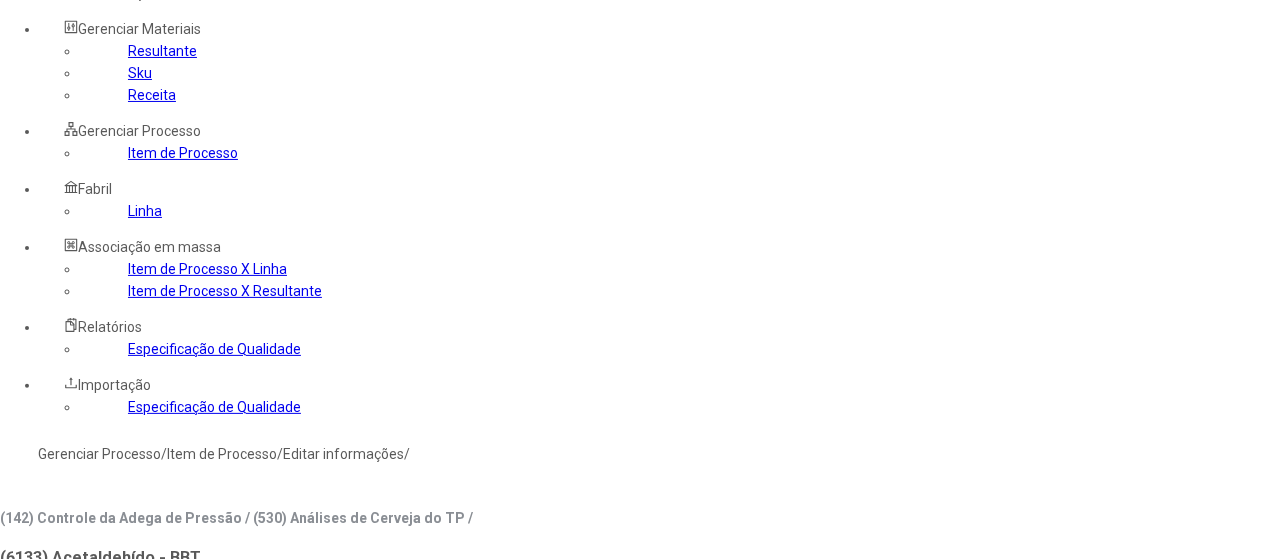 drag, startPoint x: 677, startPoint y: 319, endPoint x: 355, endPoint y: 285, distance: 323.79007 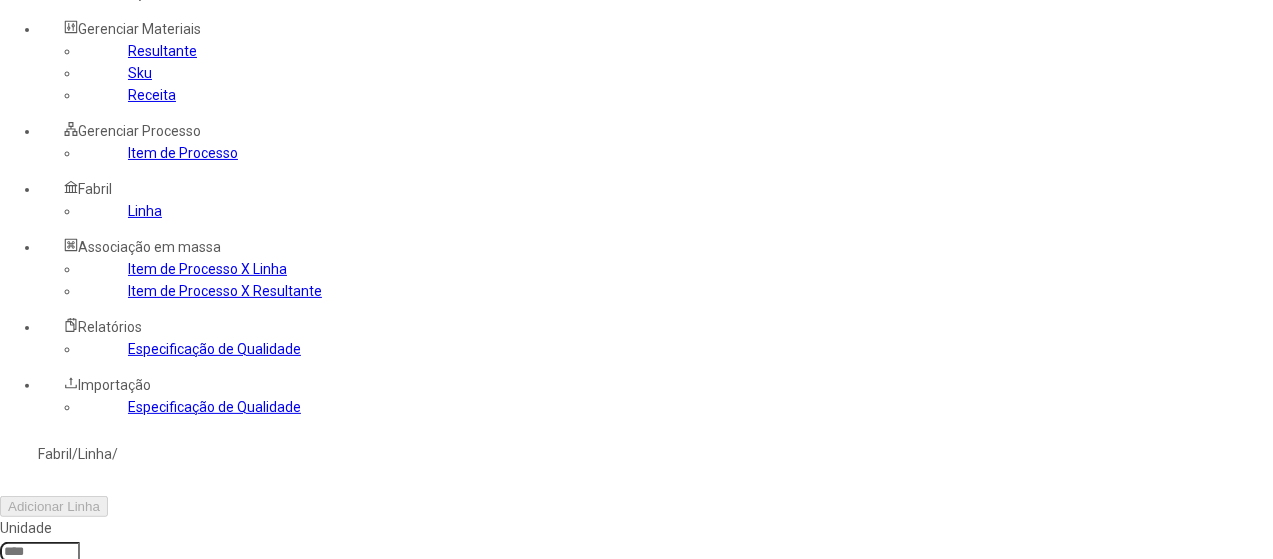 click at bounding box center (40, 552) 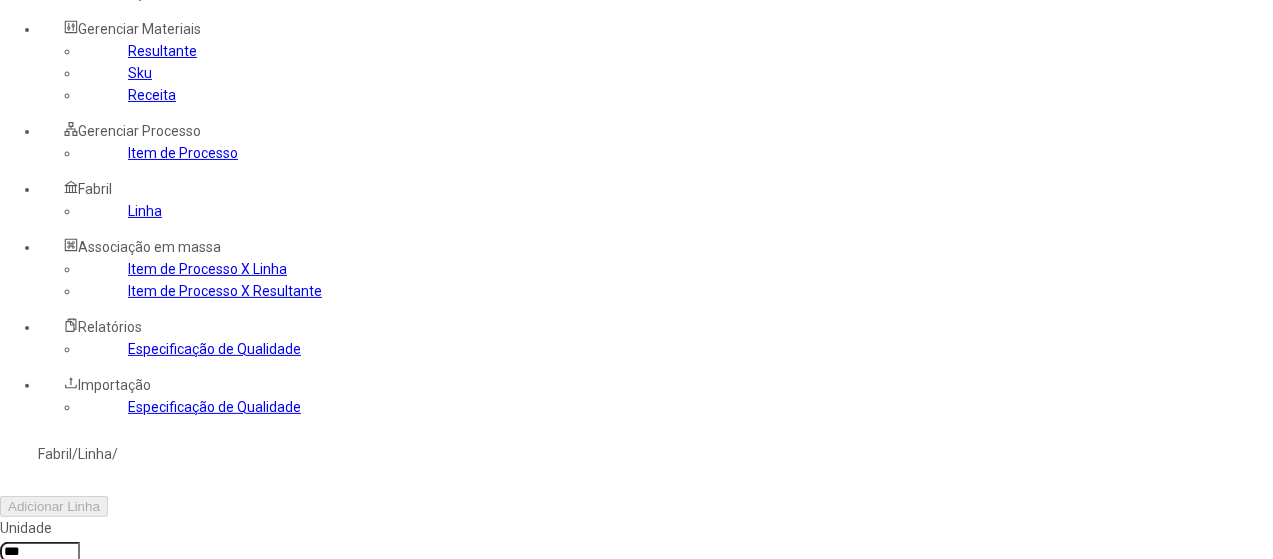 type on "***" 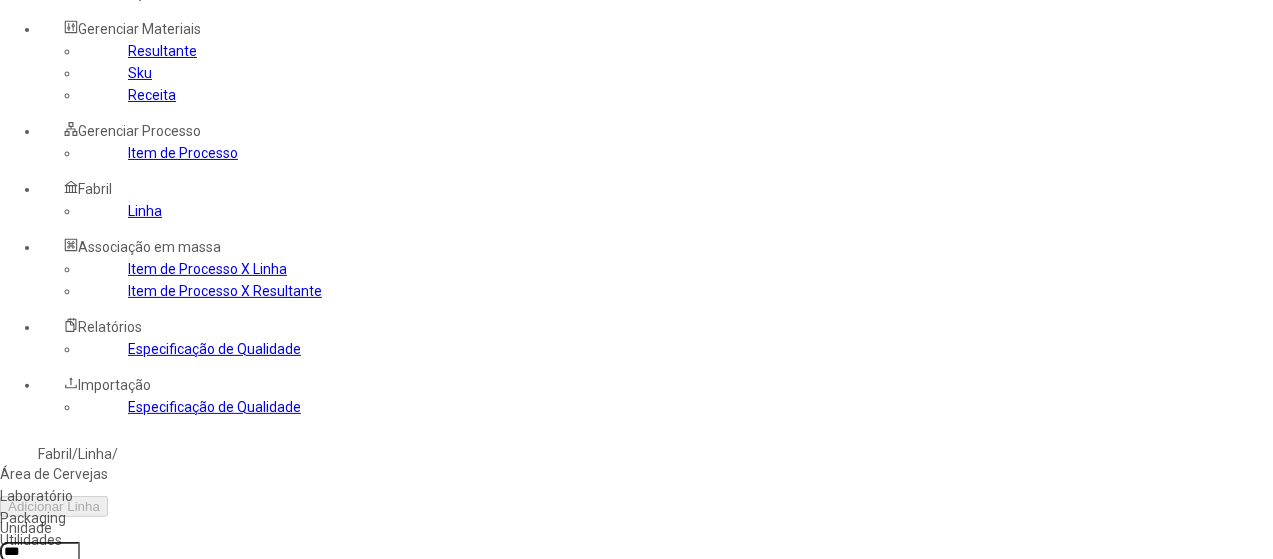 click on "Laboratório" at bounding box center [113, 496] 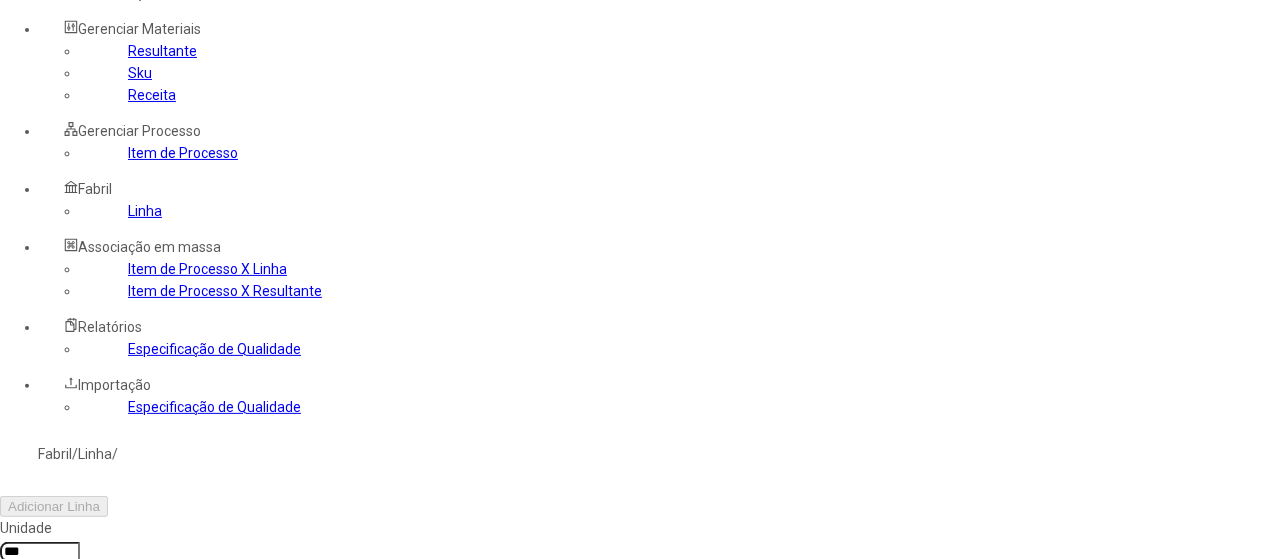 click 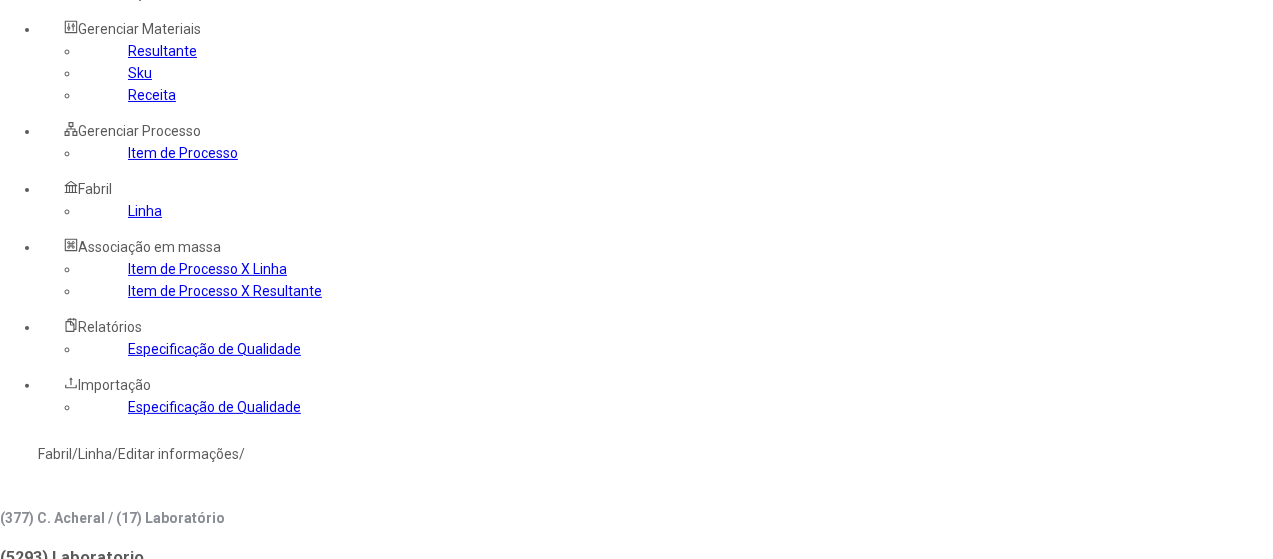 drag, startPoint x: 470, startPoint y: 157, endPoint x: 448, endPoint y: 168, distance: 24.596748 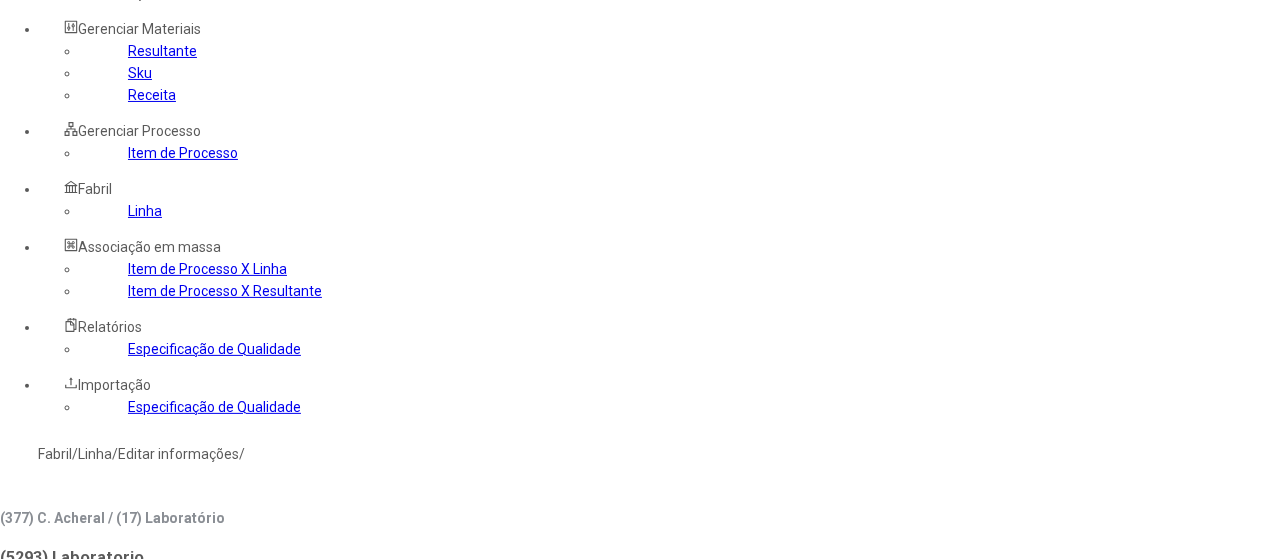 click at bounding box center (40, 799) 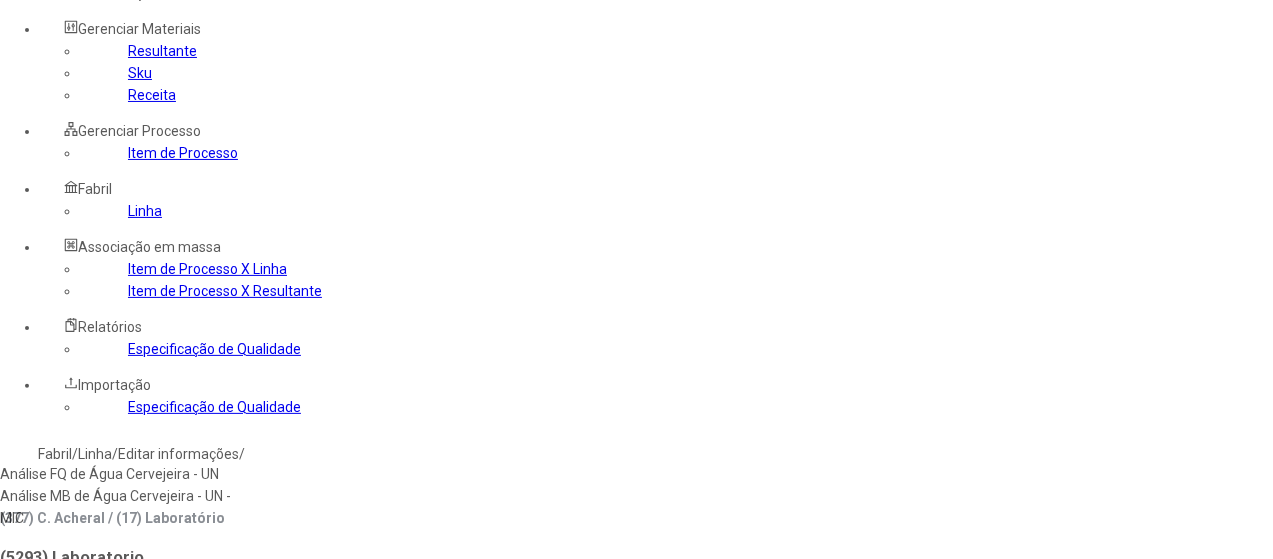 click on "Análise FQ de Água Cervejeira - UN" at bounding box center [115, 474] 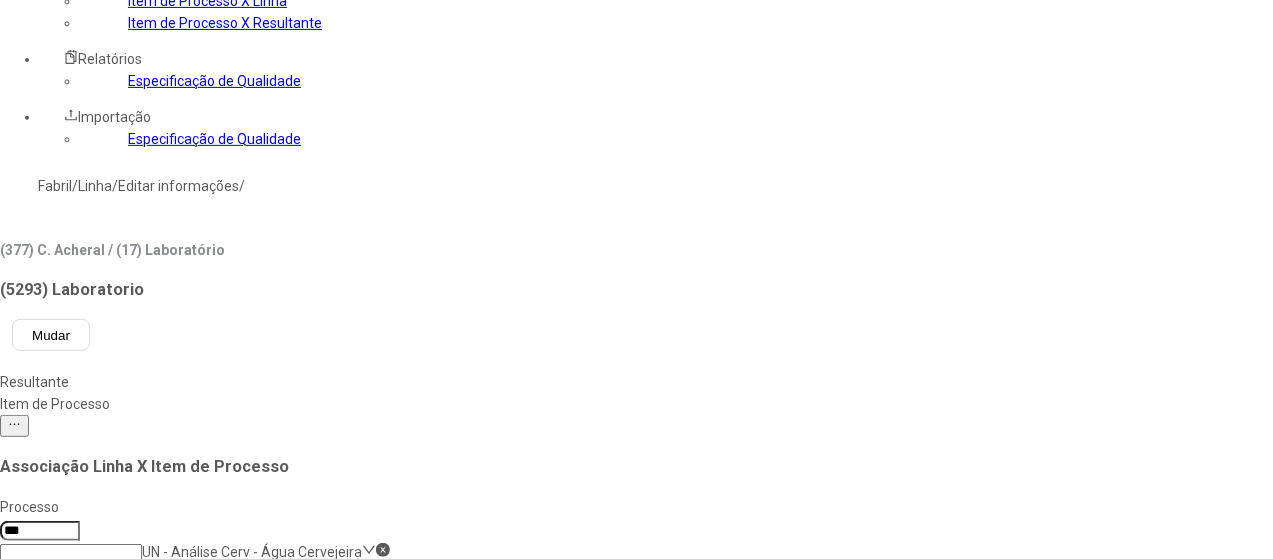 scroll, scrollTop: 396, scrollLeft: 0, axis: vertical 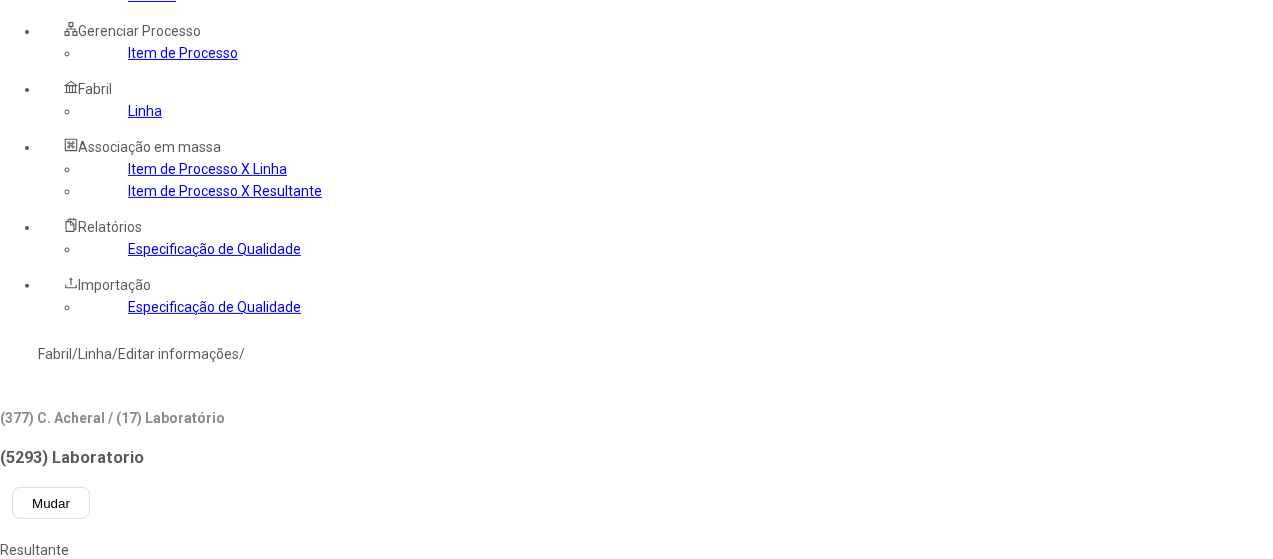 drag, startPoint x: 764, startPoint y: 183, endPoint x: 766, endPoint y: 197, distance: 14.142136 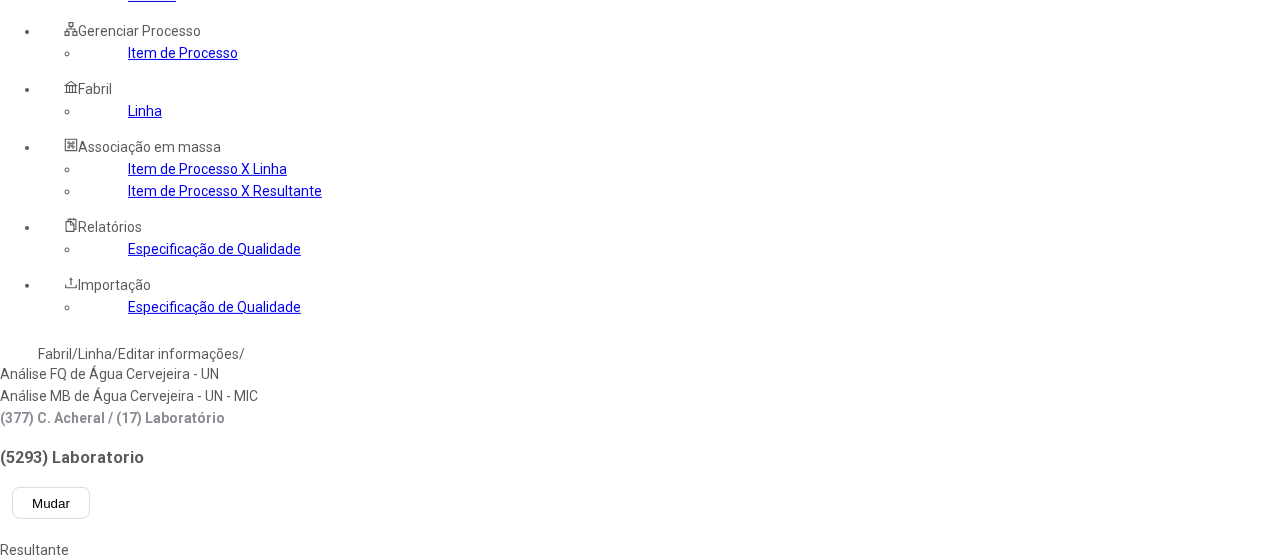 click on "Análise MB de Água Cervejeira - UN - MIC" at bounding box center [130, 396] 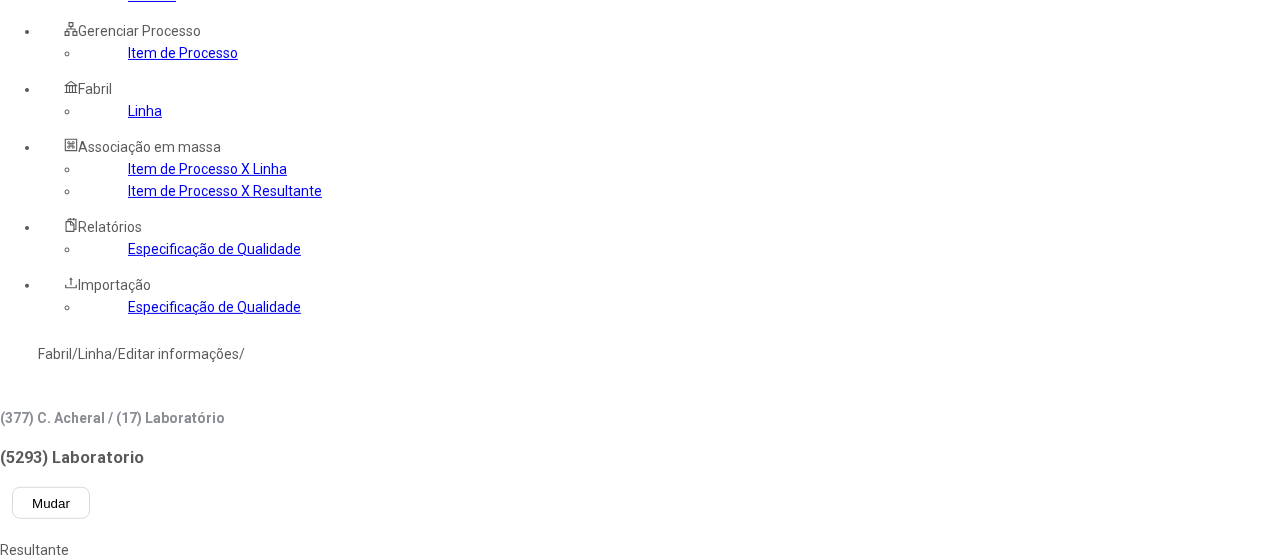 scroll, scrollTop: 638, scrollLeft: 0, axis: vertical 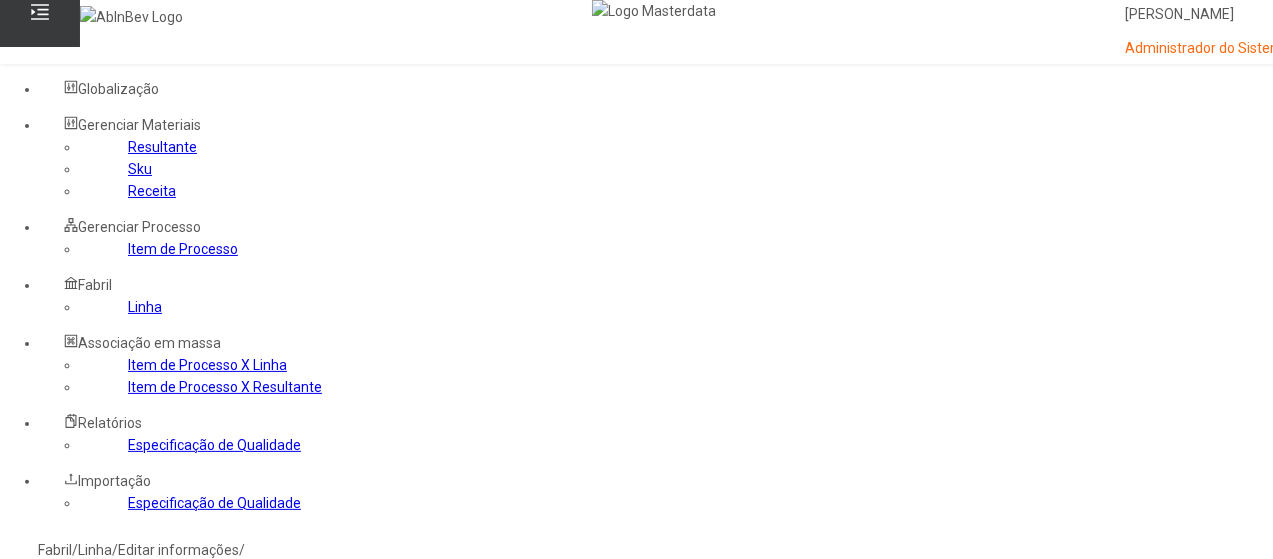 click on "Análise MB de Água Cervejeira - UN - MIC" 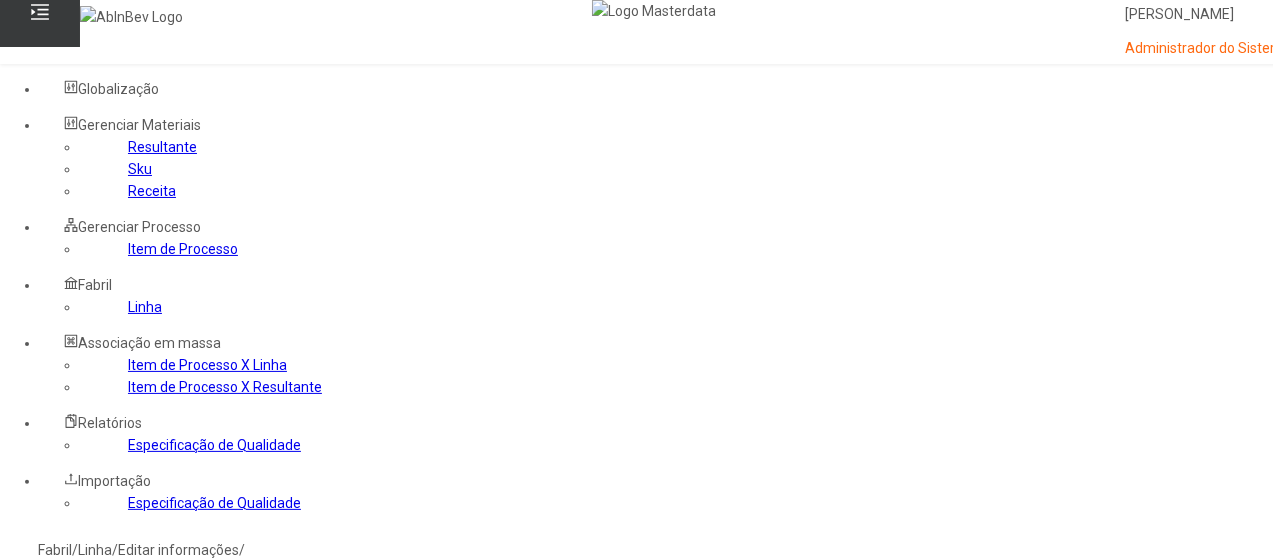drag, startPoint x: 840, startPoint y: 419, endPoint x: 830, endPoint y: 411, distance: 12.806249 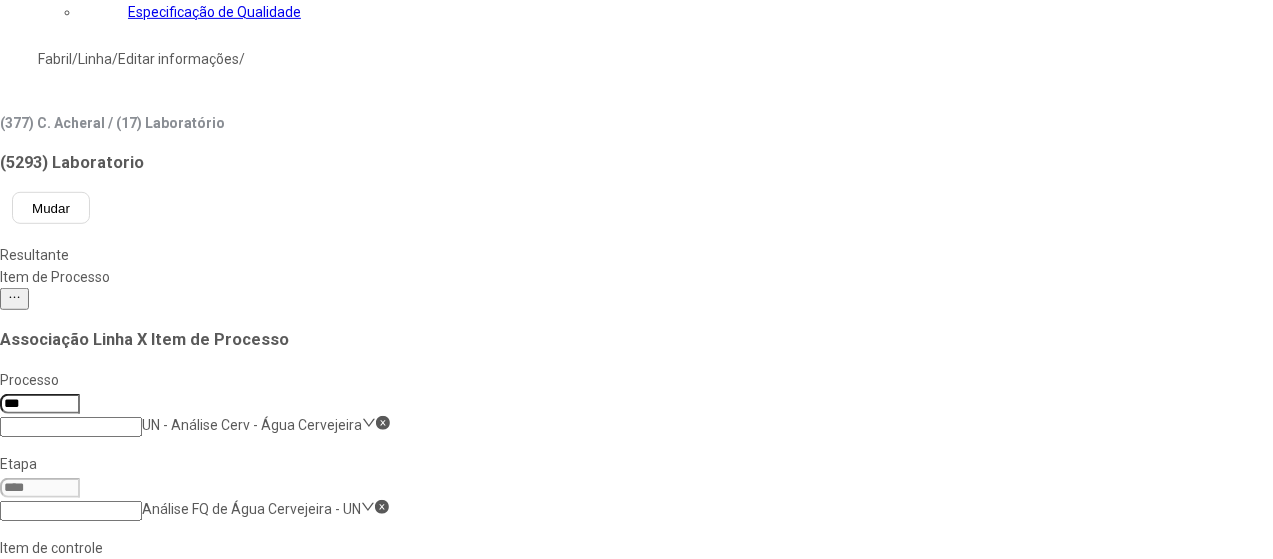 scroll, scrollTop: 500, scrollLeft: 0, axis: vertical 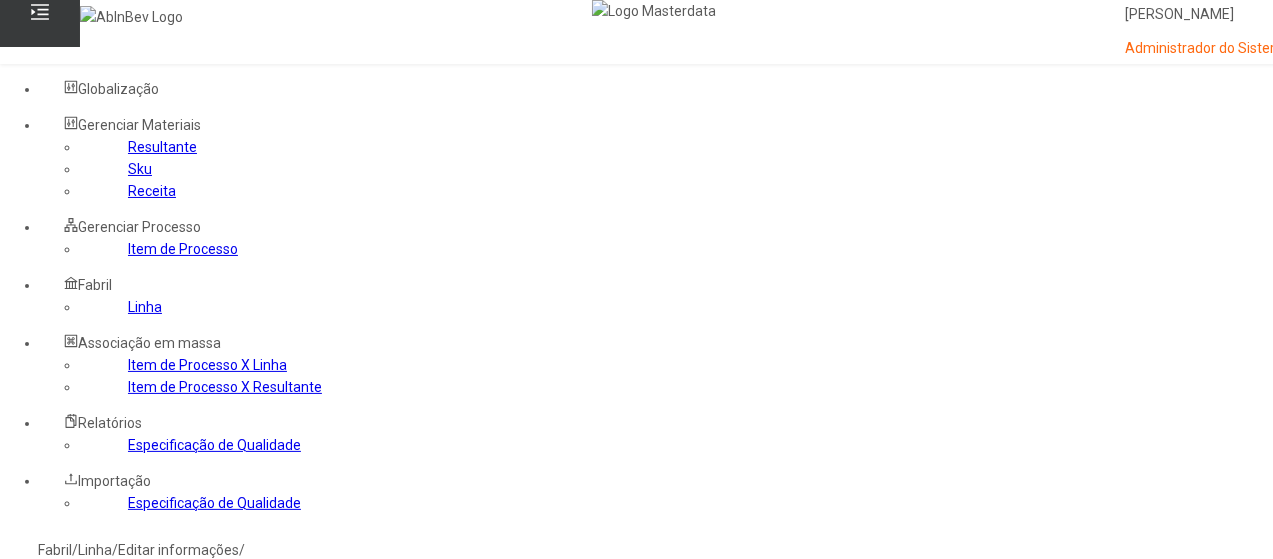 click on "Item de Processo" 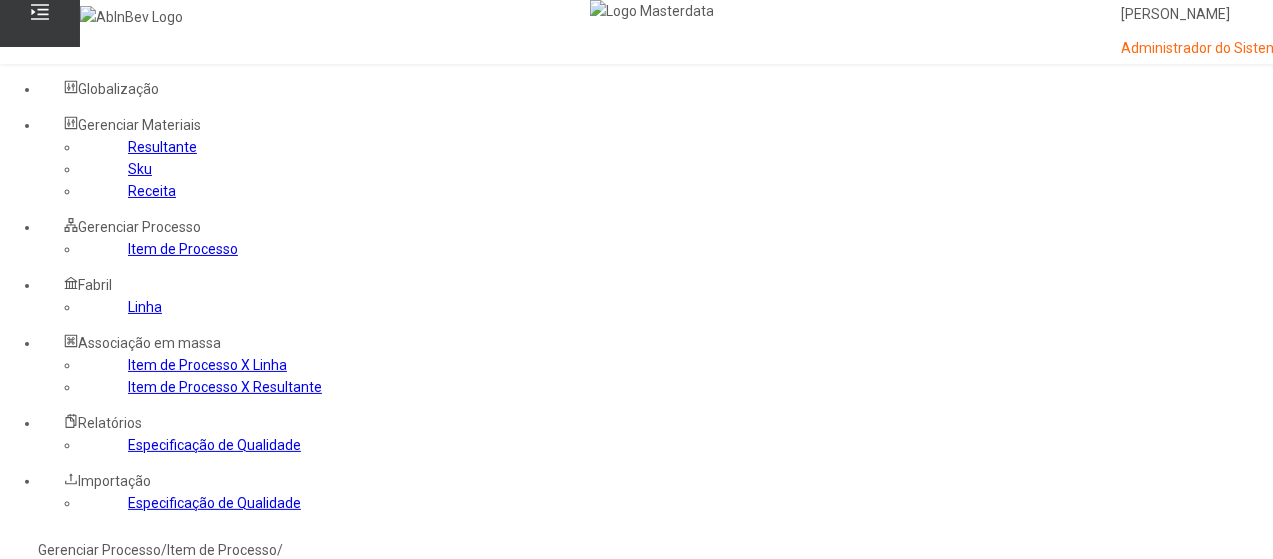 click 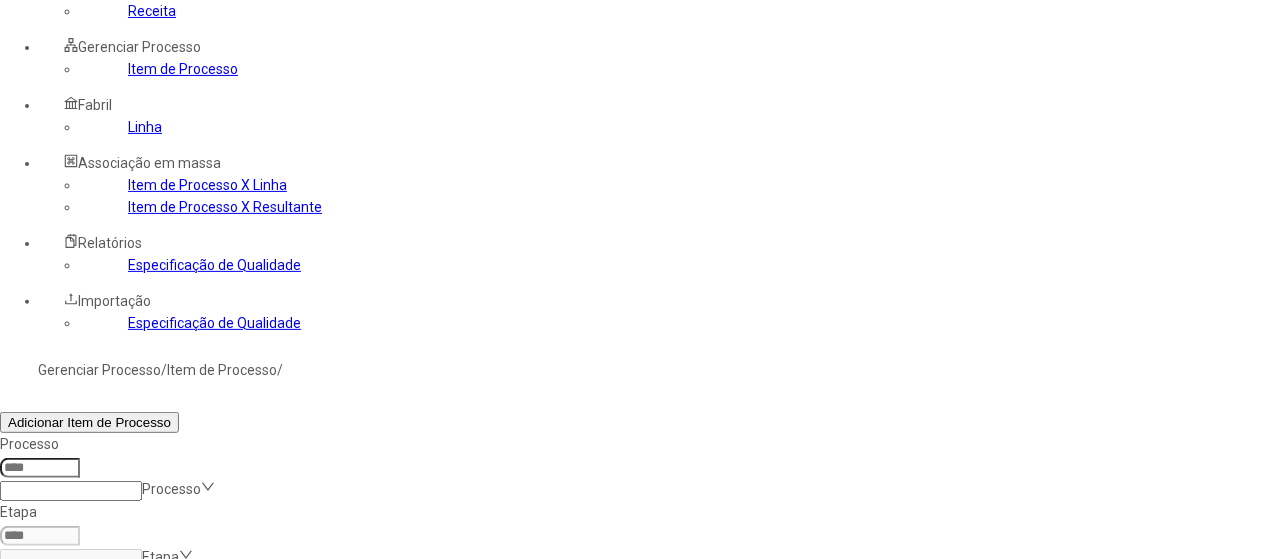 scroll, scrollTop: 200, scrollLeft: 0, axis: vertical 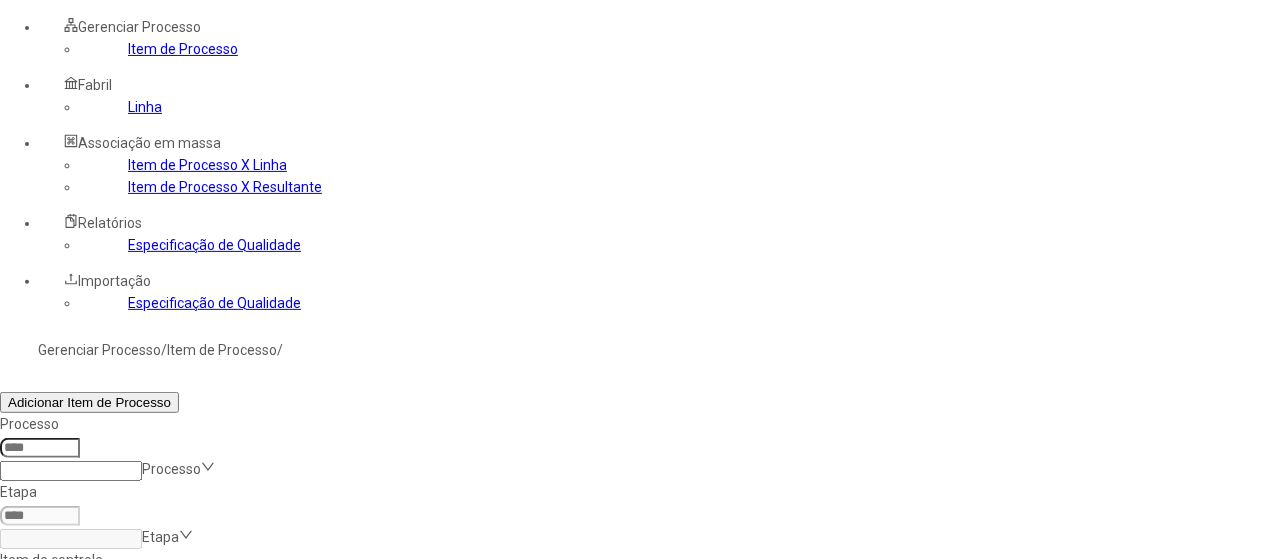 click on "*****" 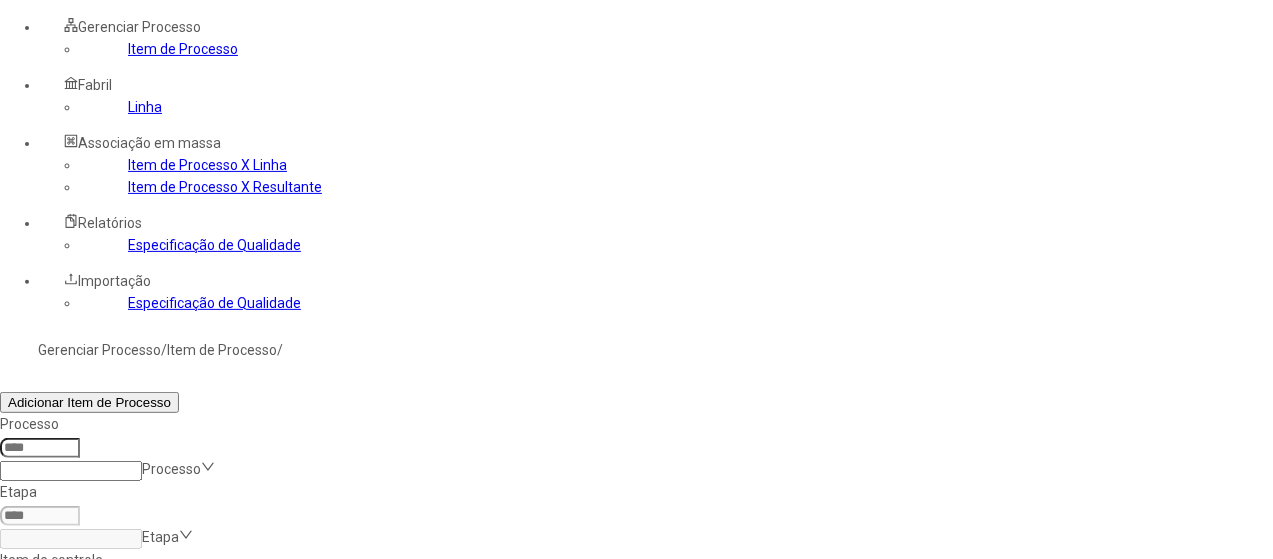 paste on "*****" 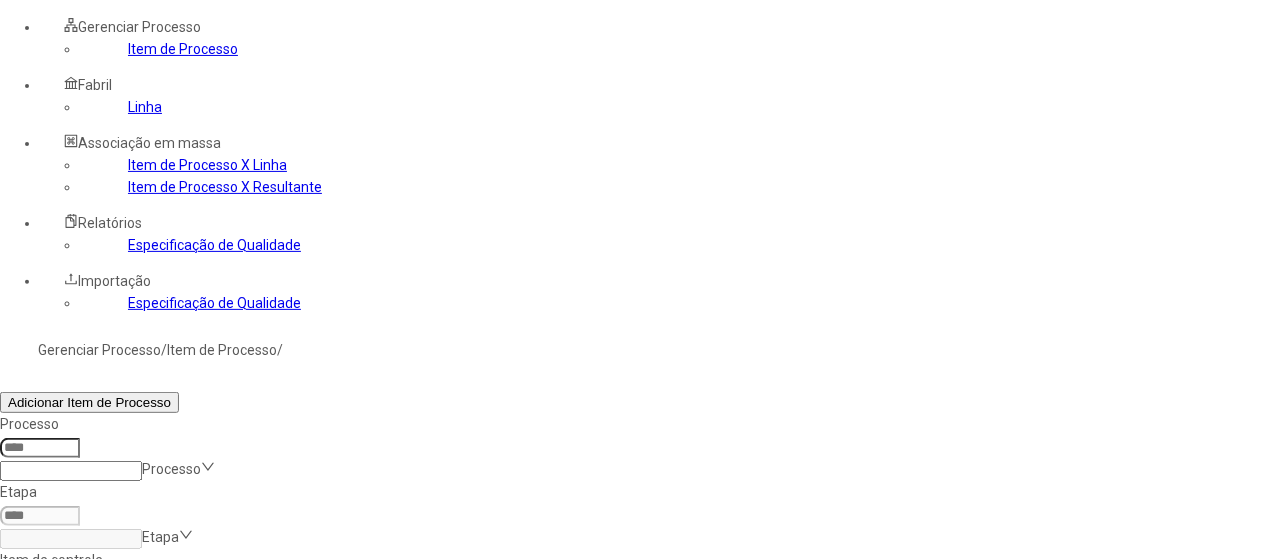 type on "*****" 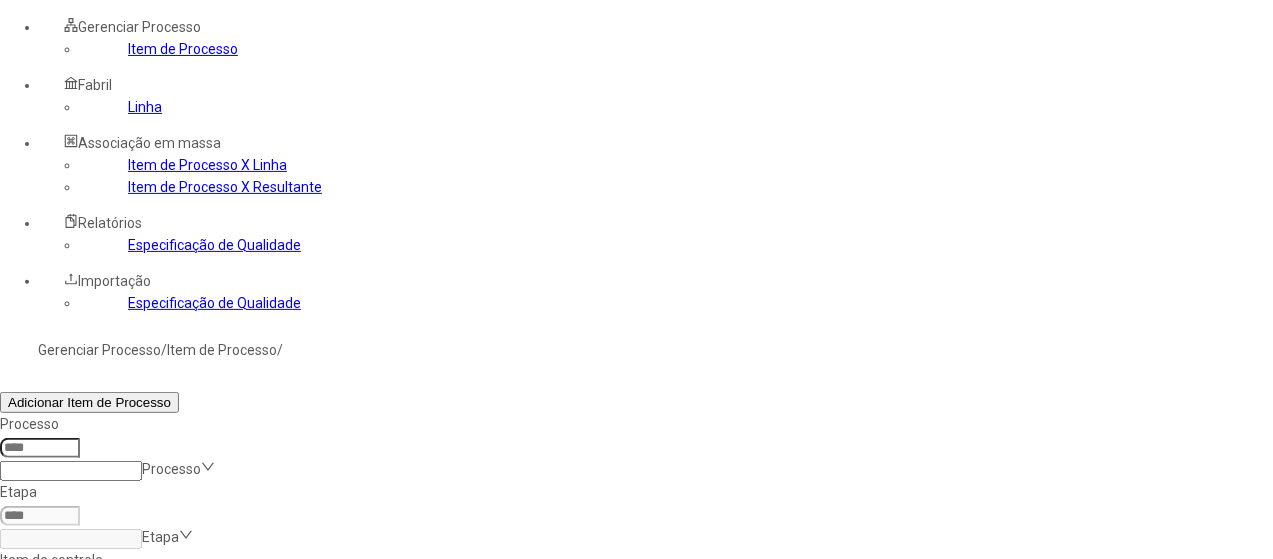 type 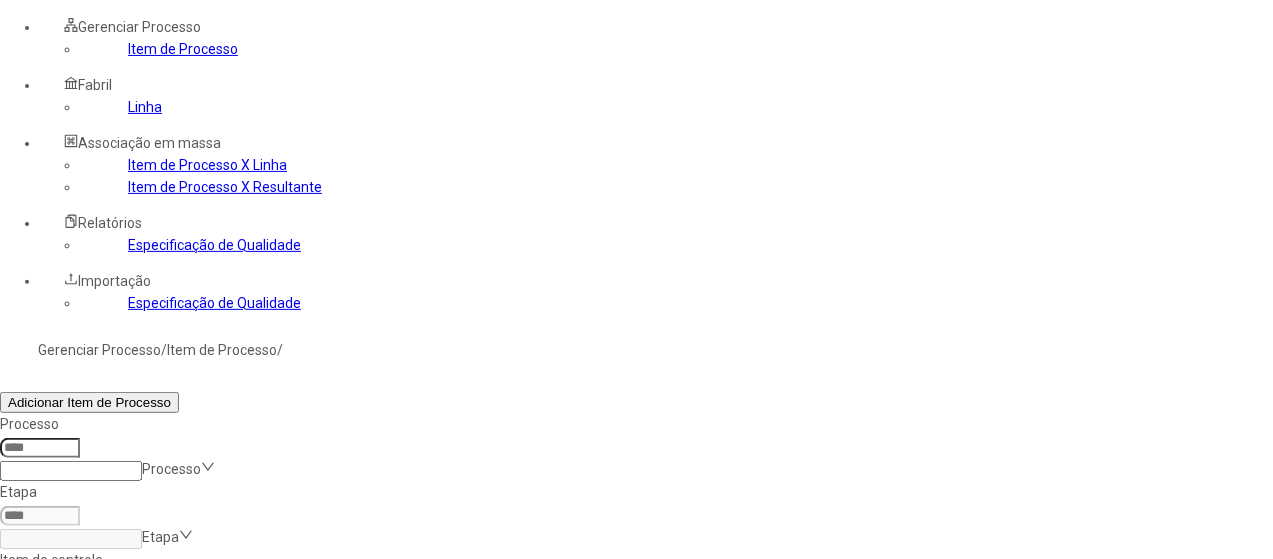 click on "Filtrar" 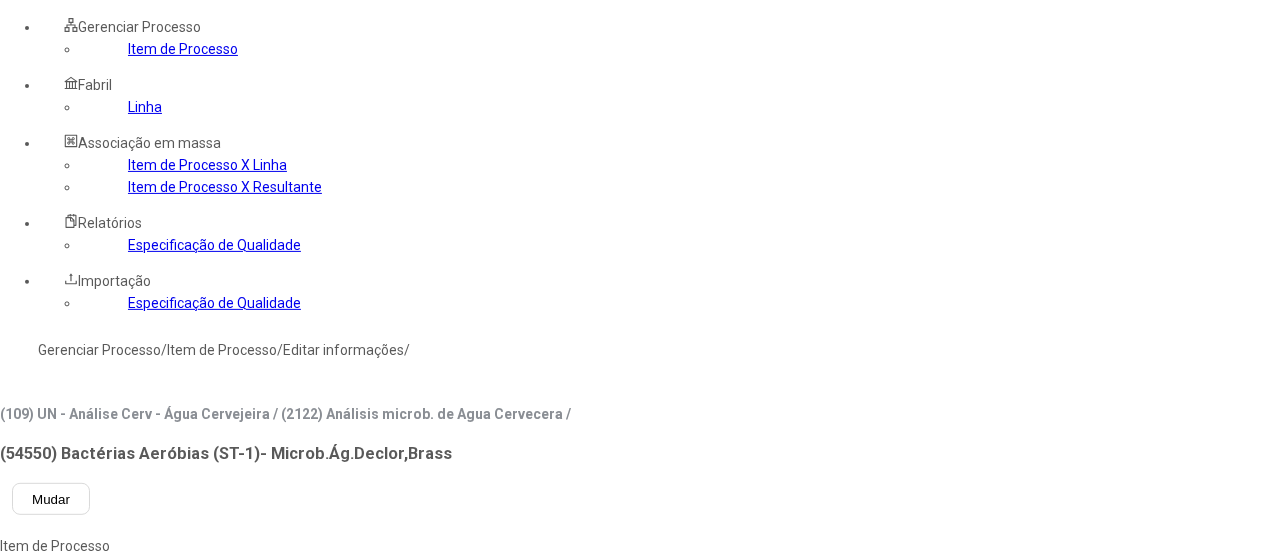 type on "*****" 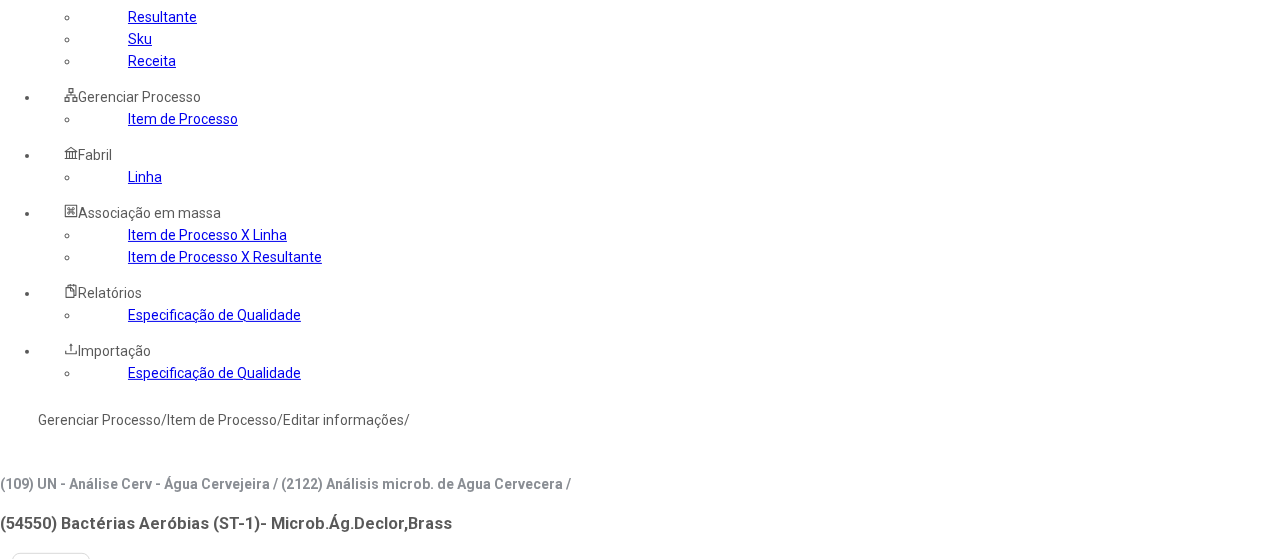 scroll, scrollTop: 100, scrollLeft: 0, axis: vertical 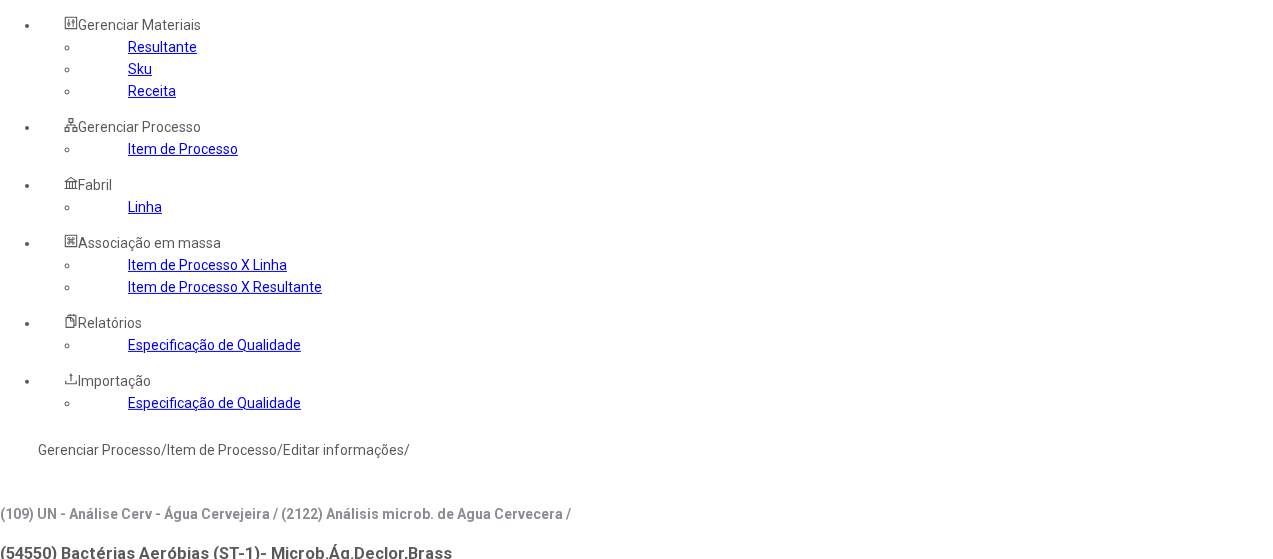 click on "Linha" 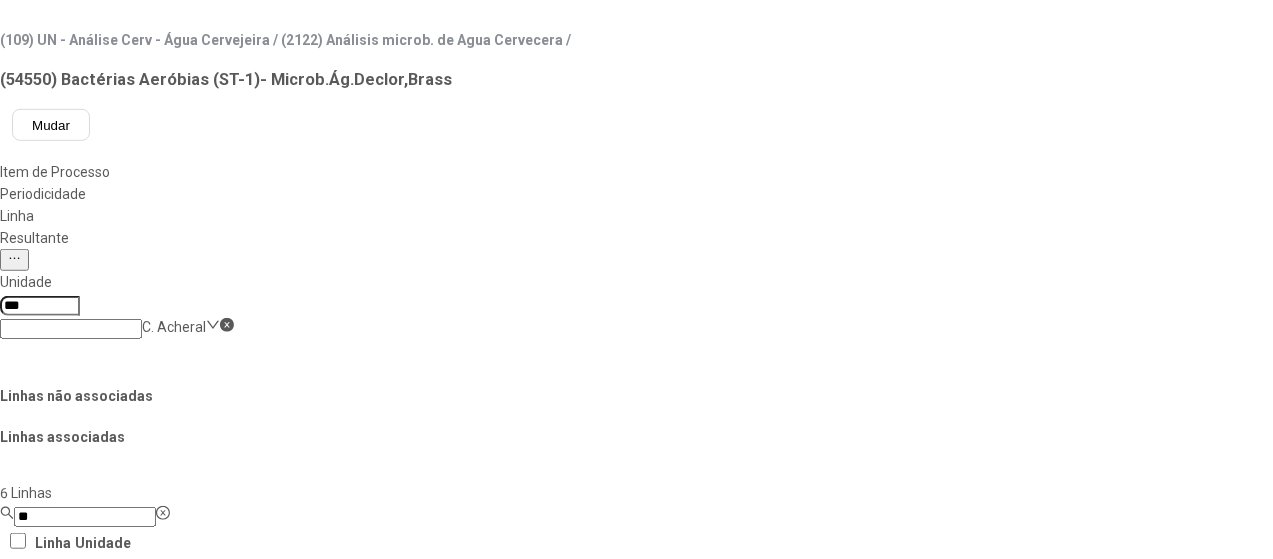 scroll, scrollTop: 300, scrollLeft: 0, axis: vertical 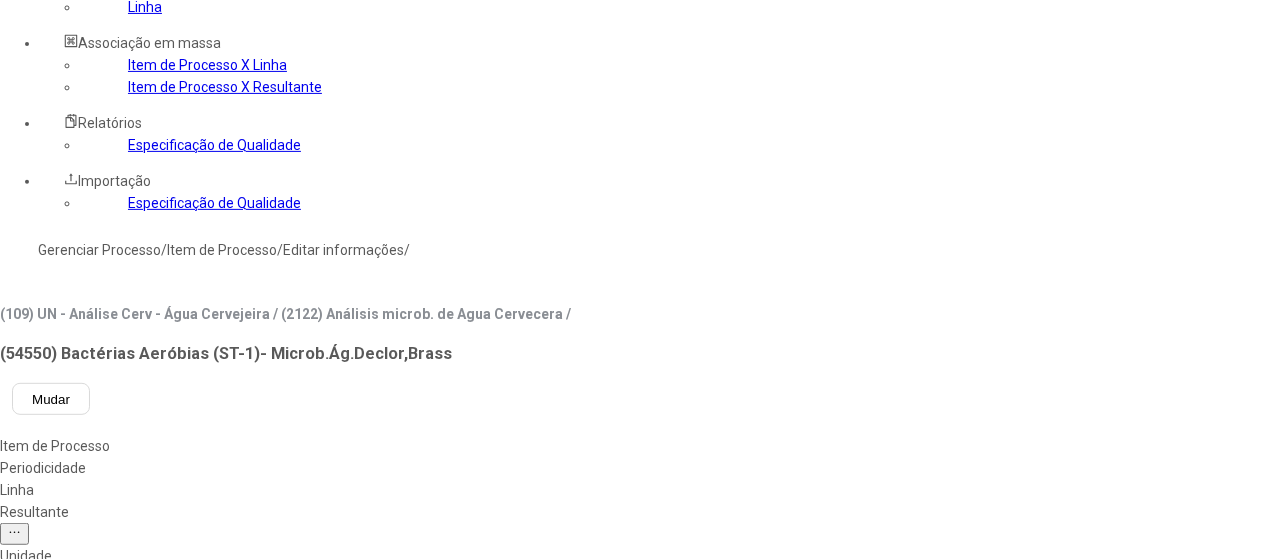 type on "**" 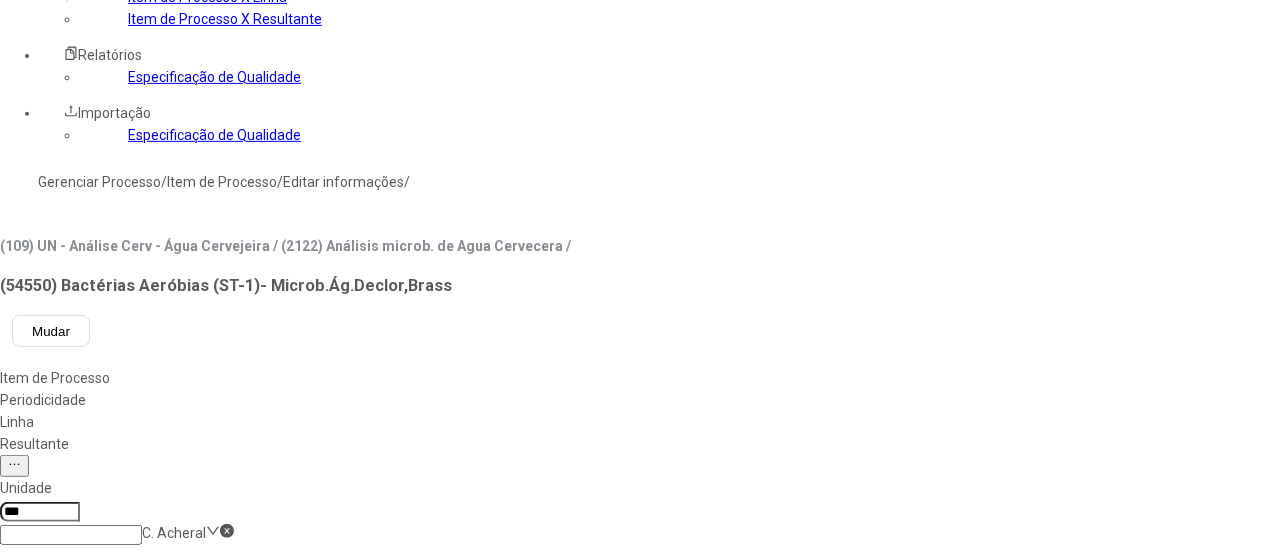 scroll, scrollTop: 400, scrollLeft: 0, axis: vertical 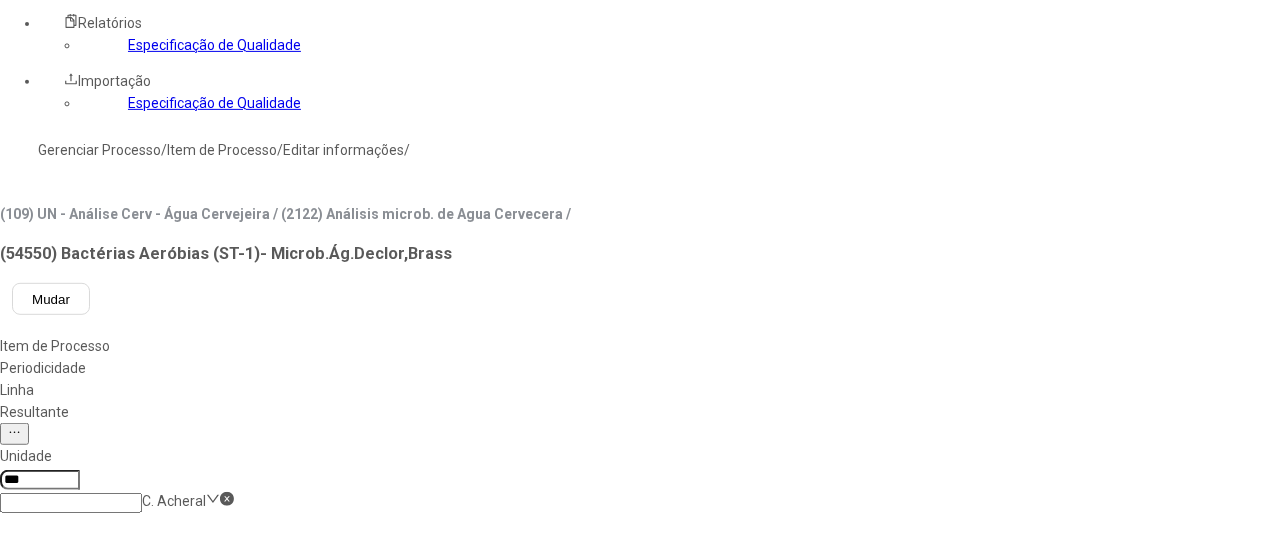click on "Salvar Alterações" 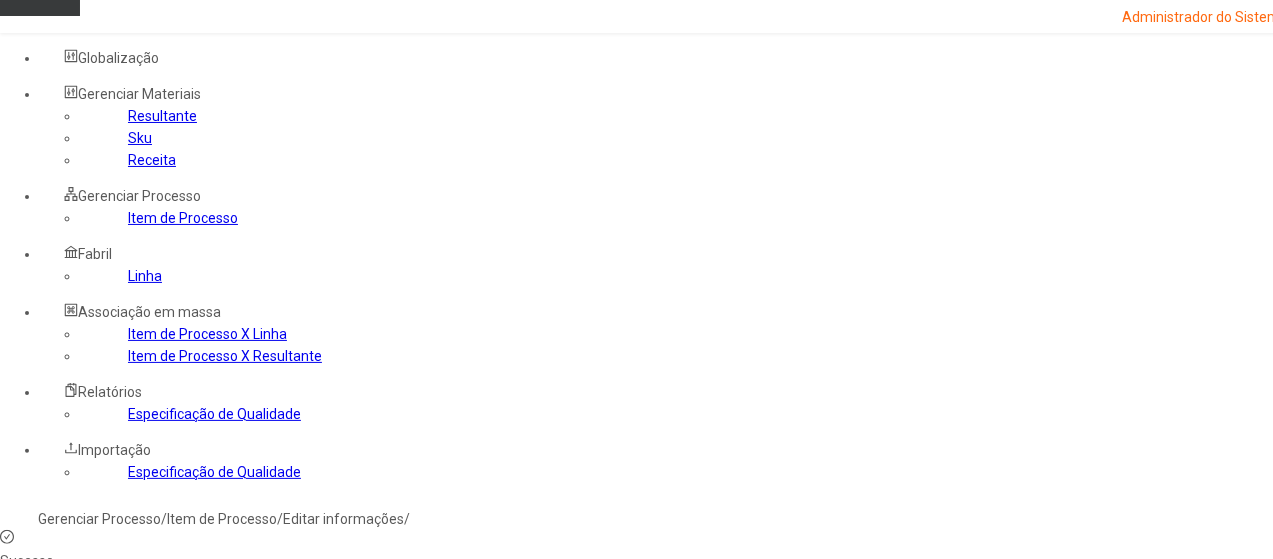 scroll, scrollTop: 0, scrollLeft: 0, axis: both 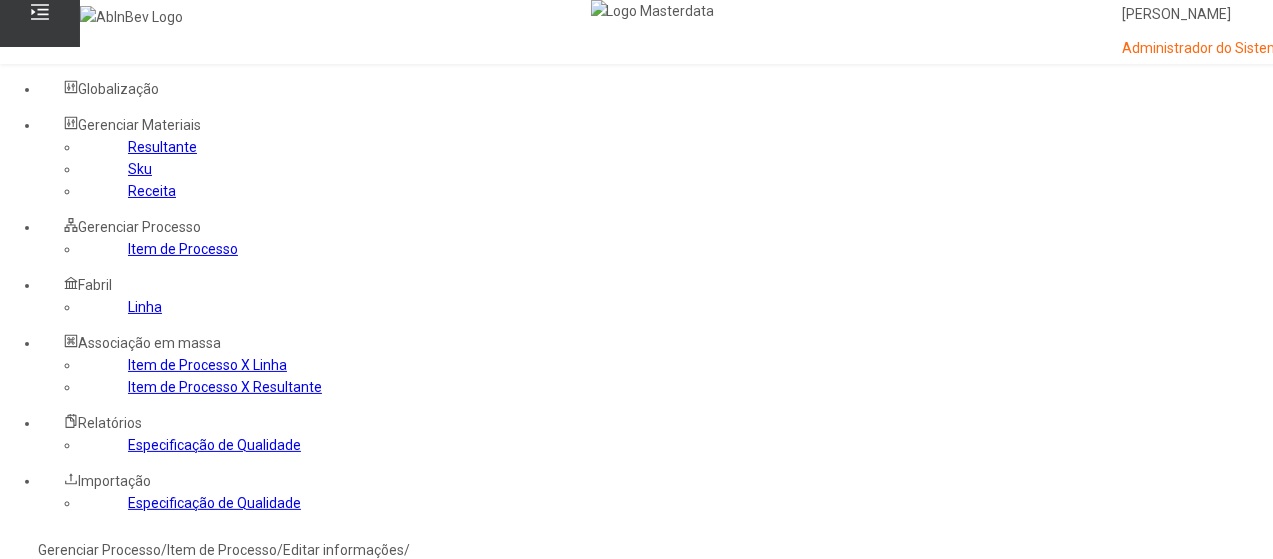 click on "Item de Processo" 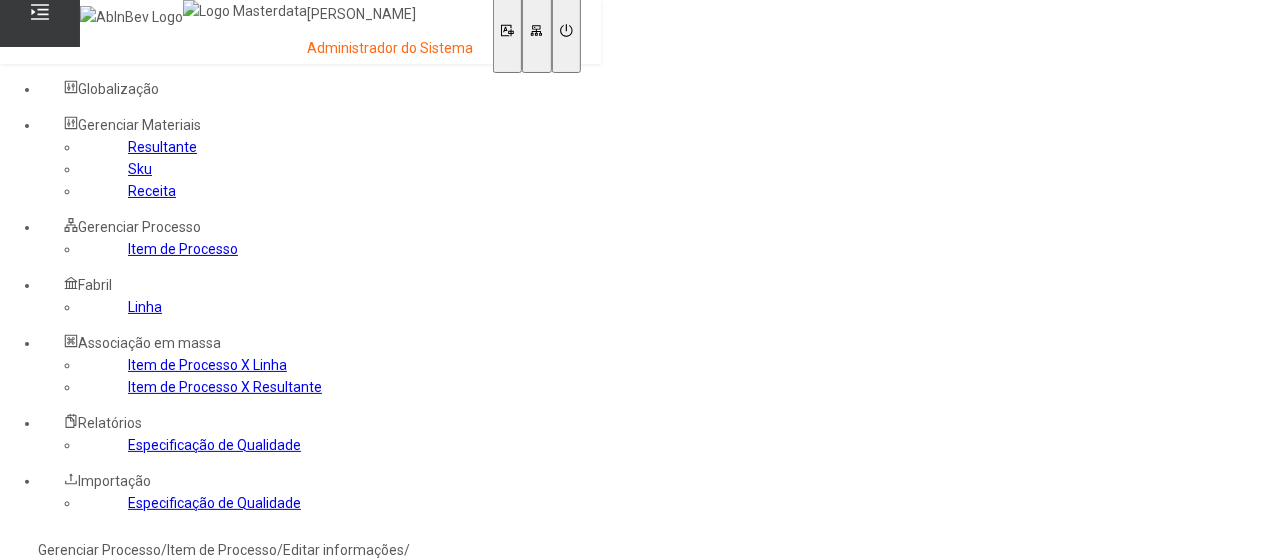 type on "****" 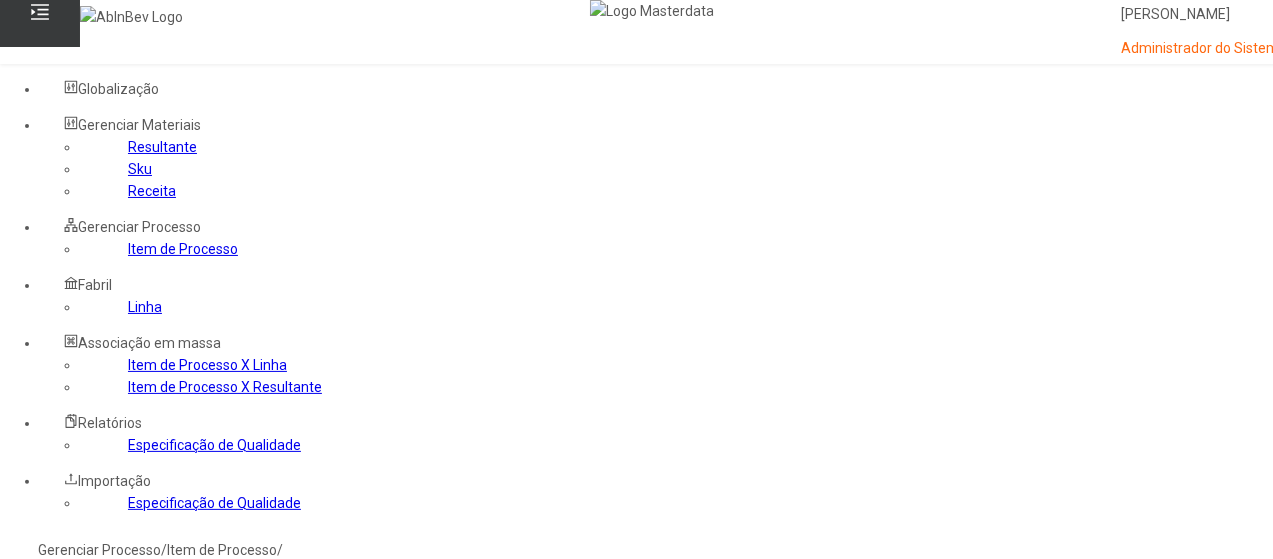 click 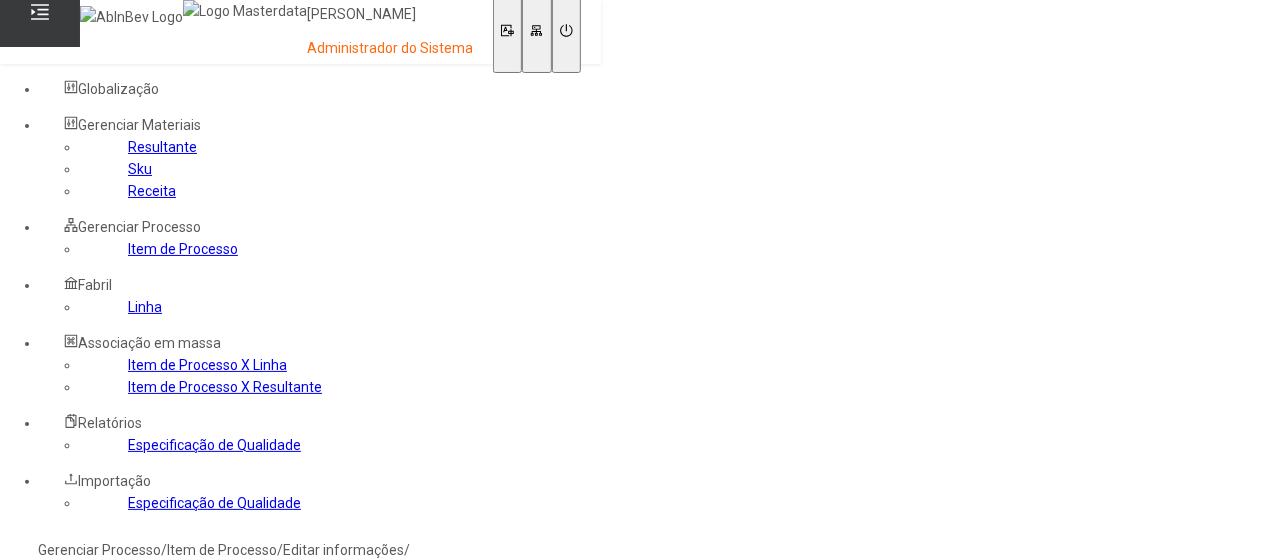 type on "****" 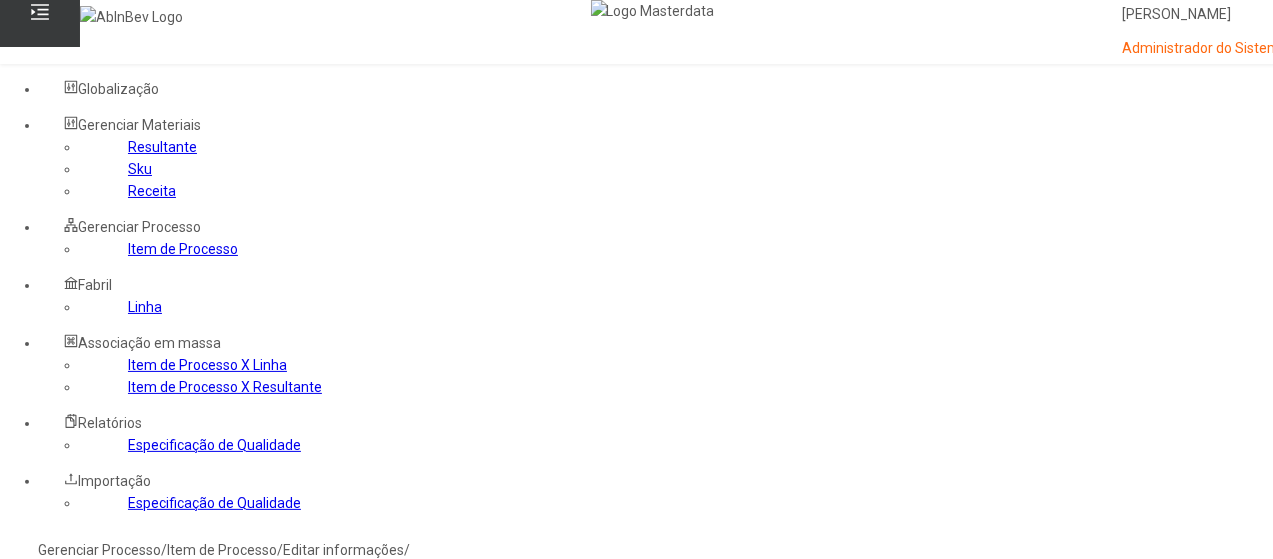 click at bounding box center (40, 880) 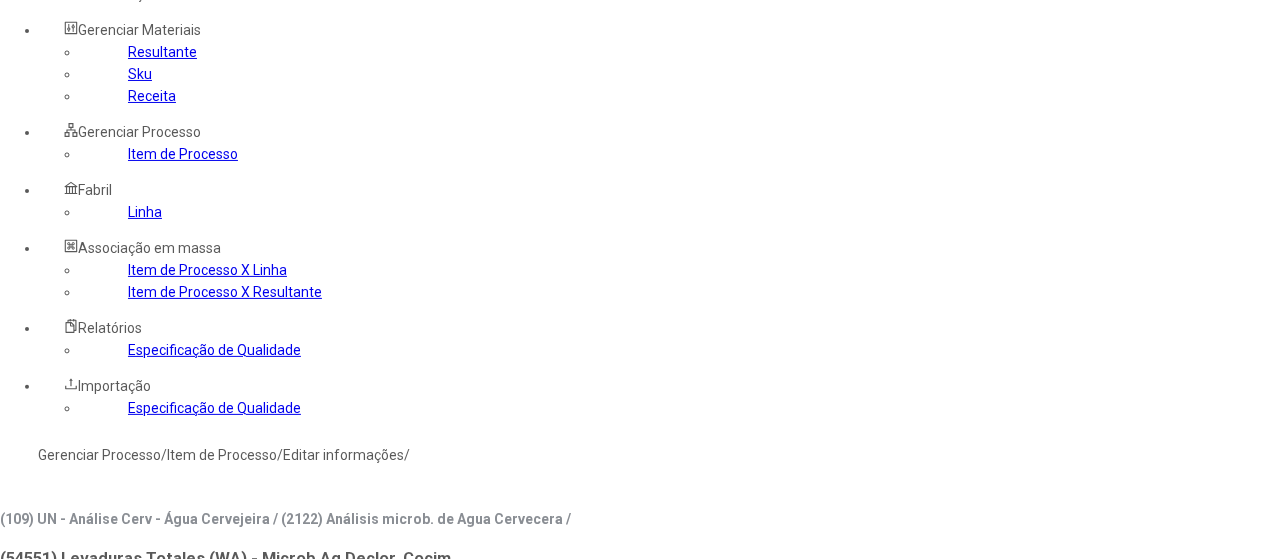 scroll, scrollTop: 300, scrollLeft: 0, axis: vertical 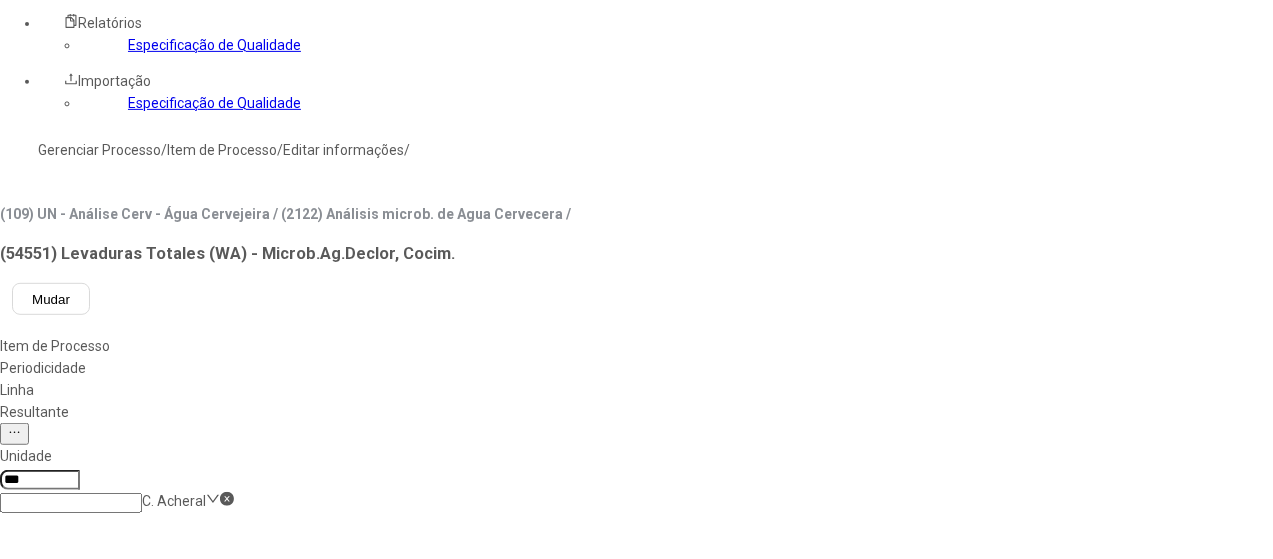 type on "***" 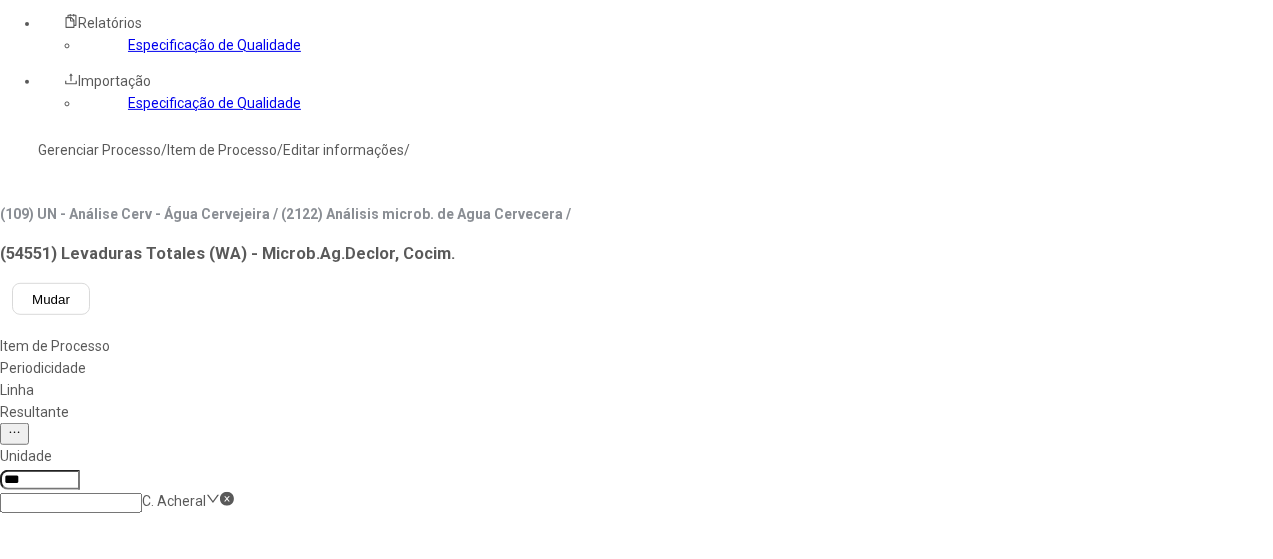click on "Laboratorio" 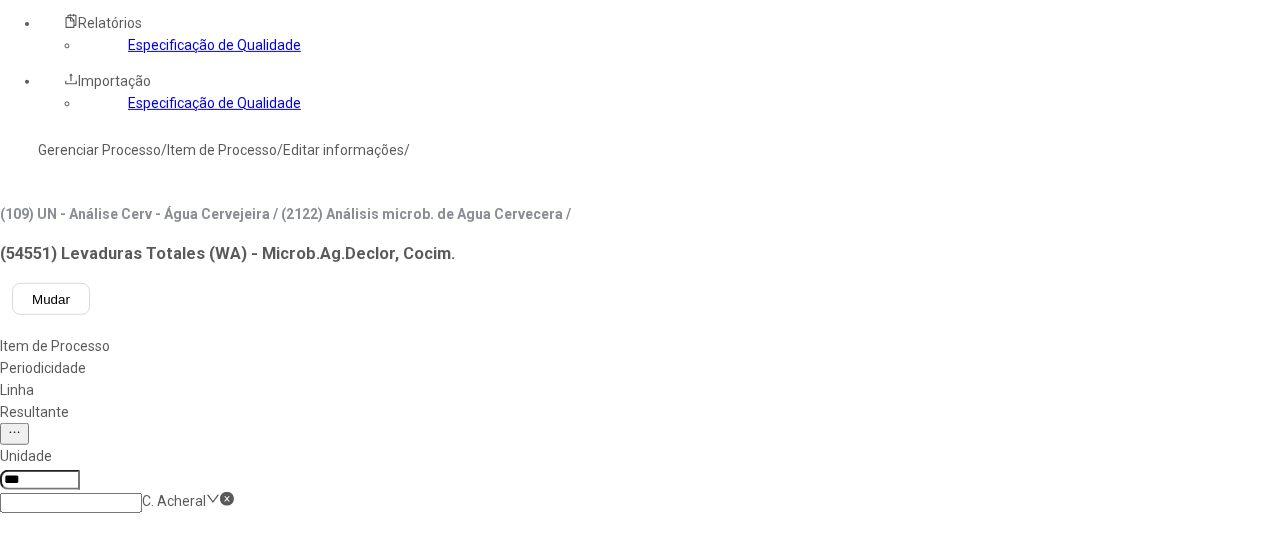 click 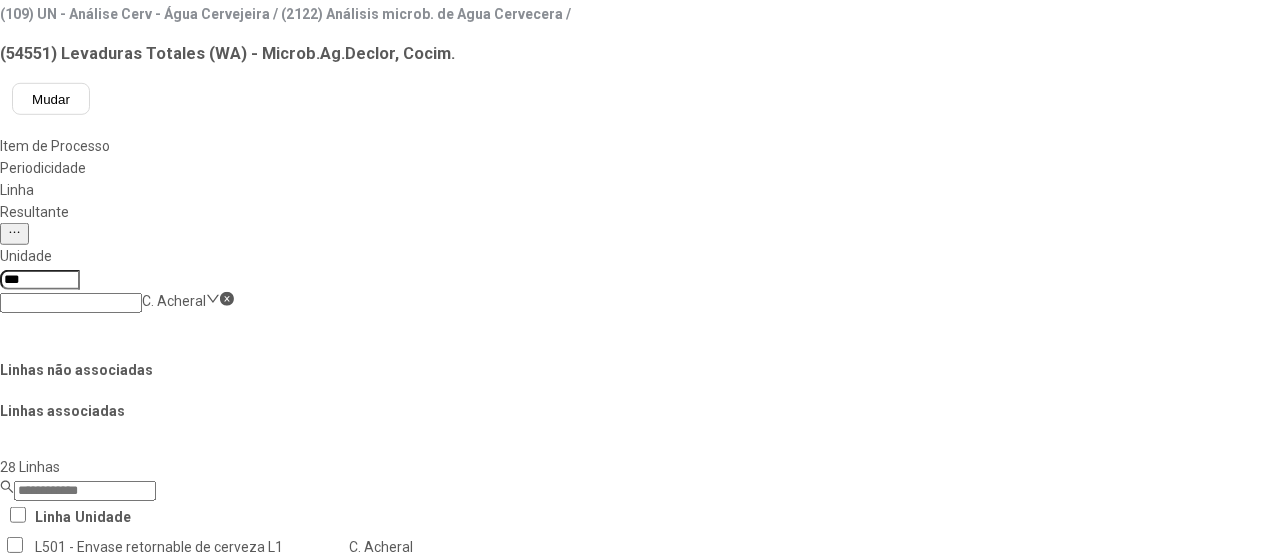 click on "Salvar Alterações" 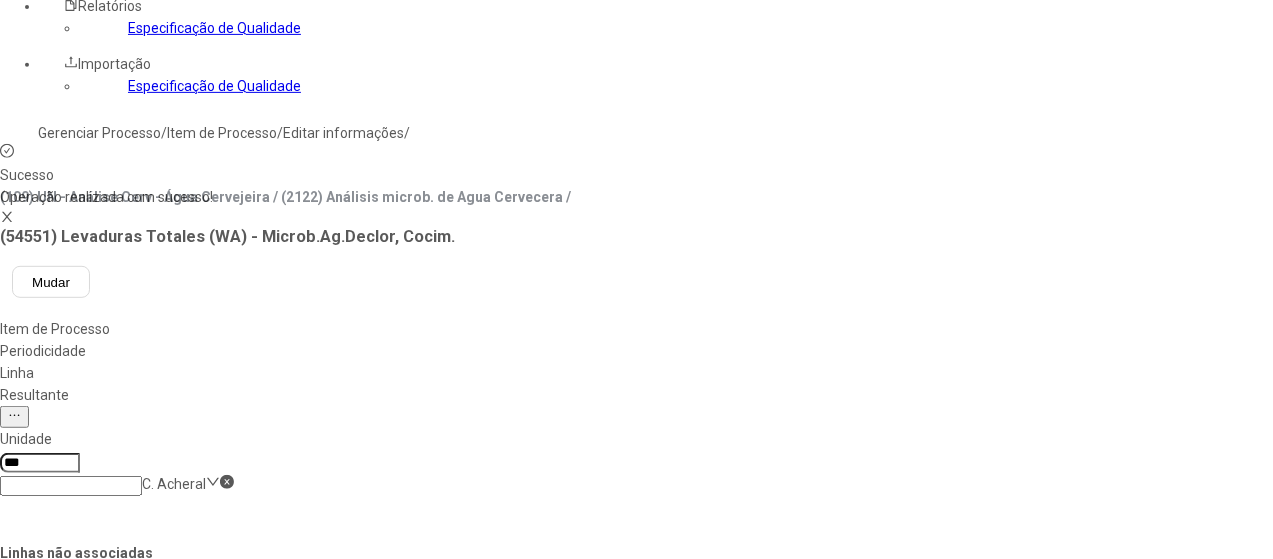scroll, scrollTop: 0, scrollLeft: 0, axis: both 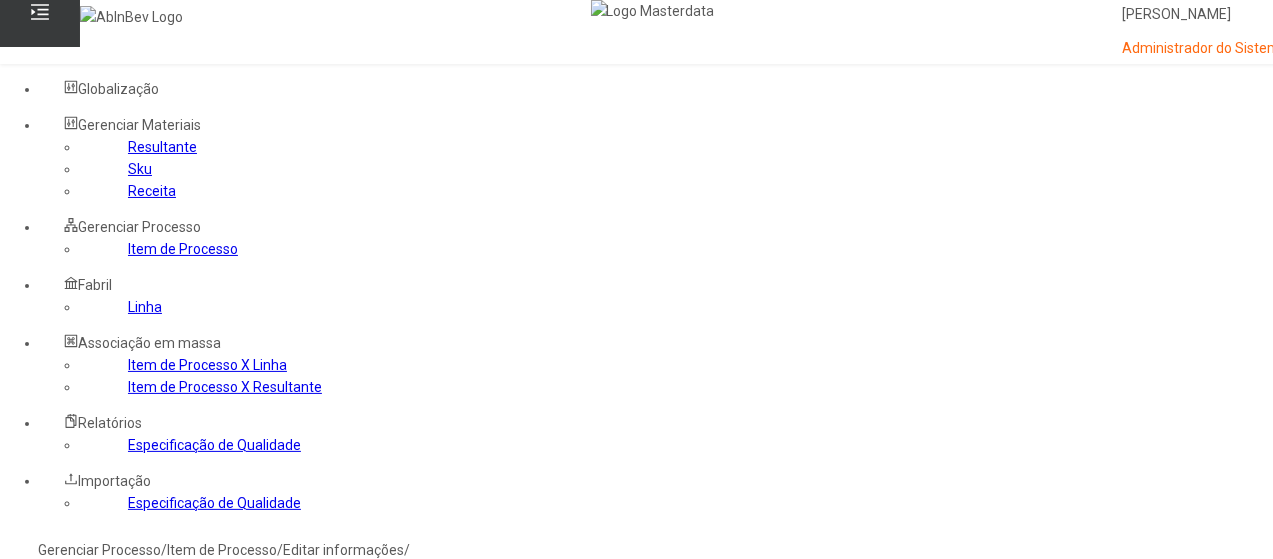 click on "Gerenciar Processo" 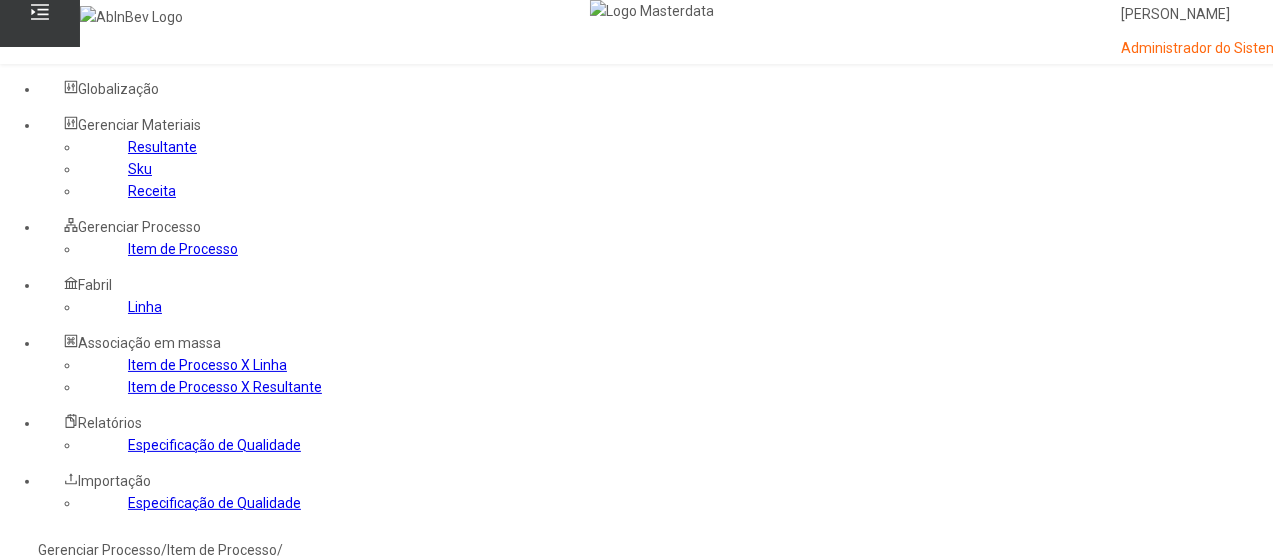 click 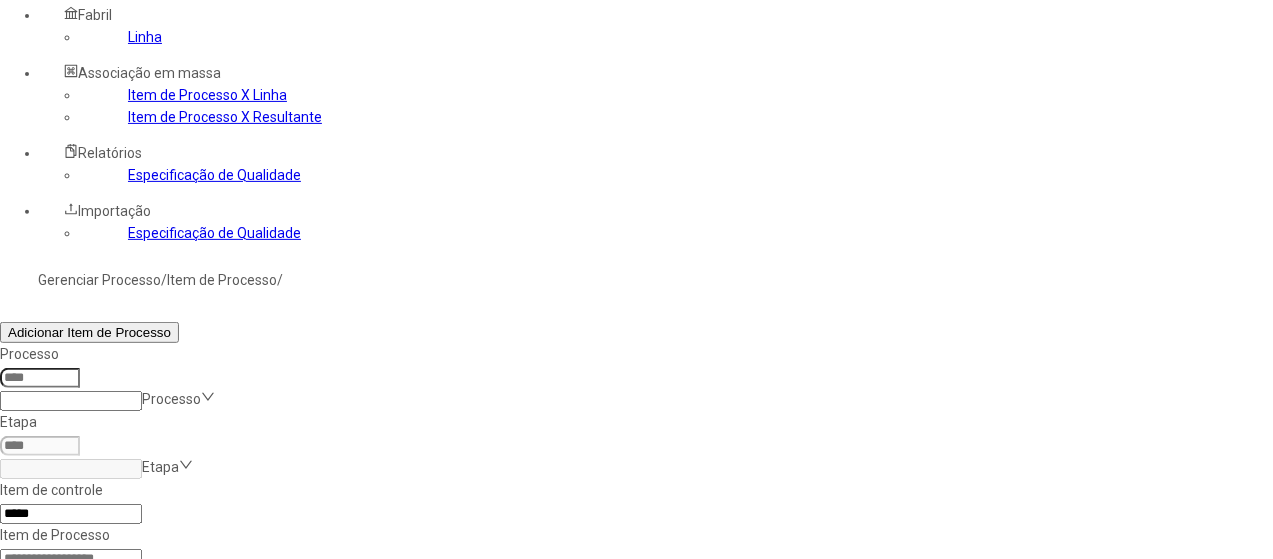 scroll, scrollTop: 272, scrollLeft: 0, axis: vertical 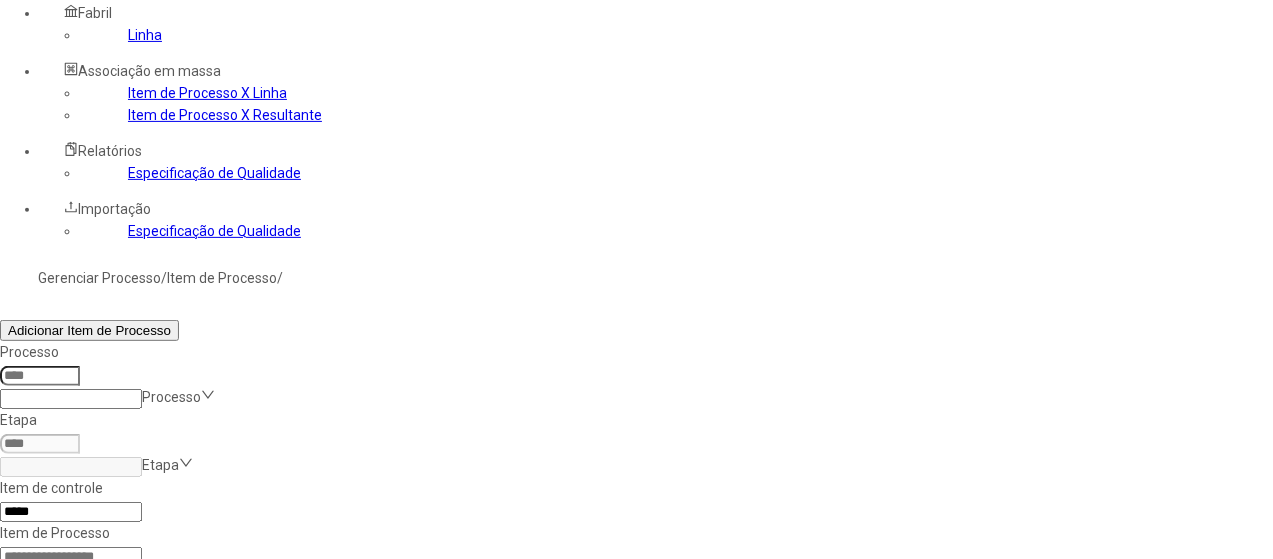 click at bounding box center (1302, 653) 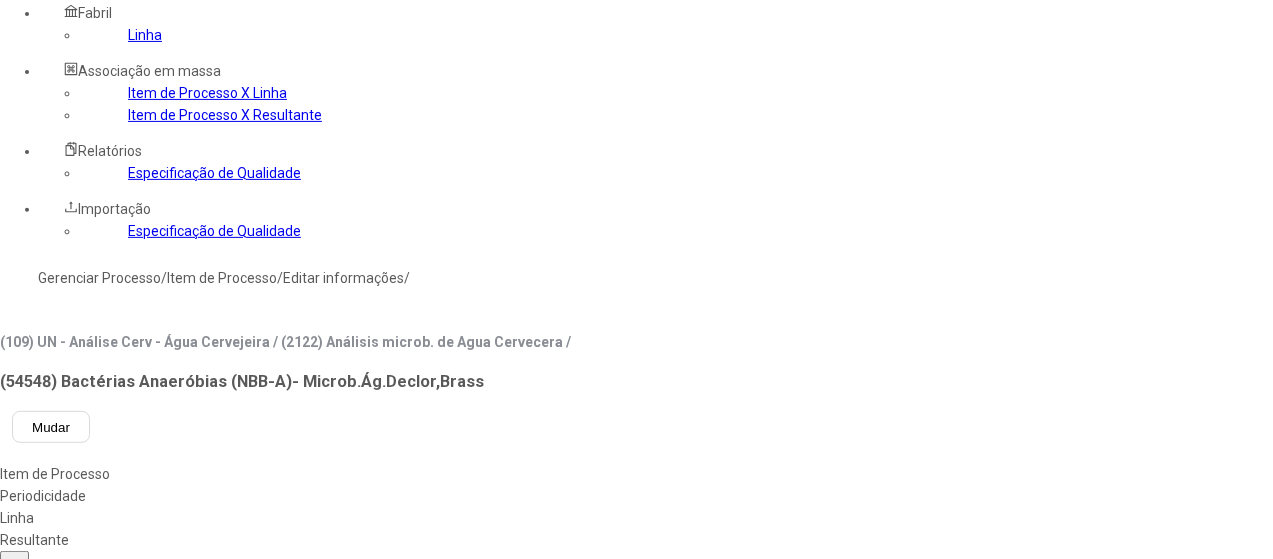 type on "****" 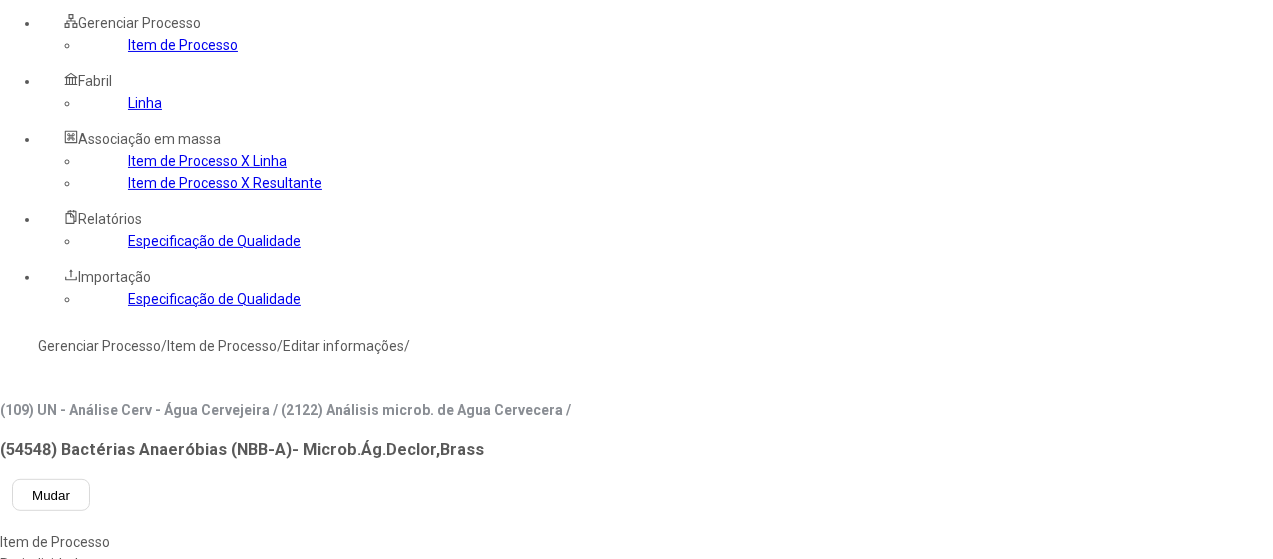 scroll, scrollTop: 172, scrollLeft: 0, axis: vertical 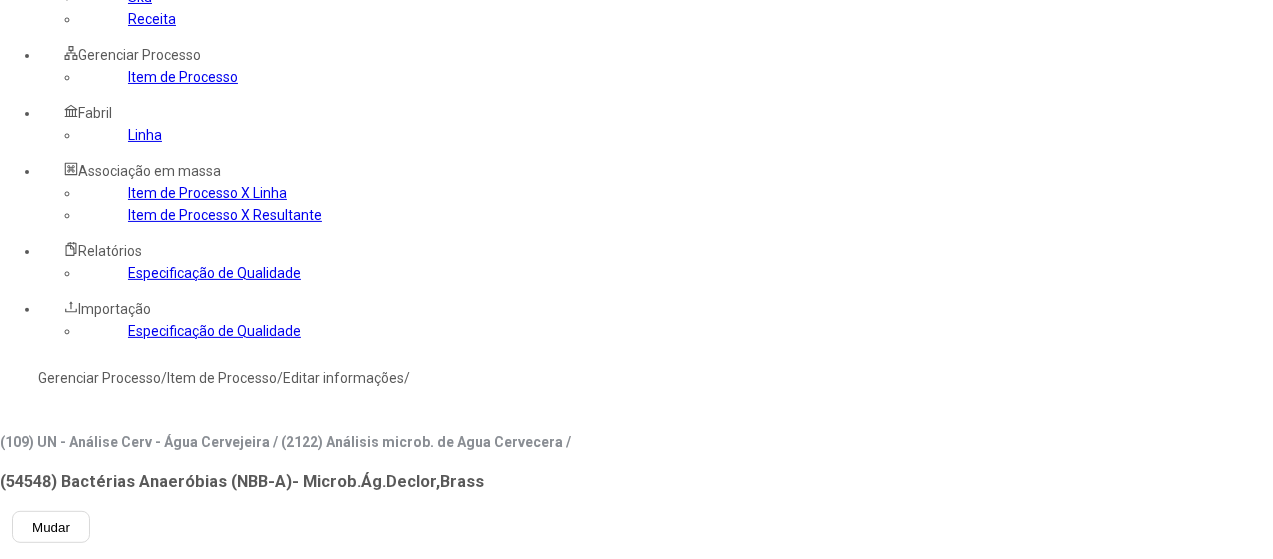 click on "pt-BR" 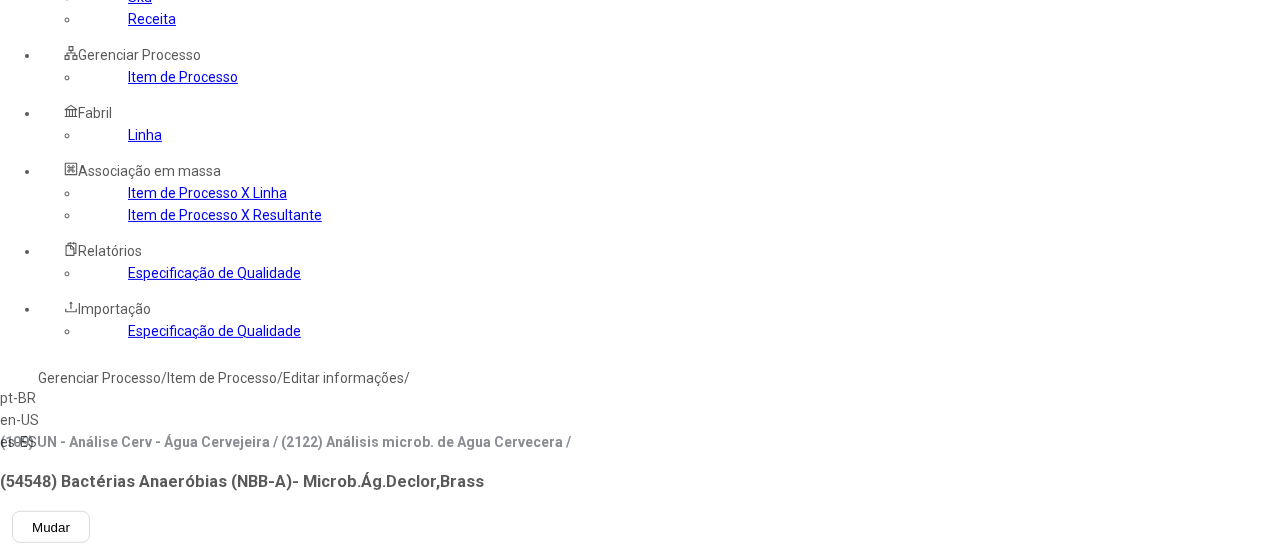 click on "es-ES" at bounding box center [57, 442] 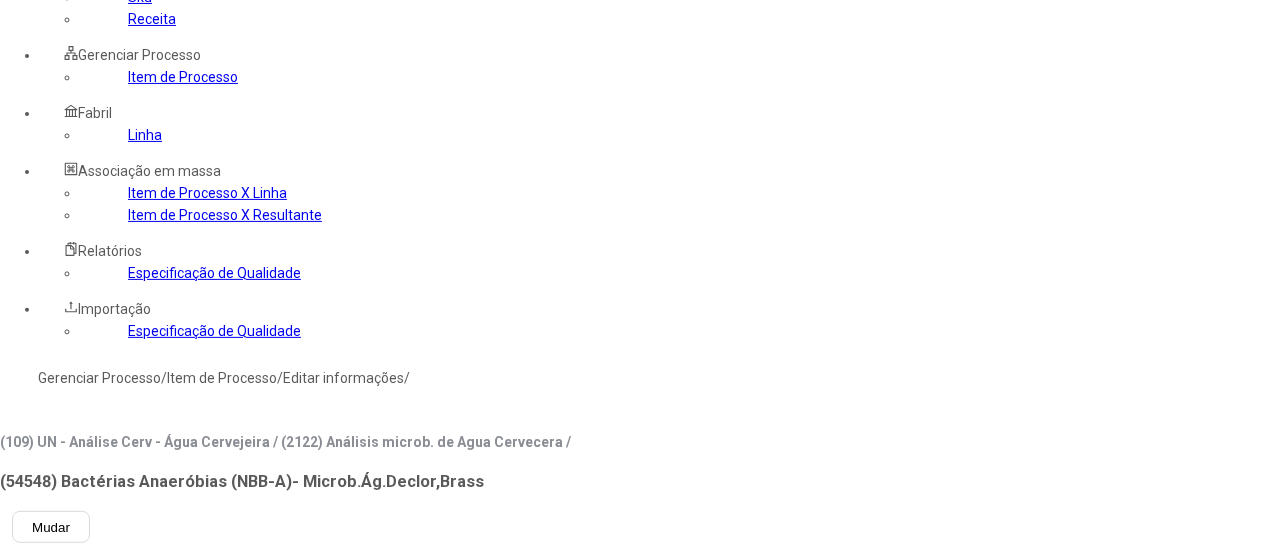 type on "**********" 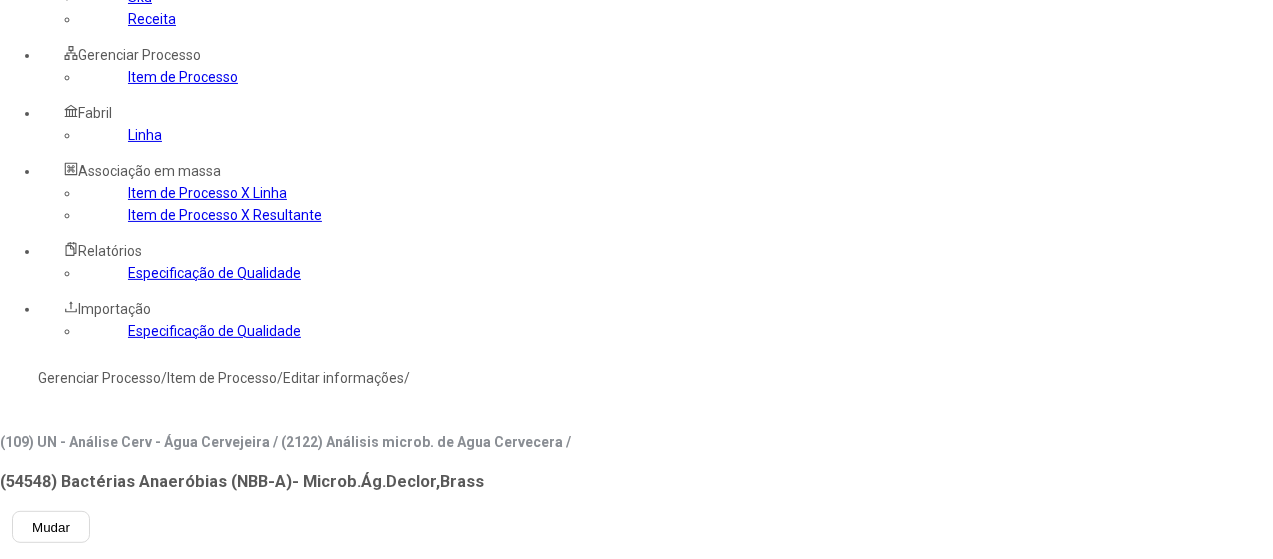 click on "Linha" 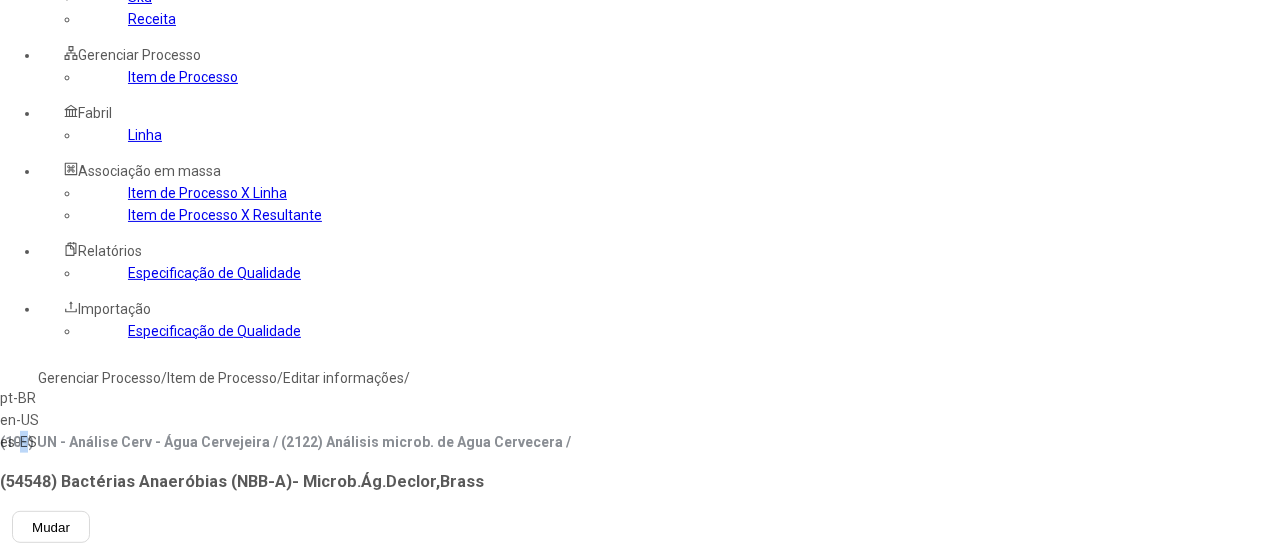 click on "es-ES" at bounding box center [57, 442] 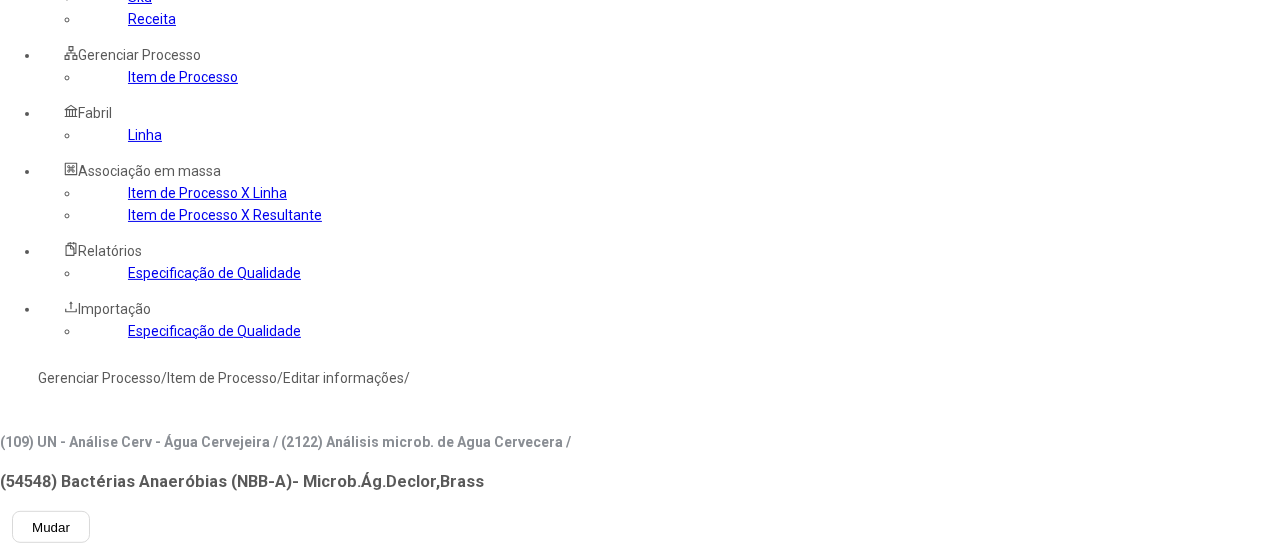 click on "**********" 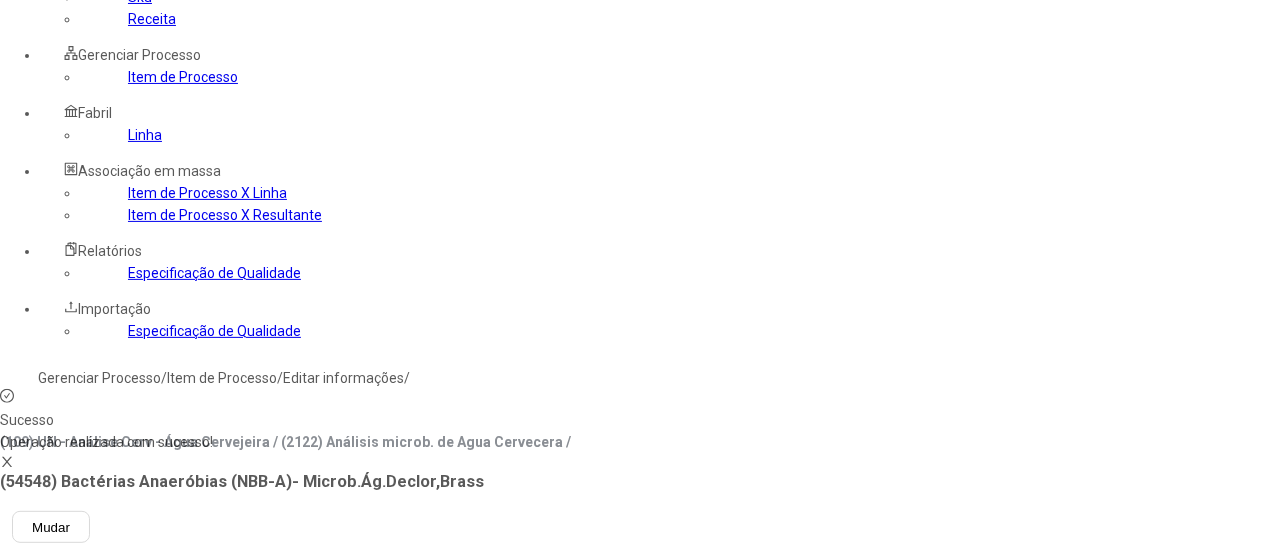 click on "Linha" 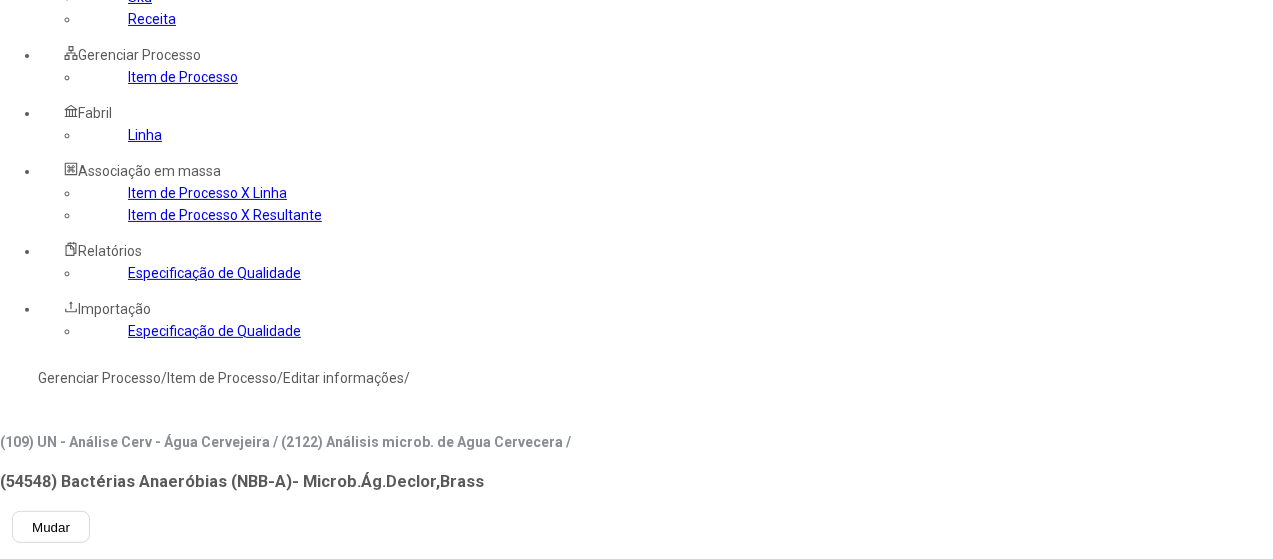 type on "***" 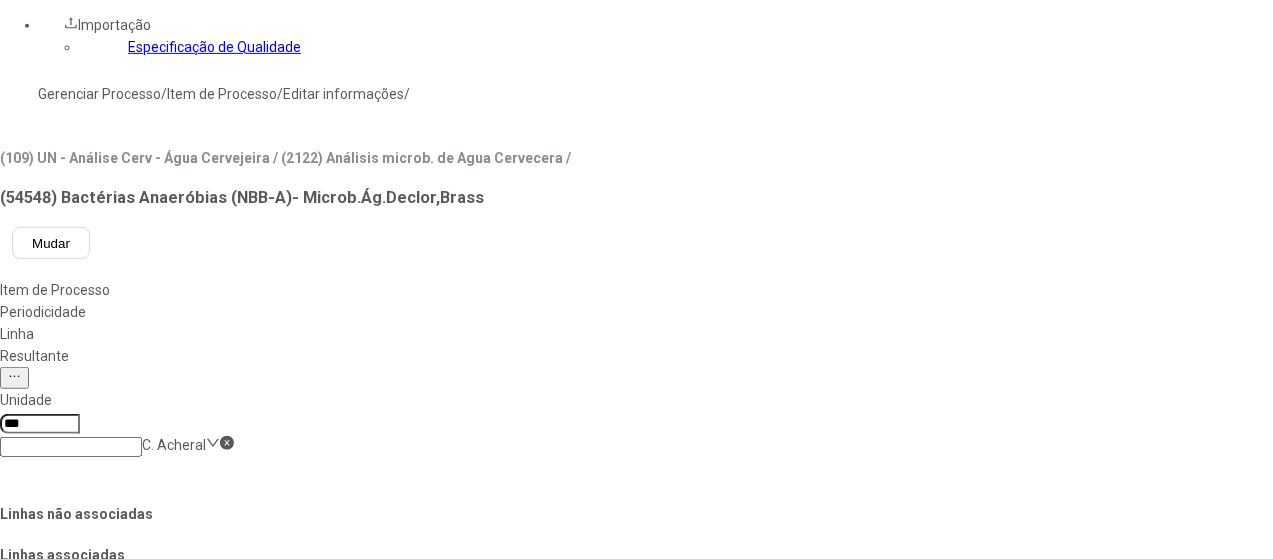 scroll, scrollTop: 572, scrollLeft: 0, axis: vertical 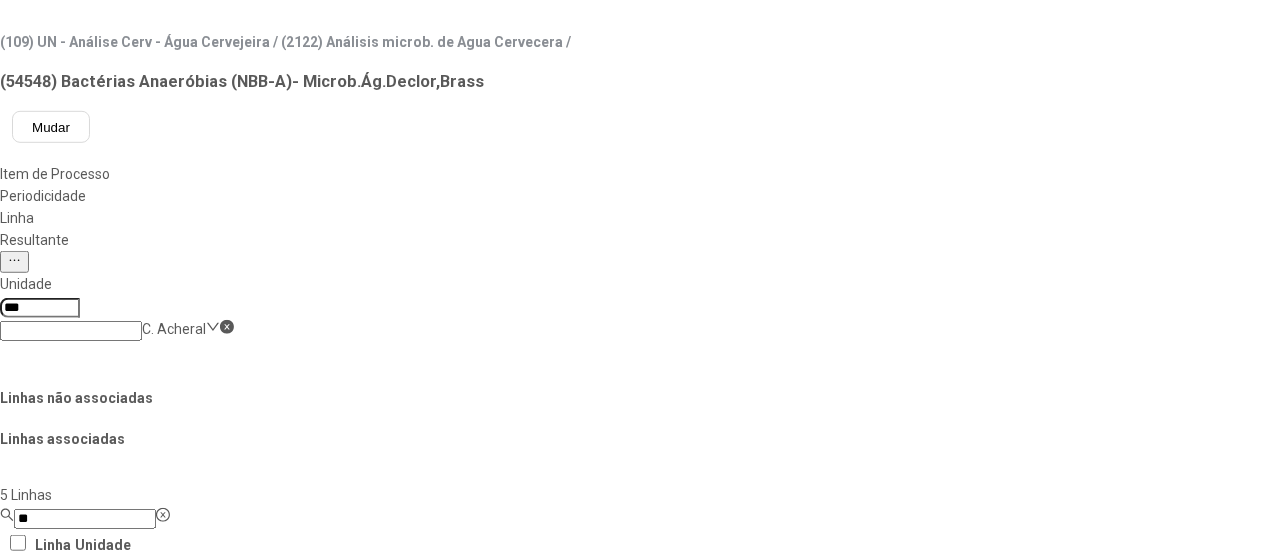 click on "Salvar Alterações" 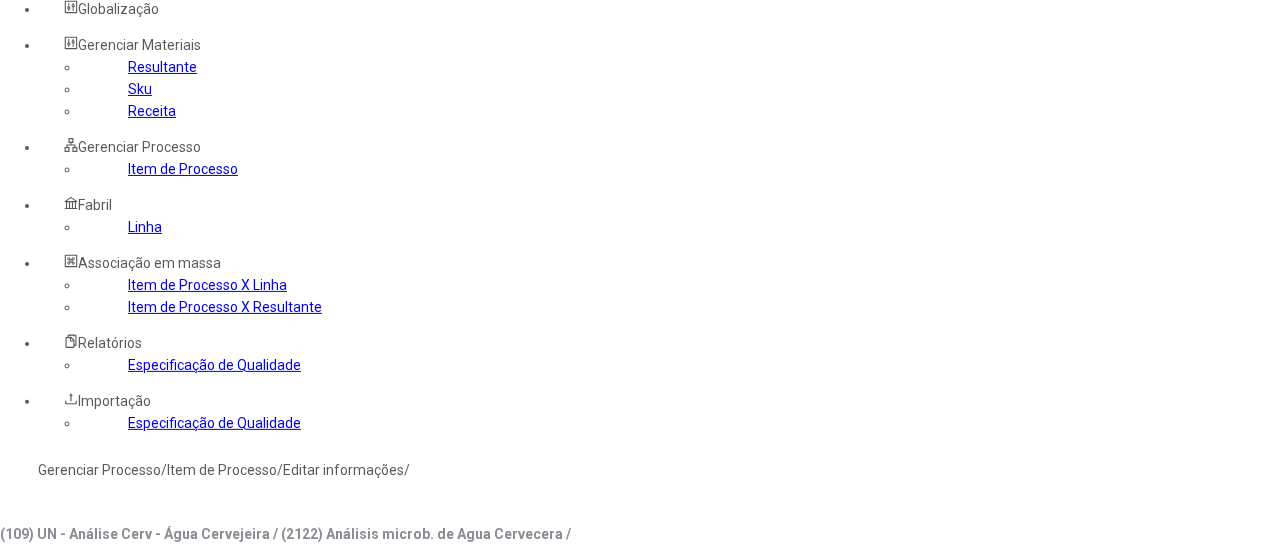 scroll, scrollTop: 72, scrollLeft: 0, axis: vertical 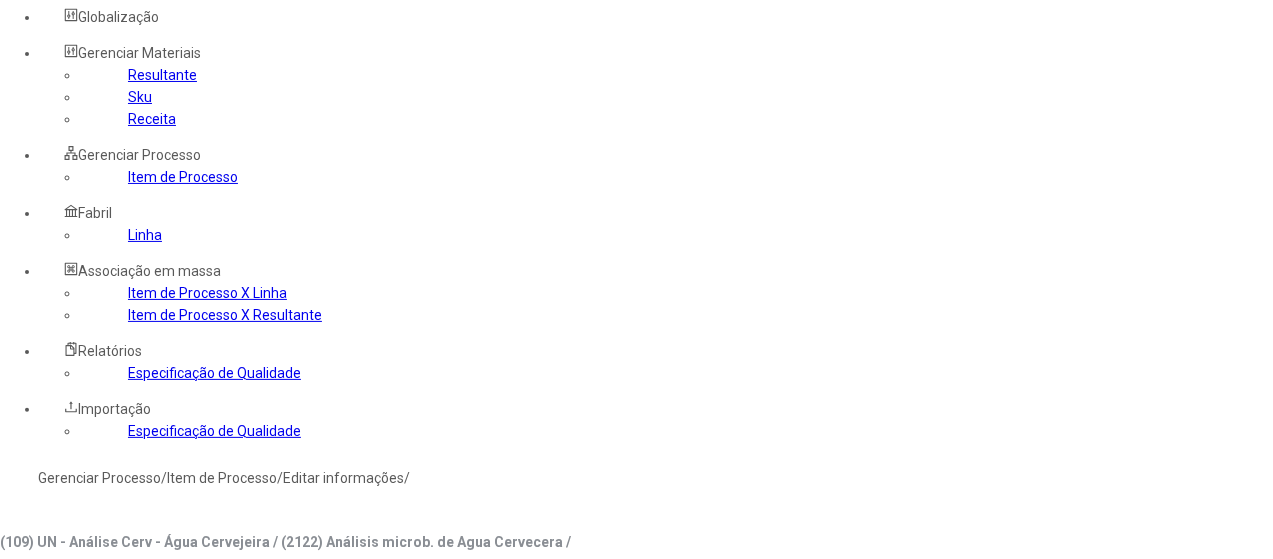 click on "Gerenciar Processo" 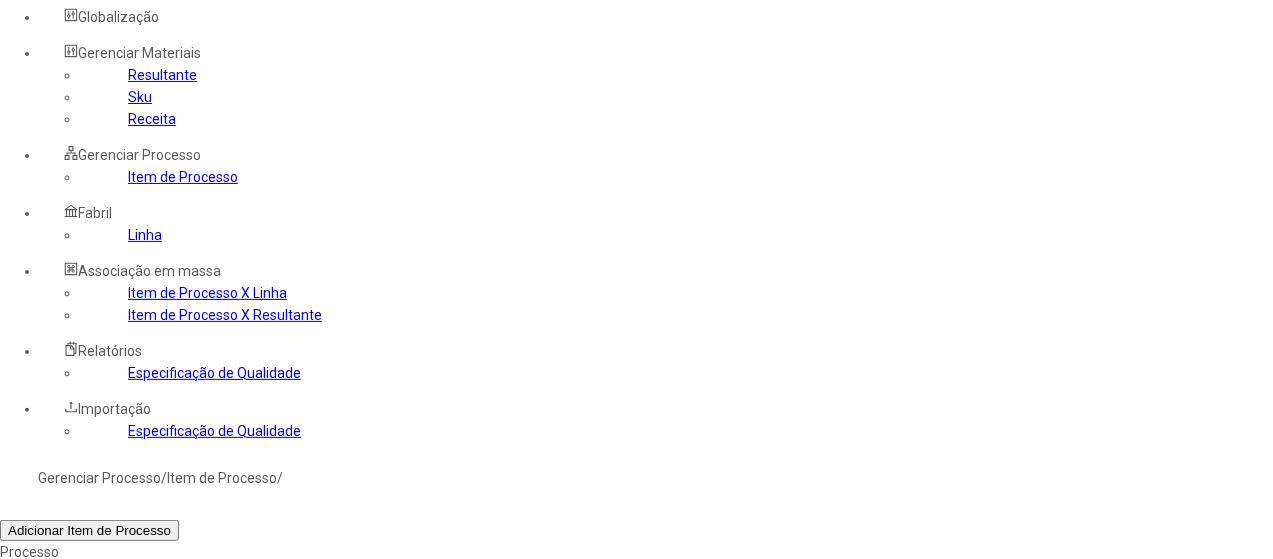 click 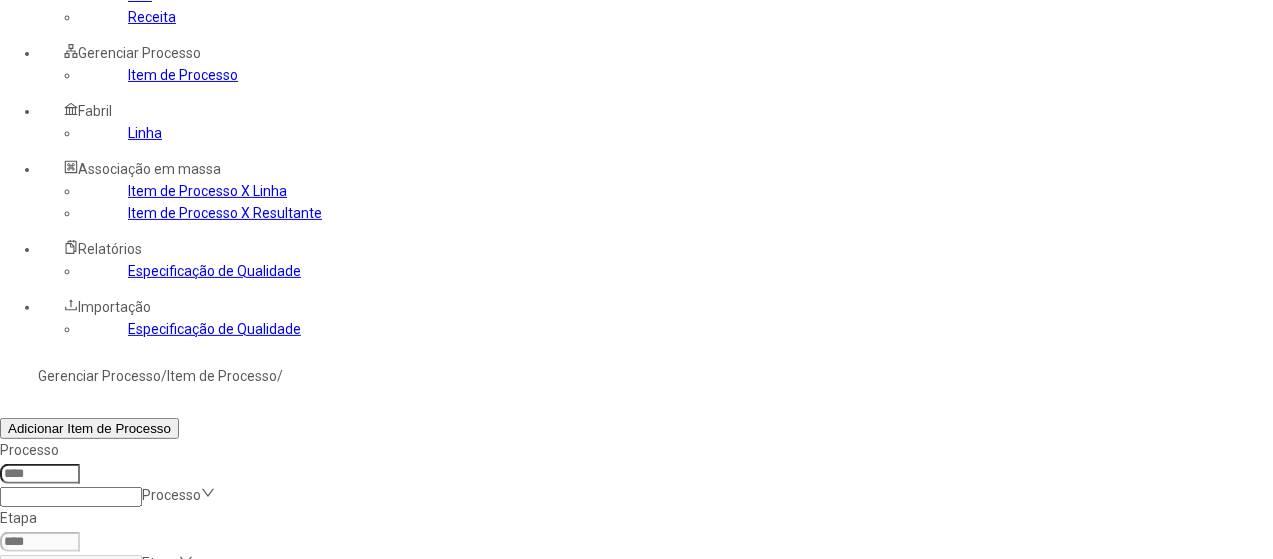 scroll, scrollTop: 172, scrollLeft: 0, axis: vertical 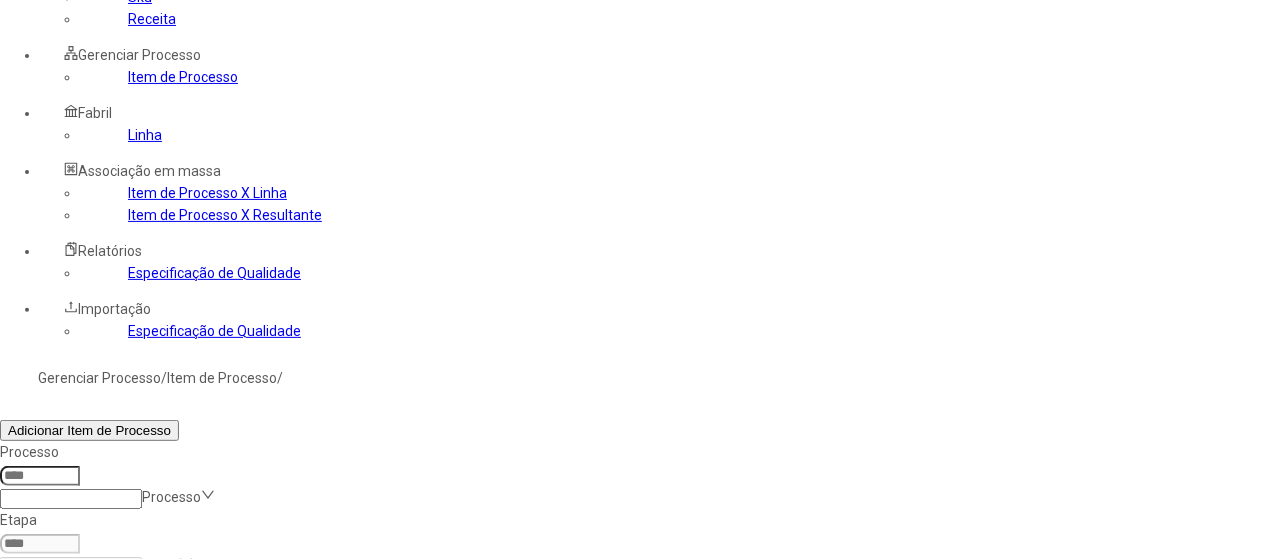 drag, startPoint x: 834, startPoint y: 157, endPoint x: 686, endPoint y: 159, distance: 148.01352 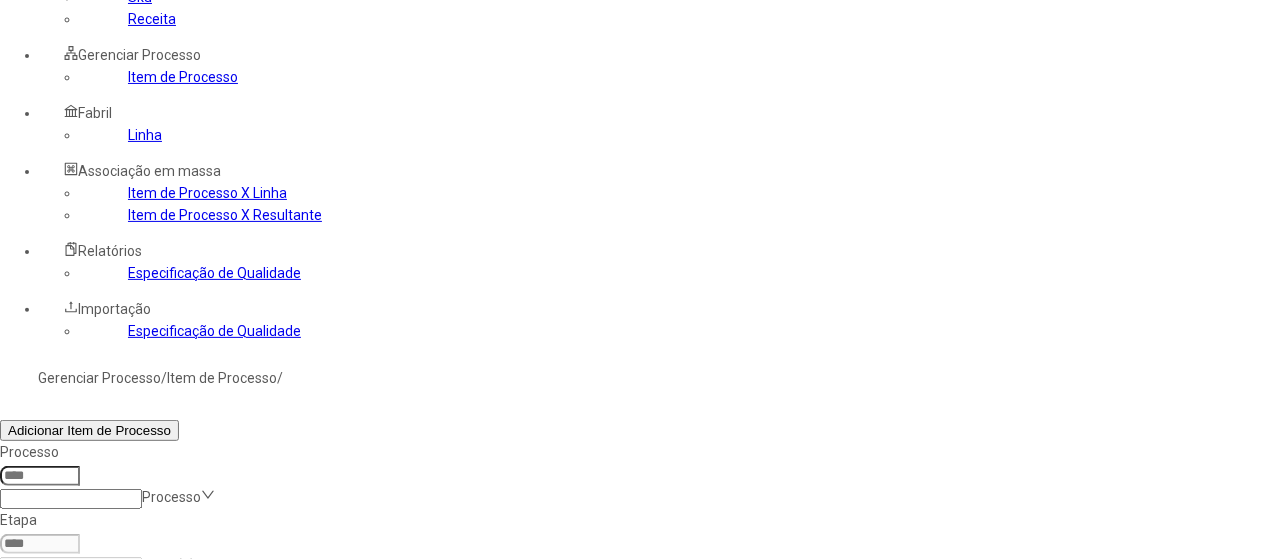 type 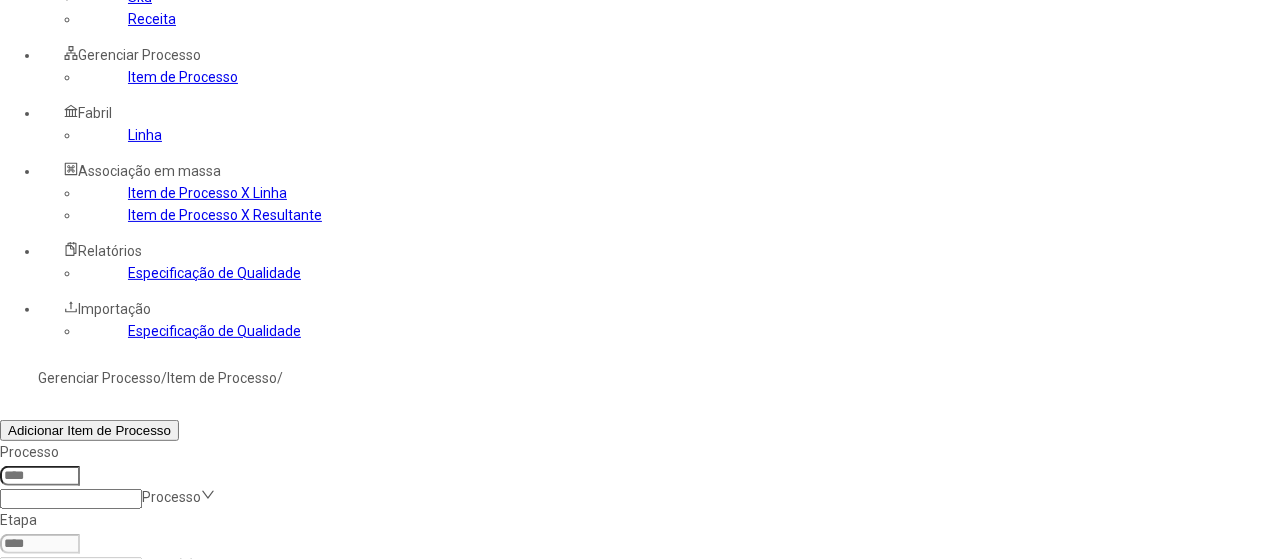 click on "Filtrar" 